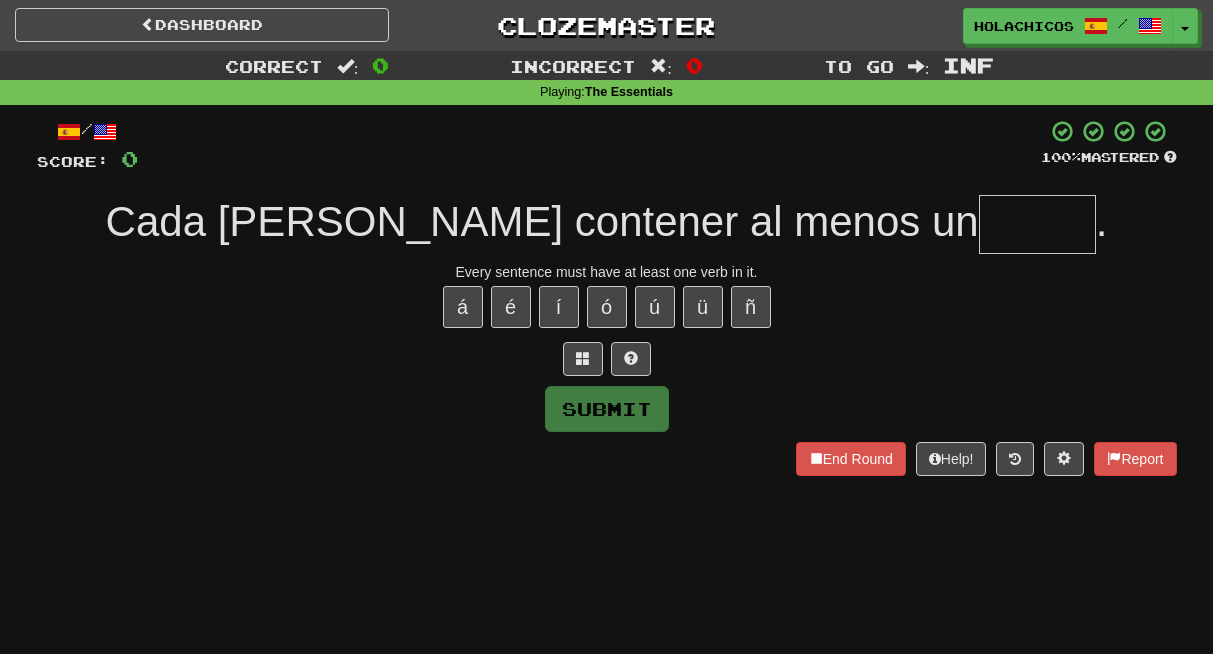 scroll, scrollTop: 0, scrollLeft: 0, axis: both 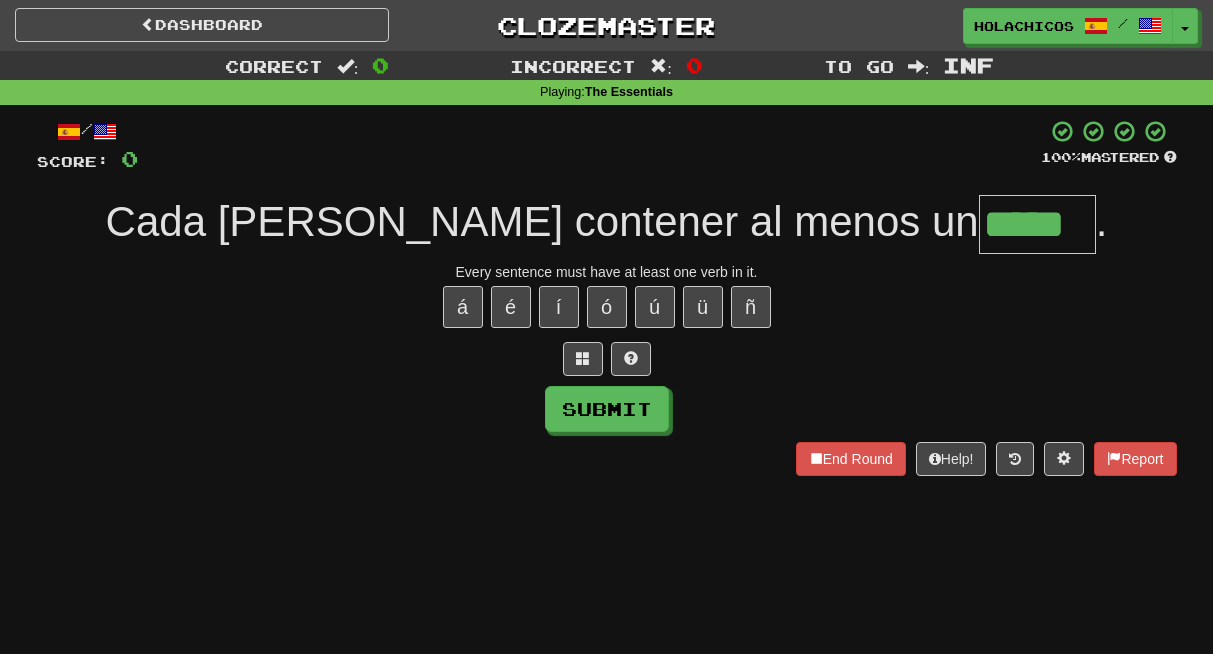 type on "*****" 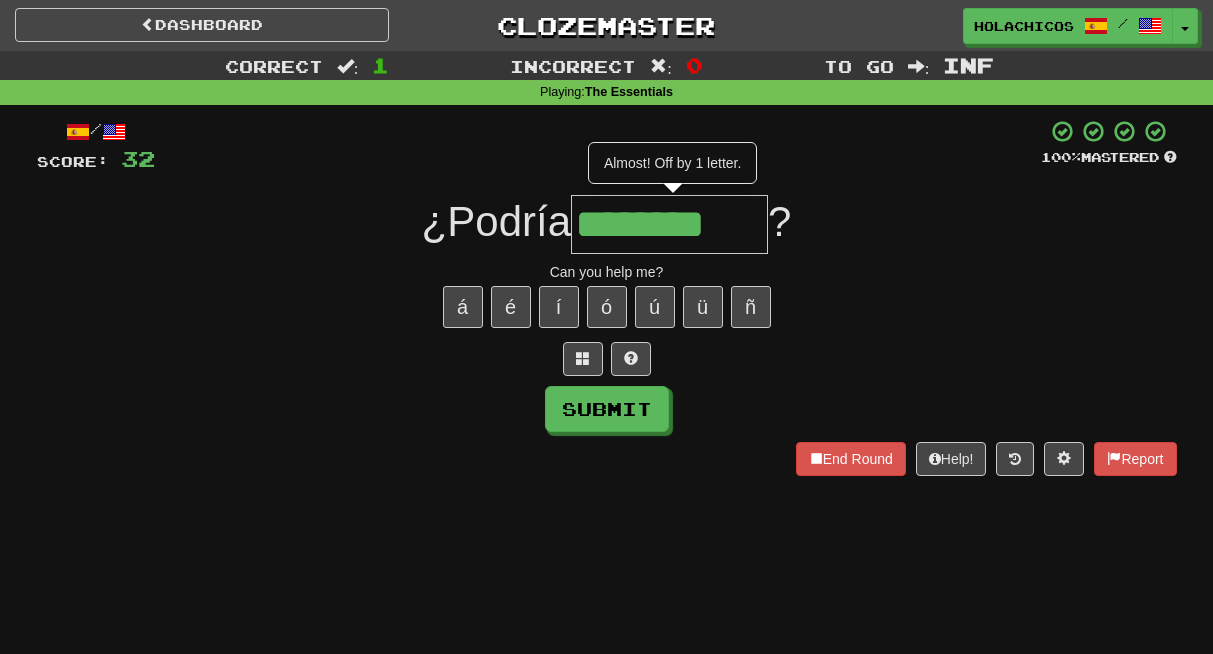 type on "********" 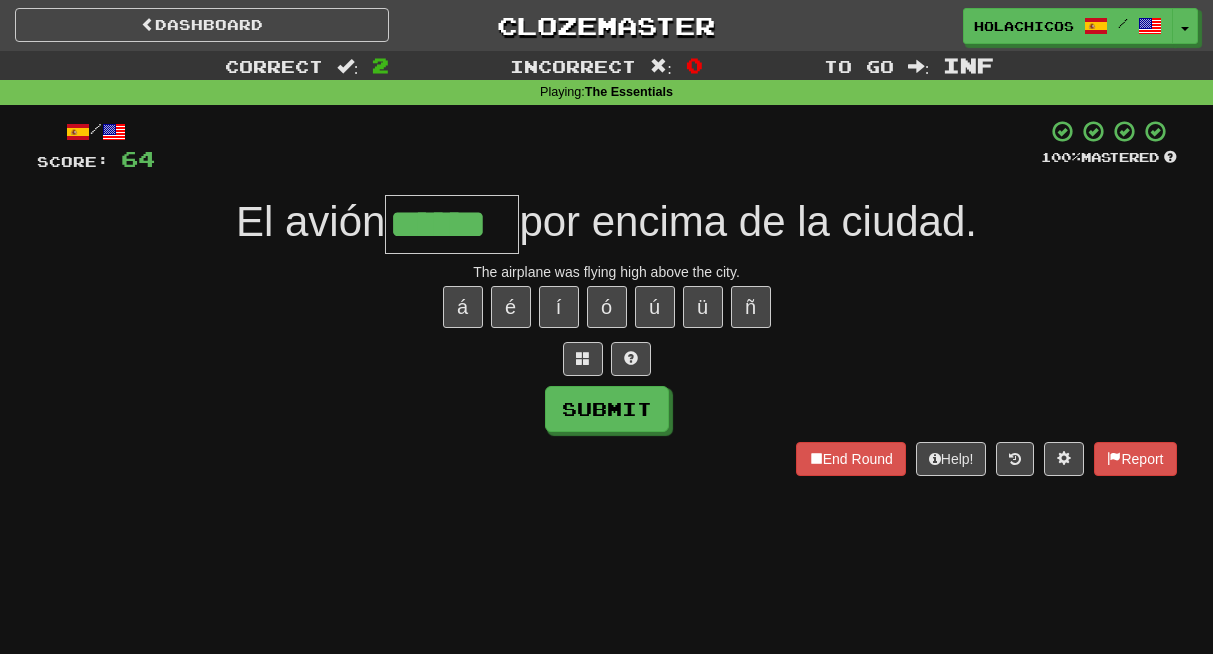type on "******" 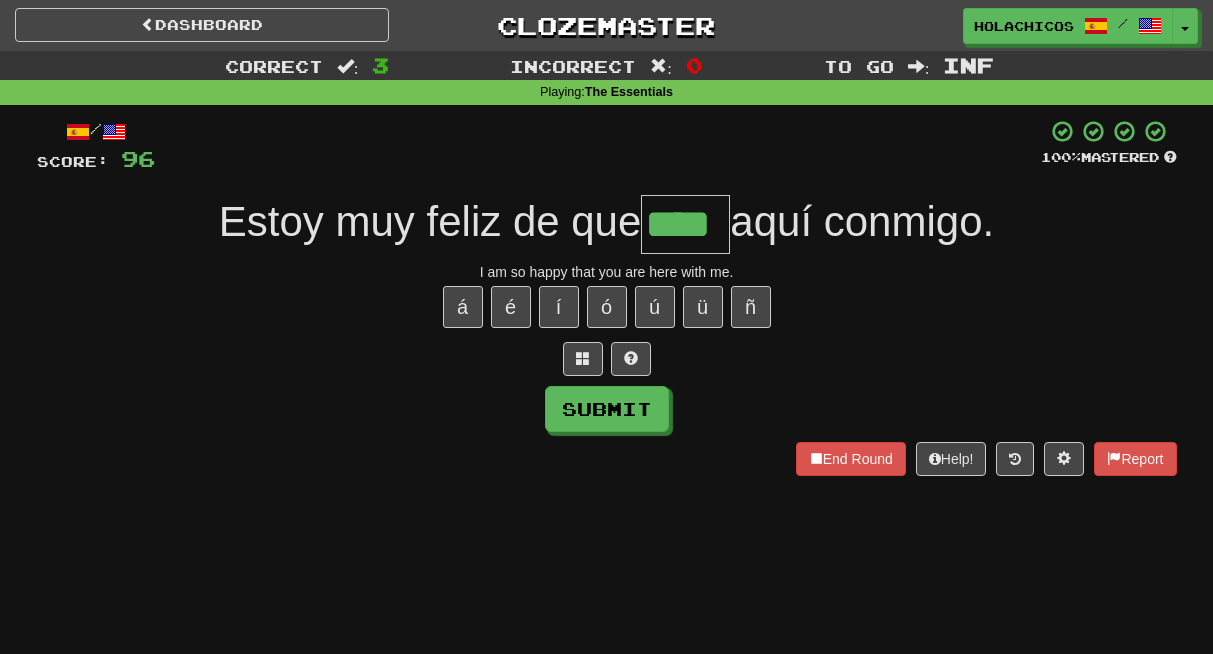type on "****" 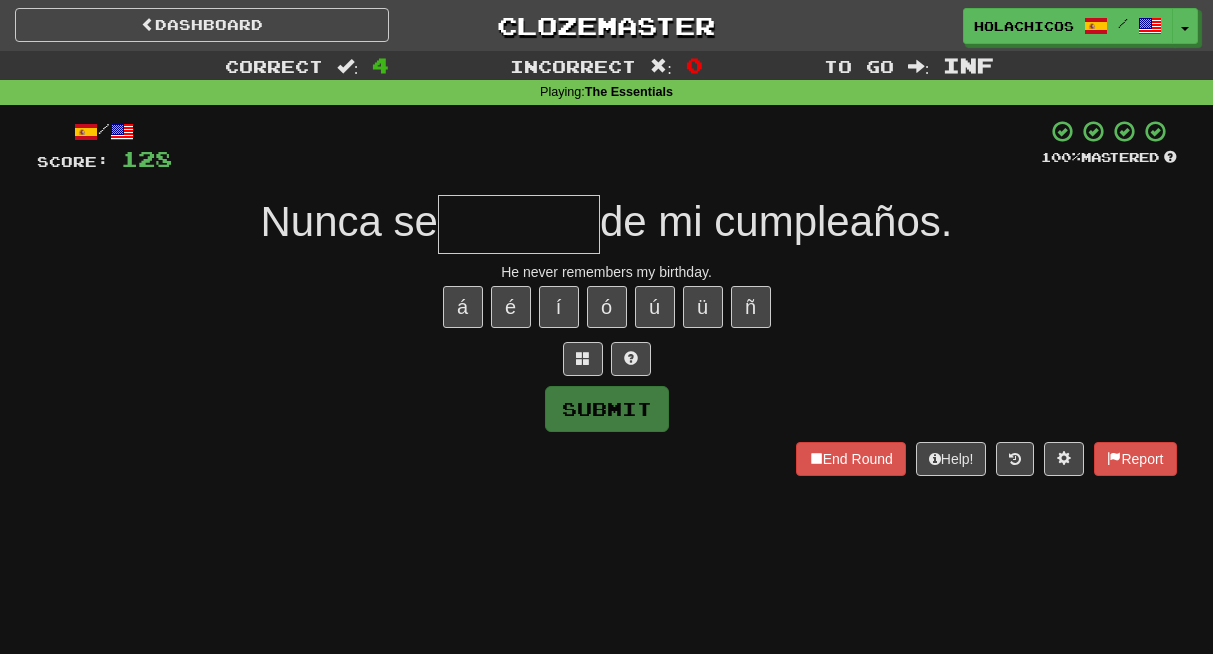 type on "*" 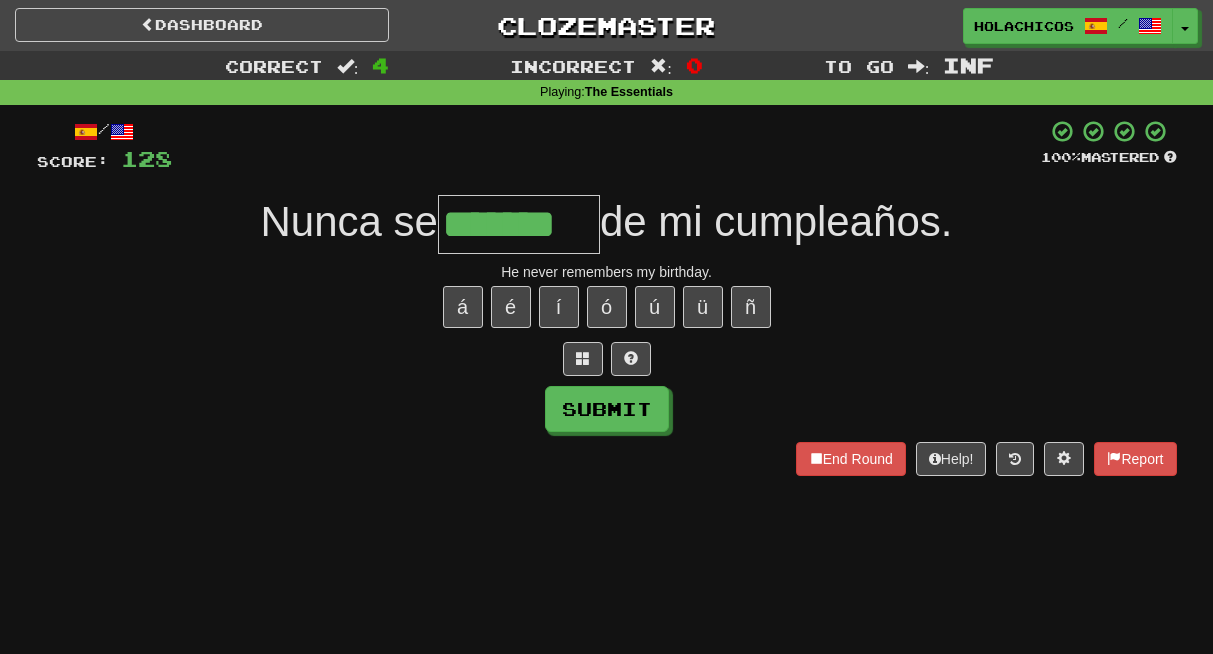 type on "*******" 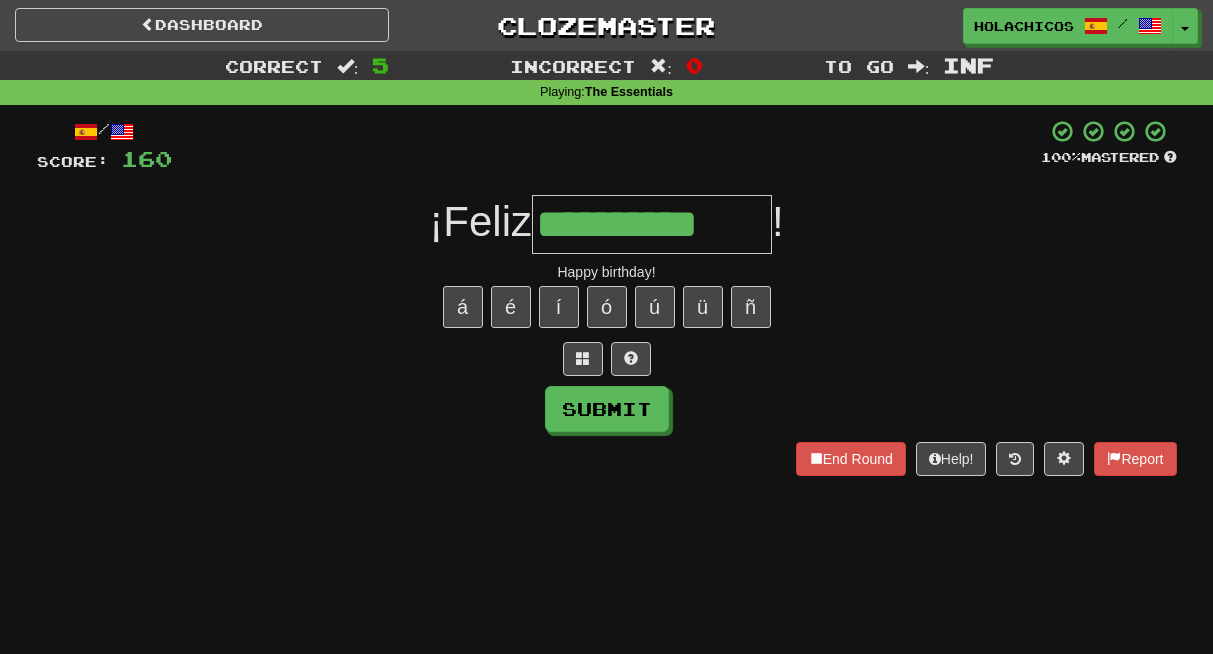 type on "**********" 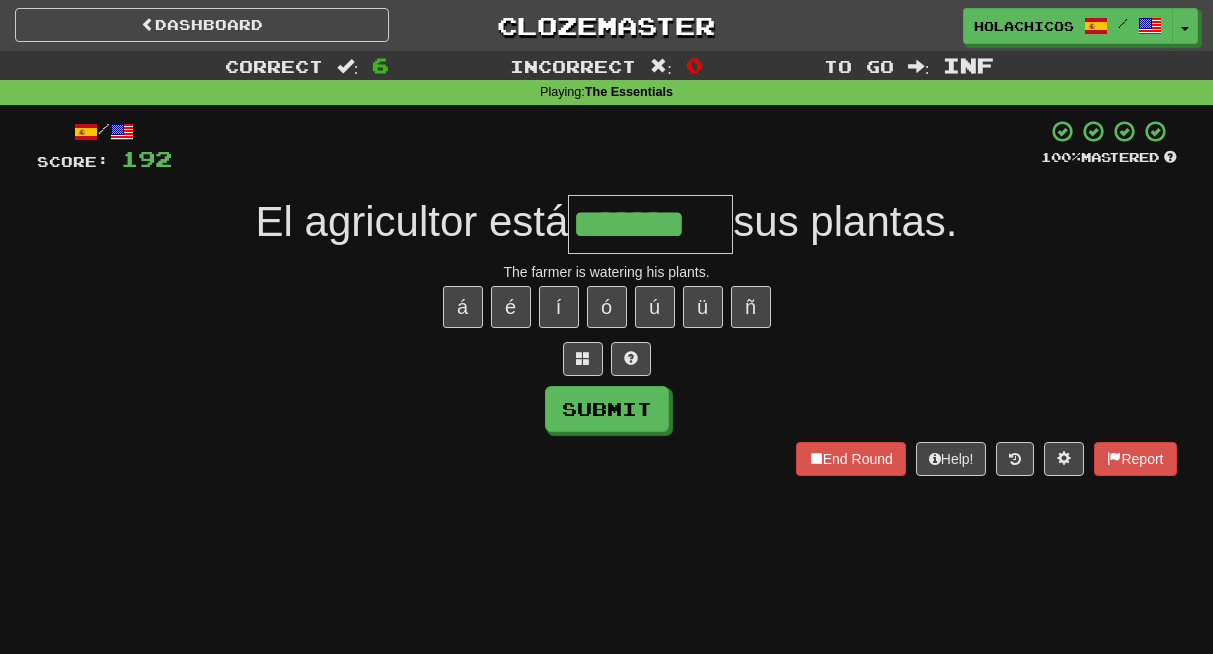 type on "*******" 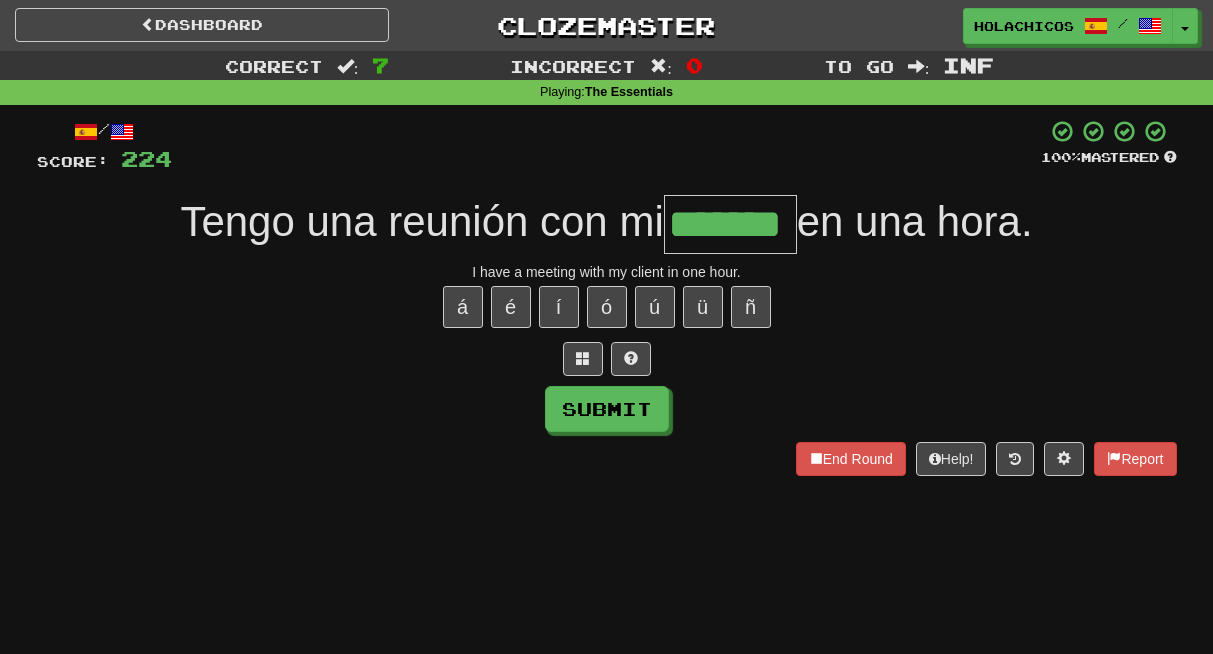 type on "*******" 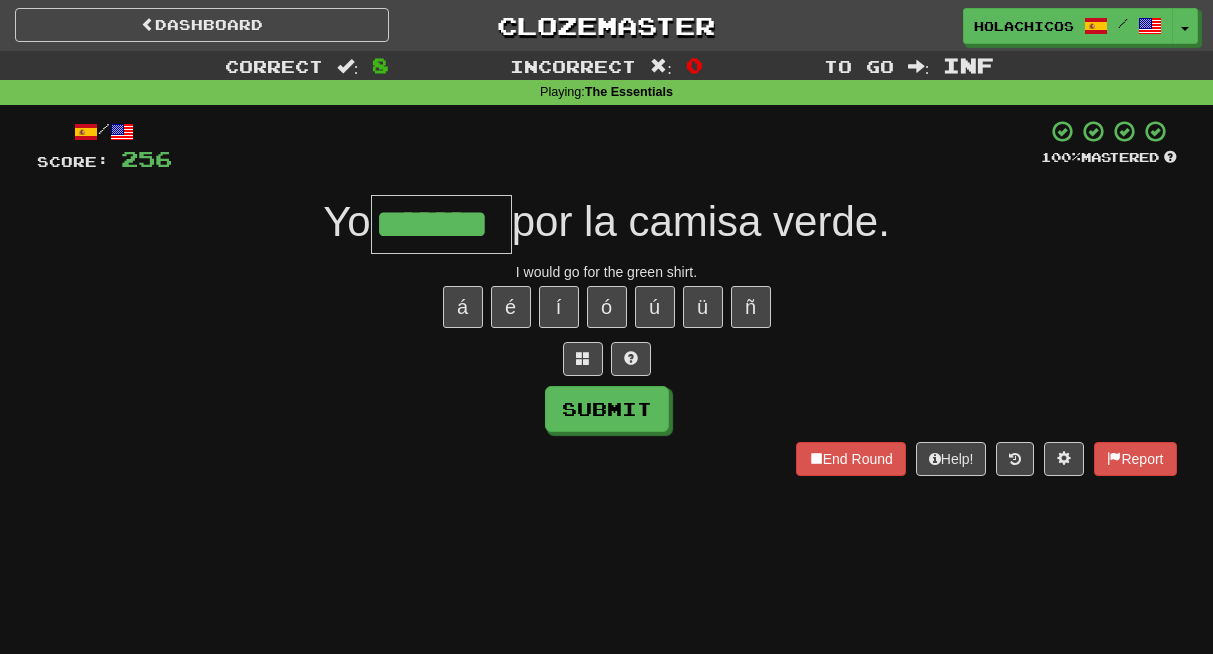 type on "*******" 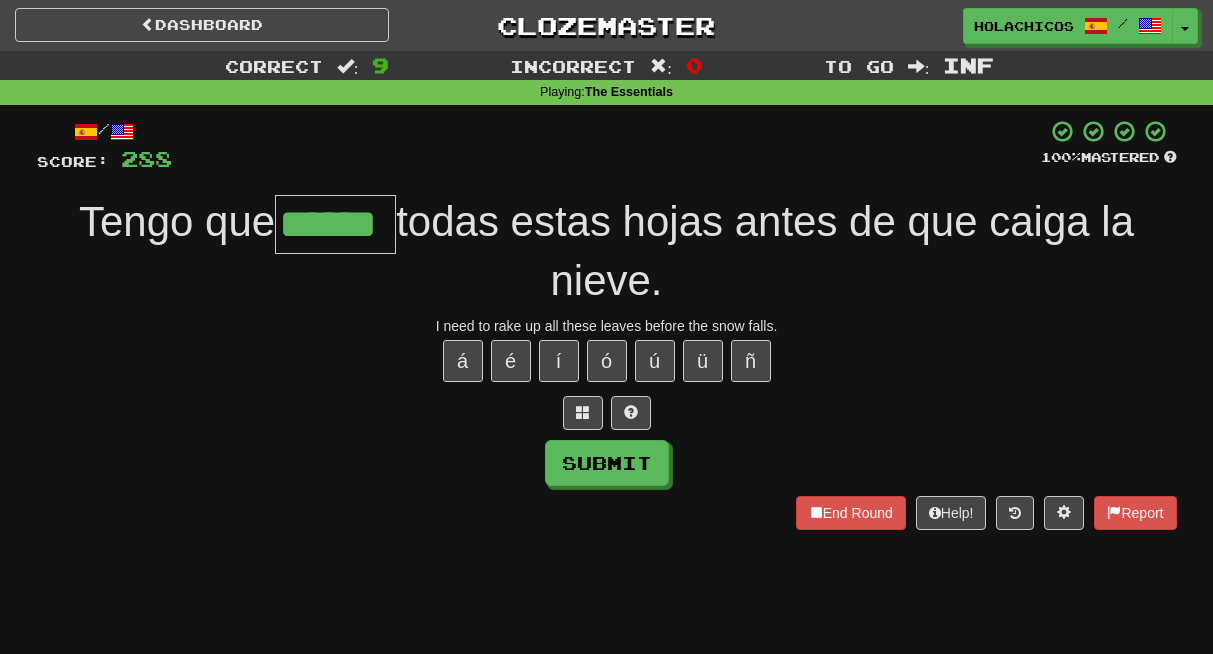 type on "******" 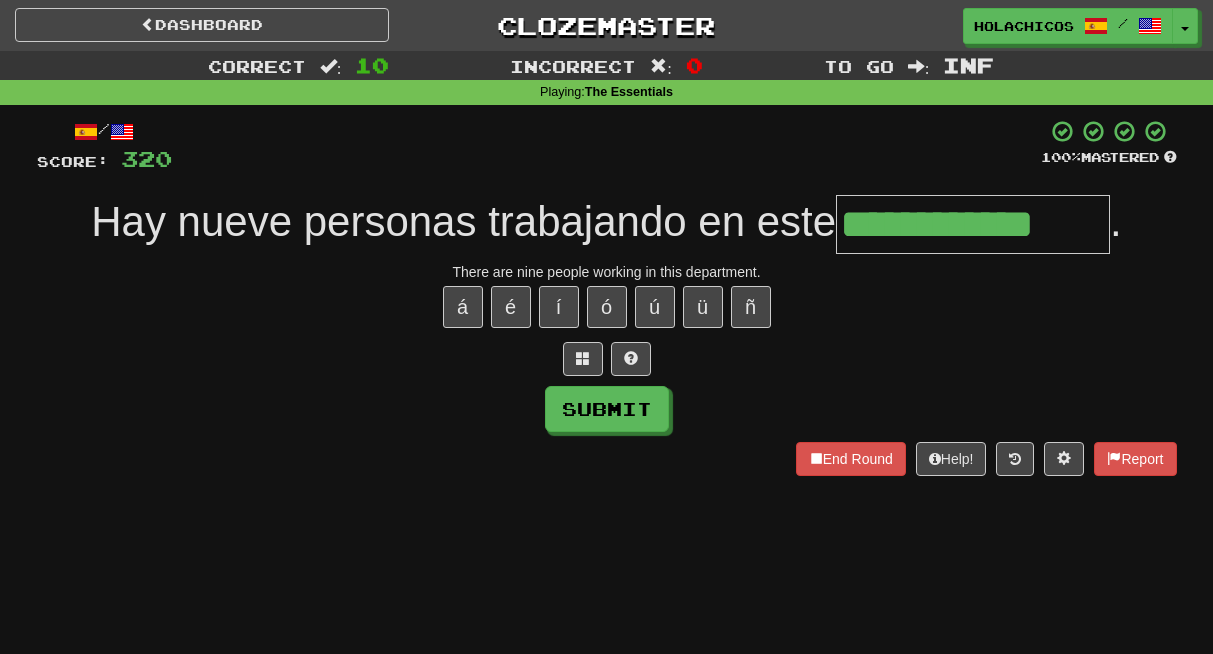 type on "**********" 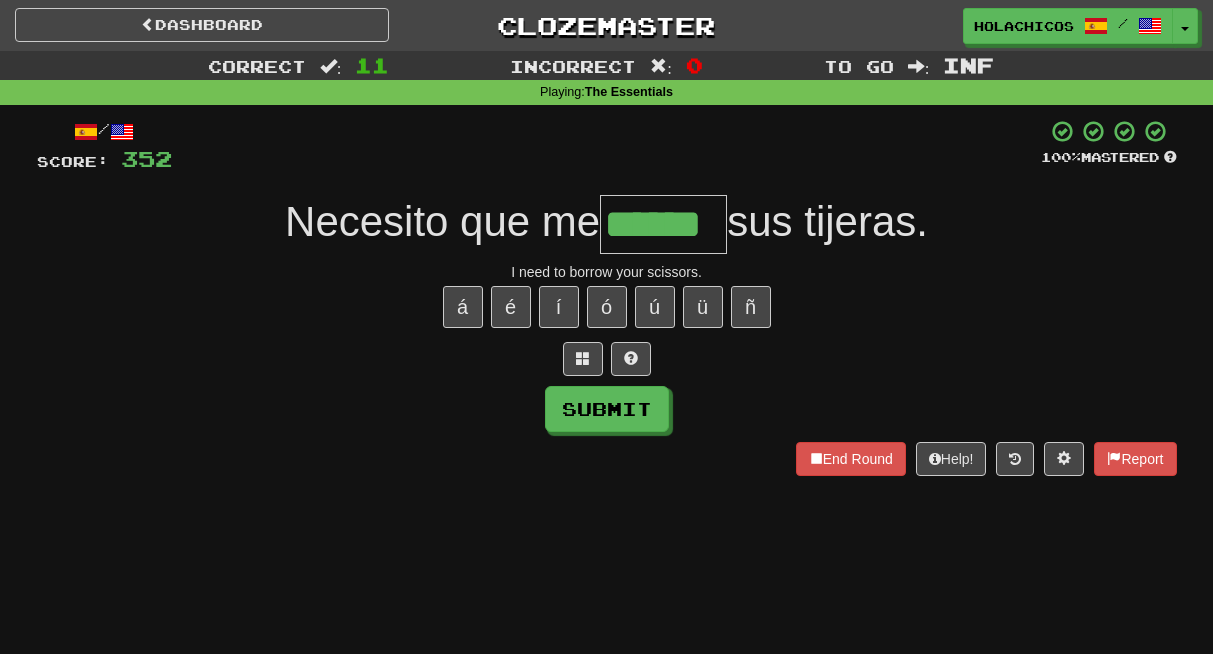 type on "******" 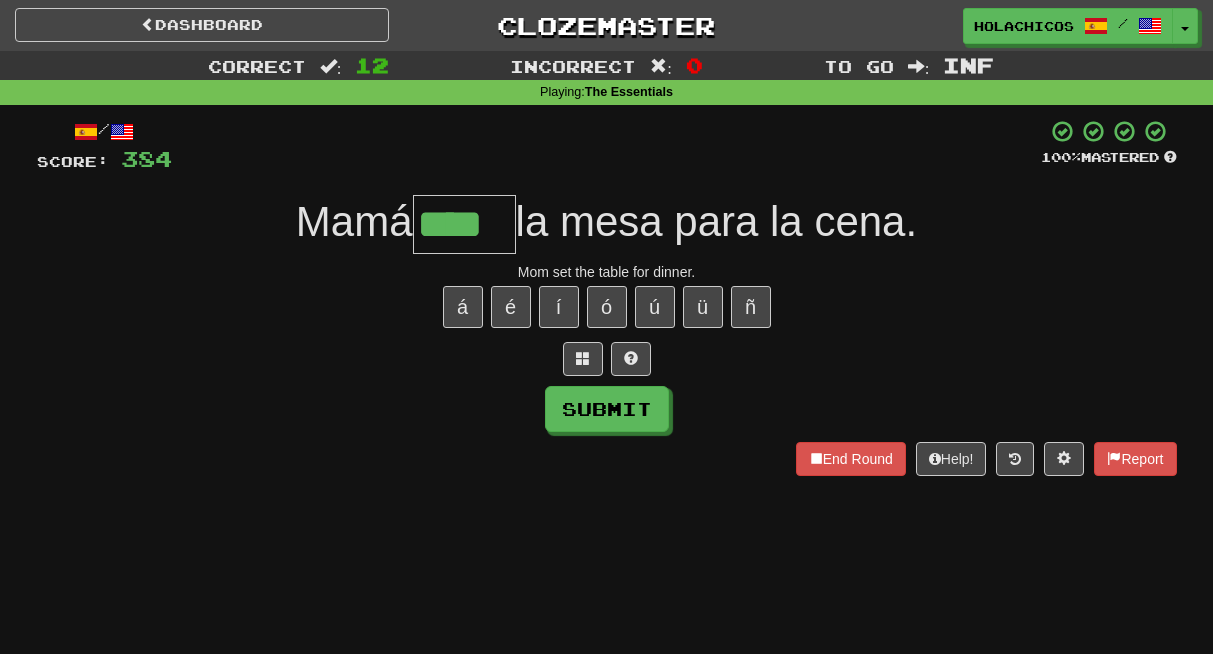 type on "****" 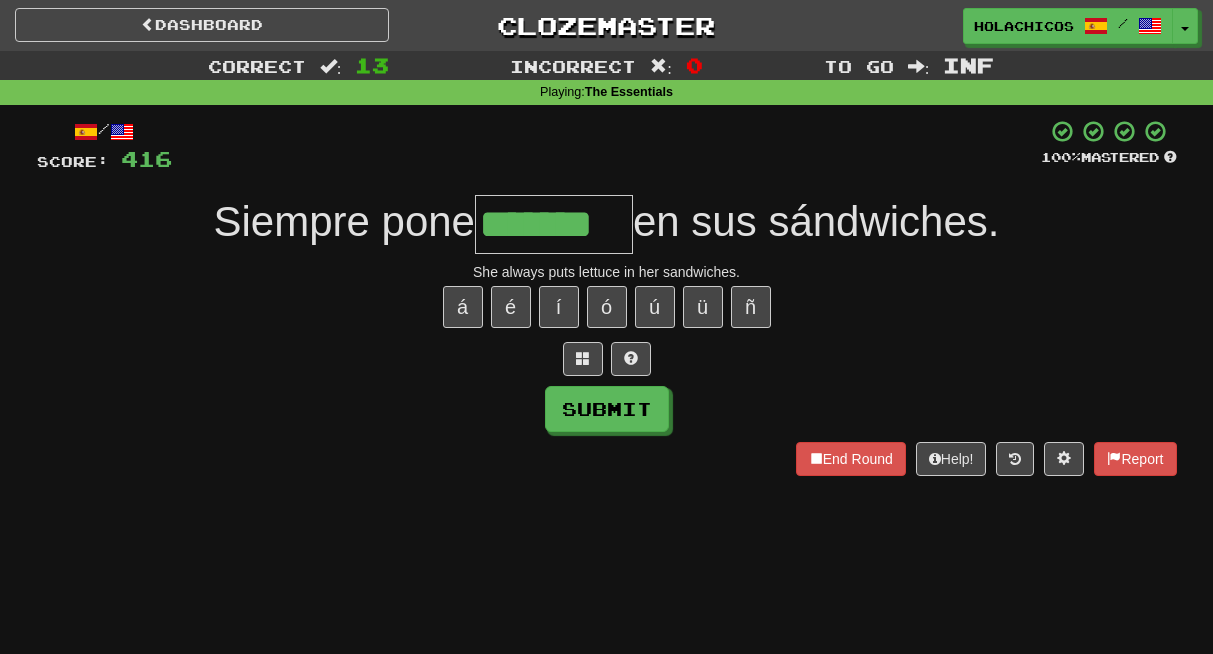 type on "*******" 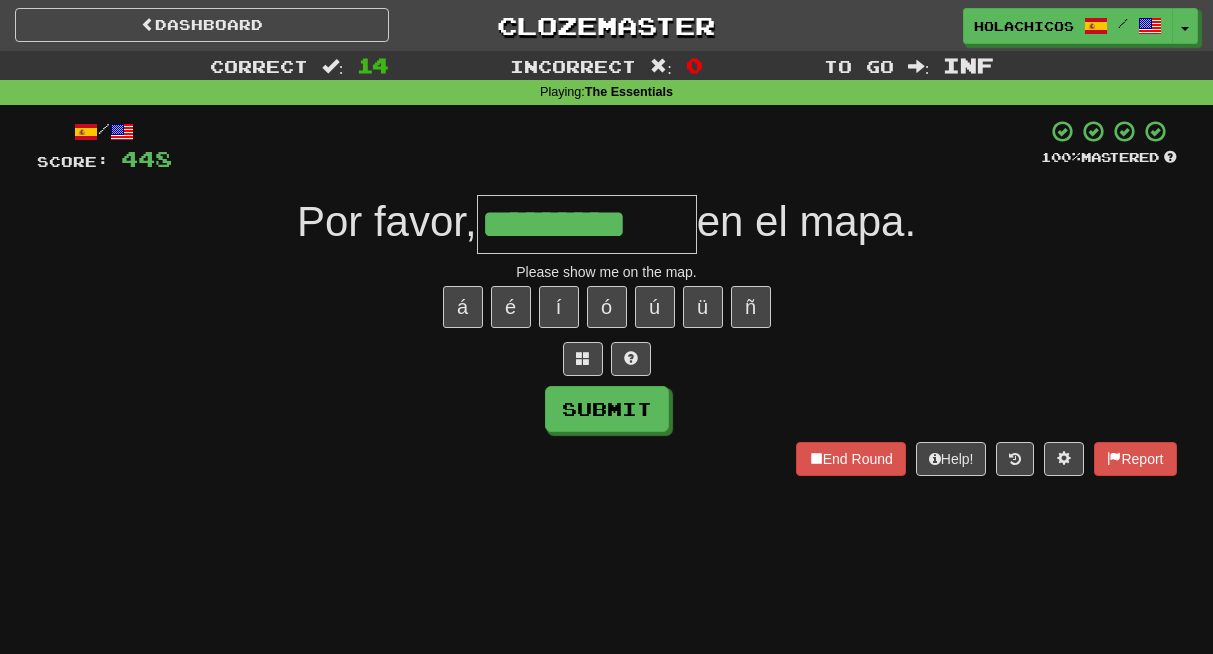type on "*********" 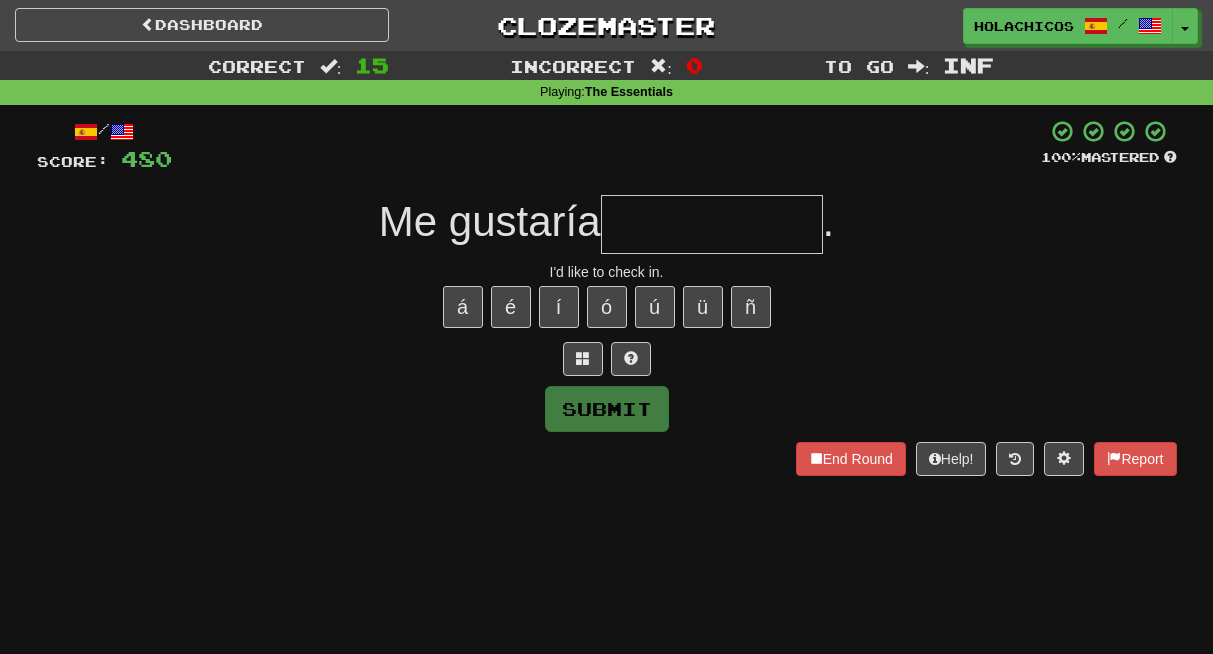 type on "*" 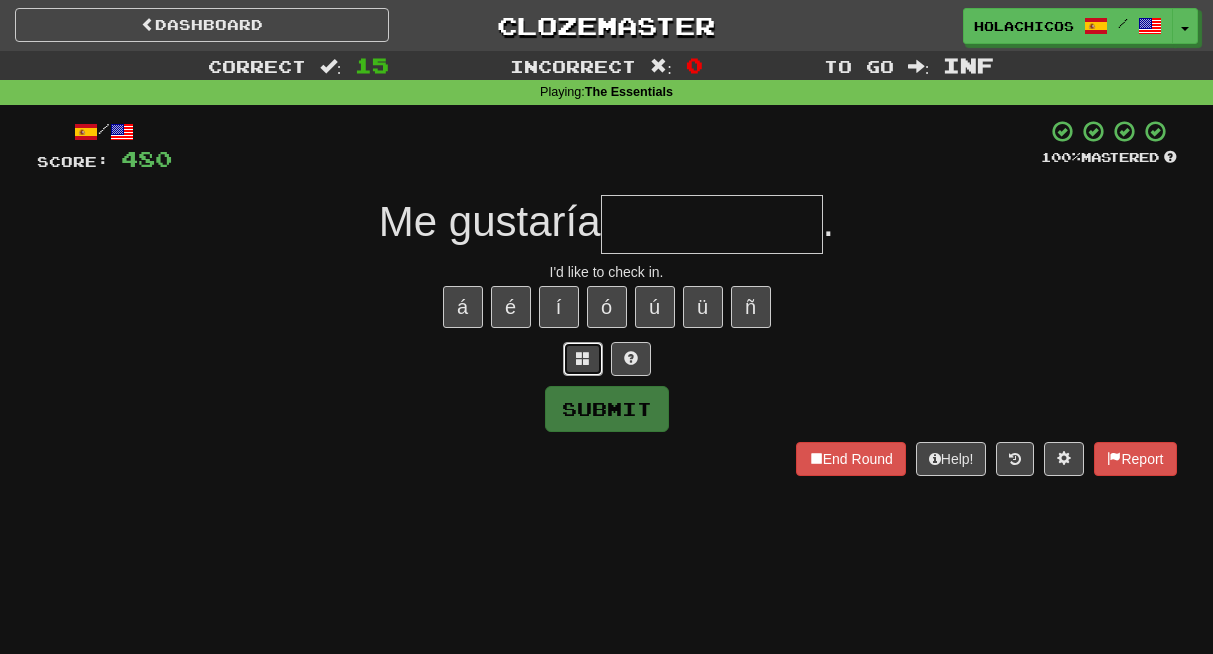 click at bounding box center (583, 359) 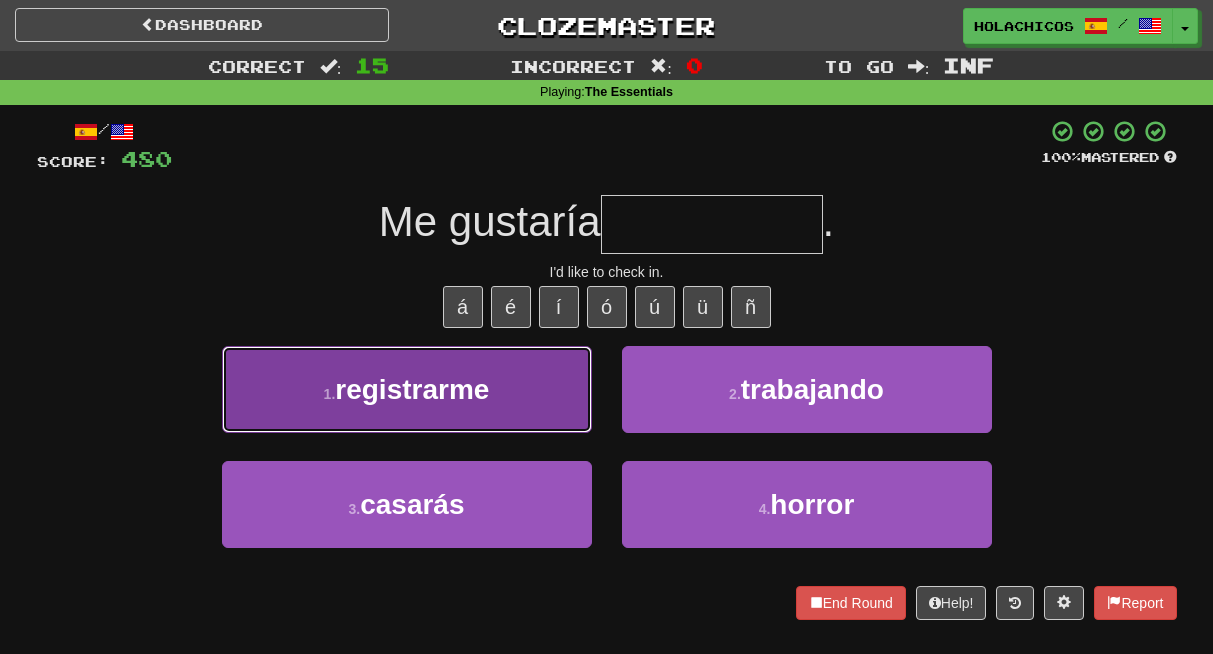 click on "registrarme" at bounding box center [412, 389] 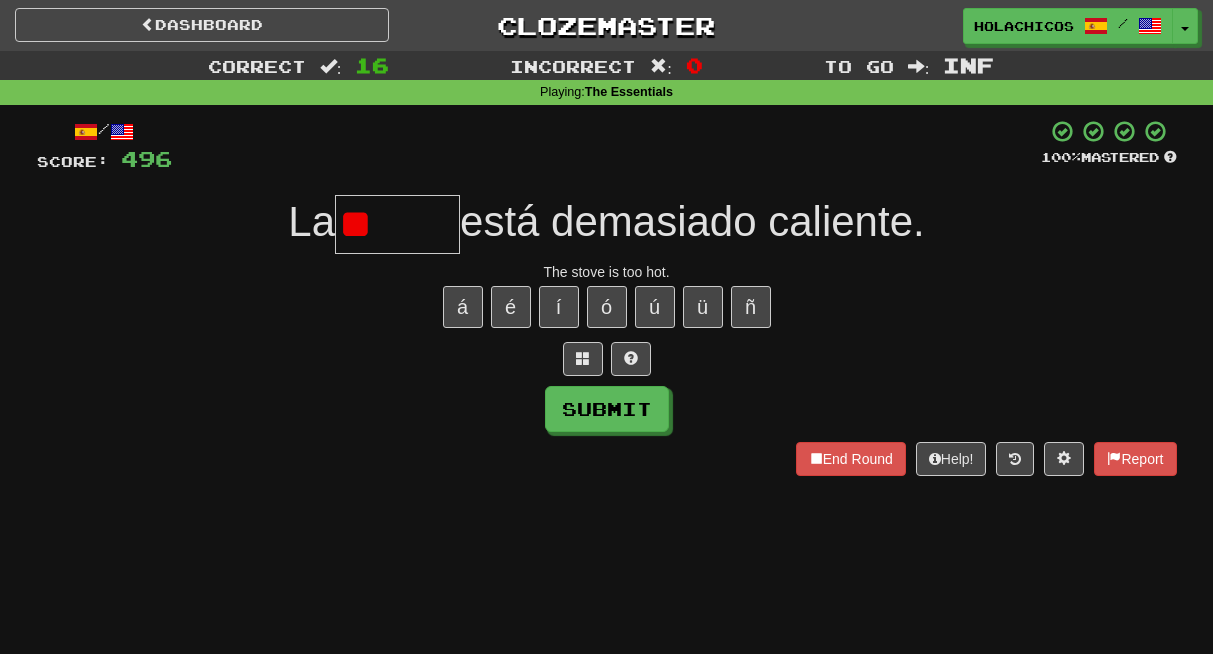 type on "*" 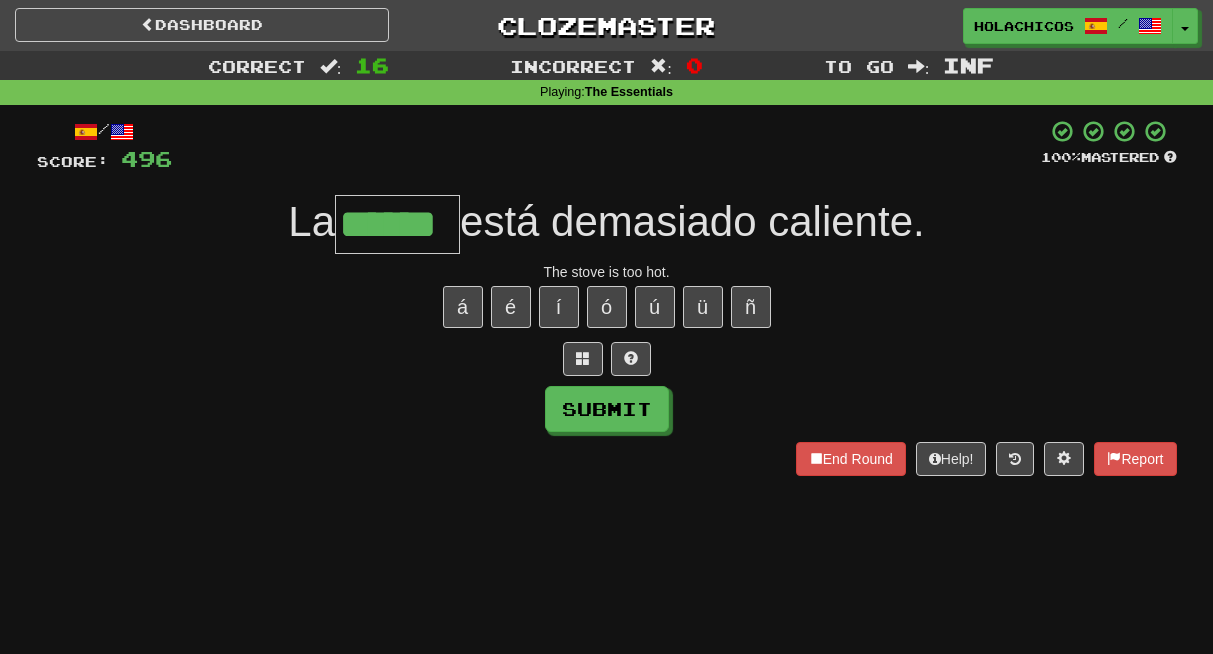 type on "******" 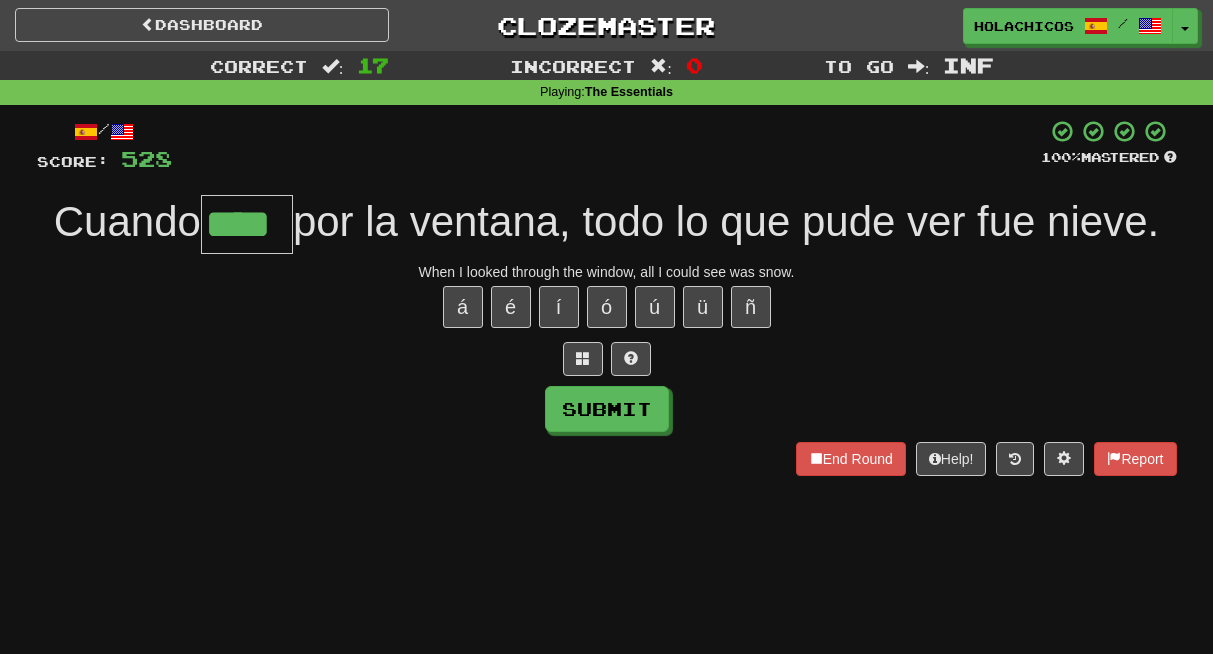 type on "****" 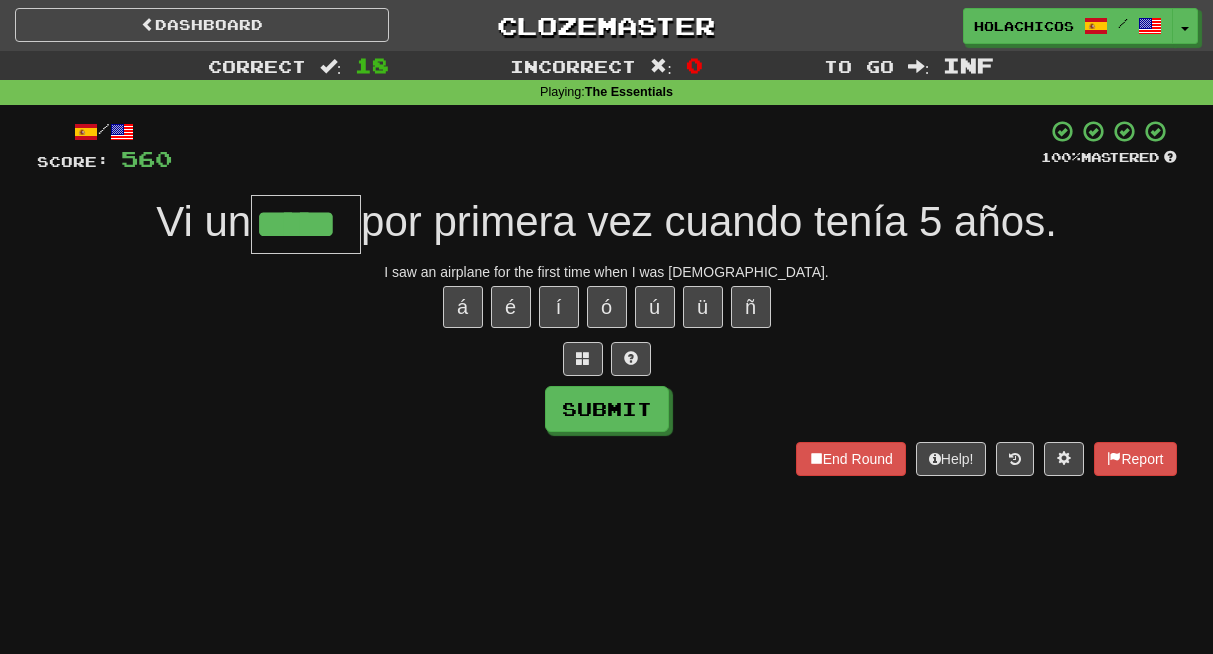 type on "*****" 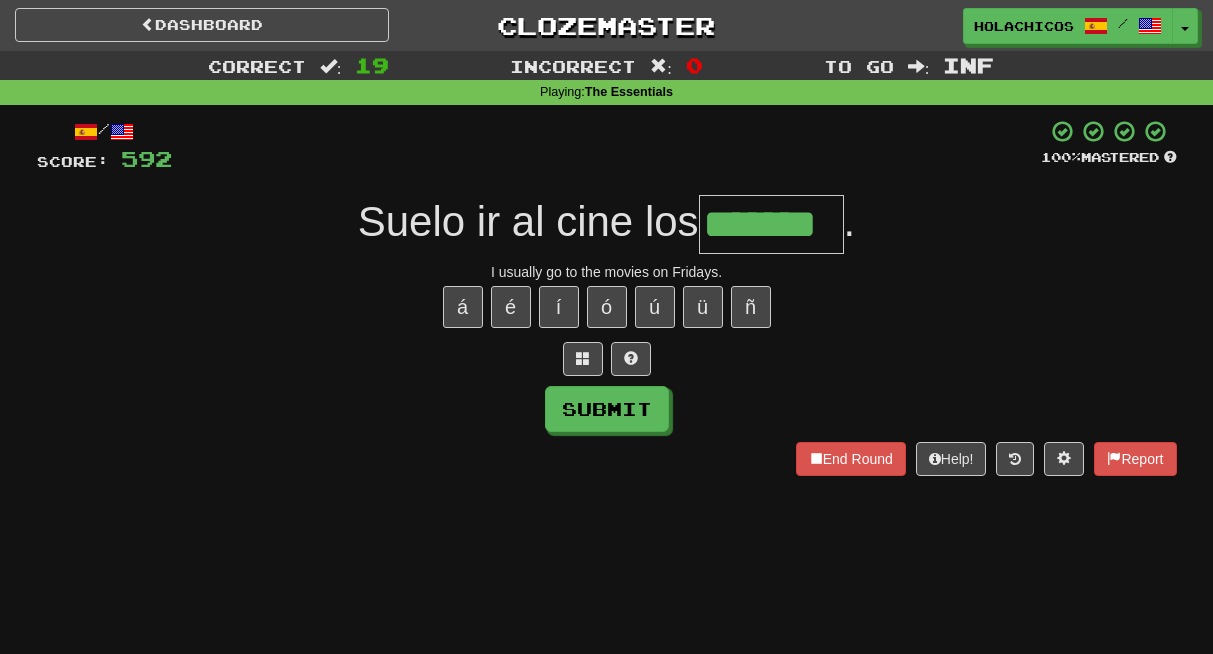 type on "*******" 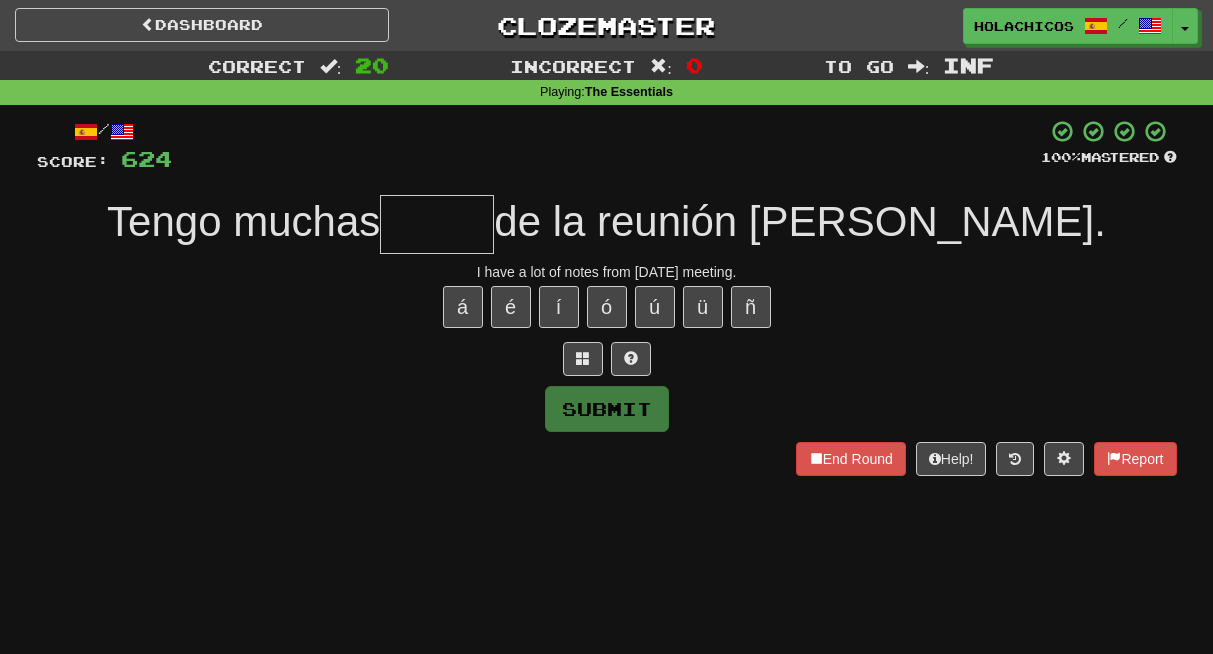 type on "*" 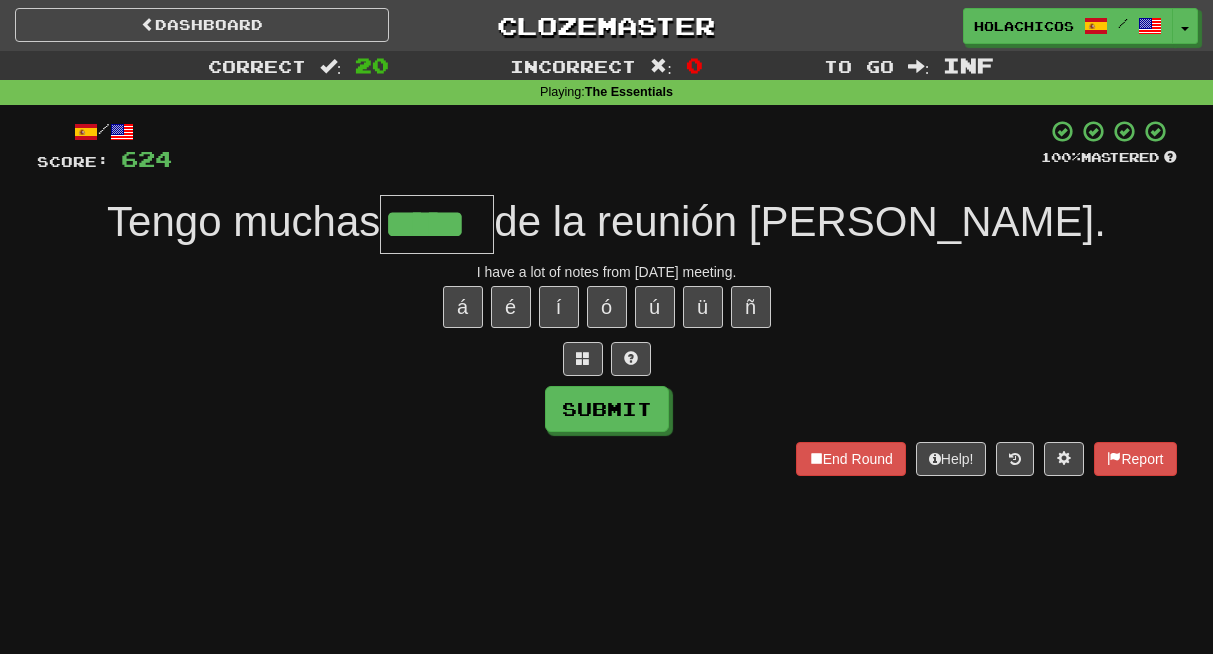 type on "*****" 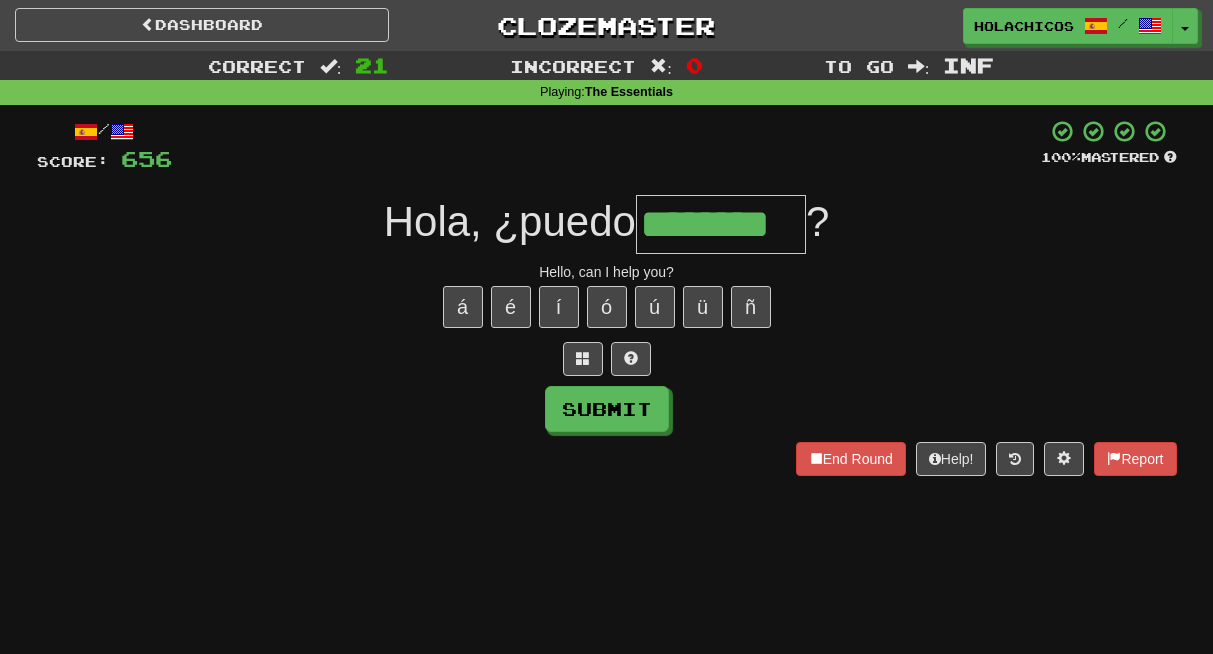 scroll, scrollTop: 0, scrollLeft: 2, axis: horizontal 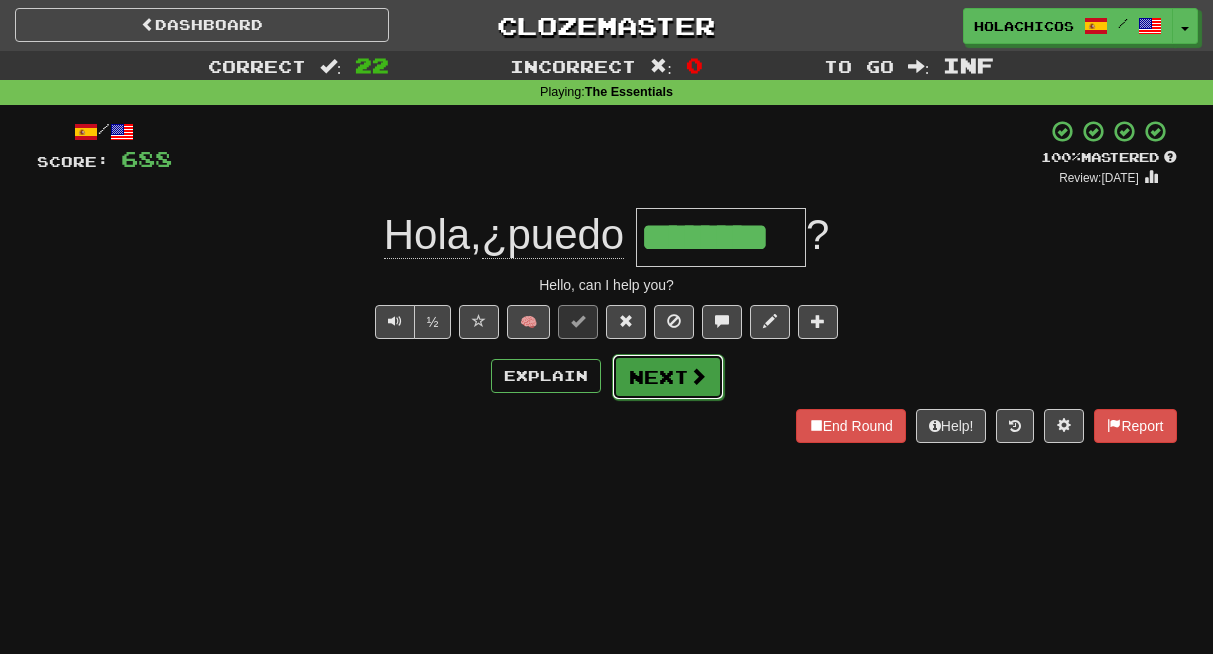 click on "Next" at bounding box center [668, 377] 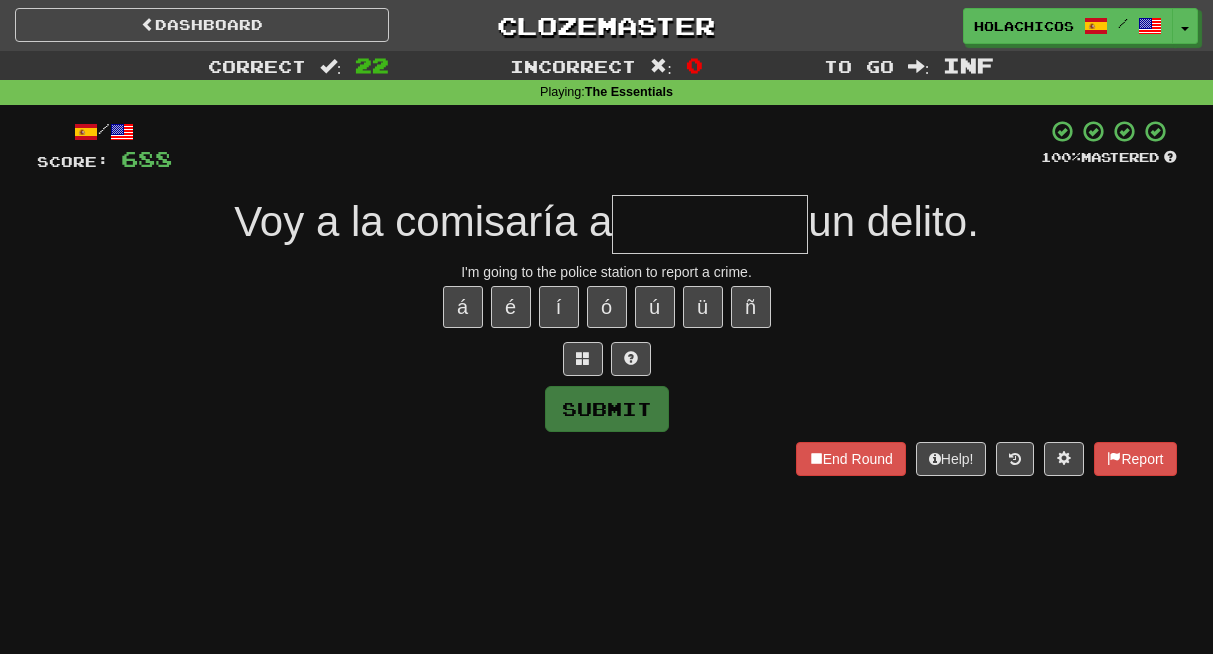 type on "*" 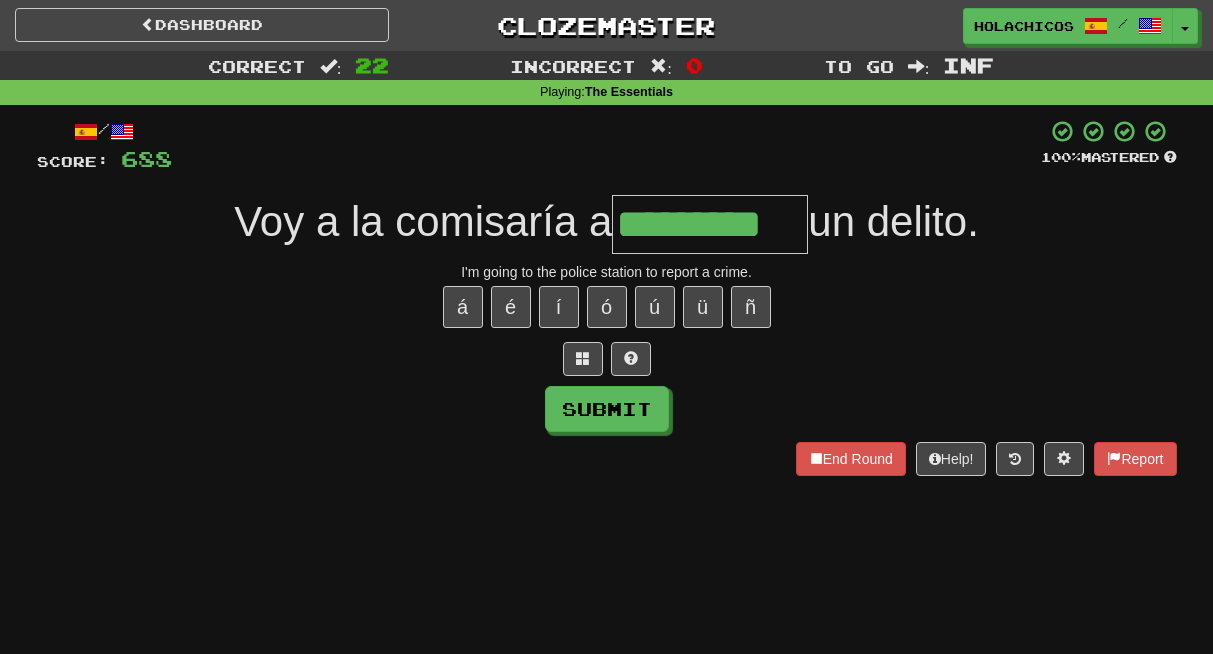 type on "*********" 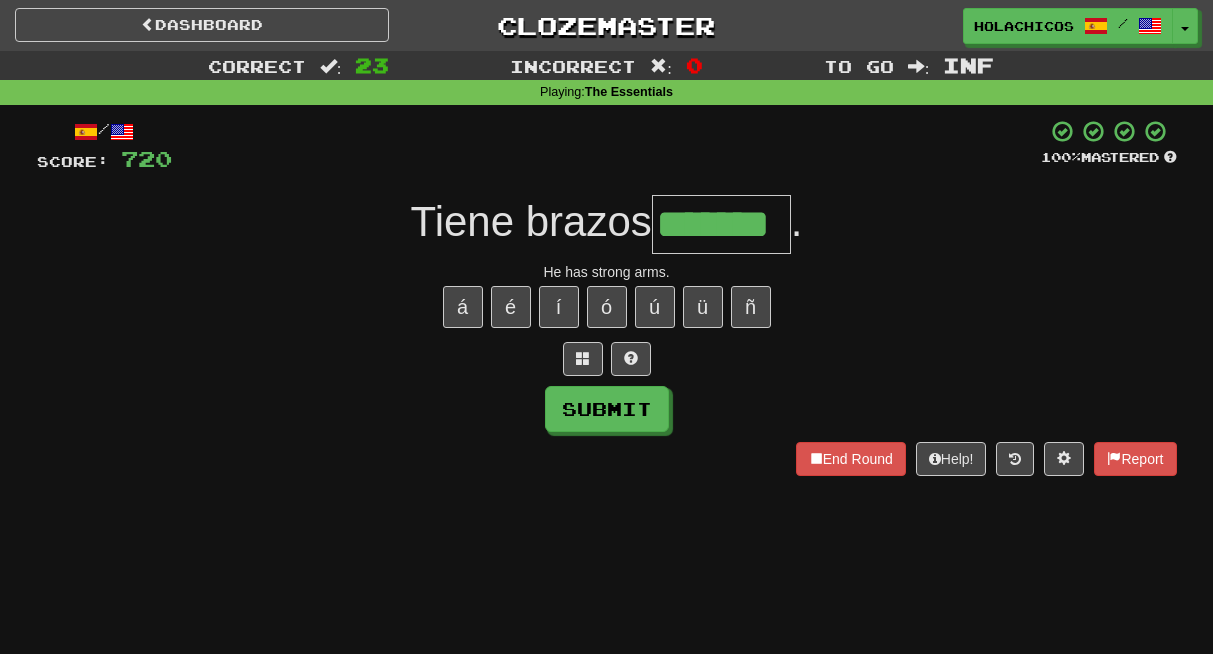 type on "*******" 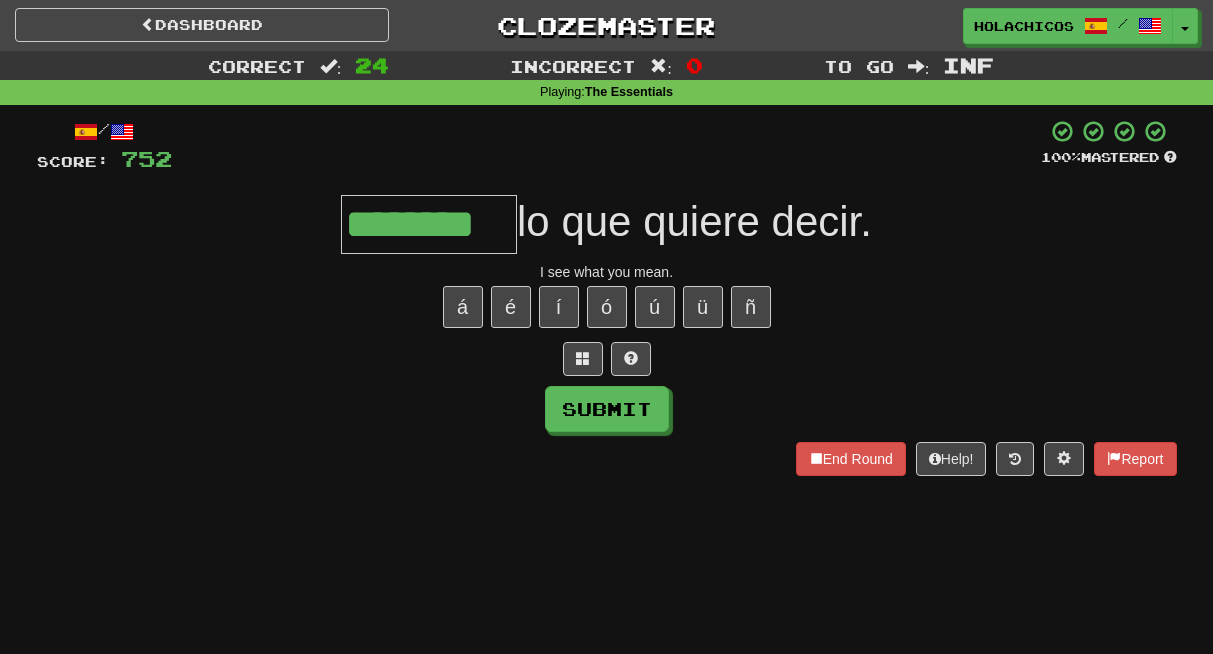 type on "********" 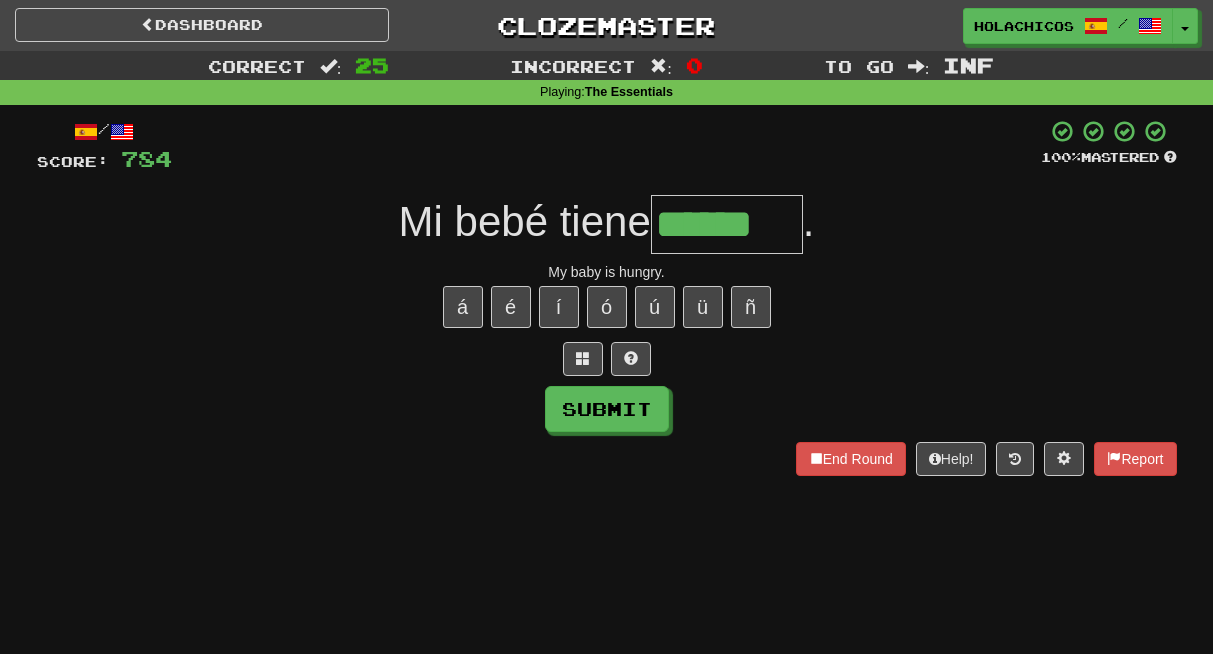 type on "******" 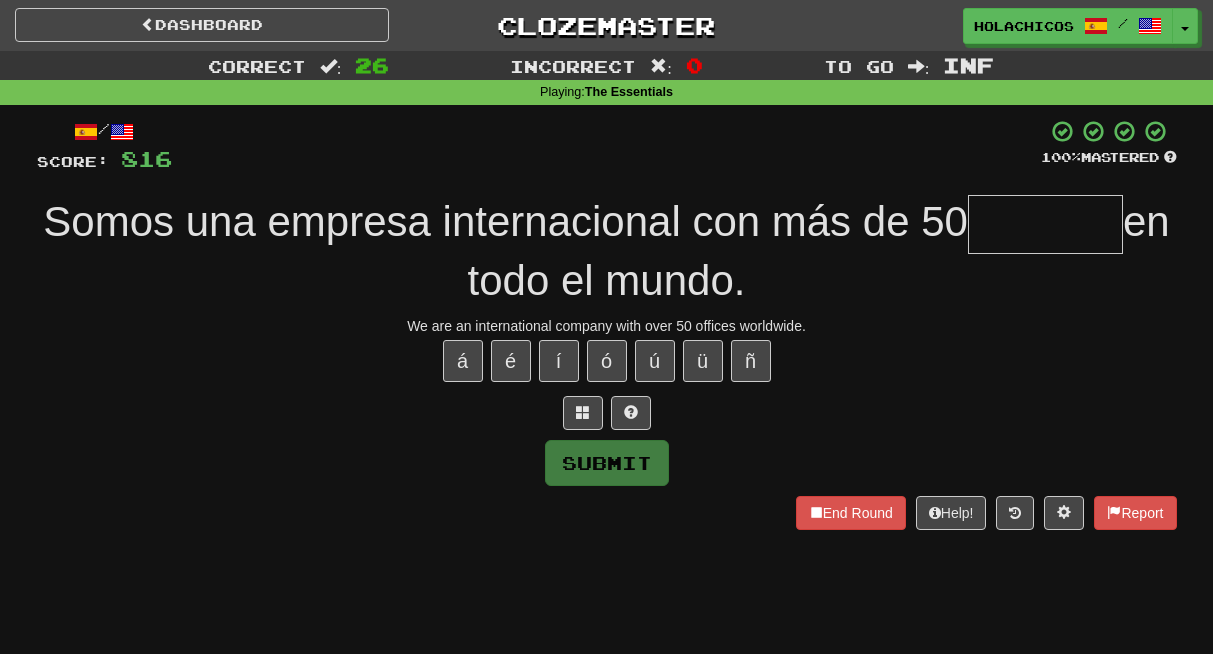 type on "*" 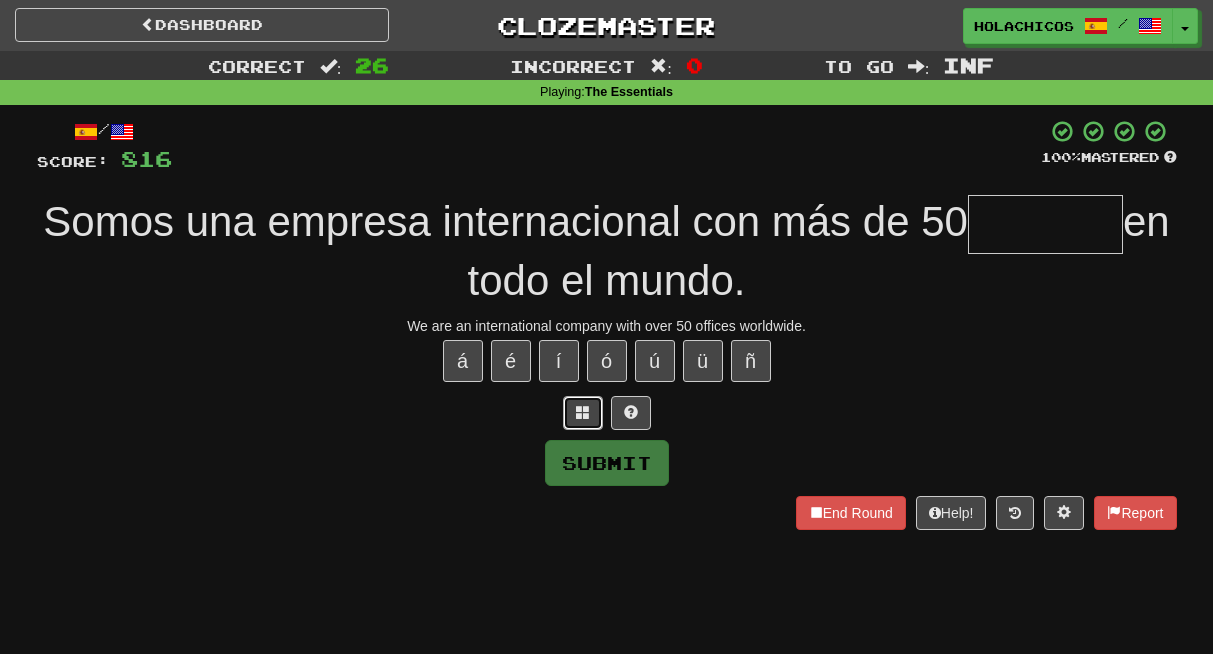click at bounding box center [583, 412] 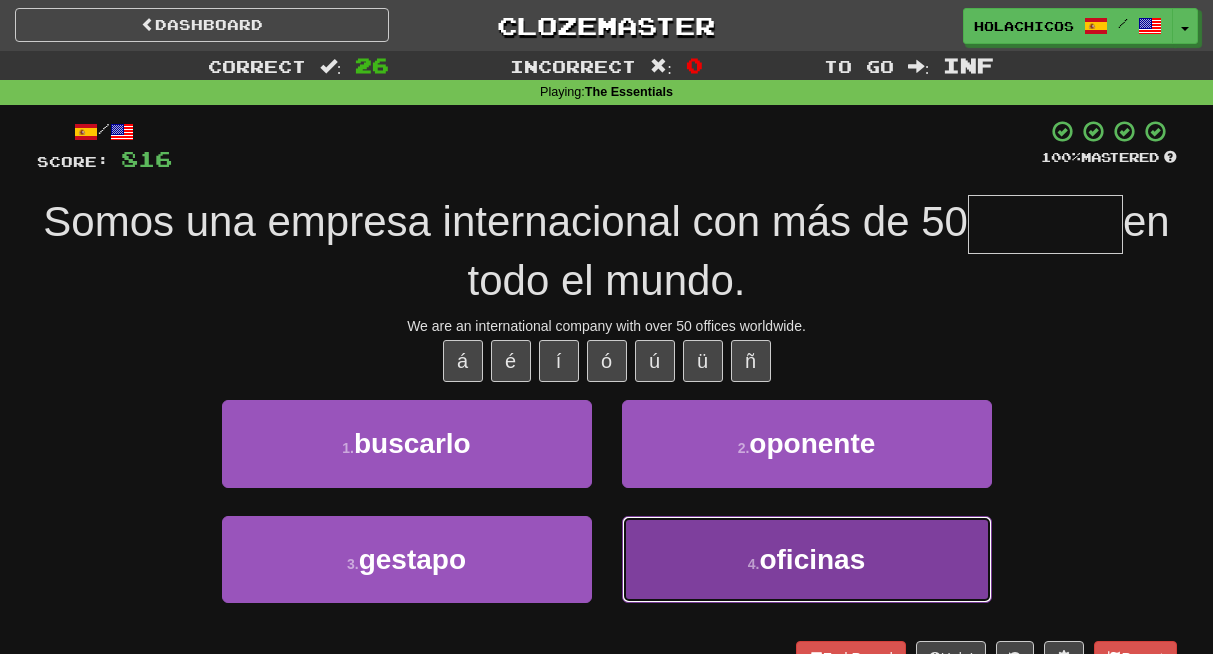 click on "4 .  oficinas" at bounding box center (807, 559) 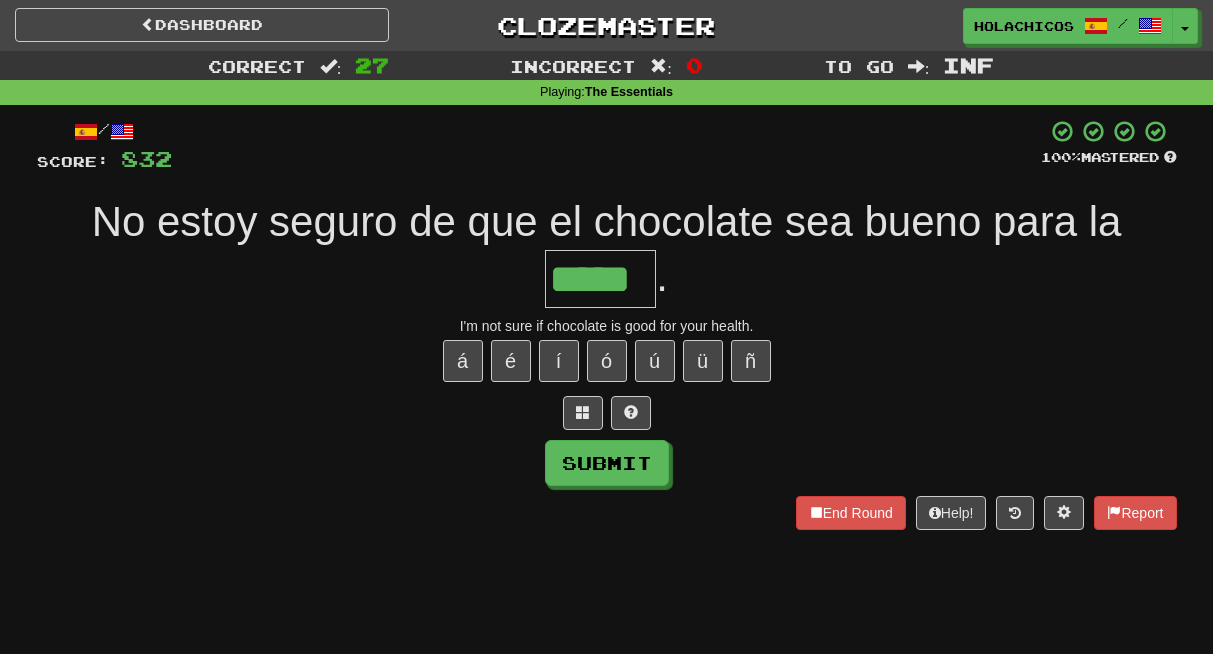 type on "*****" 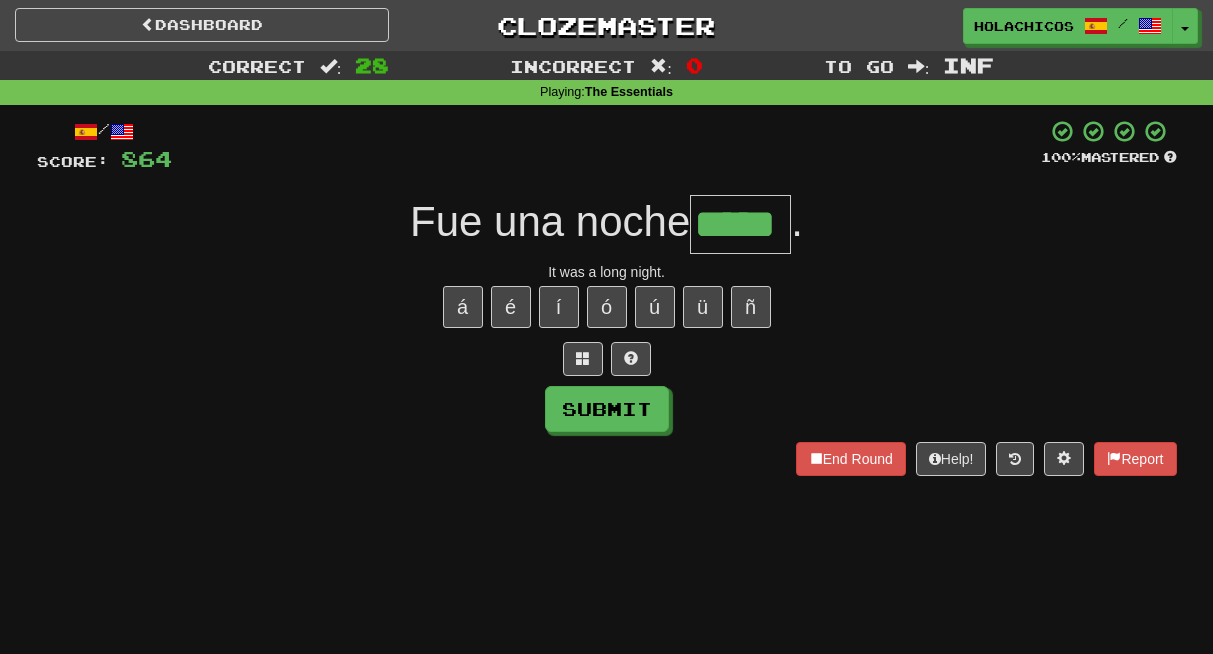 type on "*****" 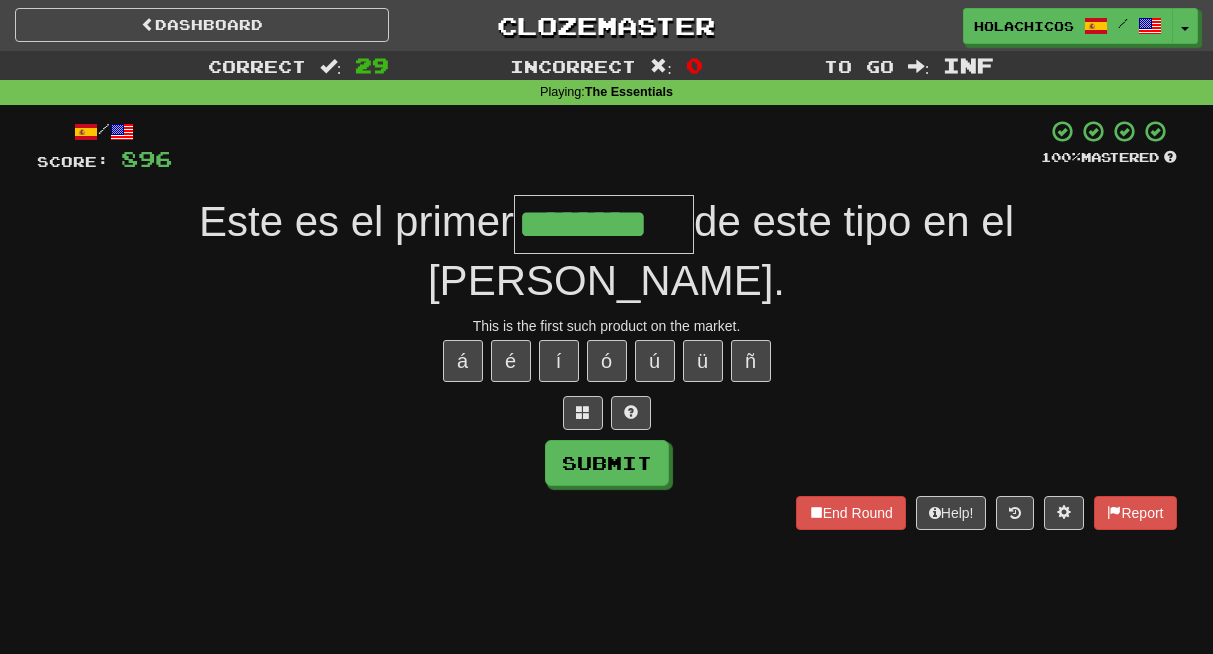 type on "********" 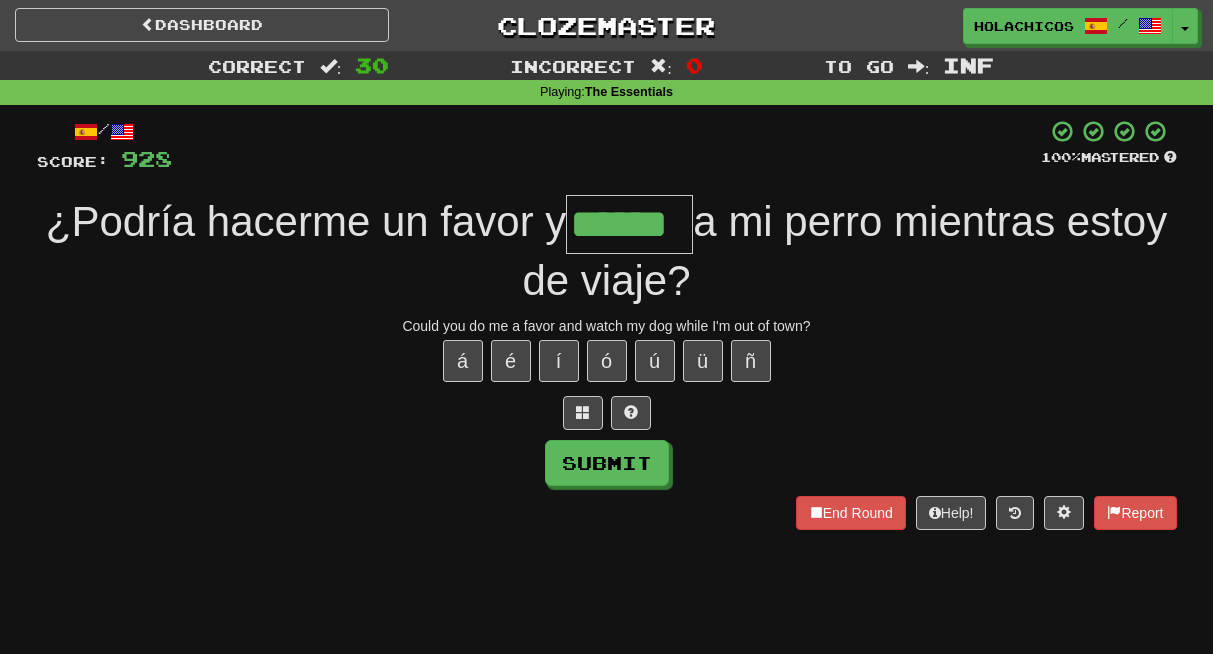 type on "******" 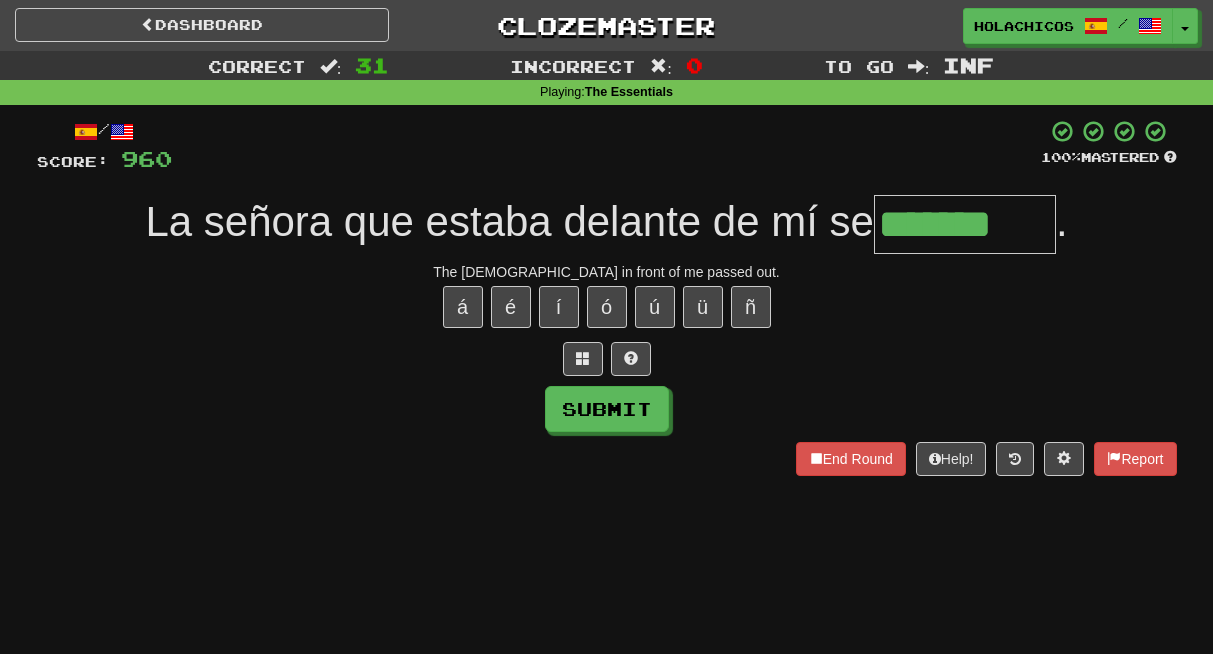 type on "*******" 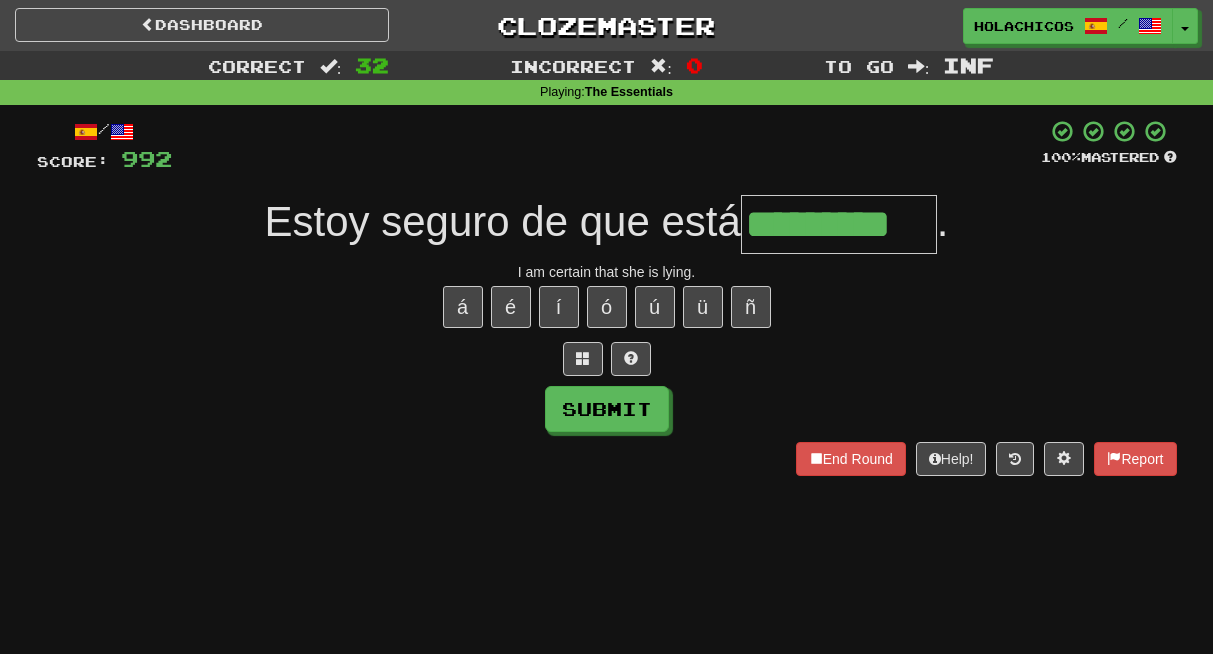 type on "*********" 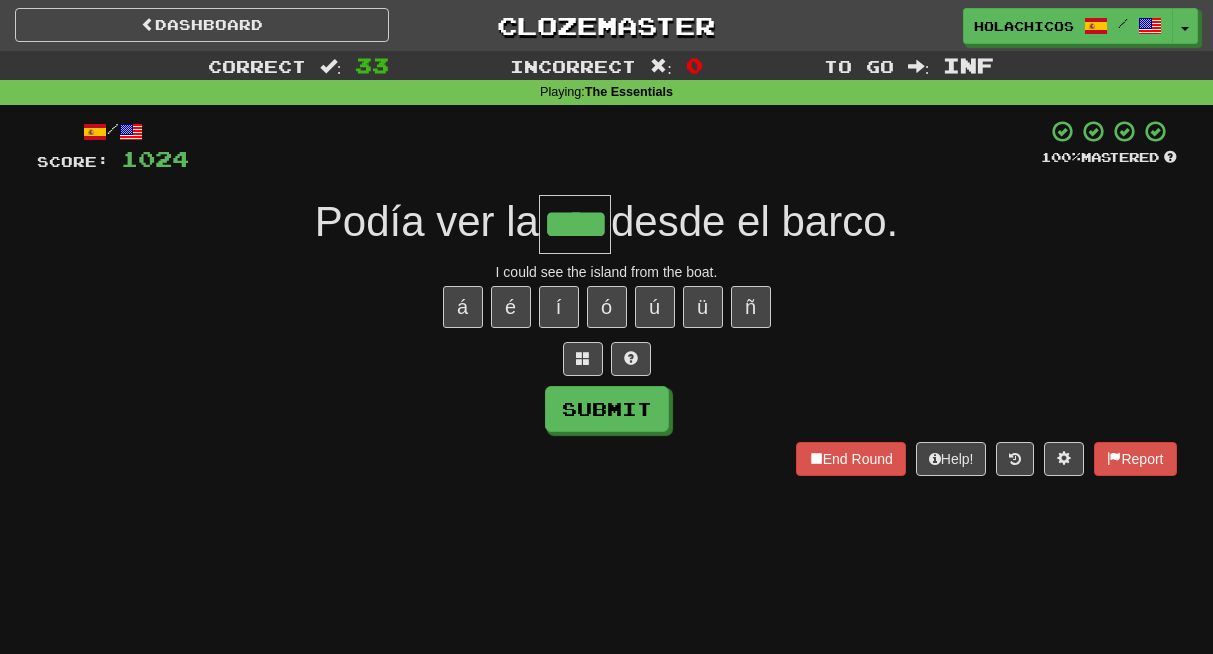 type on "****" 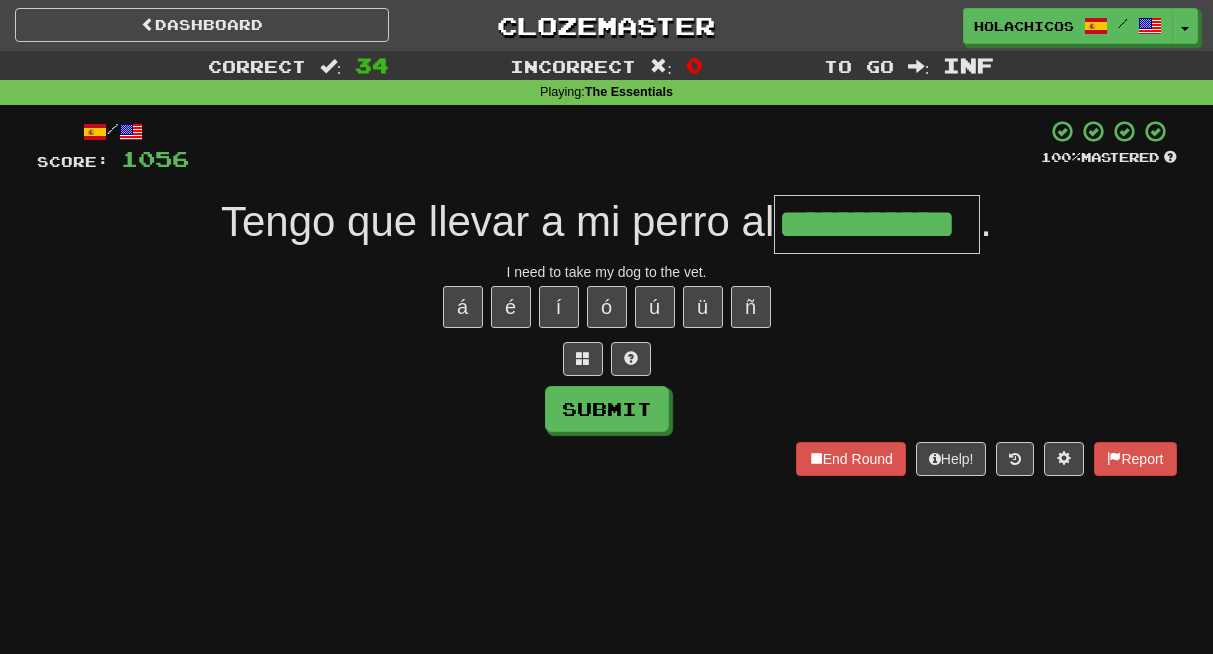 type on "**********" 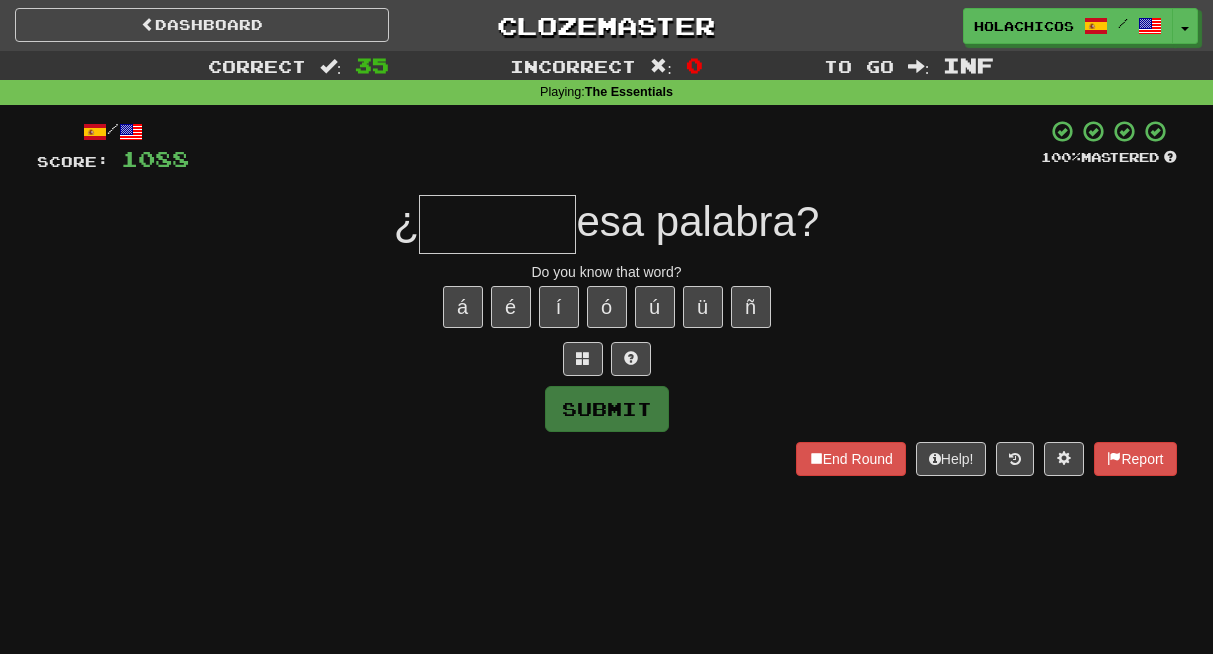type on "*" 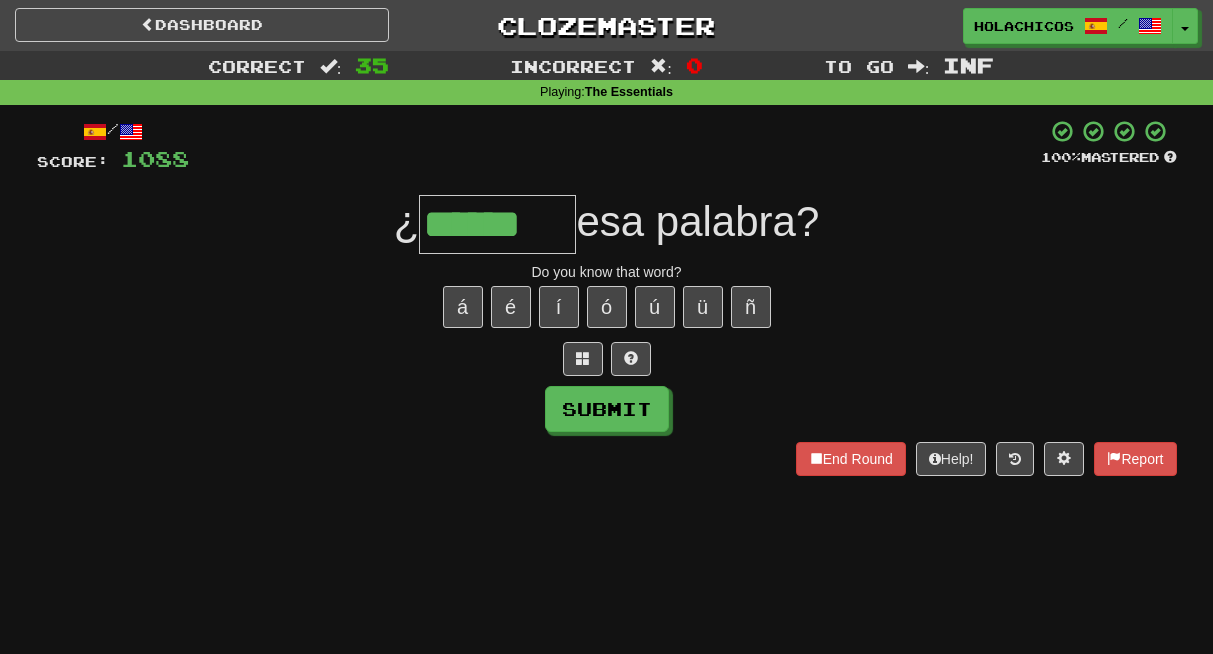 type on "******" 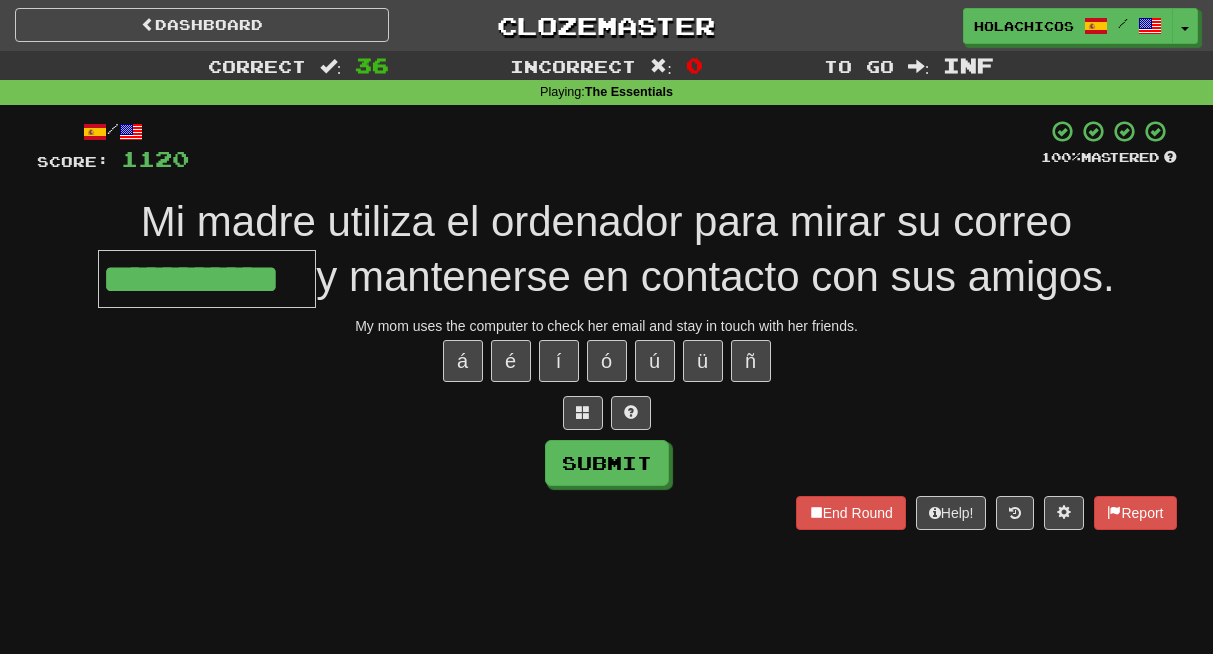 type on "**********" 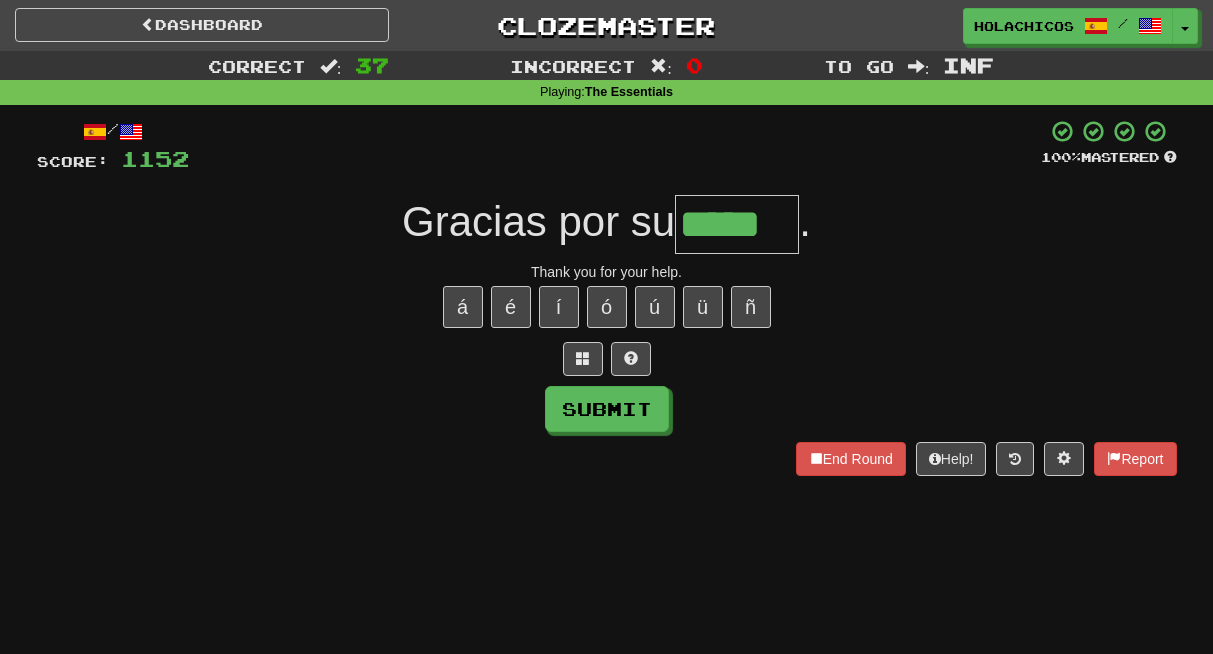type on "*****" 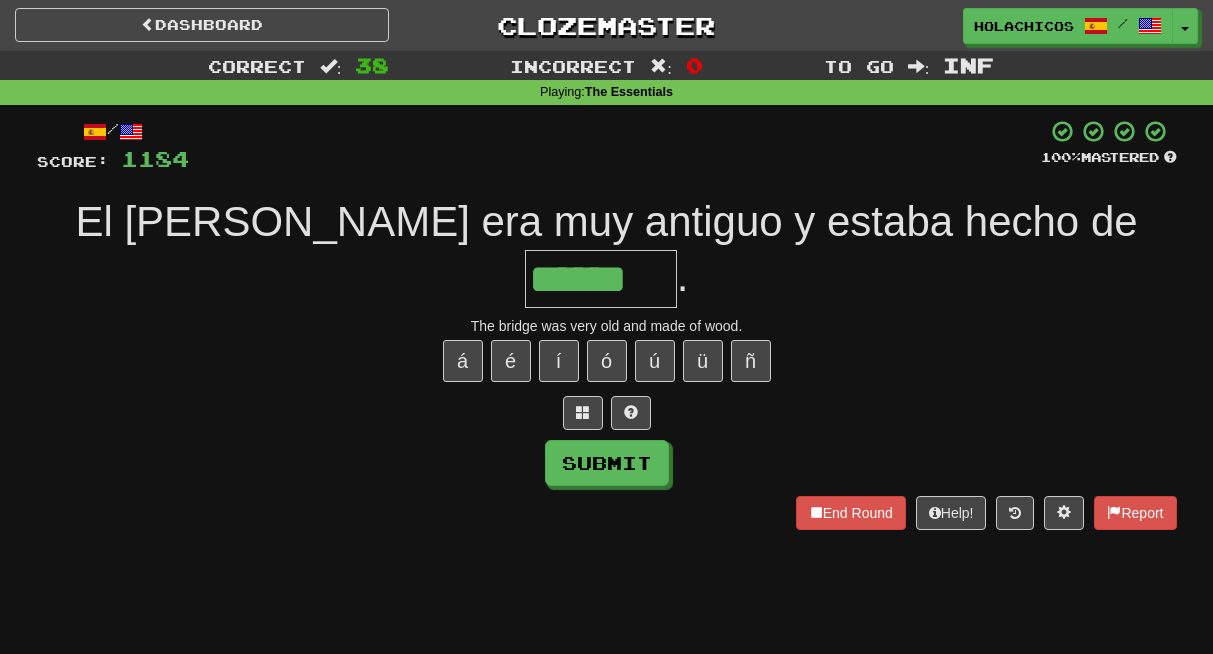 type on "******" 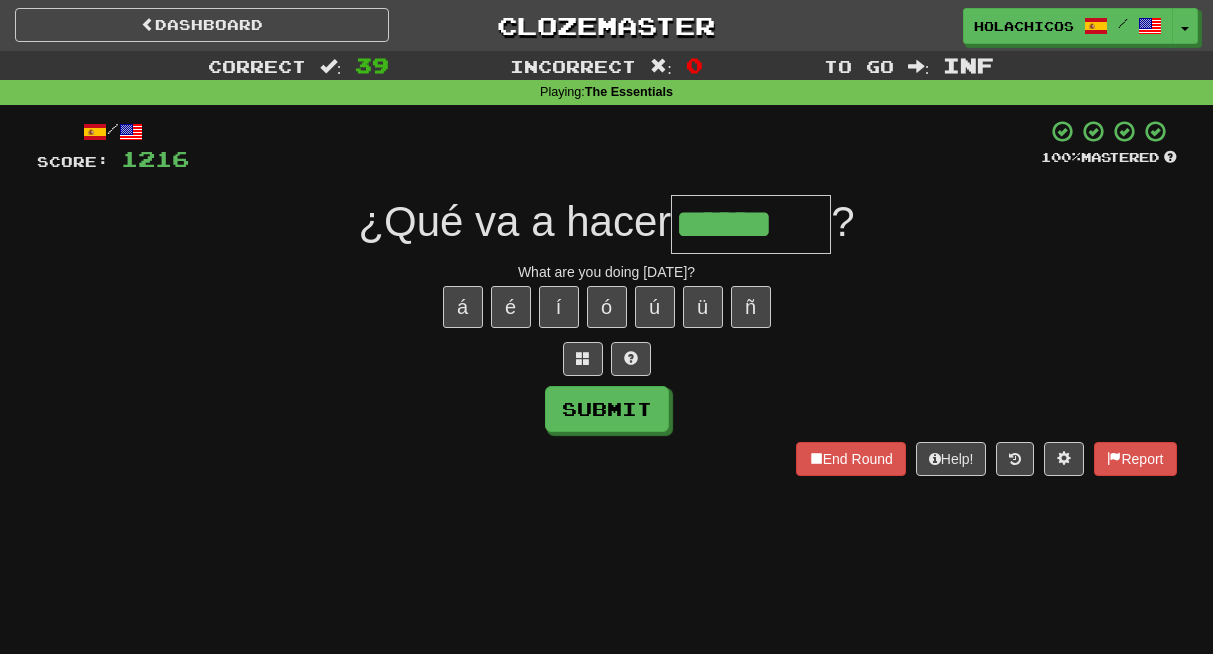type on "******" 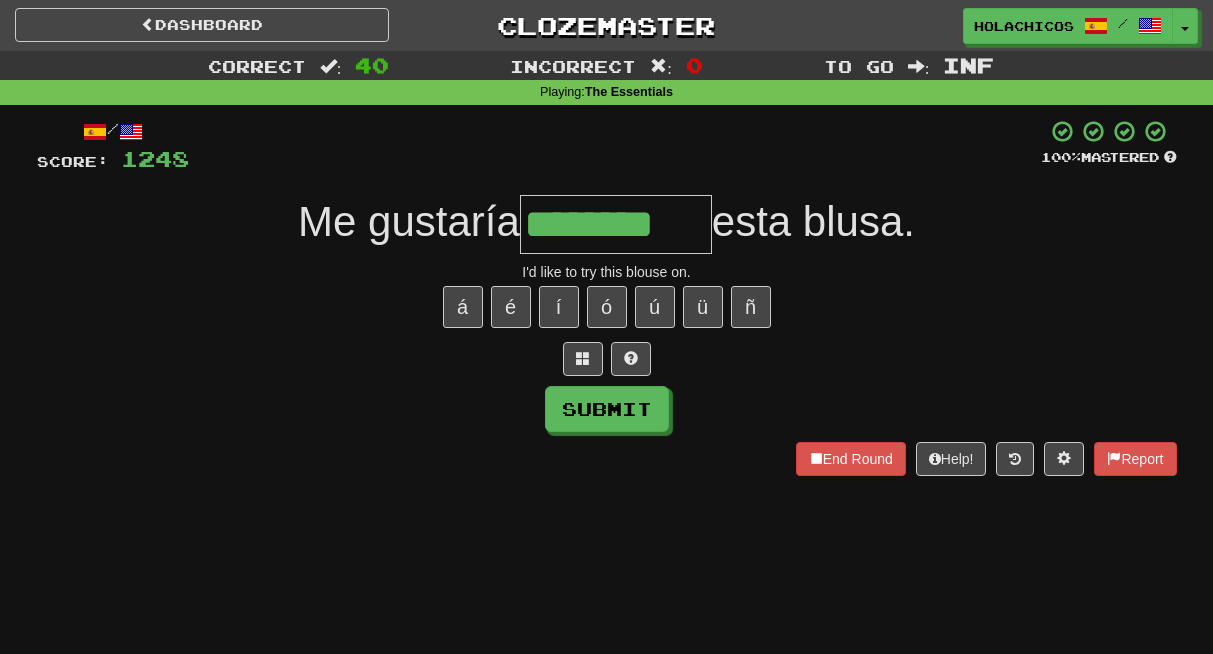 type on "********" 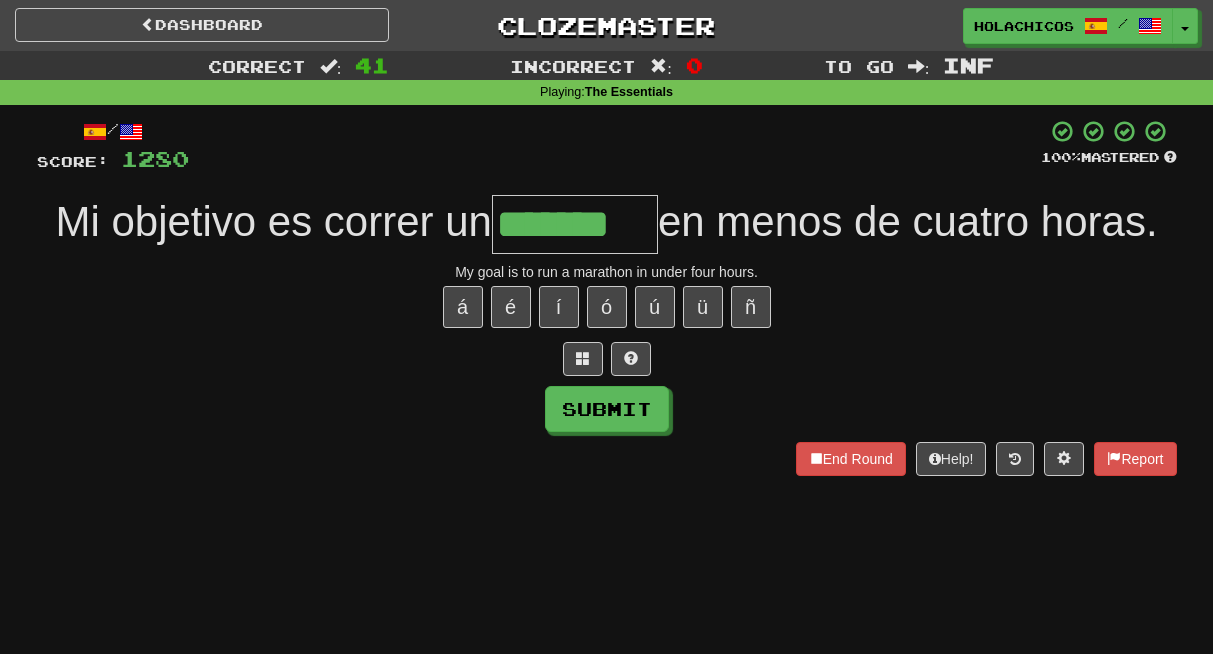 type on "*******" 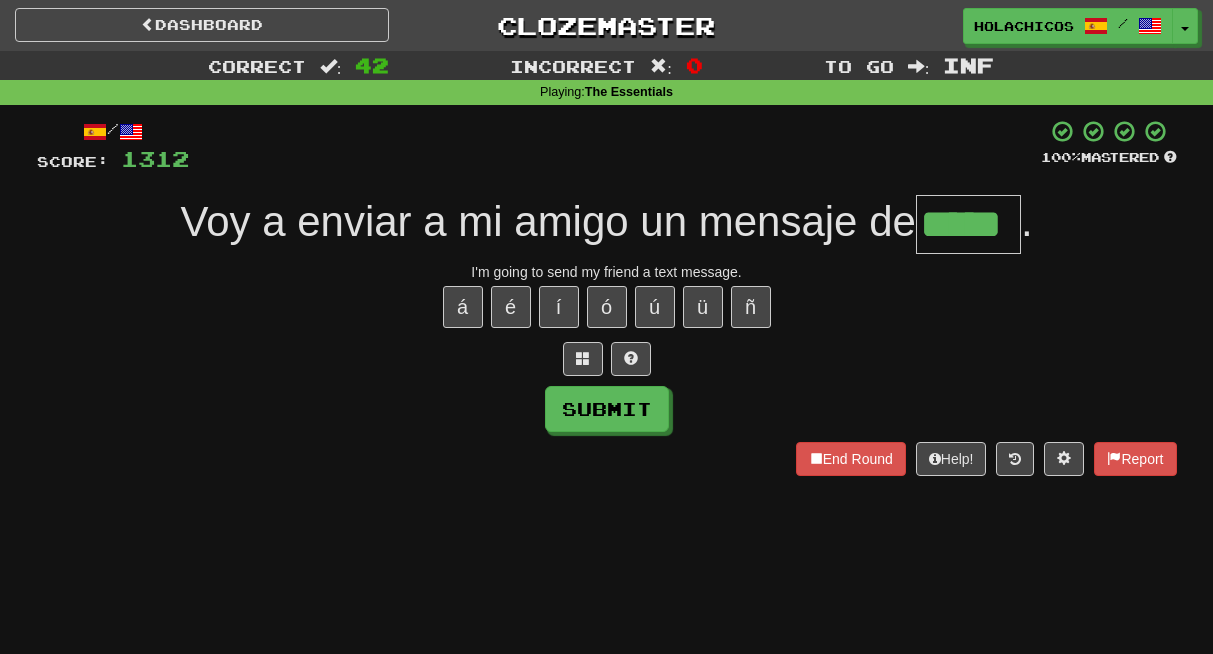 type on "*****" 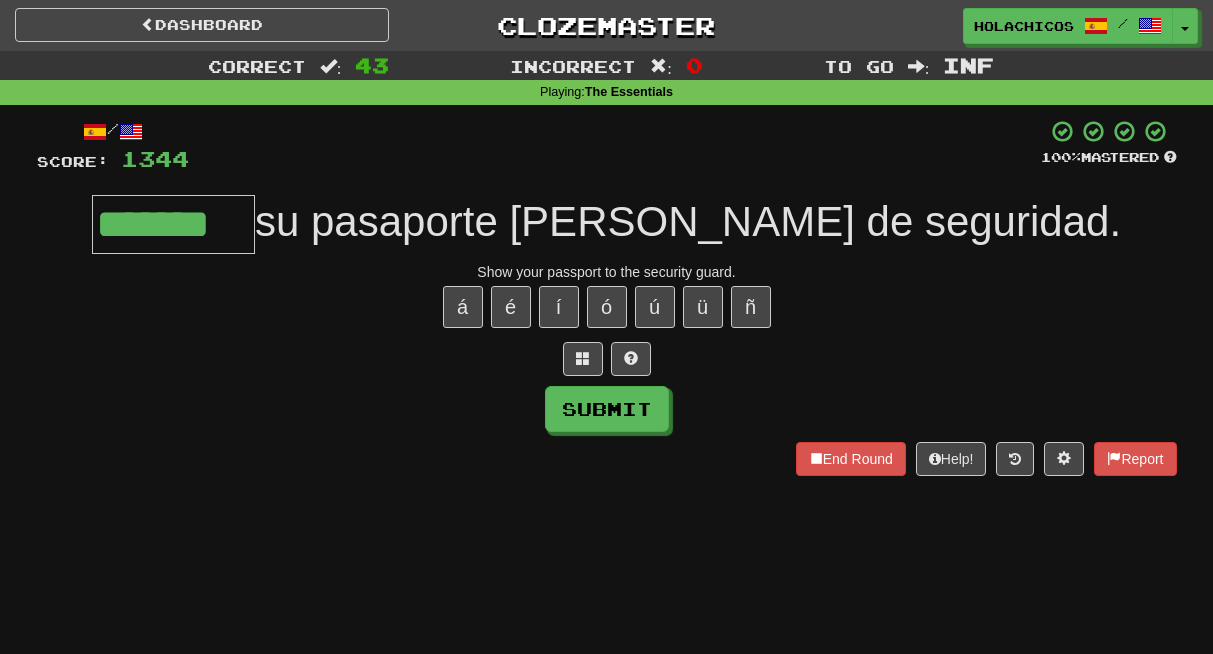 type on "*******" 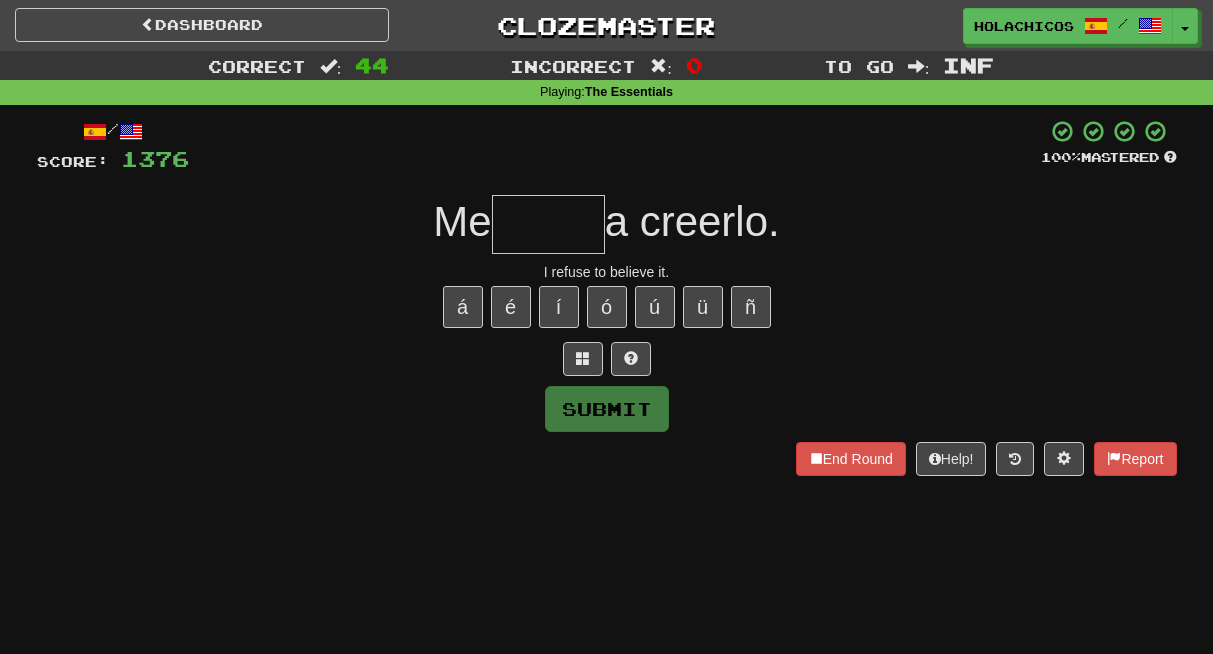 type on "*" 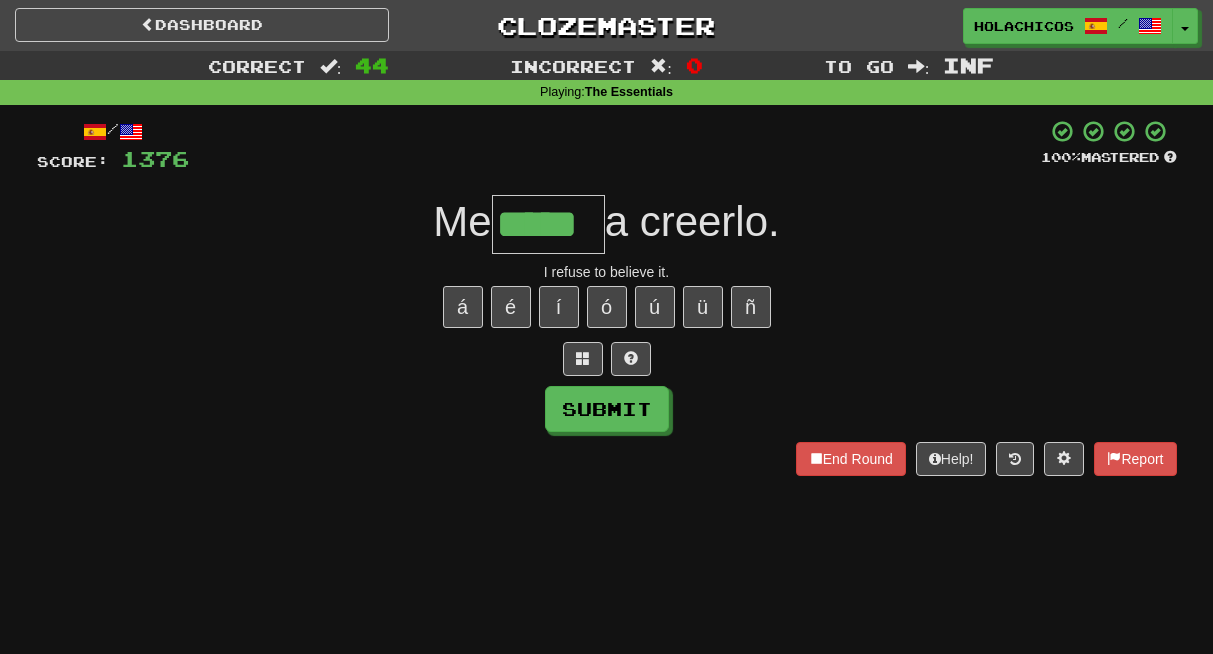 type on "*****" 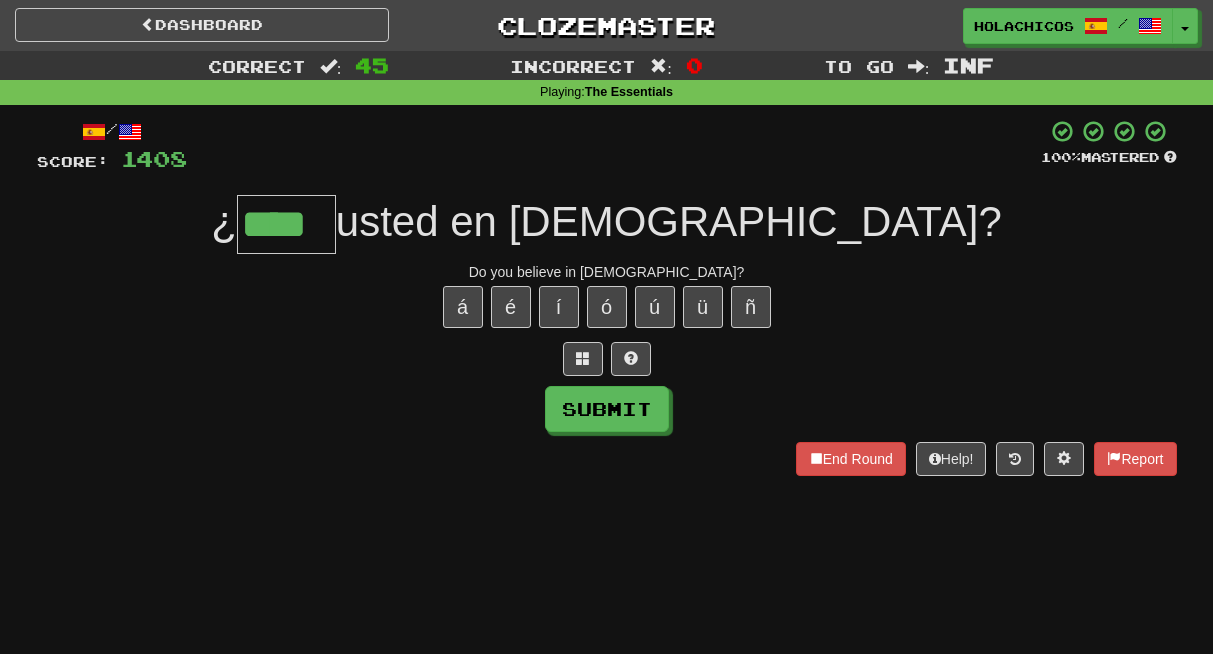scroll, scrollTop: 0, scrollLeft: 0, axis: both 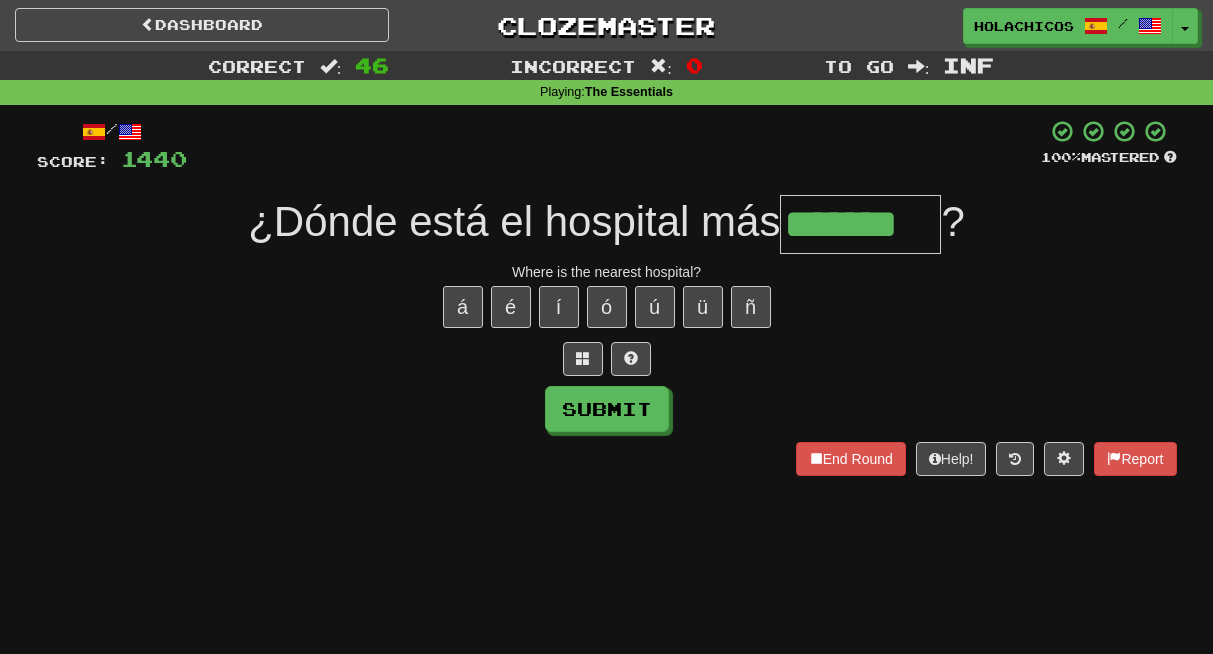 type on "*******" 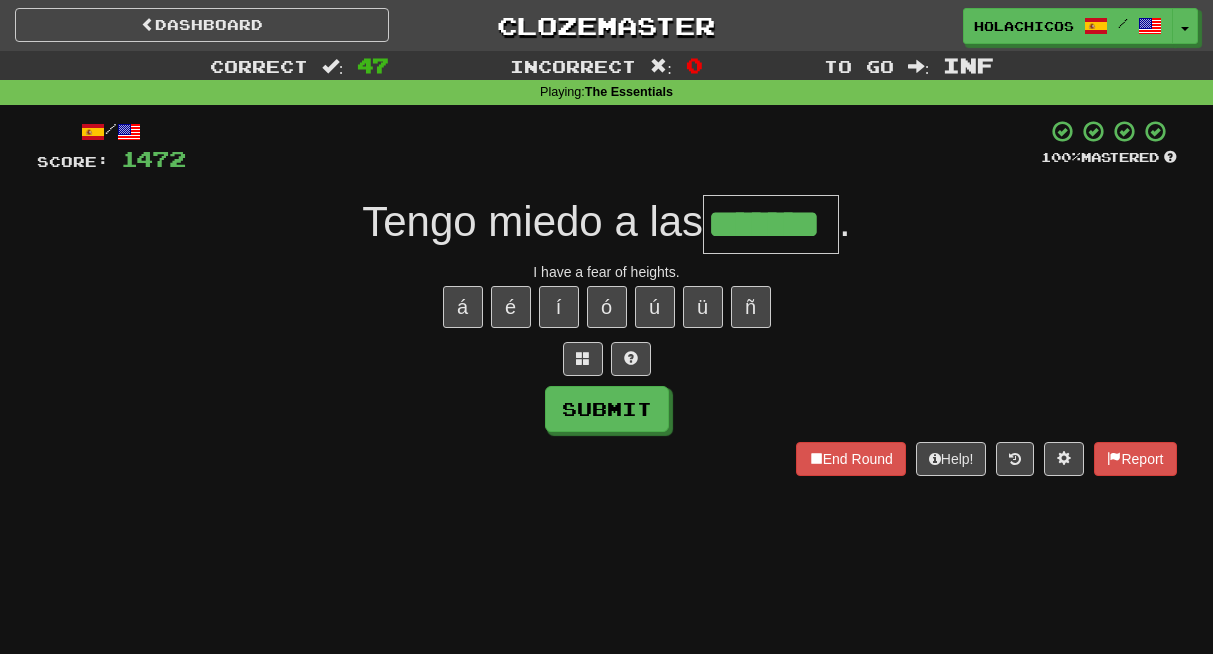 type on "*******" 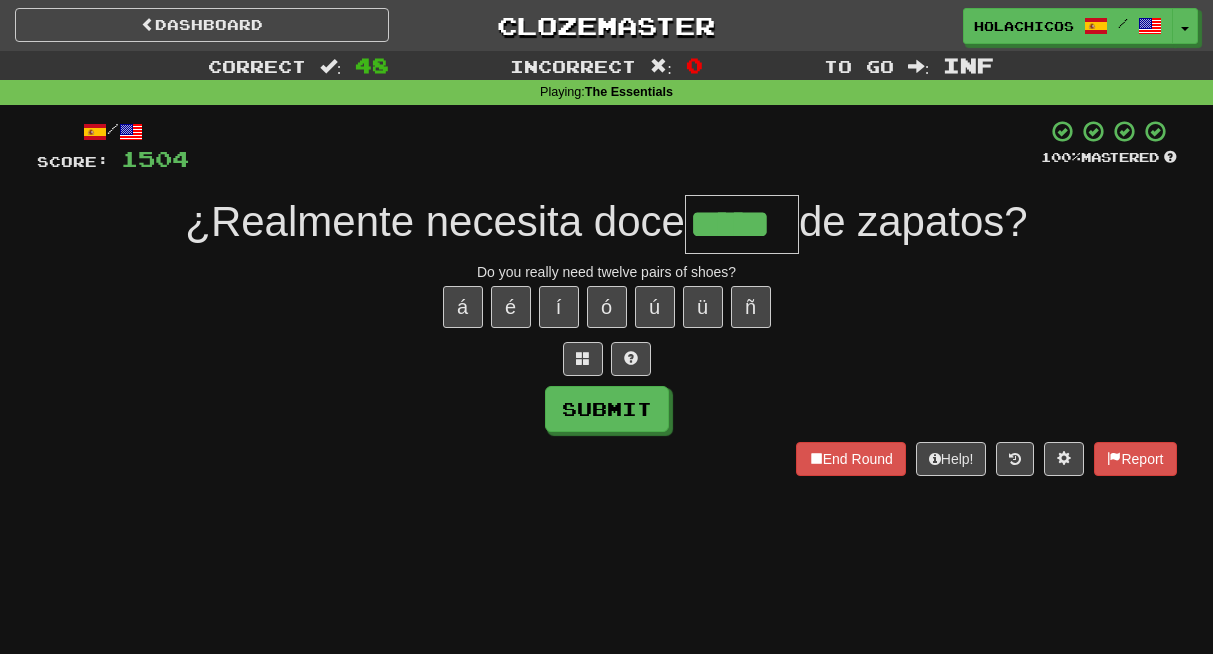 type on "*****" 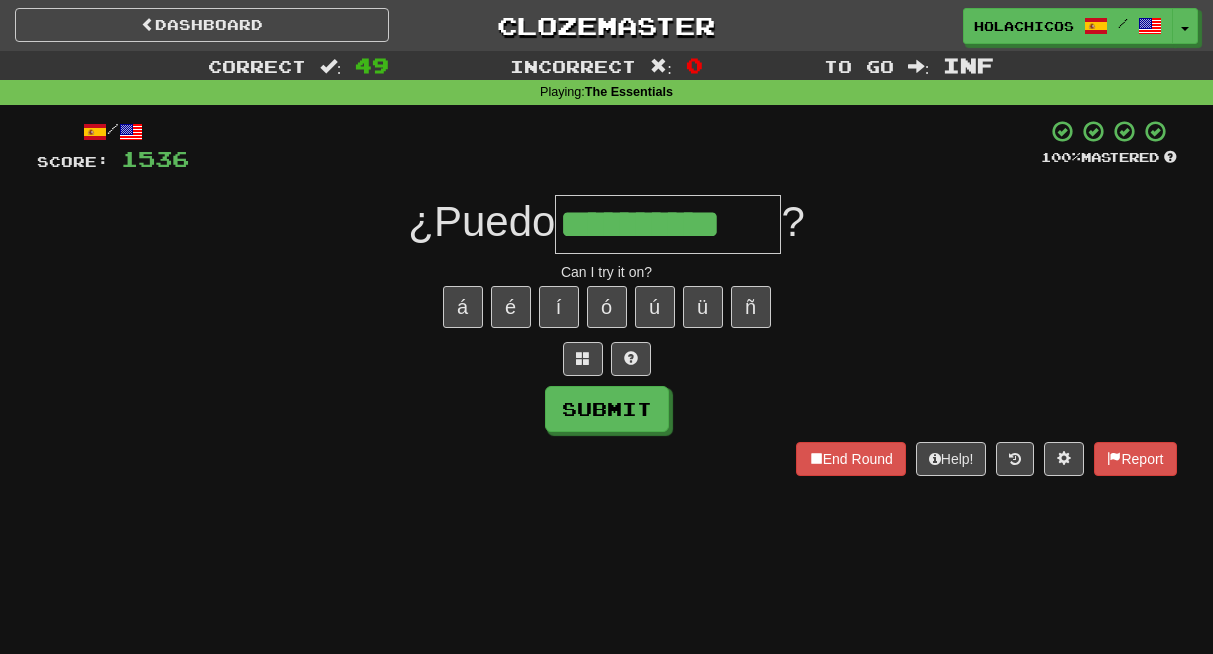 type on "**********" 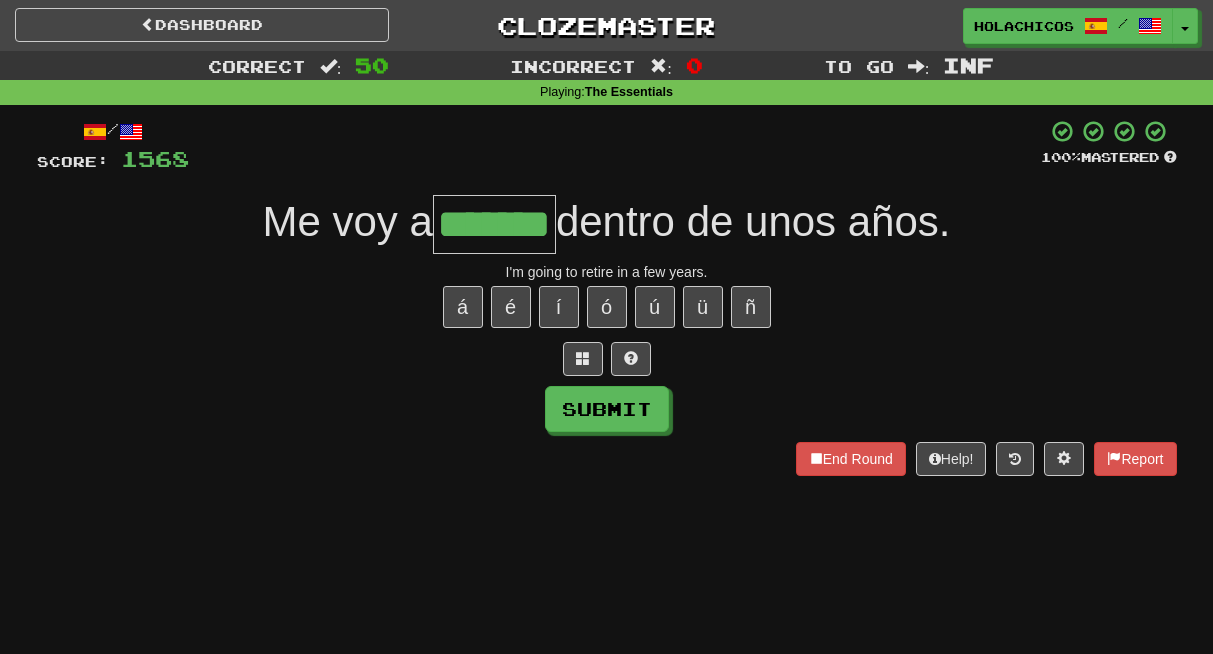 type on "*******" 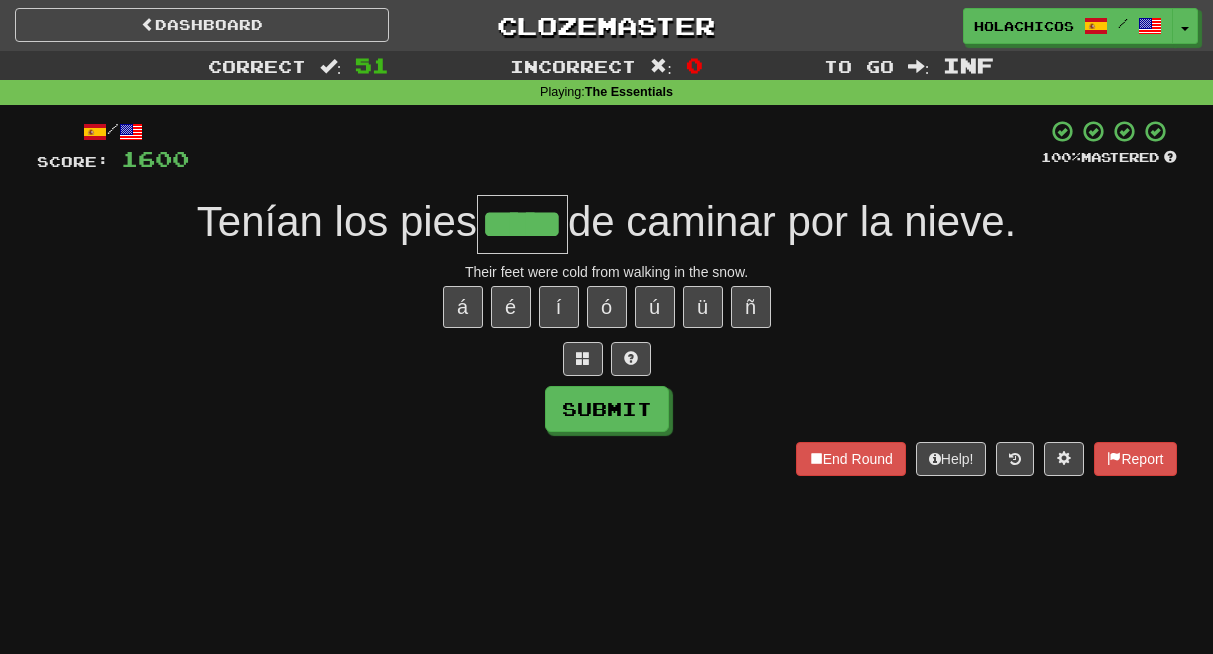 type on "*****" 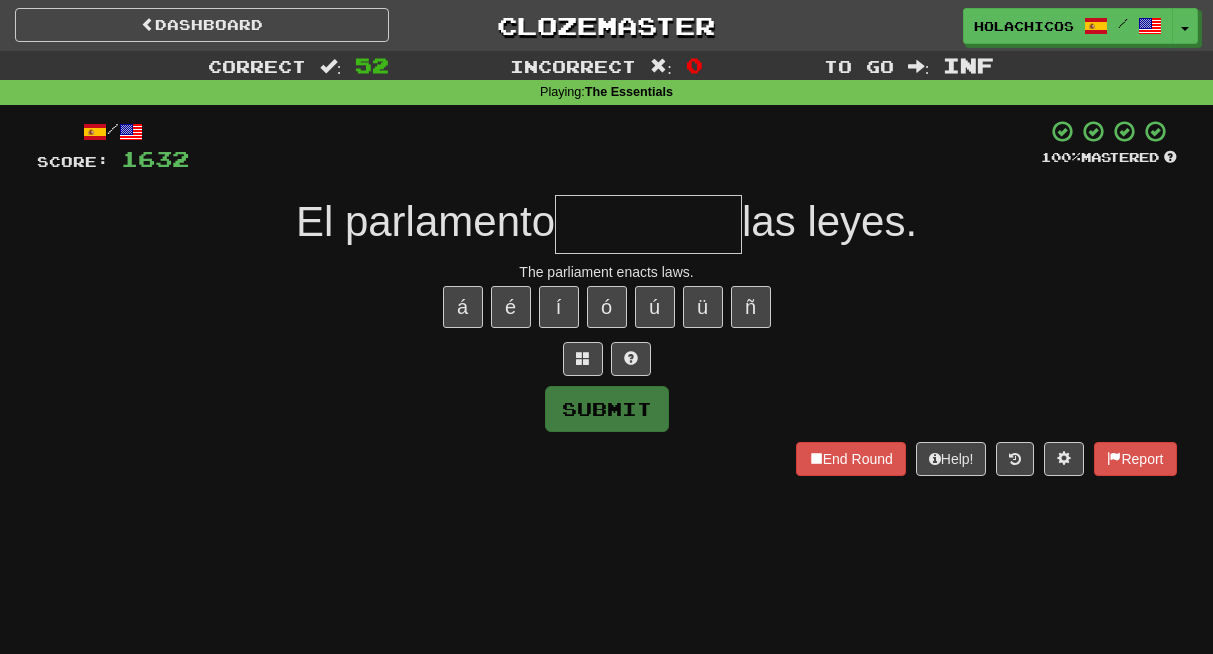 type on "*" 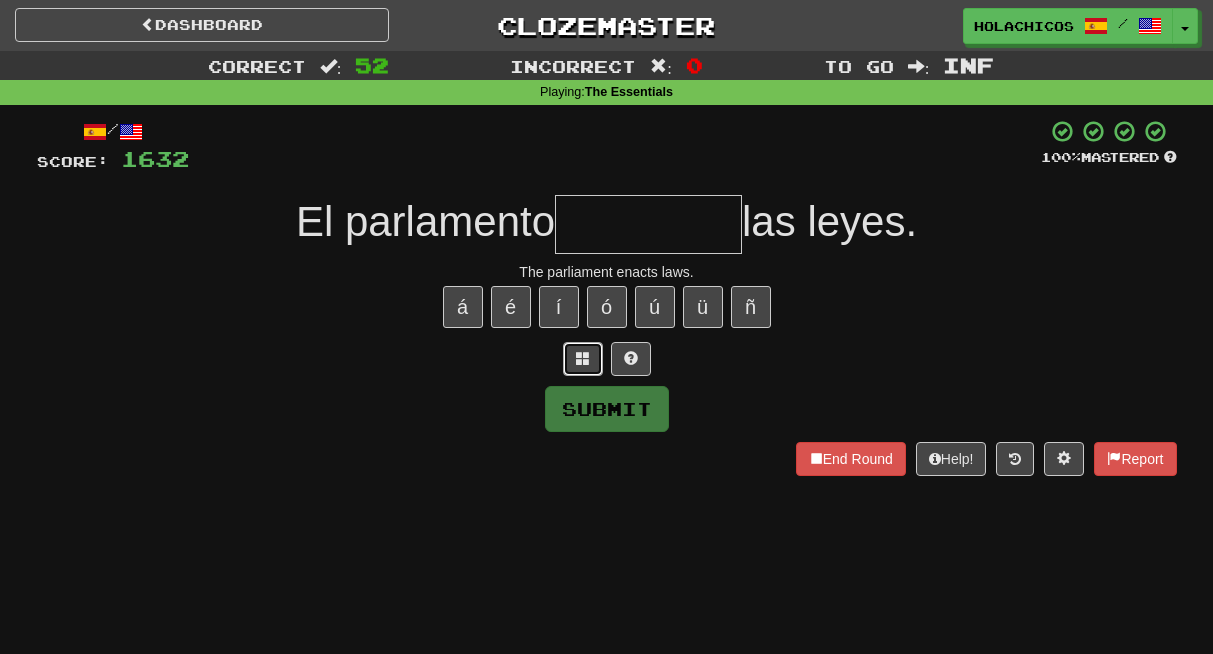 click at bounding box center [583, 359] 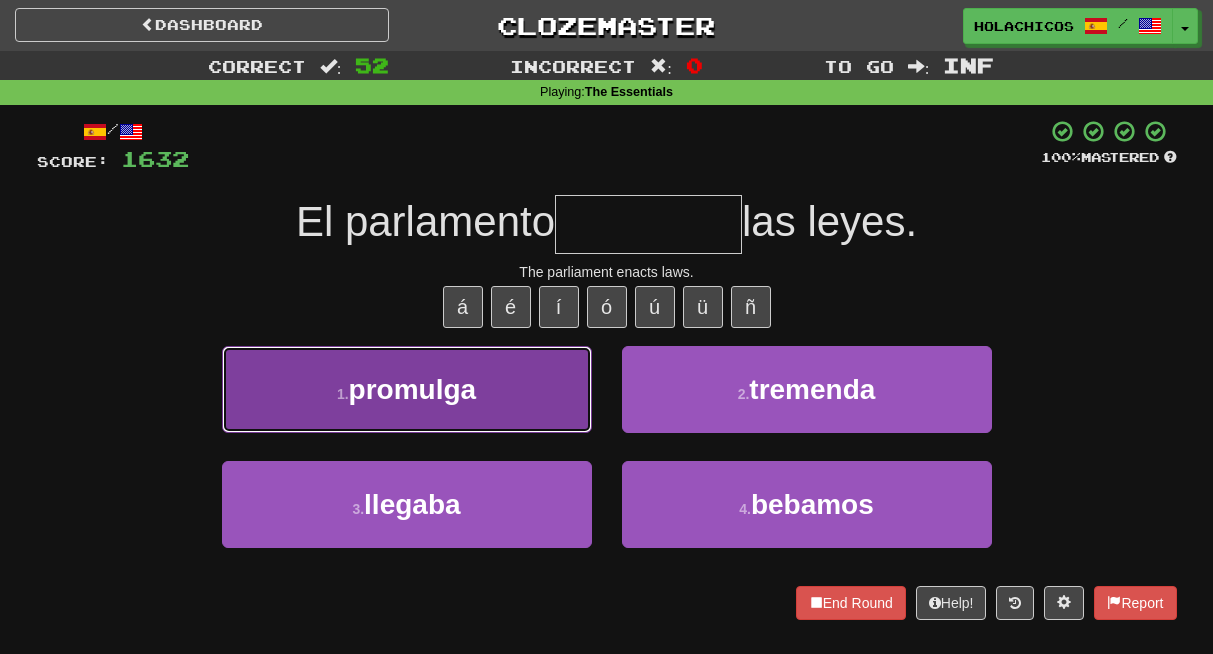 click on "1 .  promulga" at bounding box center (407, 389) 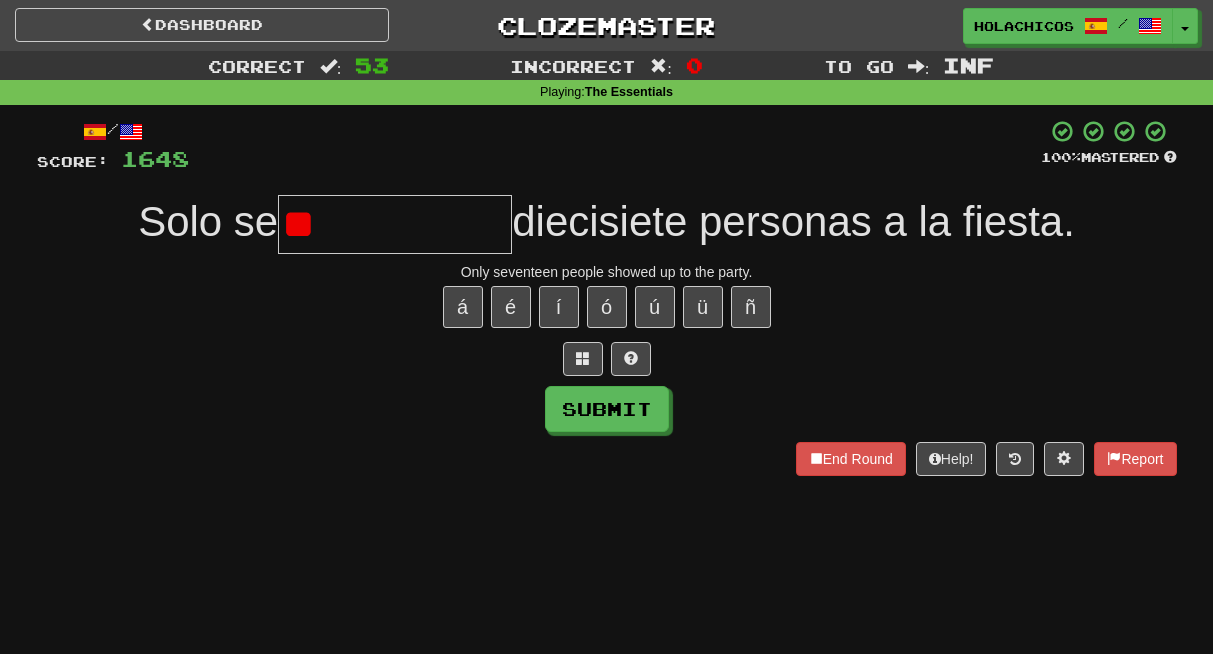 type on "*" 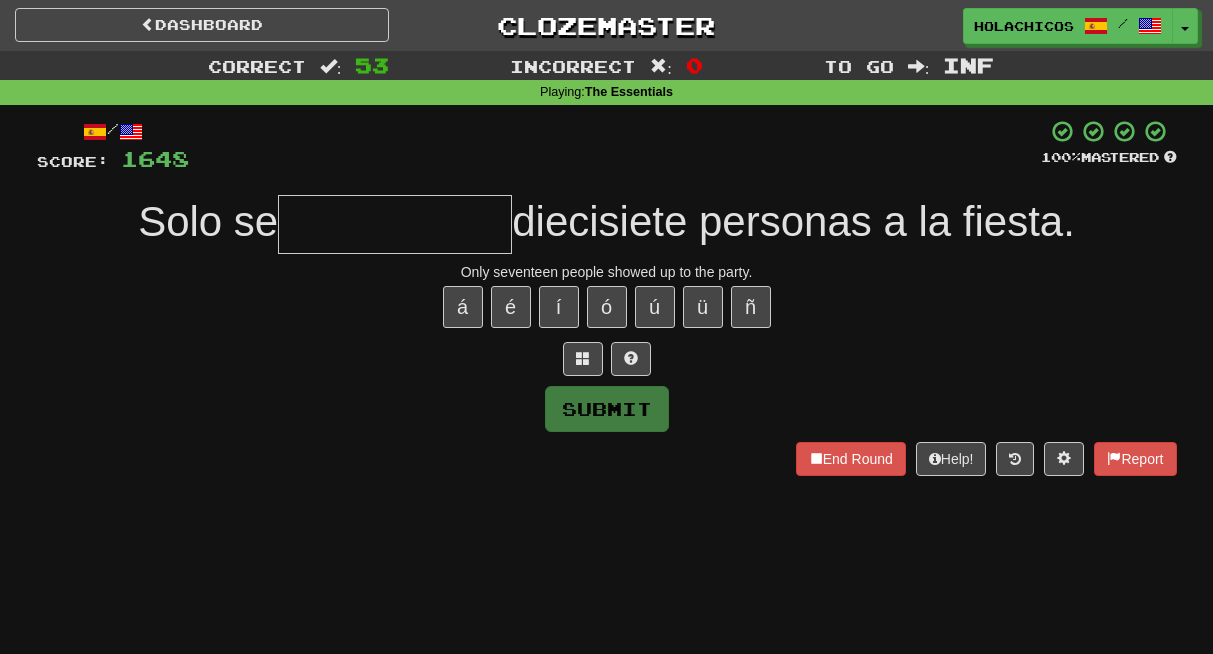 type on "*" 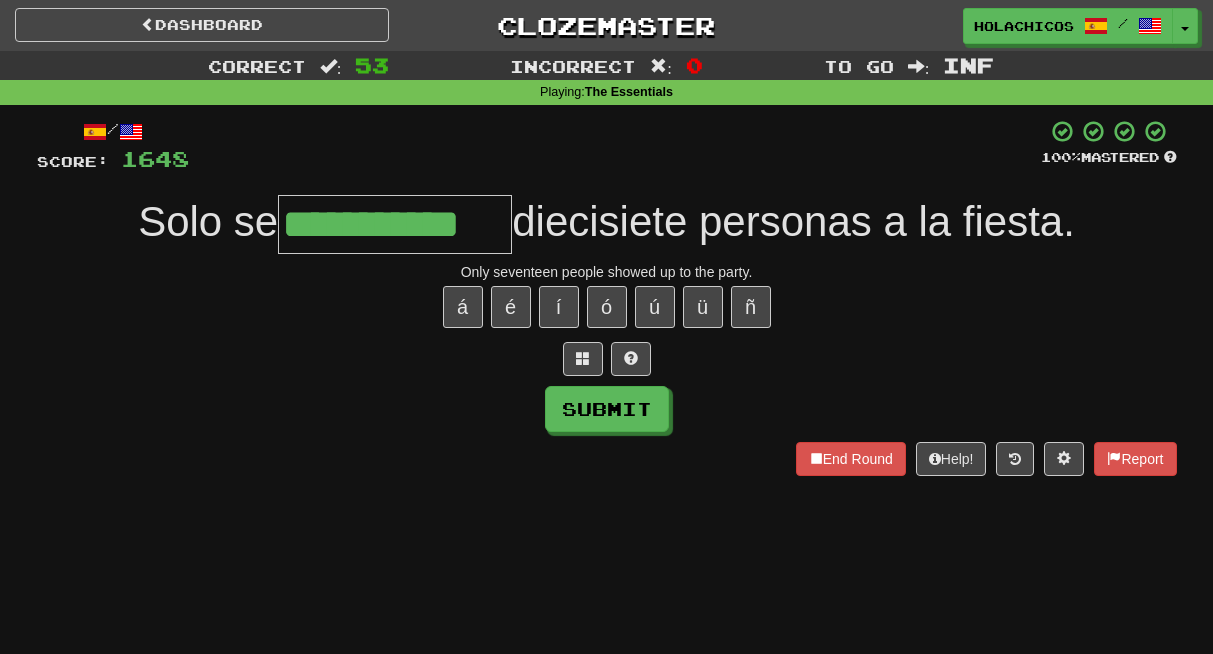 type on "**********" 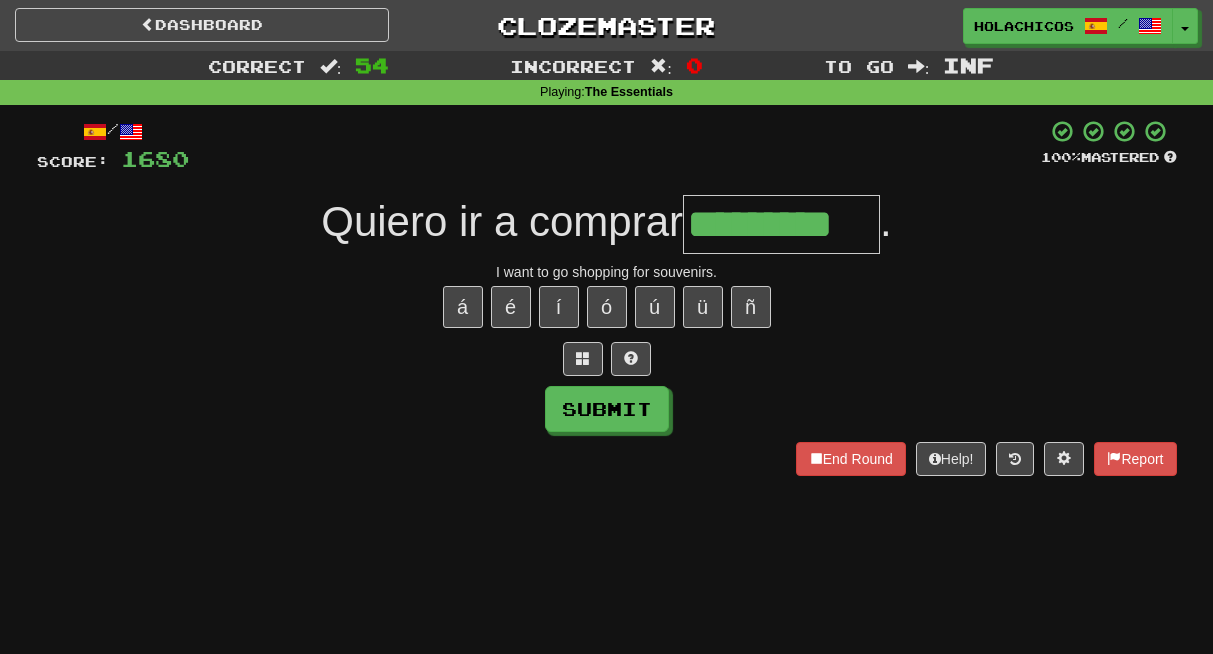 type on "*********" 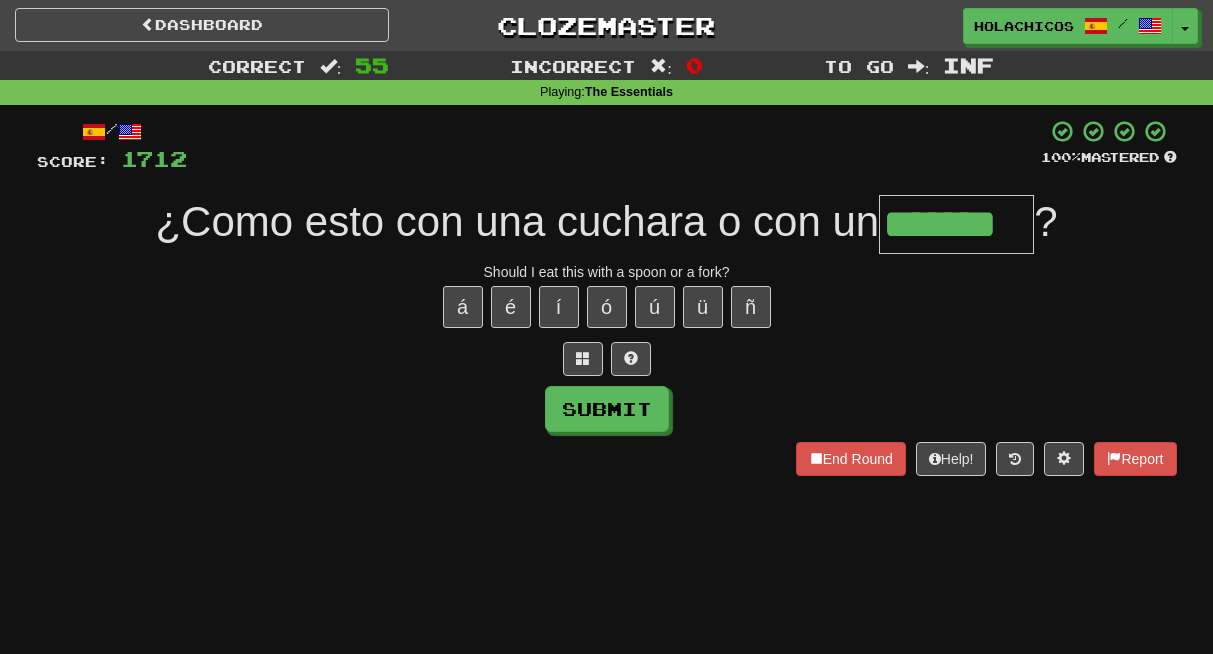 type on "*******" 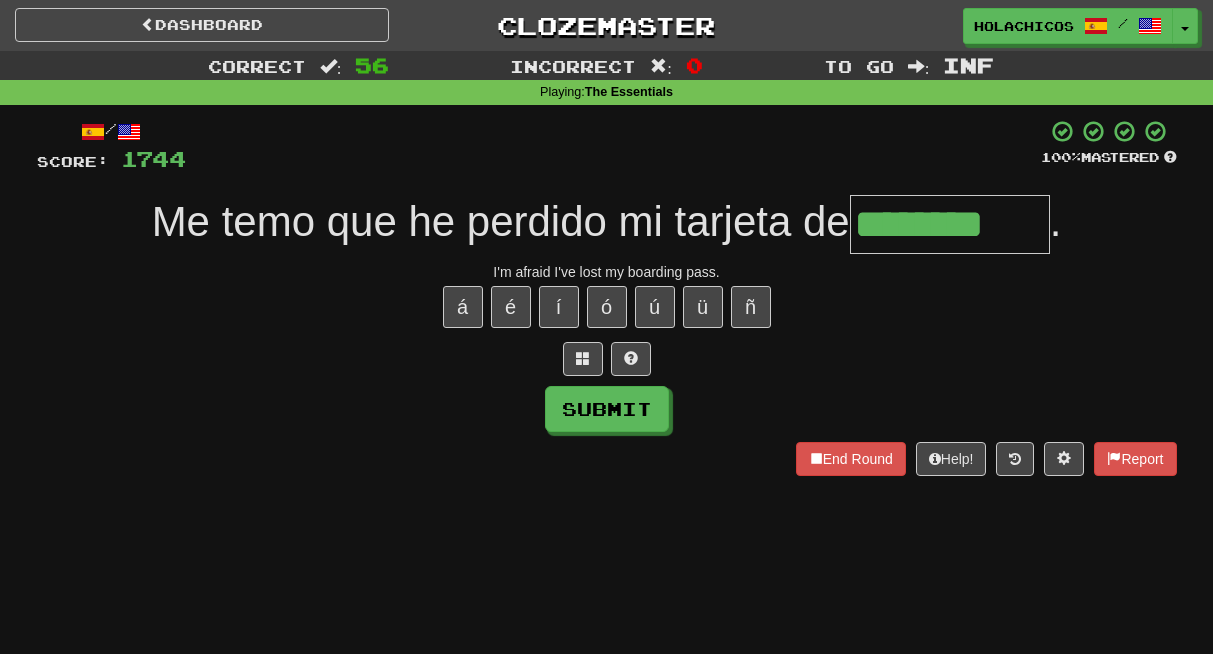 type on "********" 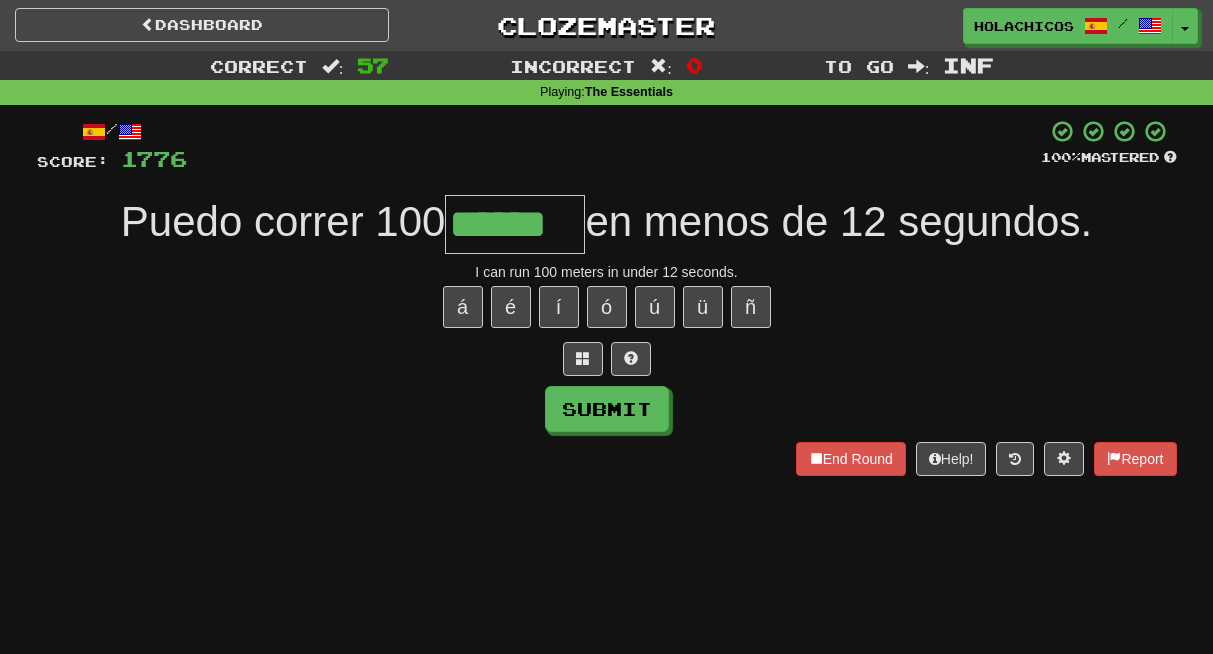 type on "******" 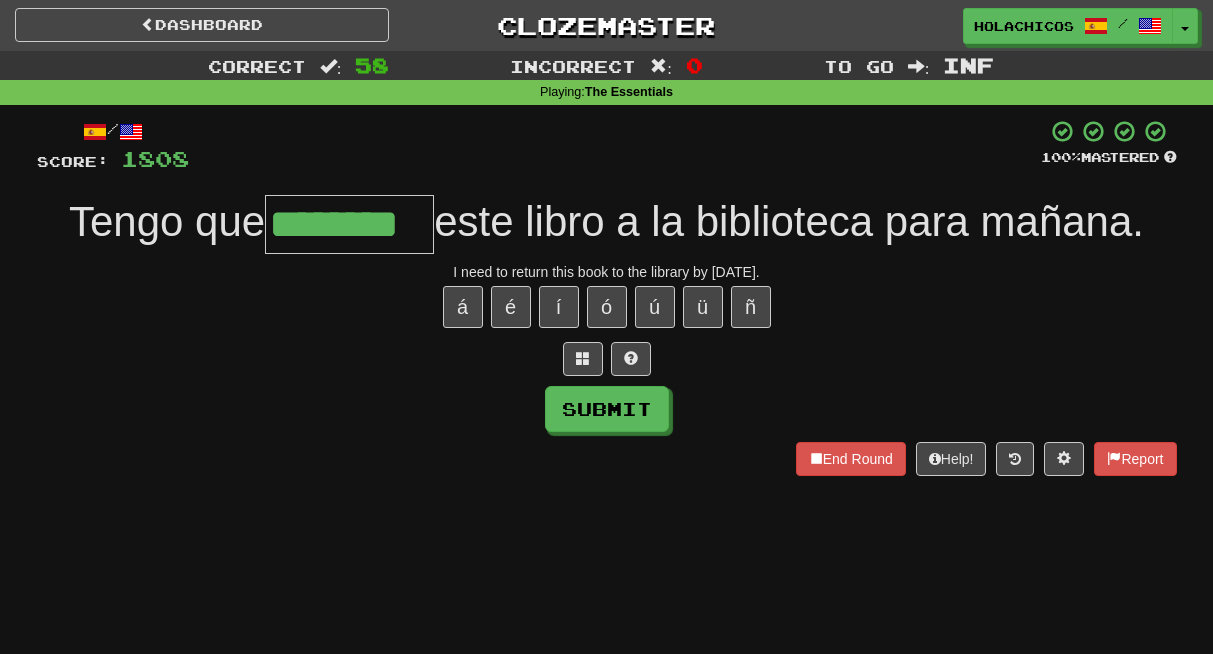 type on "********" 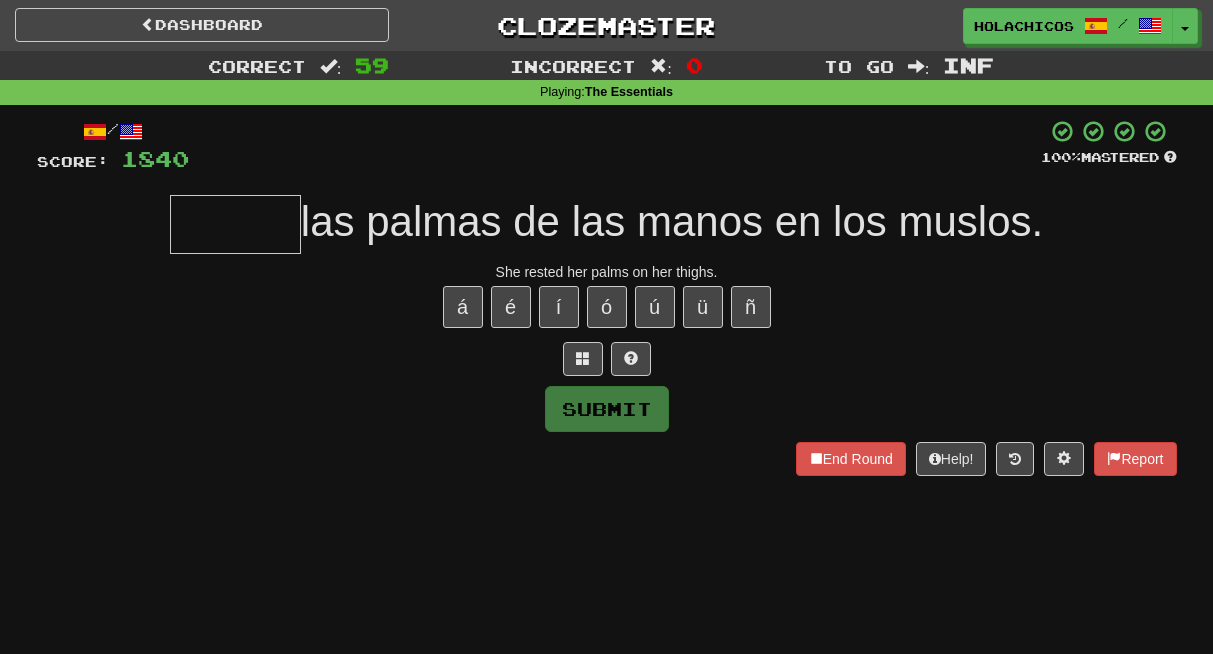 type on "*" 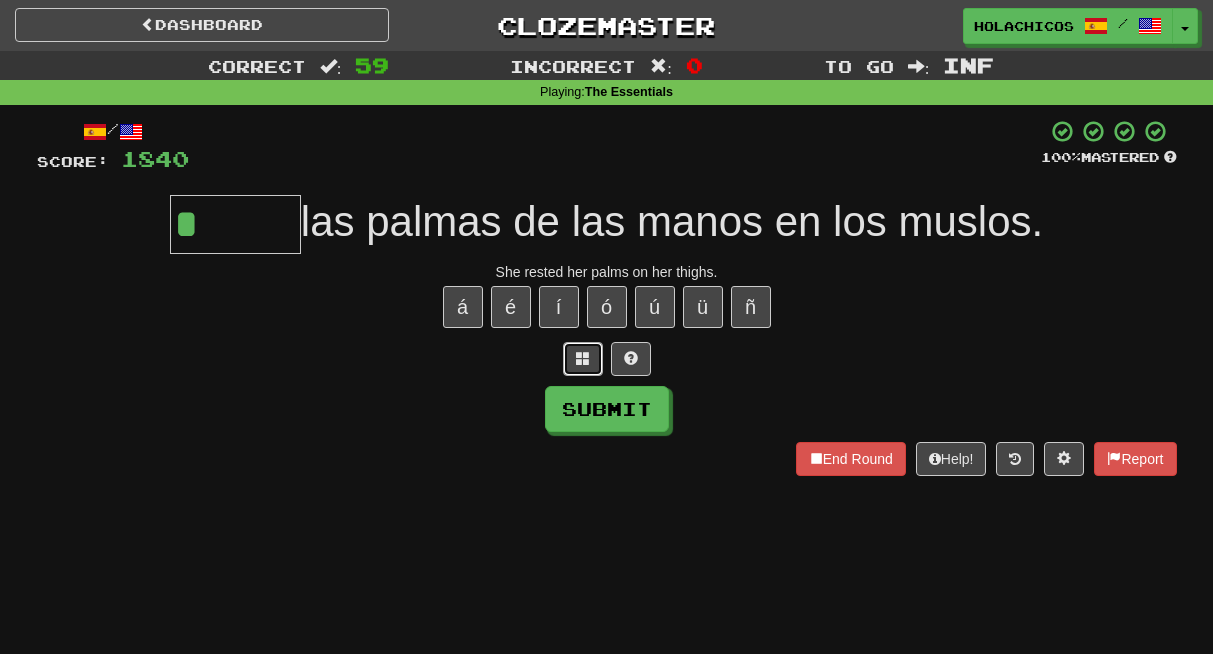 click at bounding box center (583, 358) 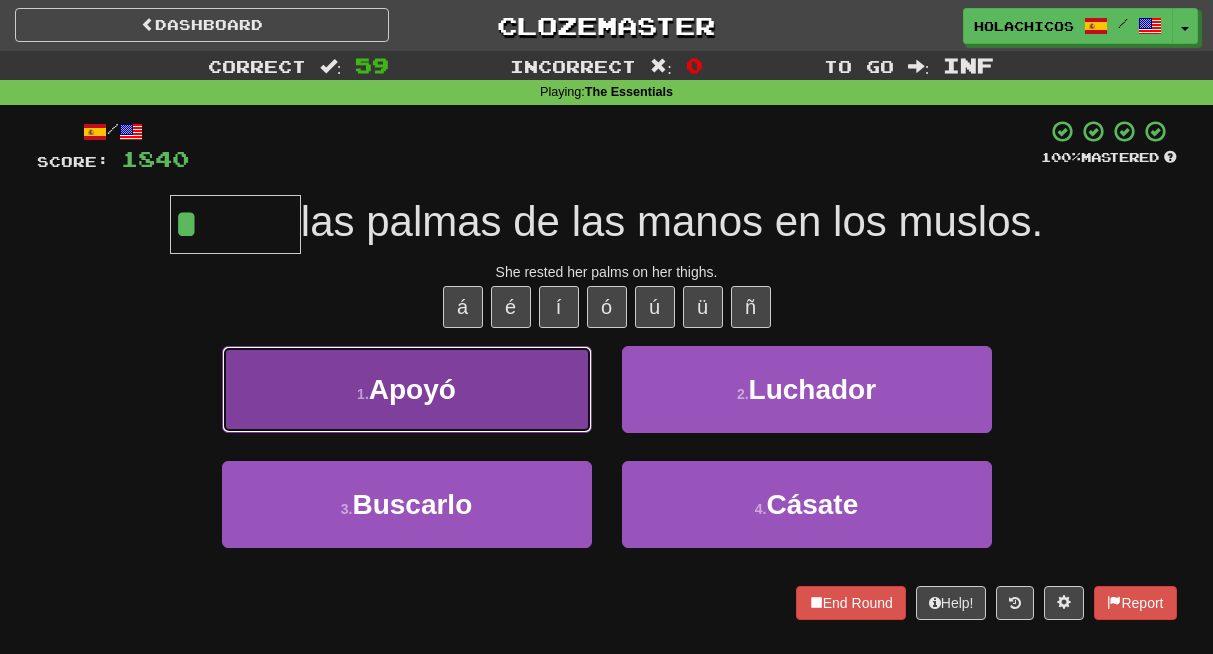 click on "1 .  Apoyó" at bounding box center (407, 389) 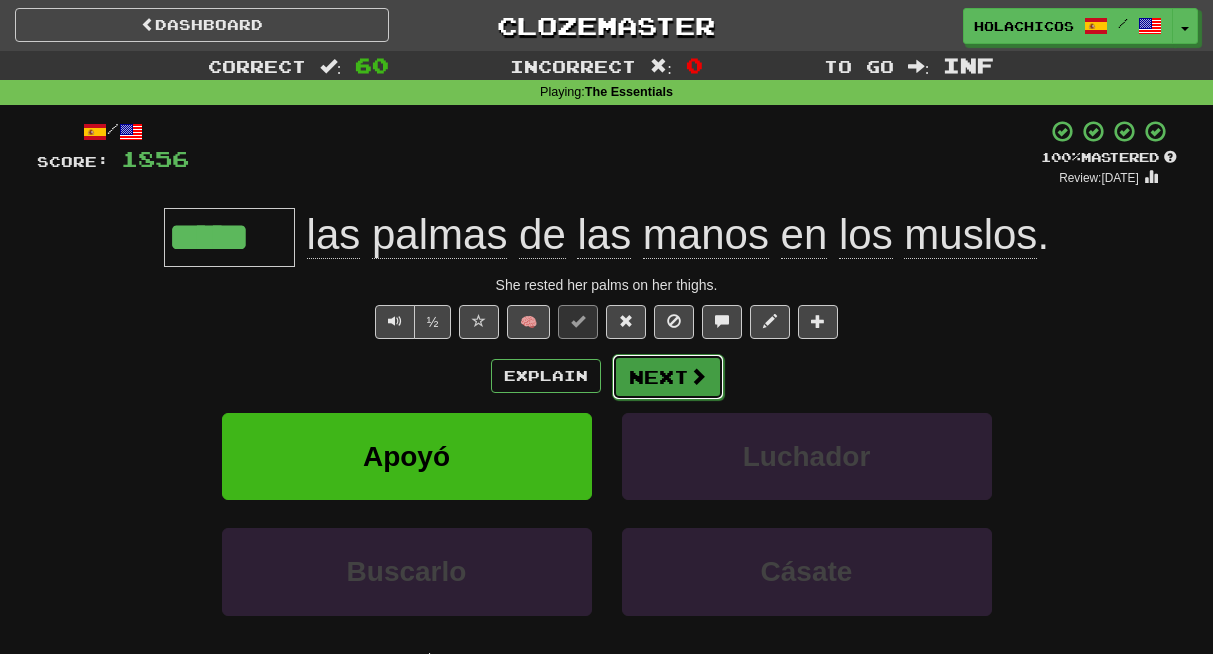 click on "Next" at bounding box center [668, 377] 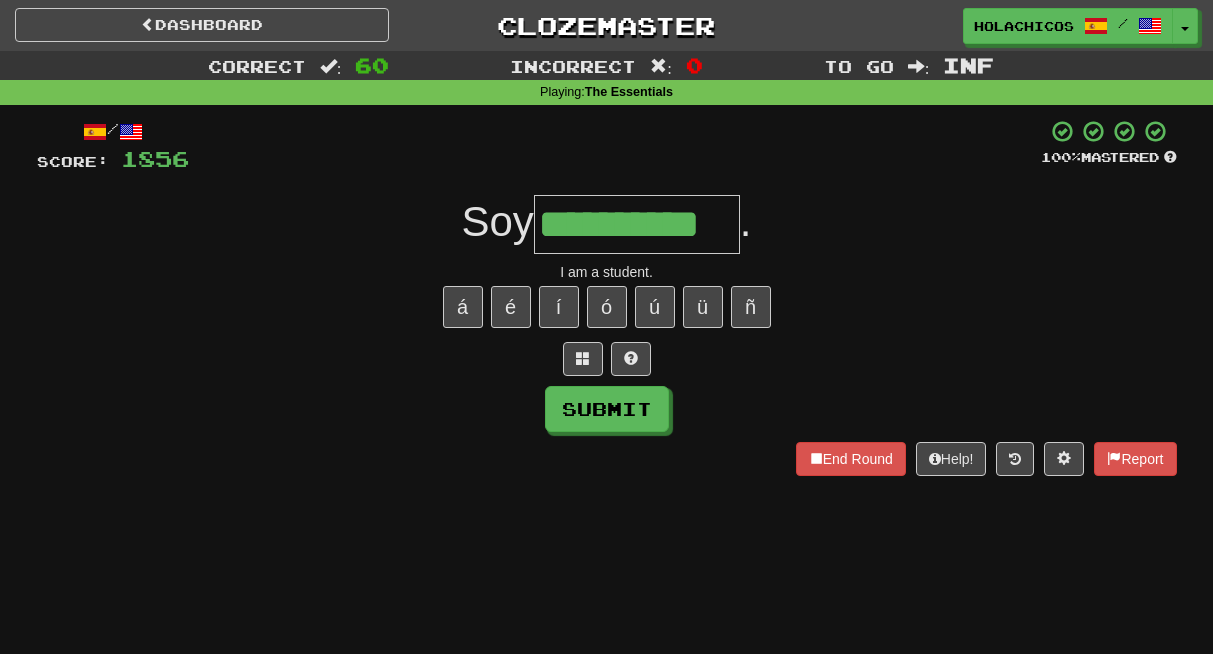 type on "**********" 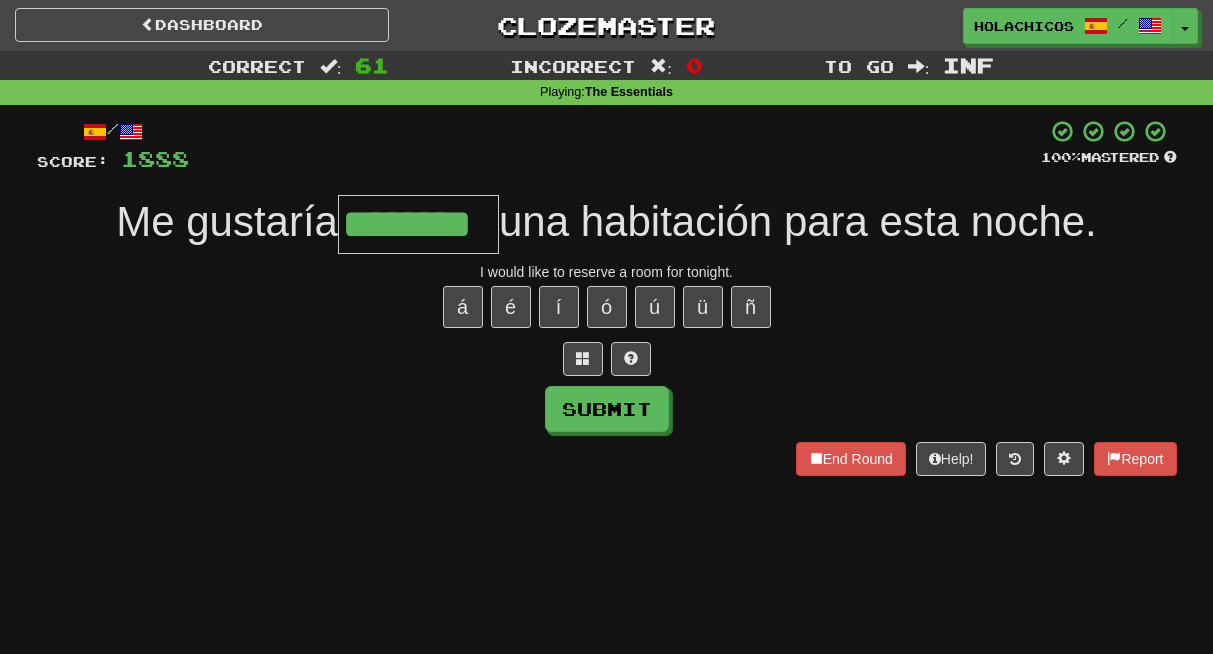 type on "********" 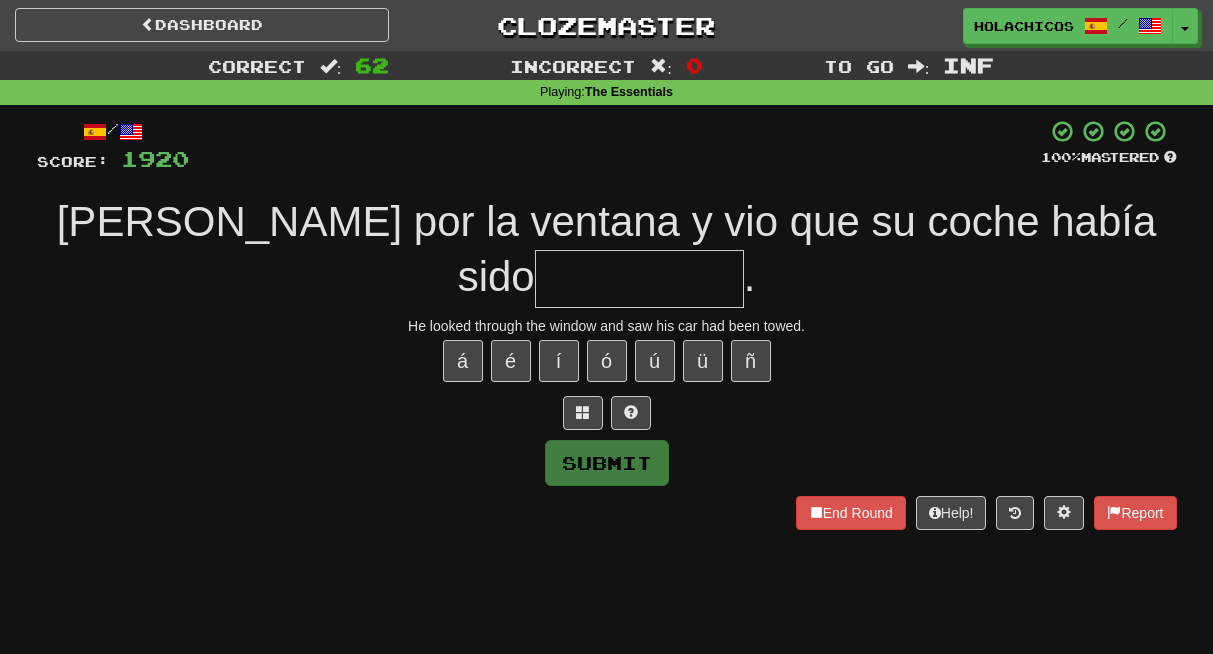 type on "*" 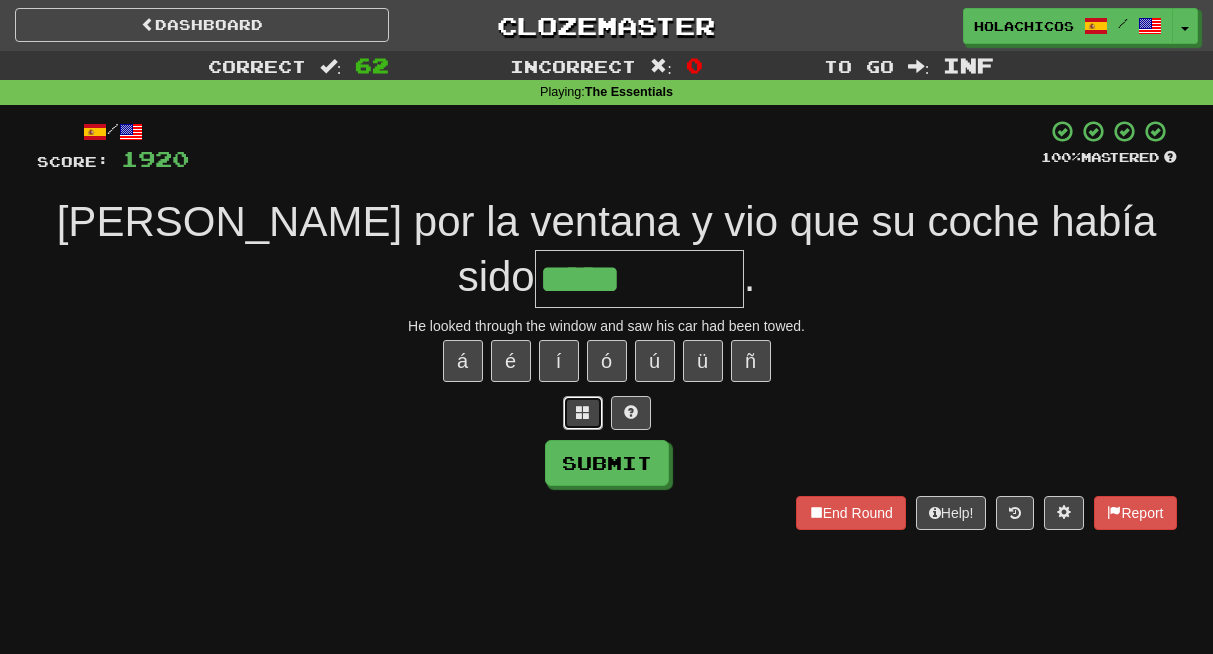 click at bounding box center (583, 412) 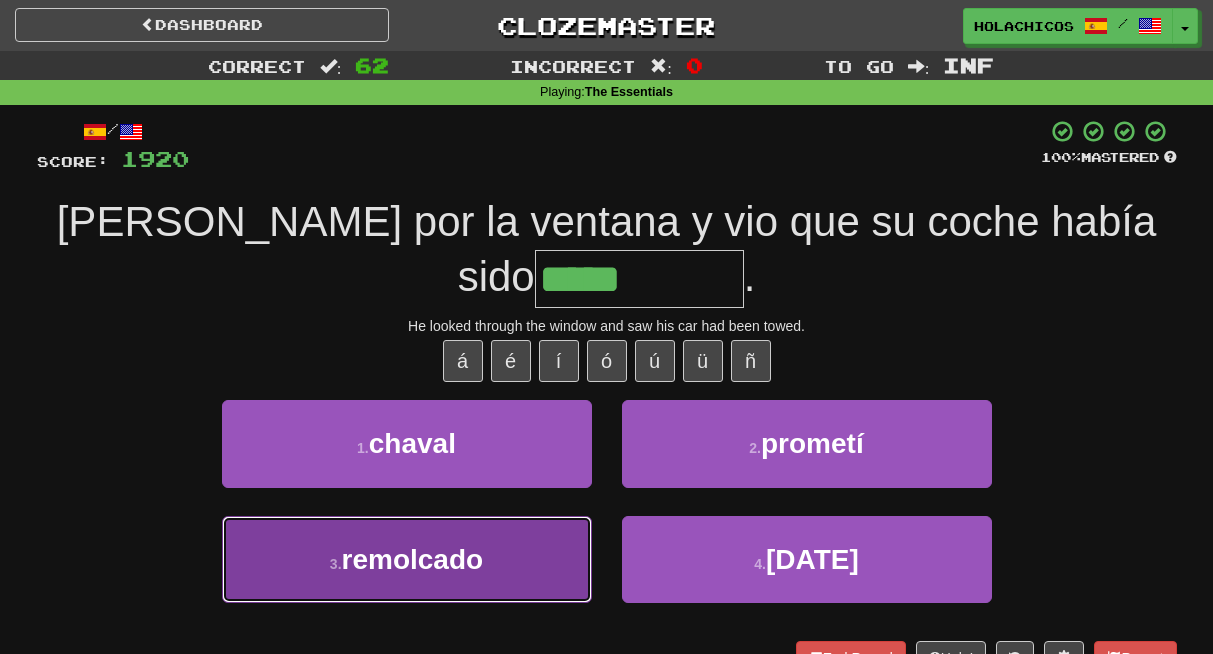 click on "3 .  remolcado" at bounding box center (407, 559) 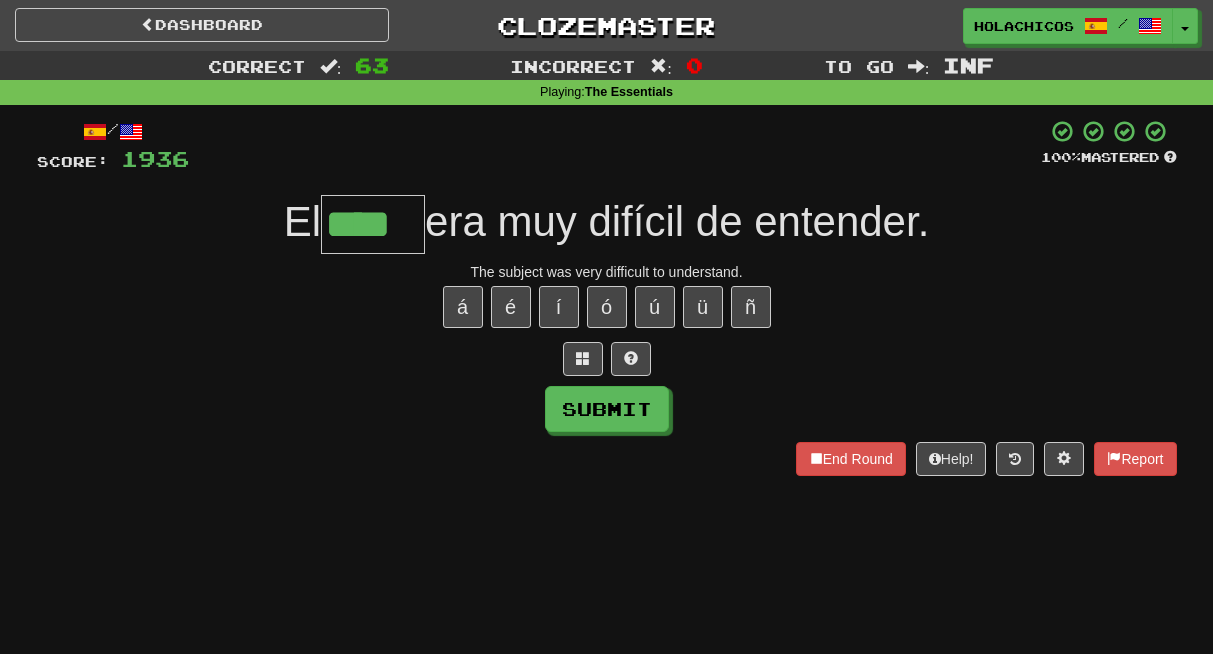 type on "****" 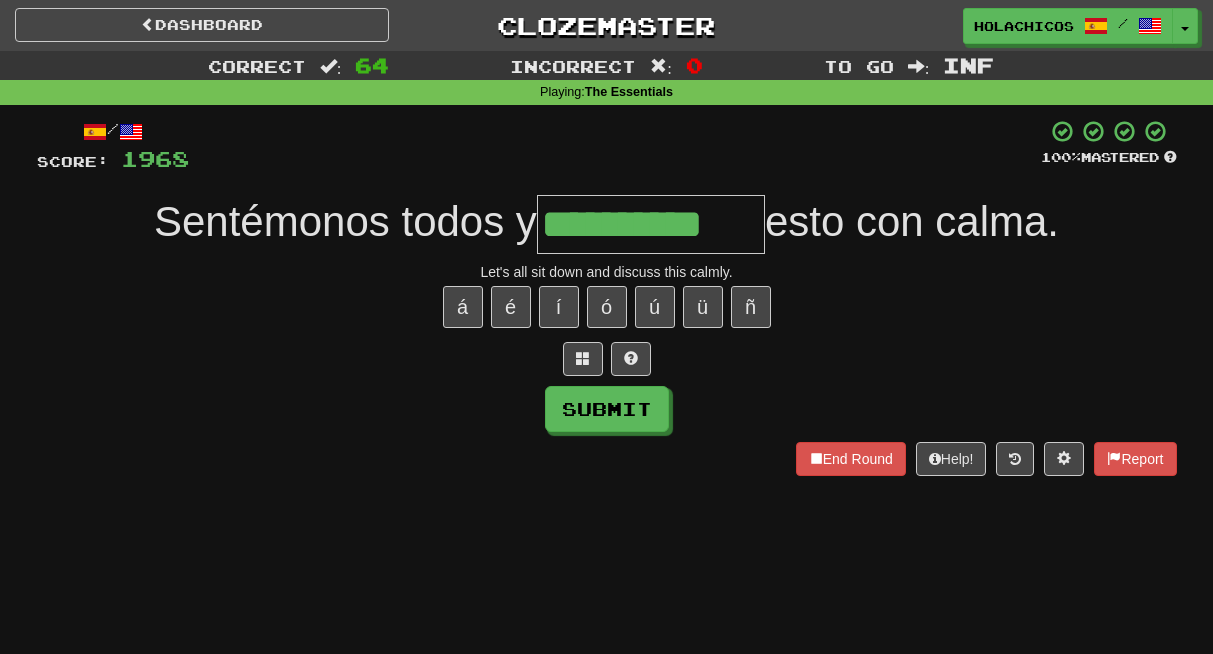 type on "**********" 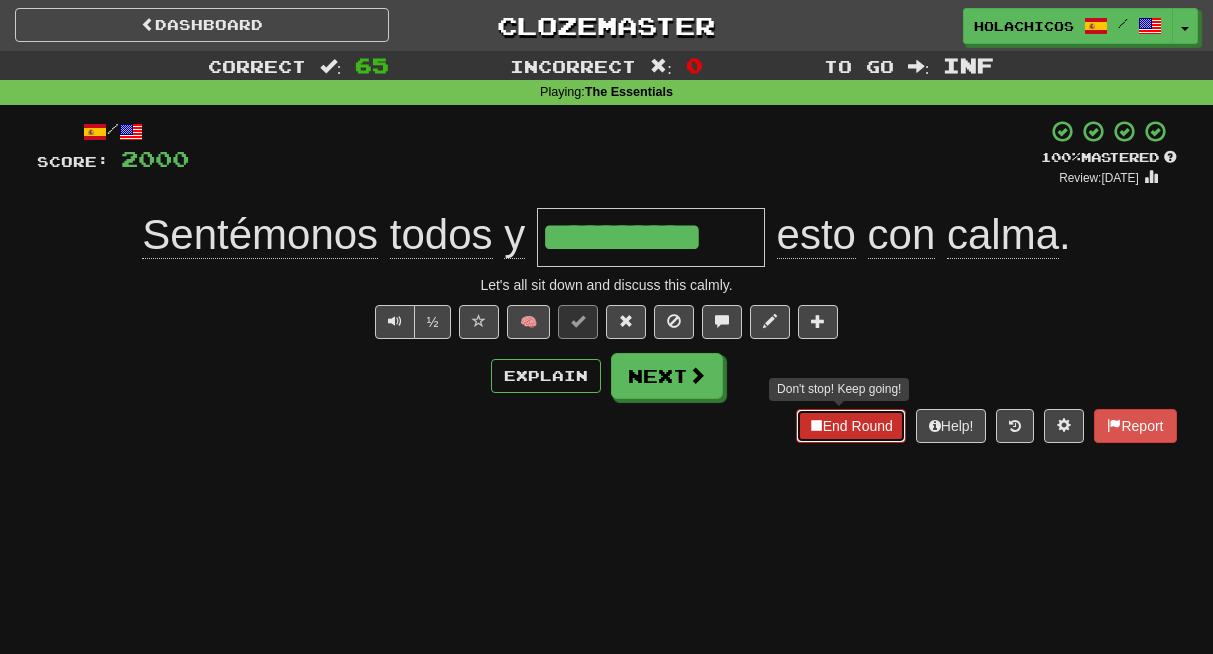 click on "End Round" at bounding box center (851, 426) 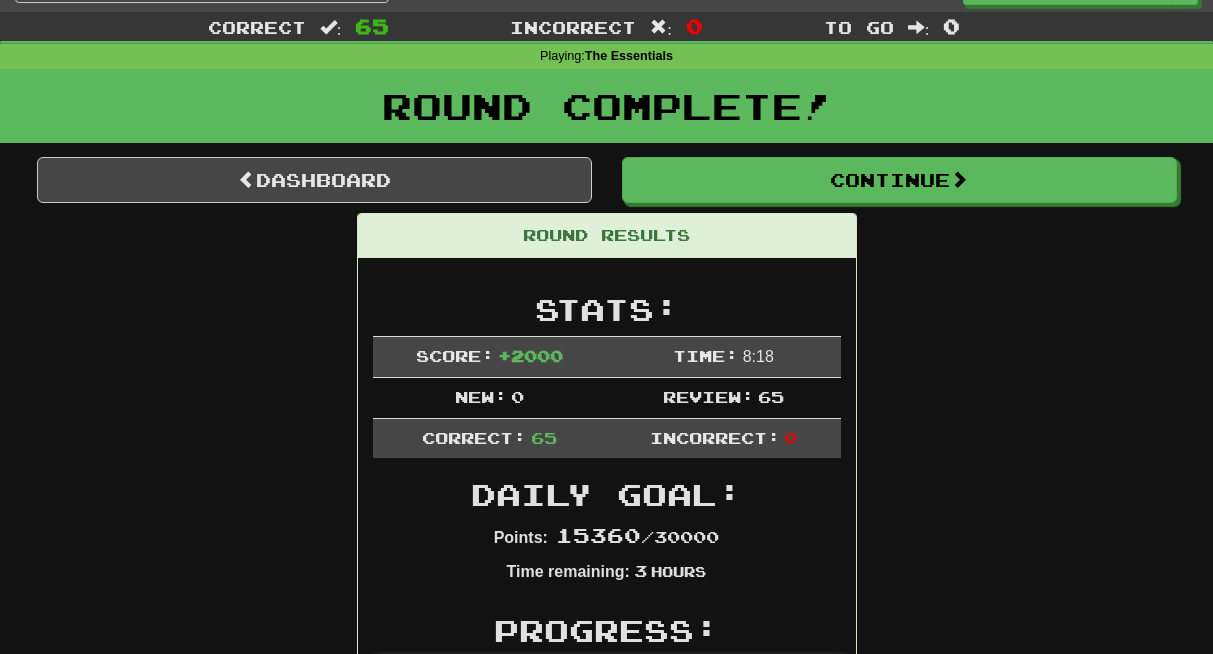 scroll, scrollTop: 19, scrollLeft: 0, axis: vertical 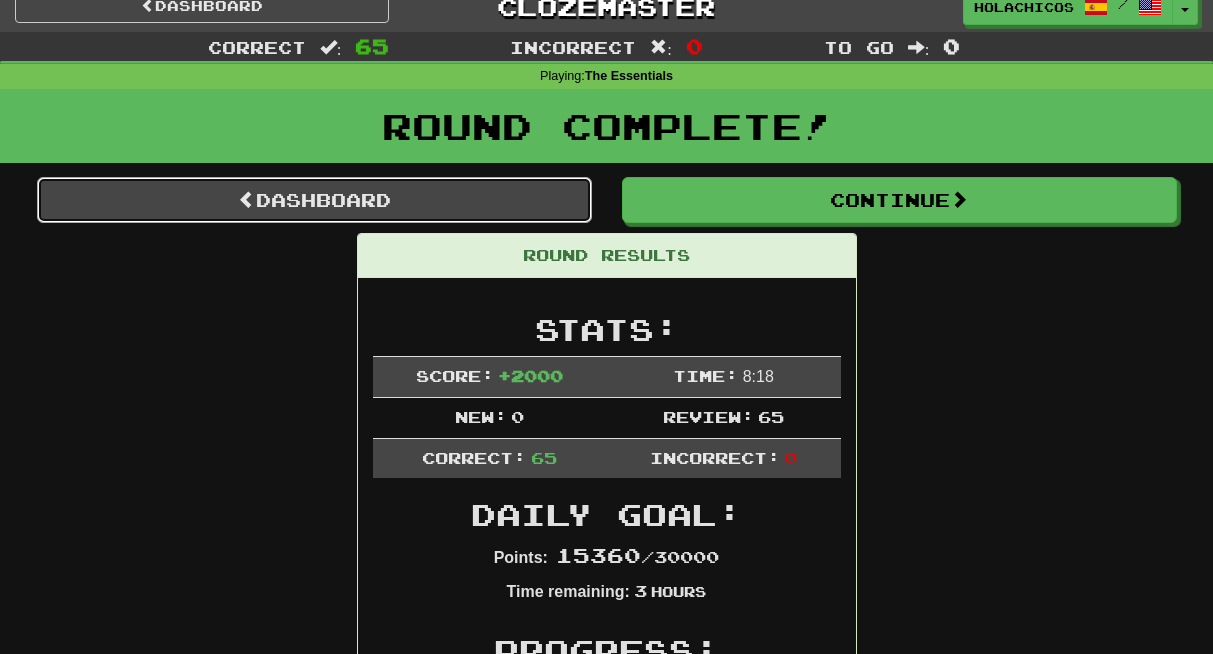click on "Dashboard" at bounding box center (314, 200) 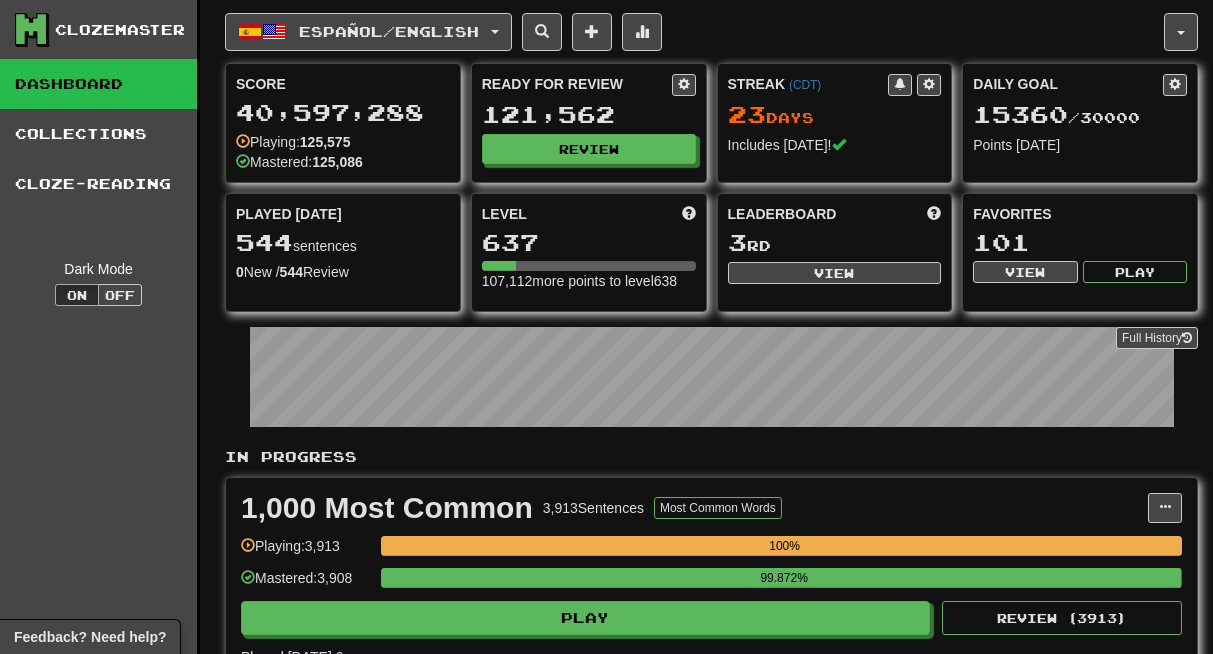 scroll, scrollTop: 0, scrollLeft: 0, axis: both 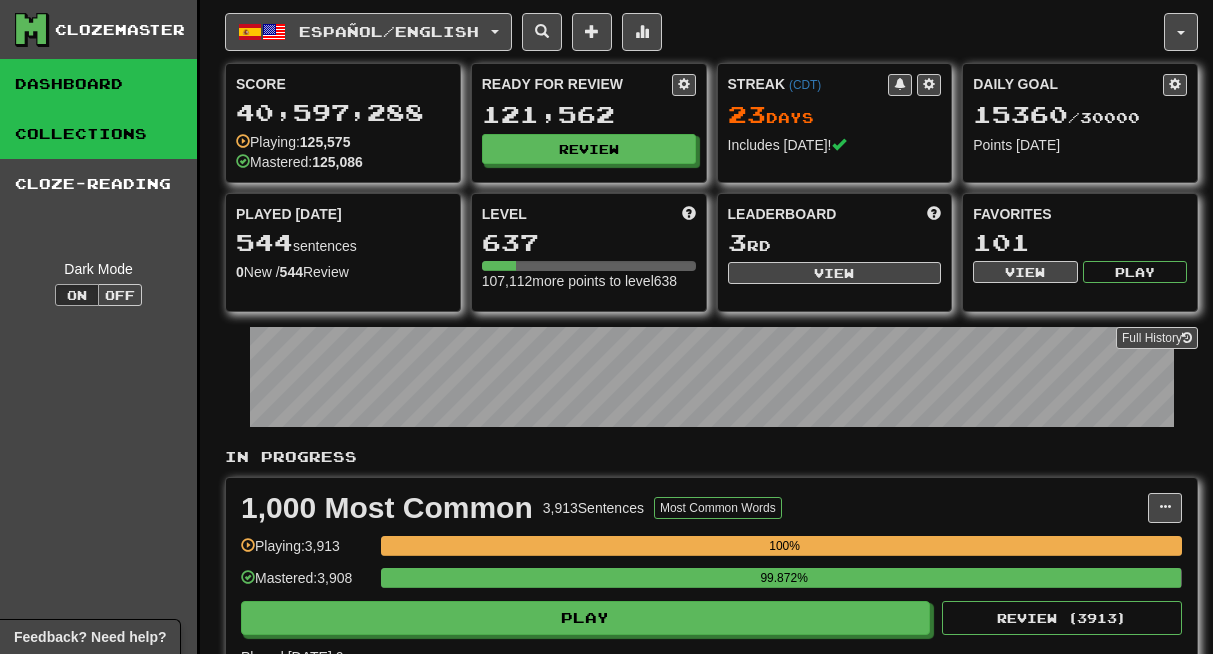 click on "Collections" at bounding box center (98, 134) 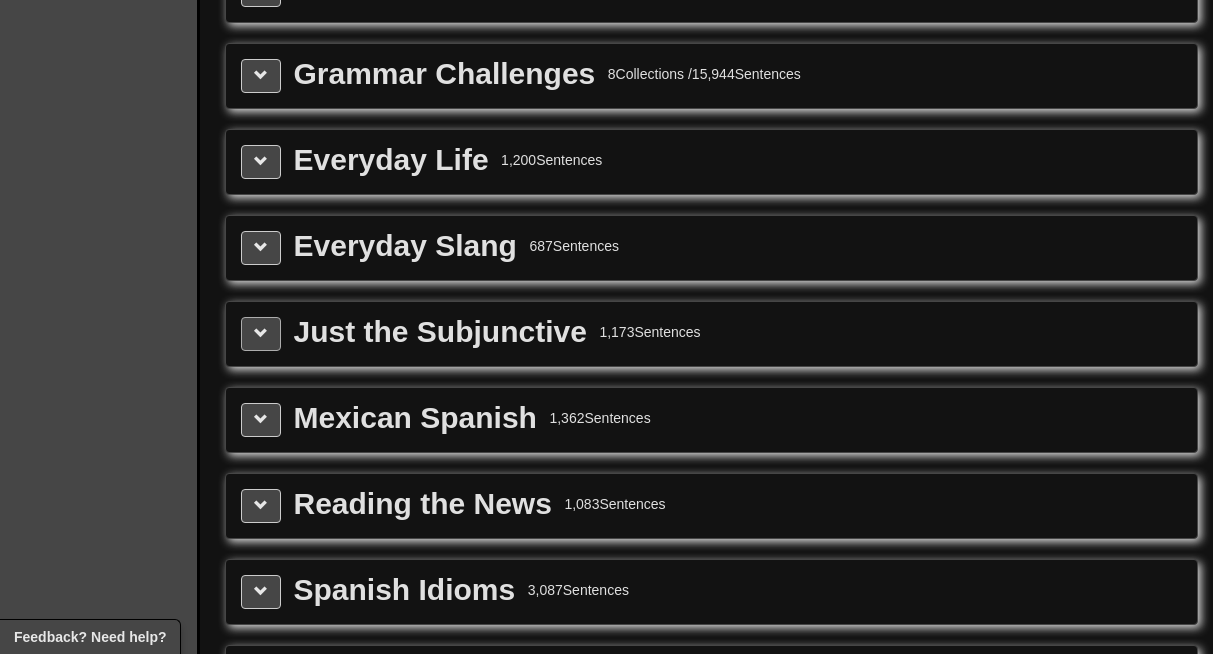 scroll, scrollTop: 2598, scrollLeft: 0, axis: vertical 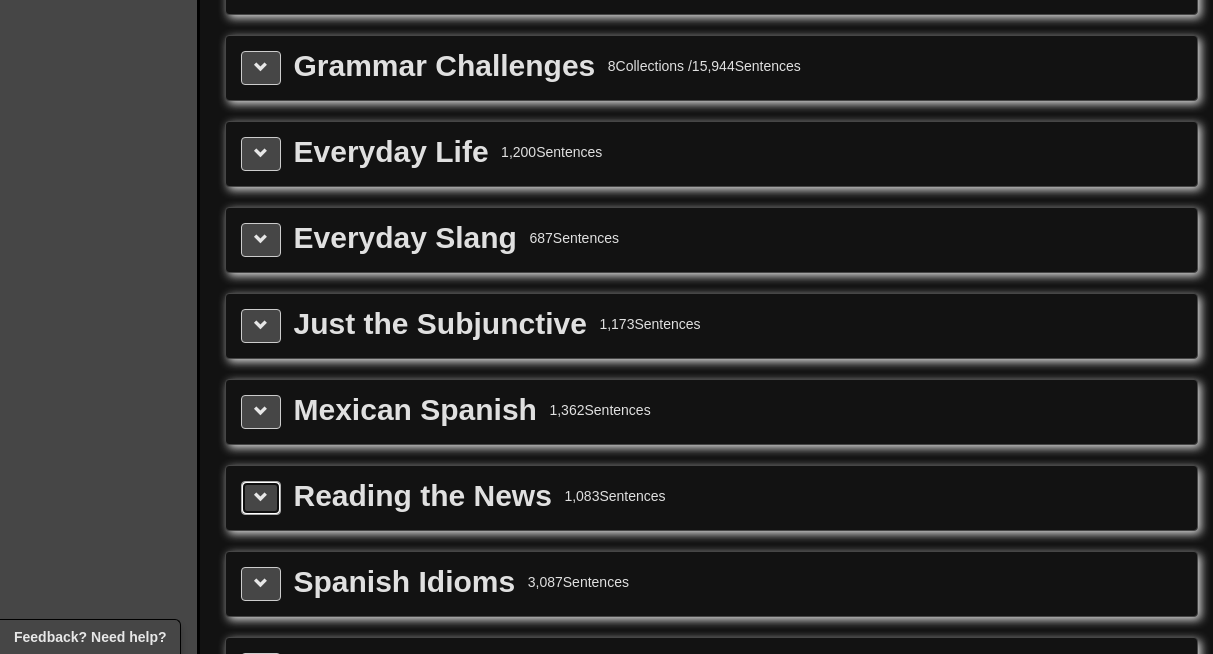 click at bounding box center [261, 497] 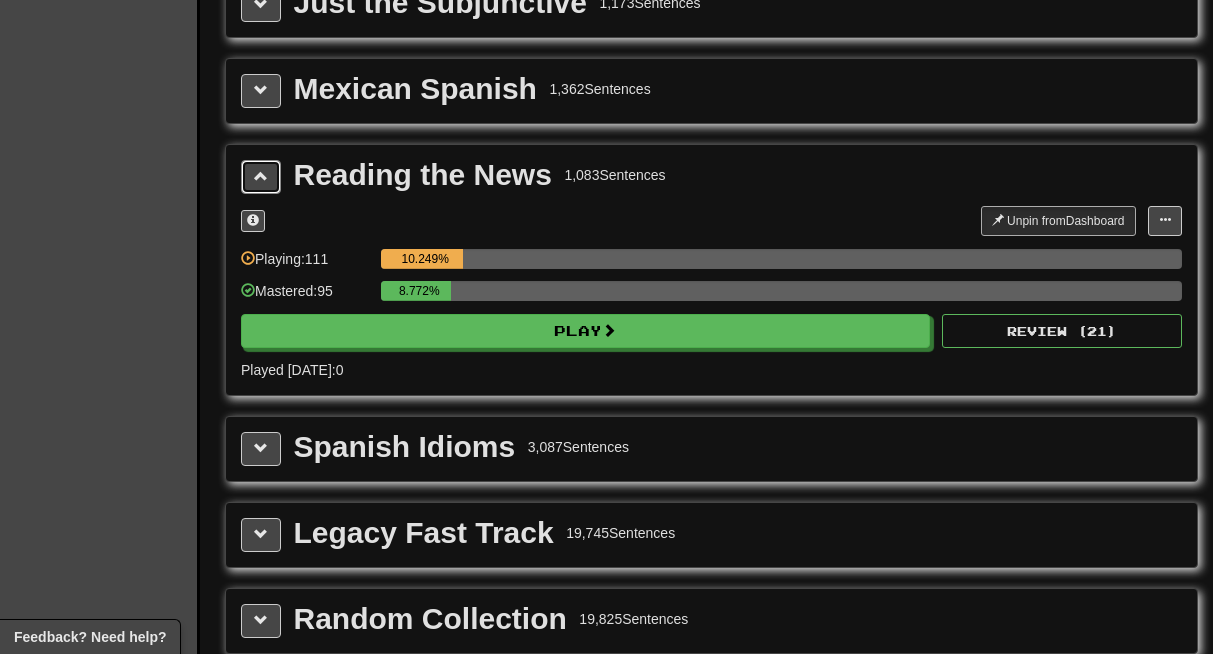 scroll, scrollTop: 2920, scrollLeft: 0, axis: vertical 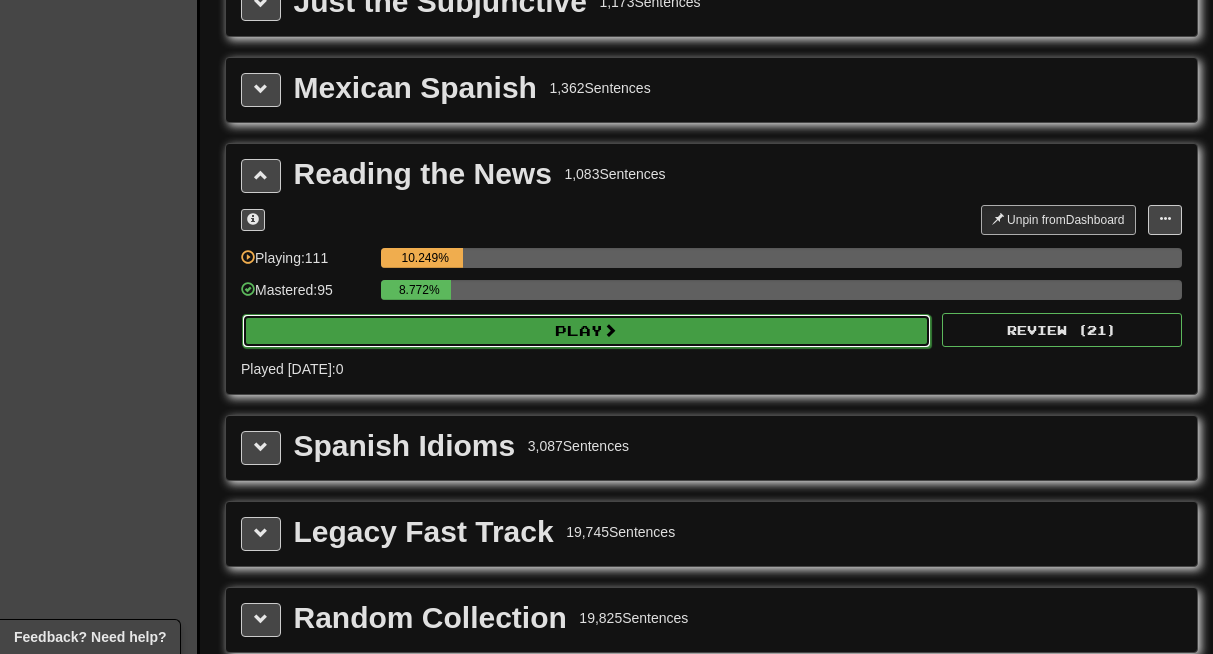 click on "Play" at bounding box center (586, 331) 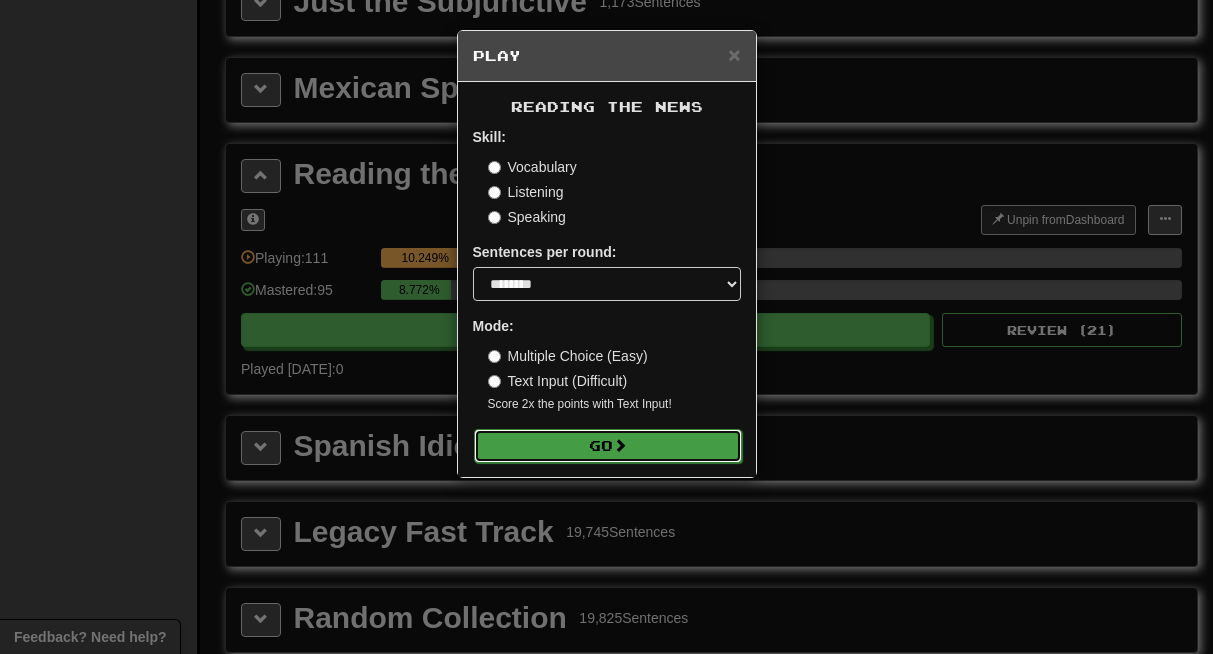 click on "Go" at bounding box center (608, 446) 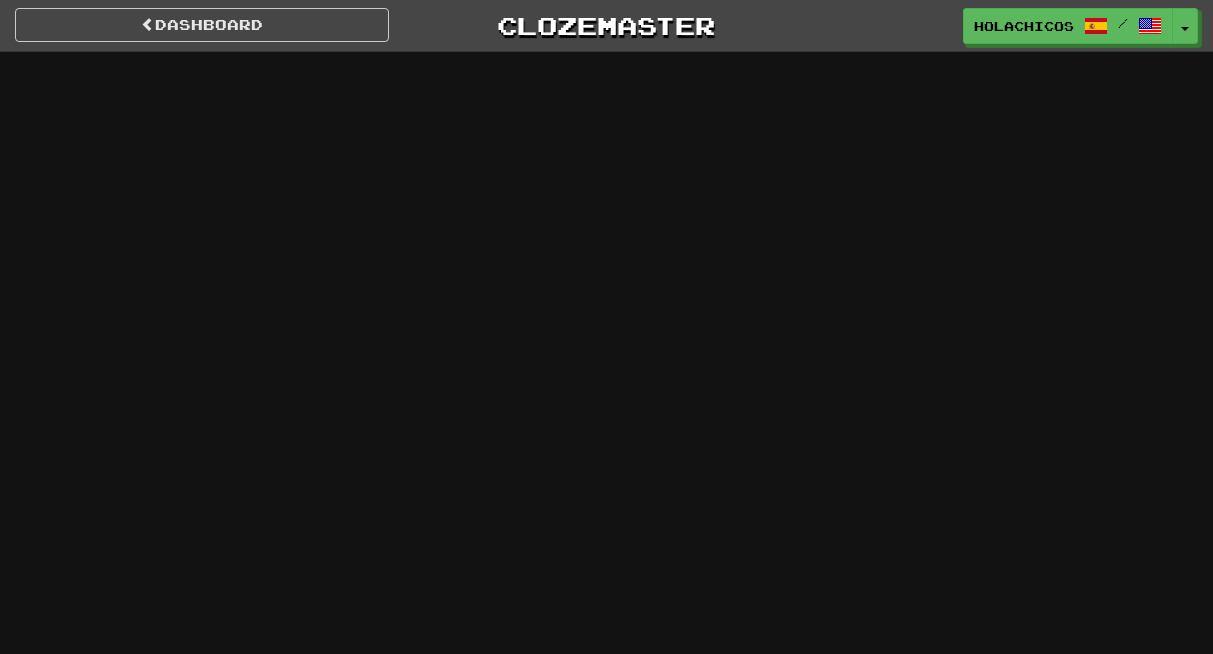 scroll, scrollTop: 0, scrollLeft: 0, axis: both 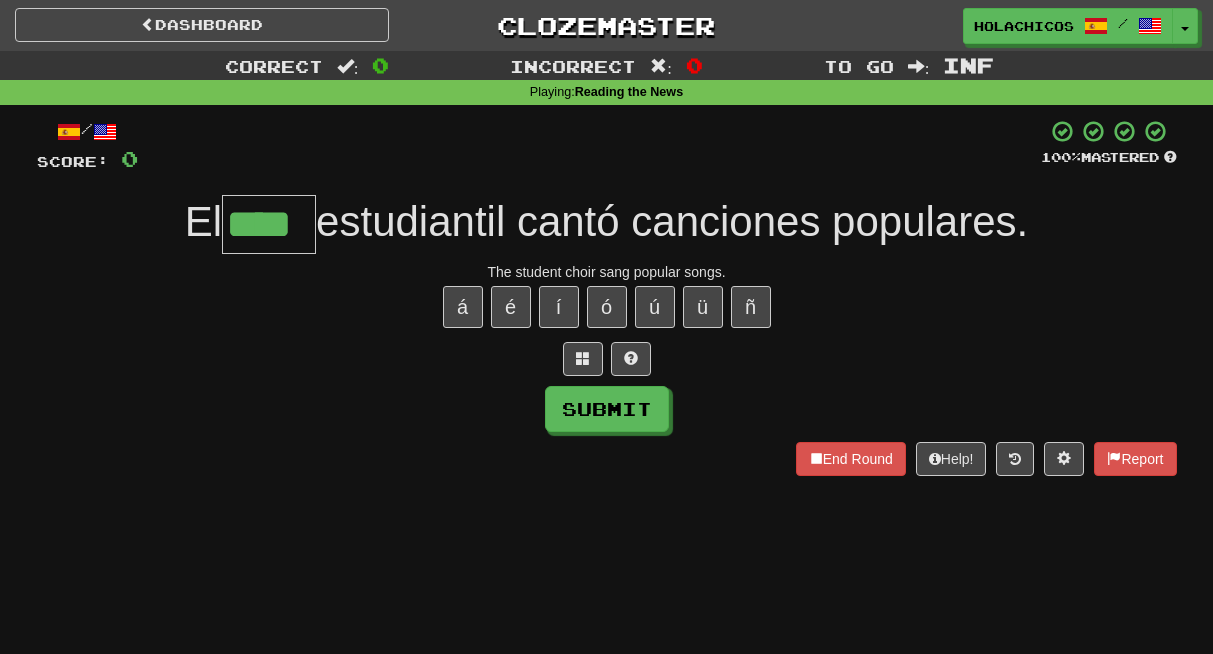 type on "****" 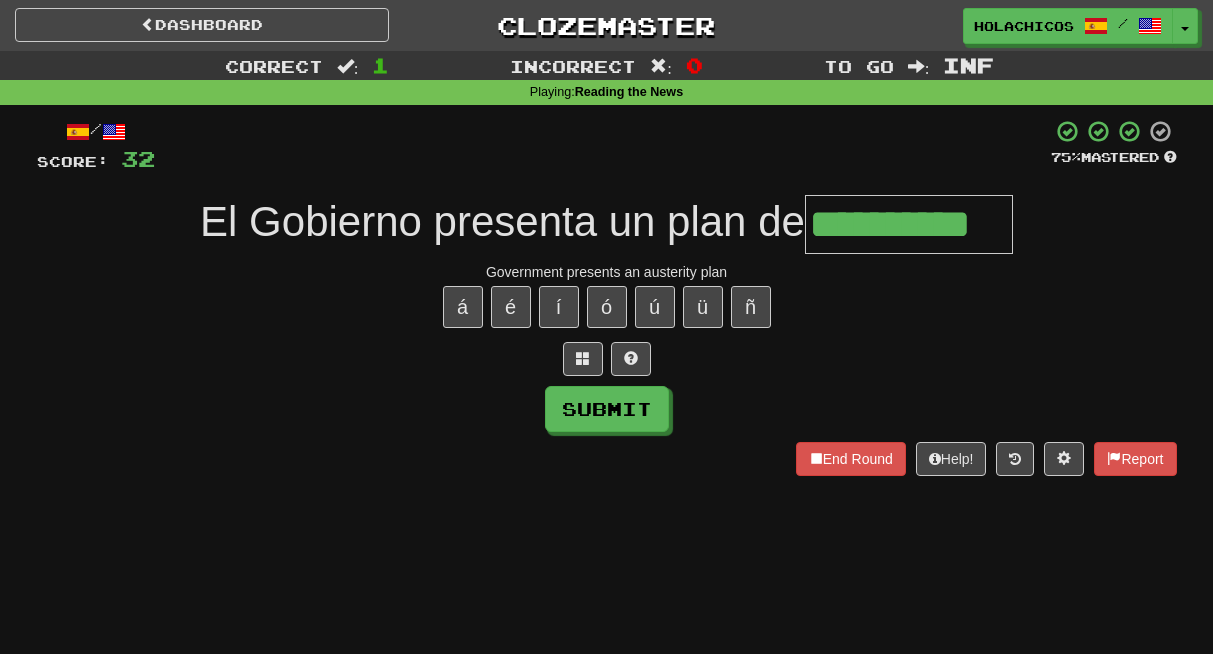 type on "**********" 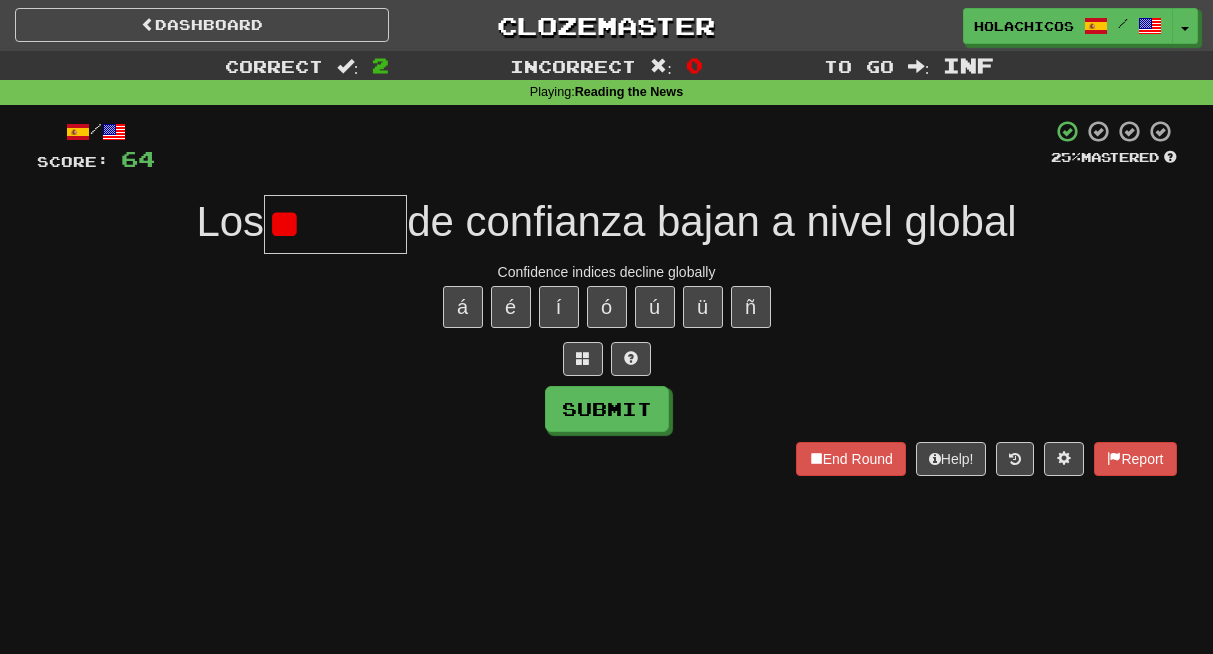type on "*" 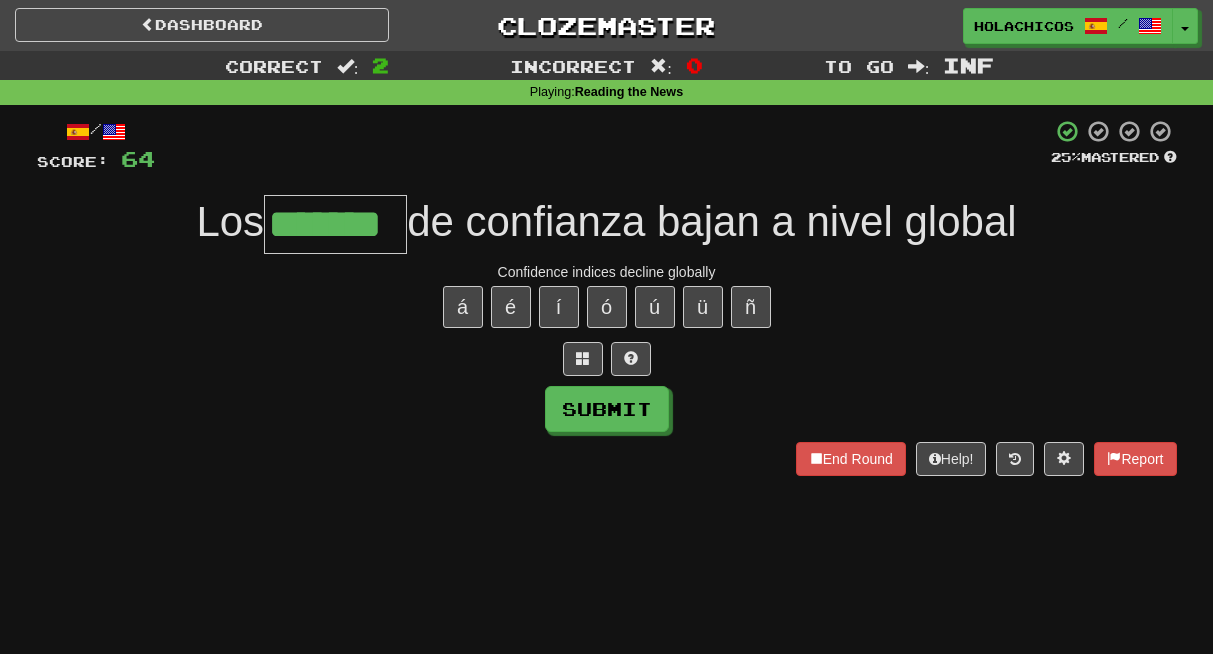type on "*******" 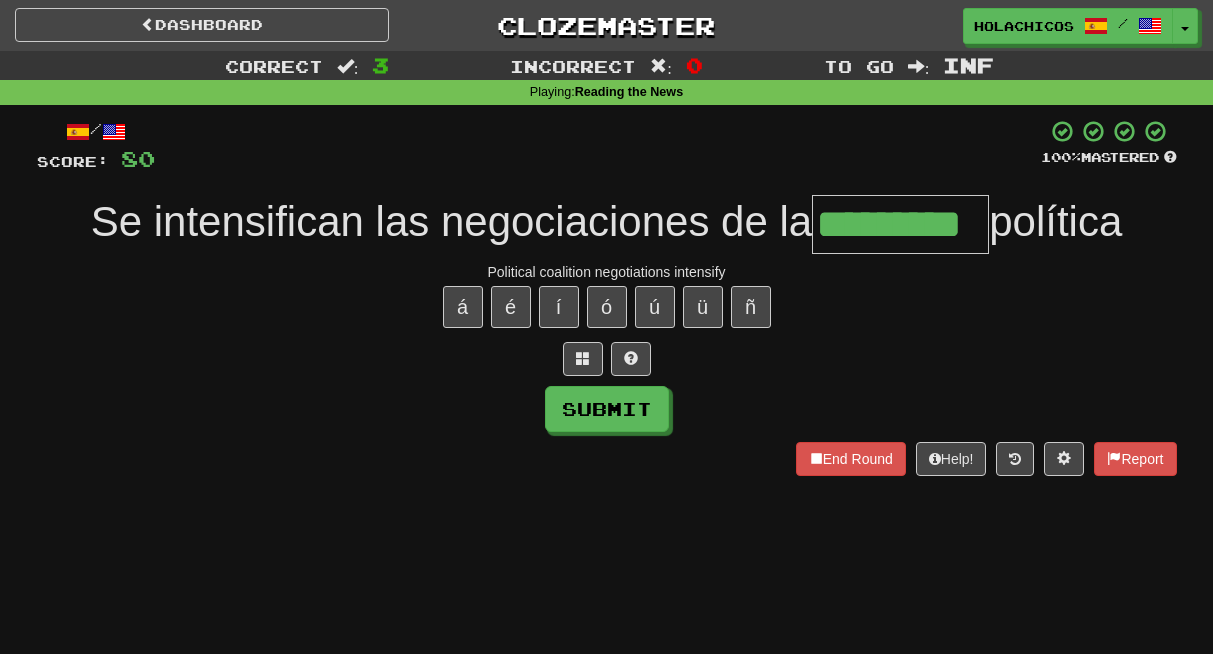 type on "*********" 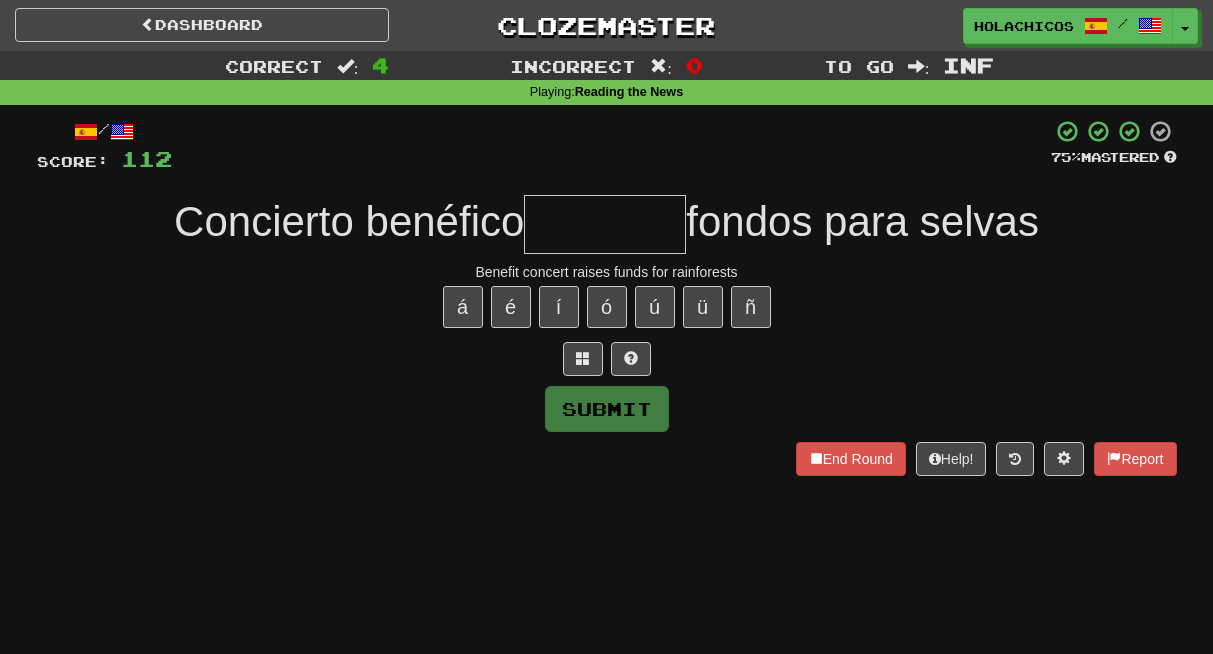 type on "*" 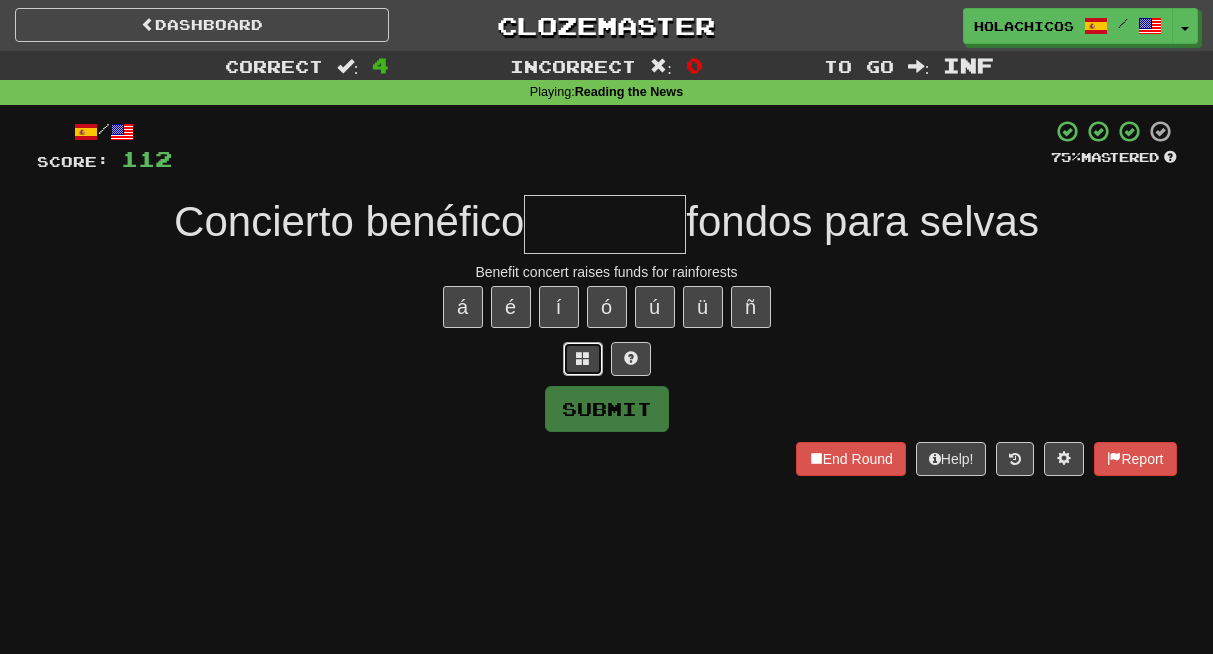click at bounding box center (583, 359) 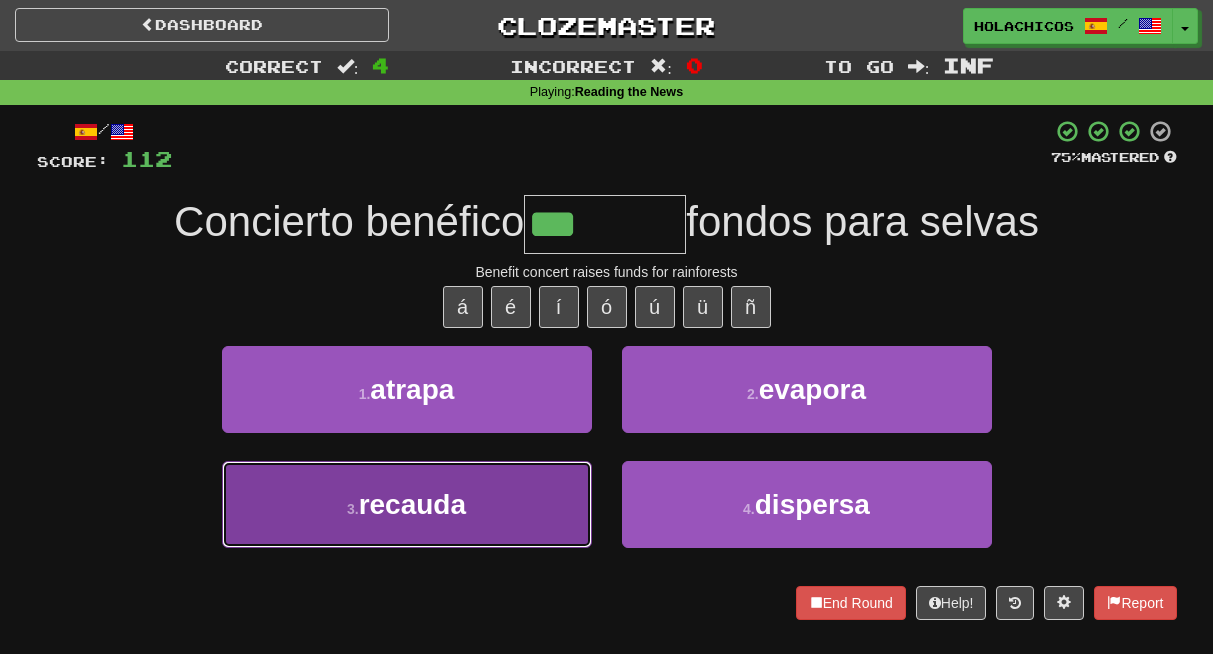 click on "recauda" at bounding box center [412, 504] 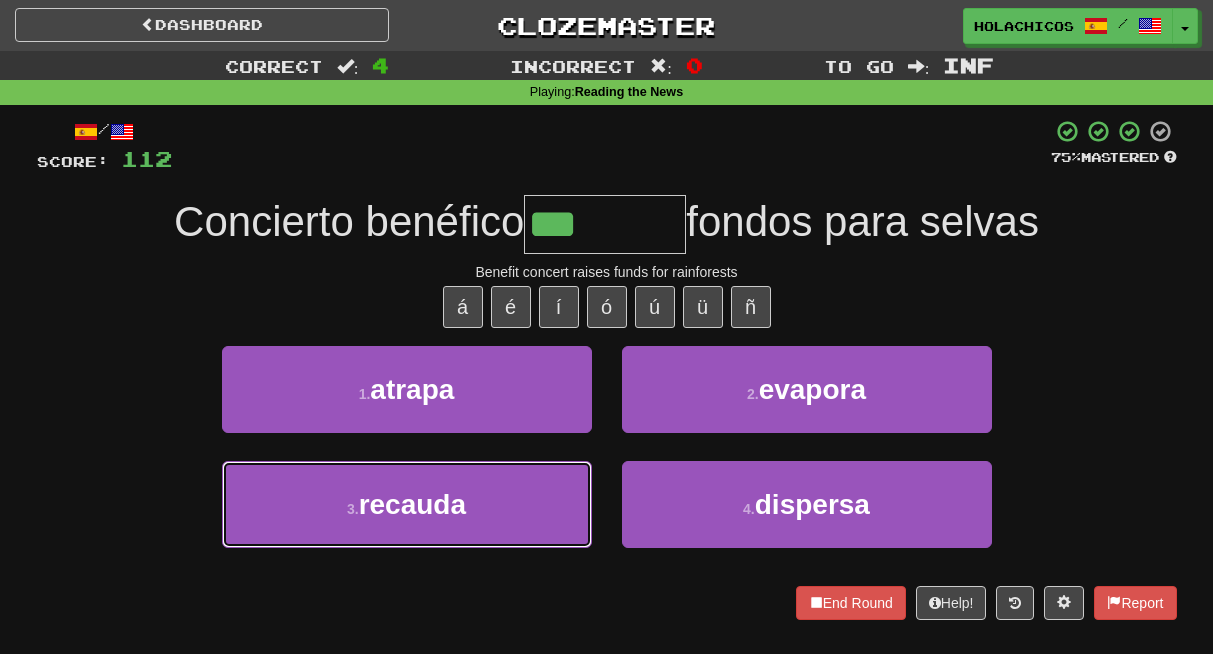 type on "*******" 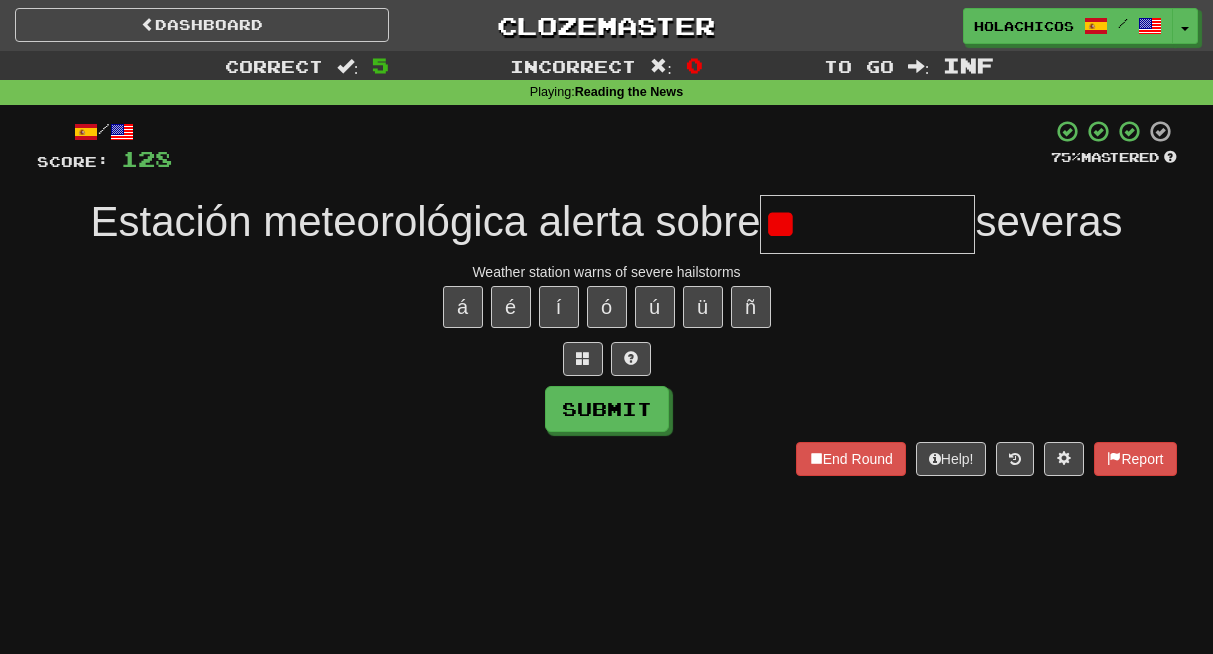 type on "*" 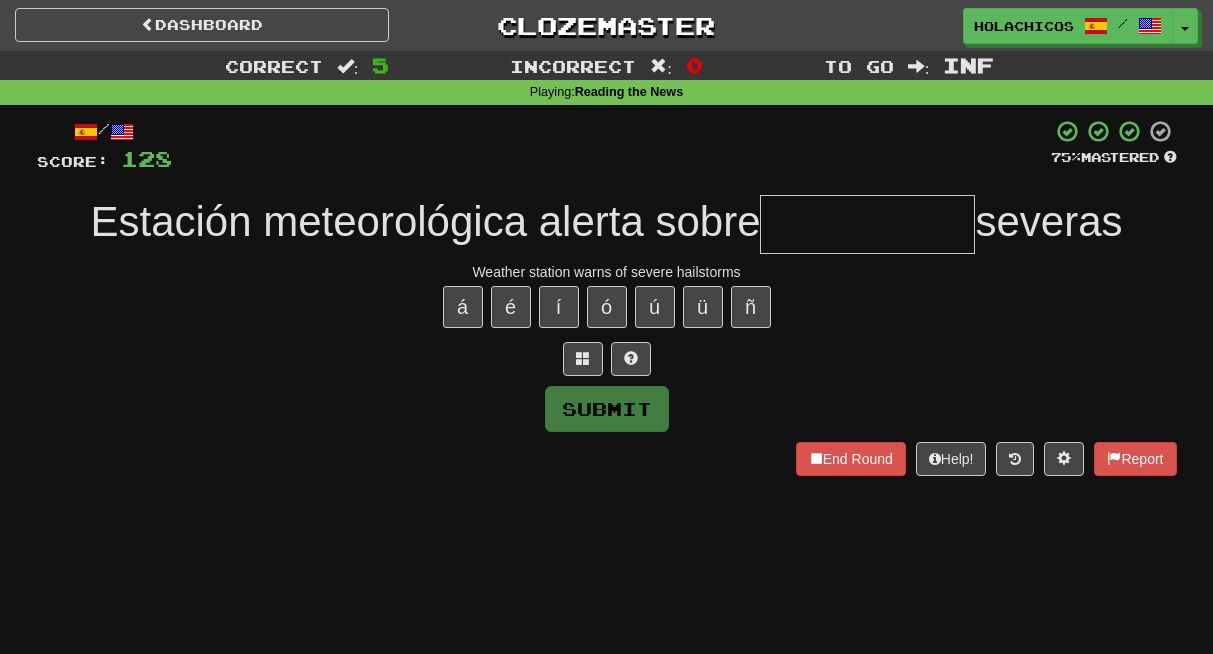 type on "*" 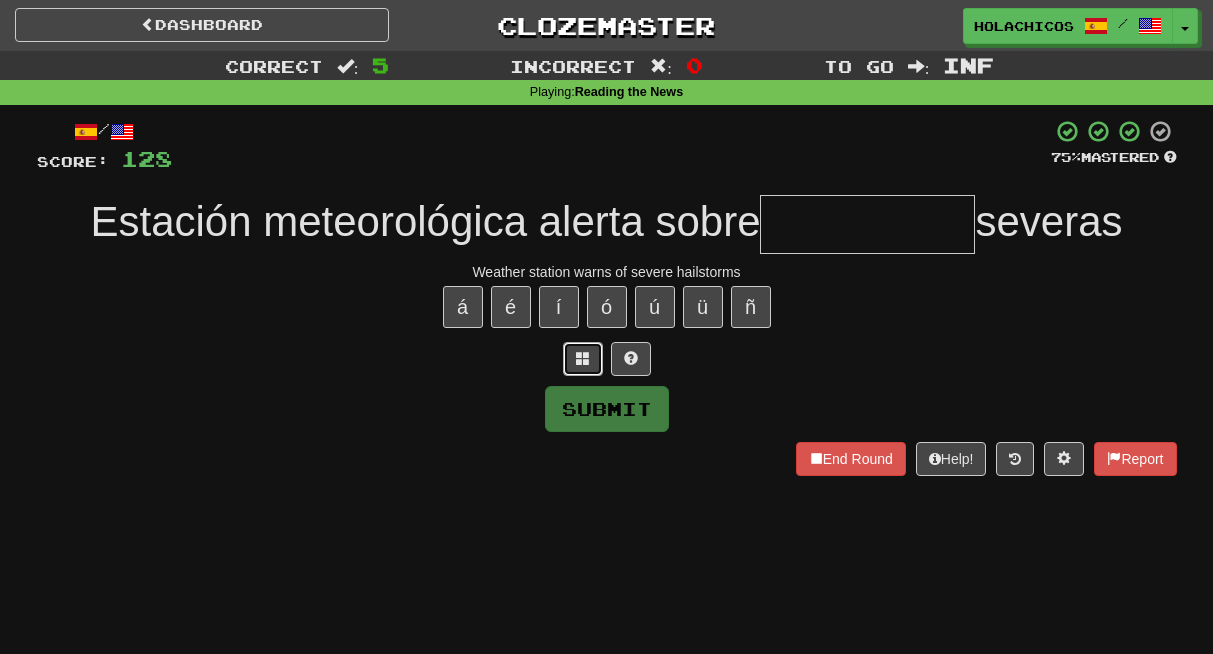 click at bounding box center [583, 358] 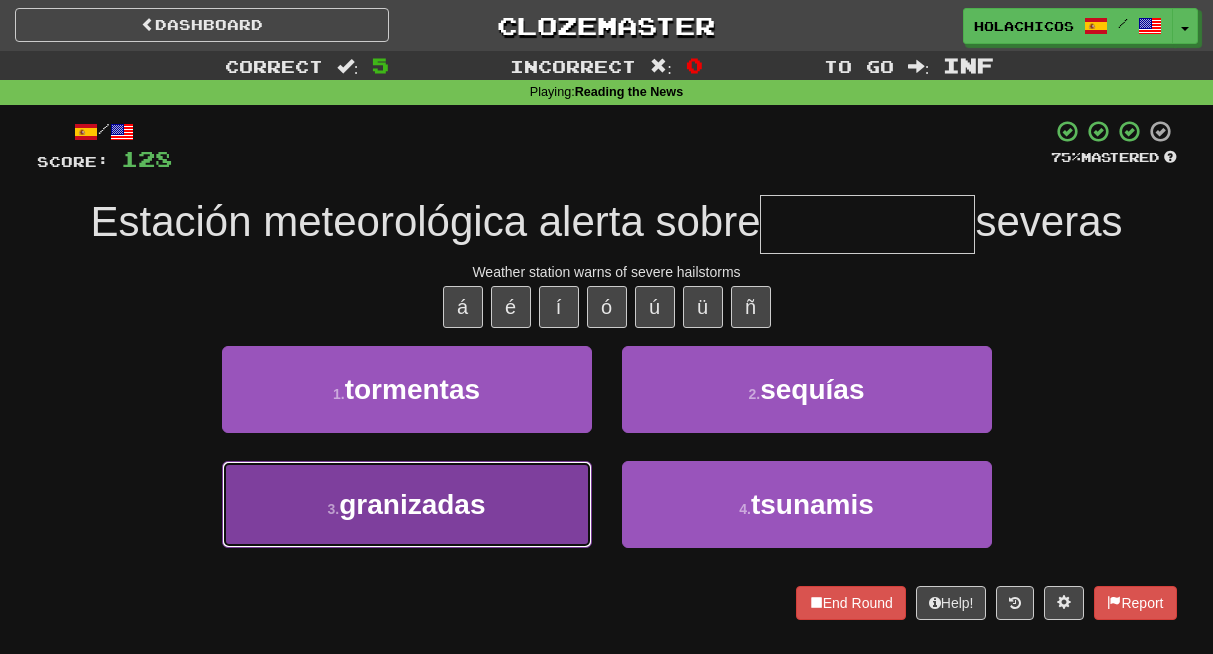 click on "3 .  granizadas" at bounding box center (407, 504) 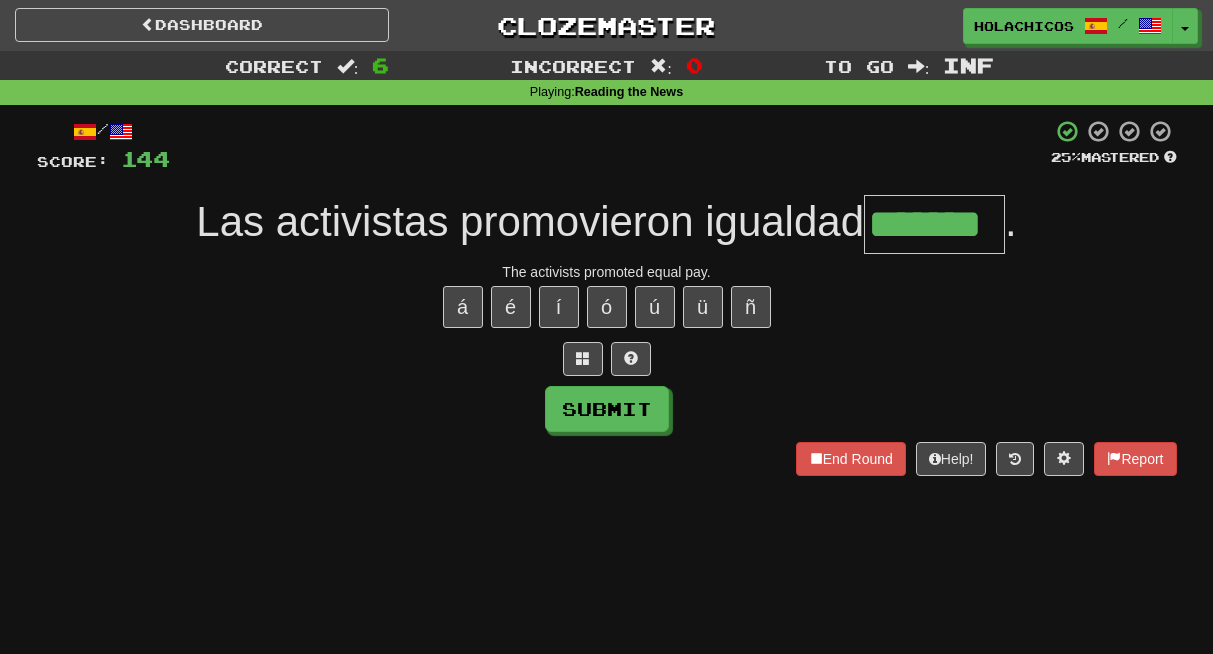 scroll, scrollTop: 0, scrollLeft: 0, axis: both 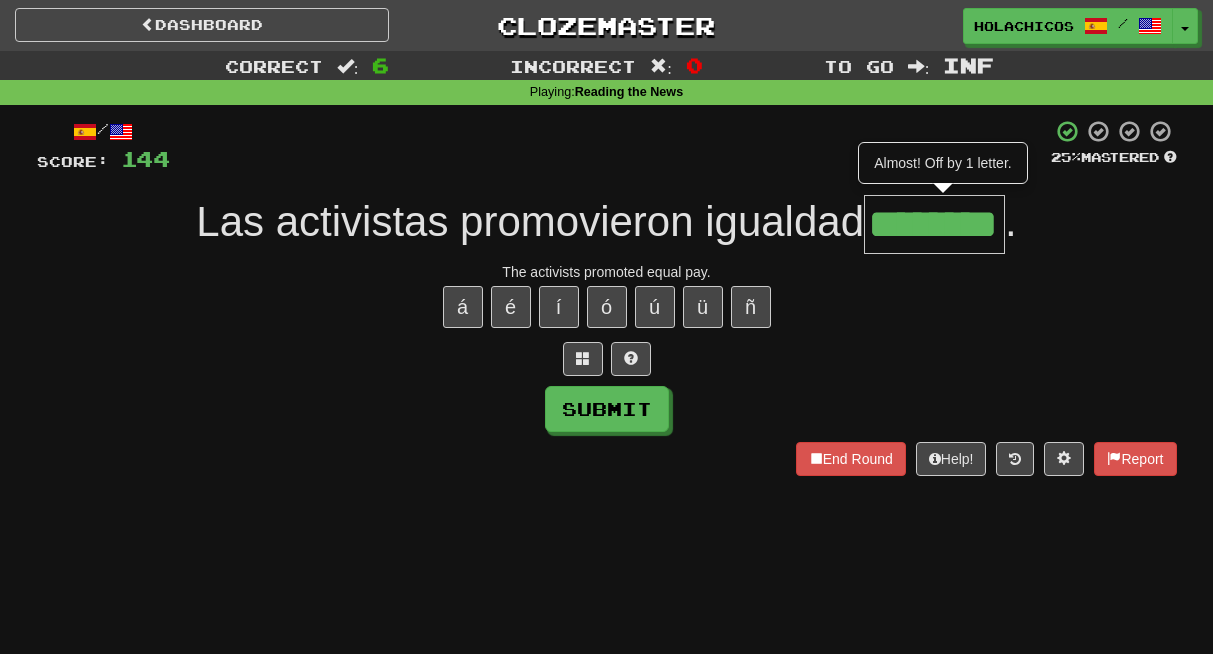 type on "********" 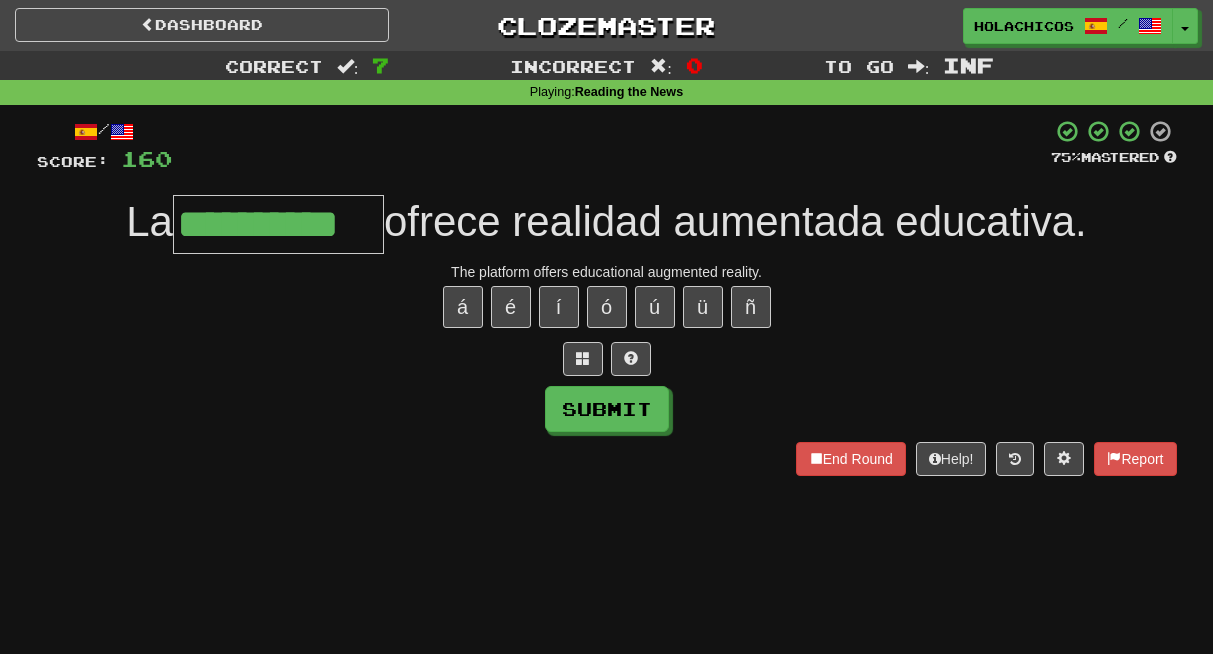 type on "**********" 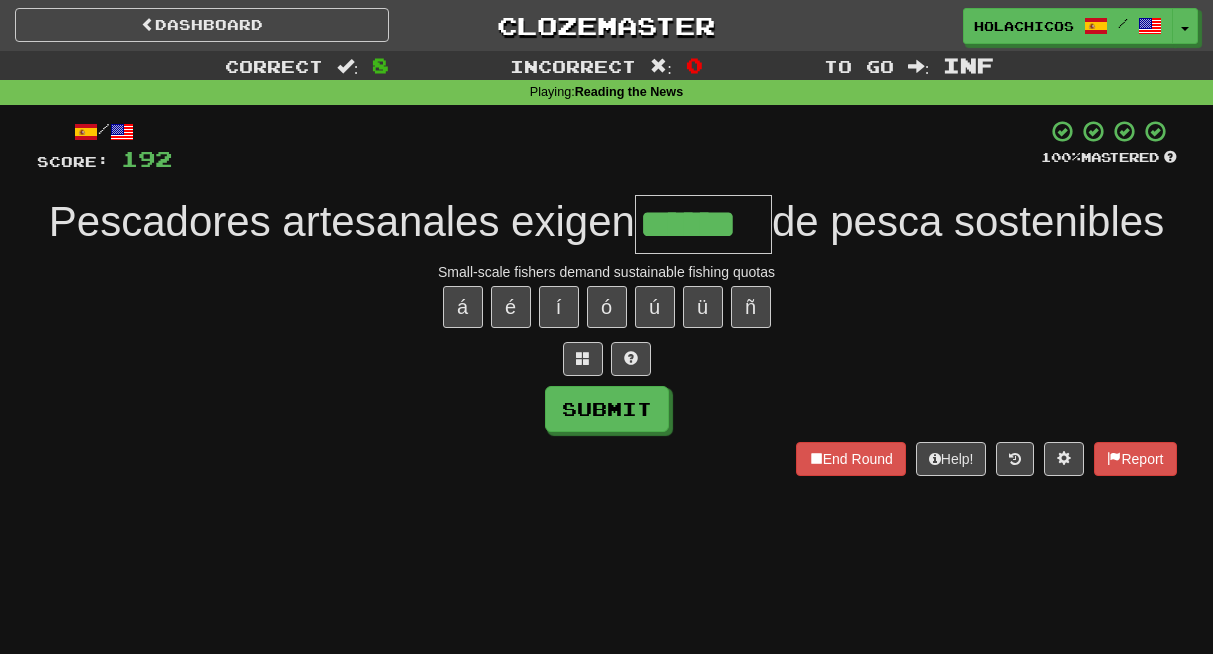 type on "******" 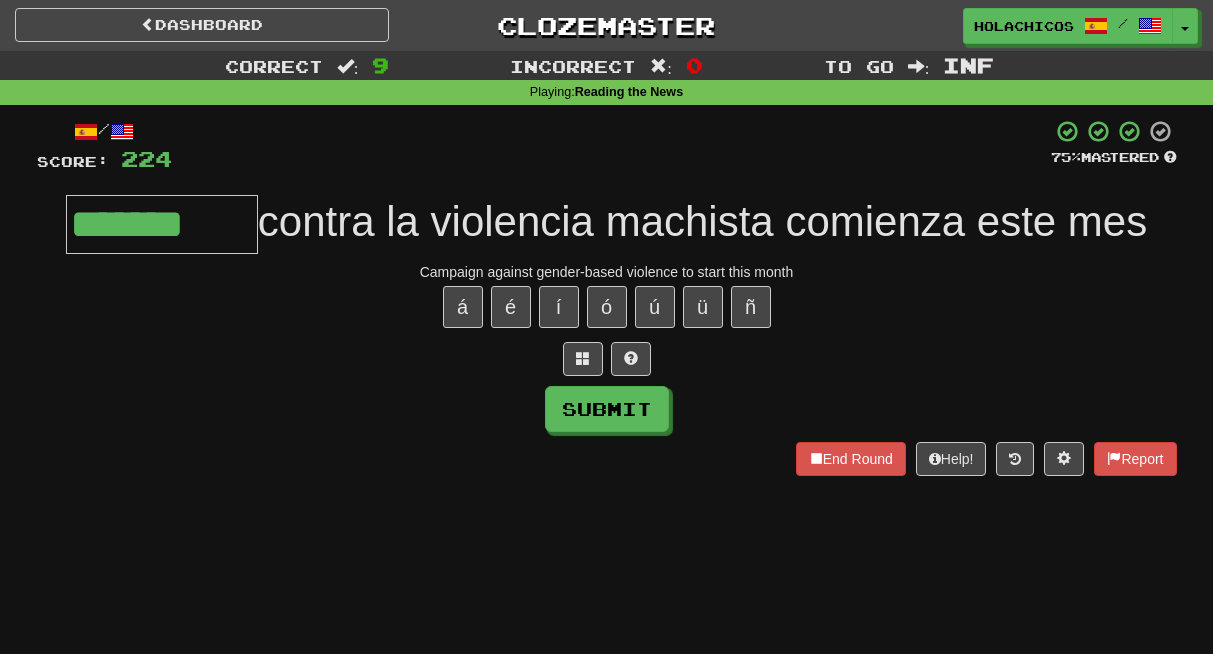 type on "*******" 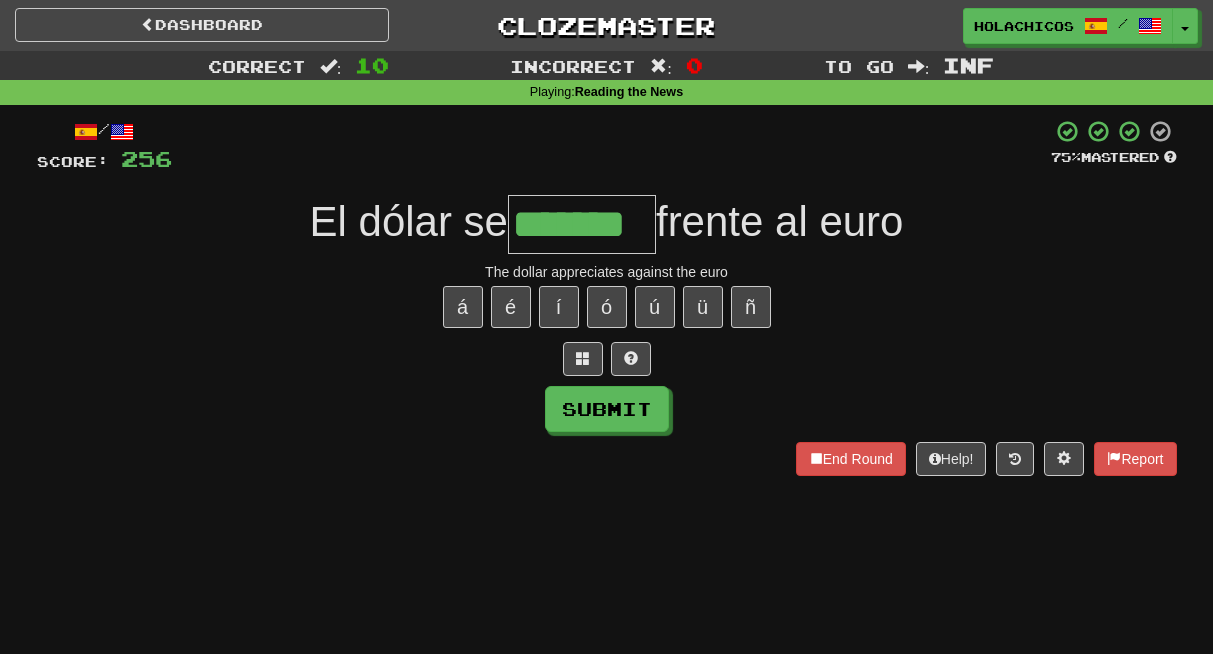 type on "*******" 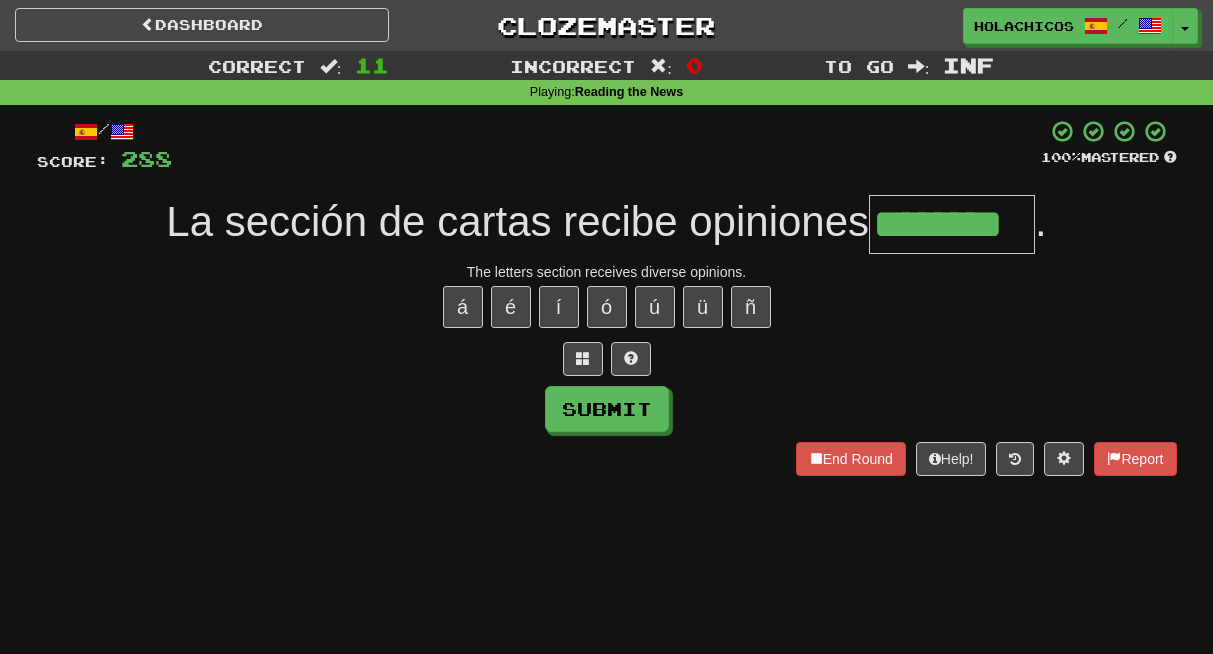 type on "********" 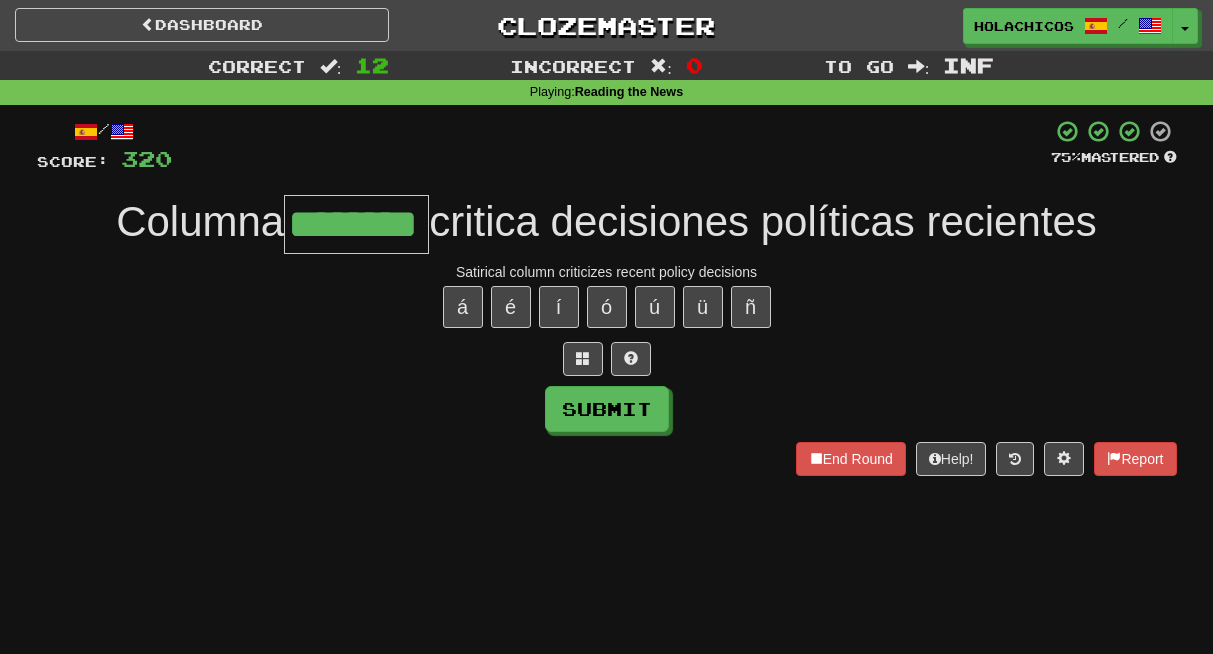 type on "********" 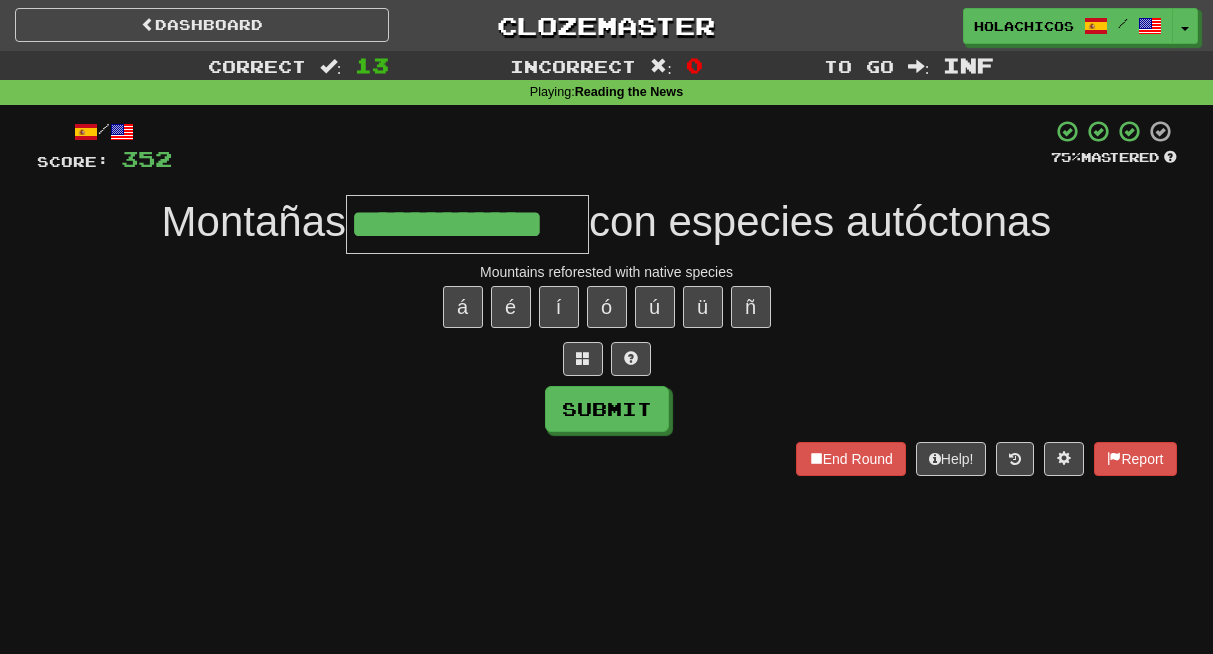 type on "**********" 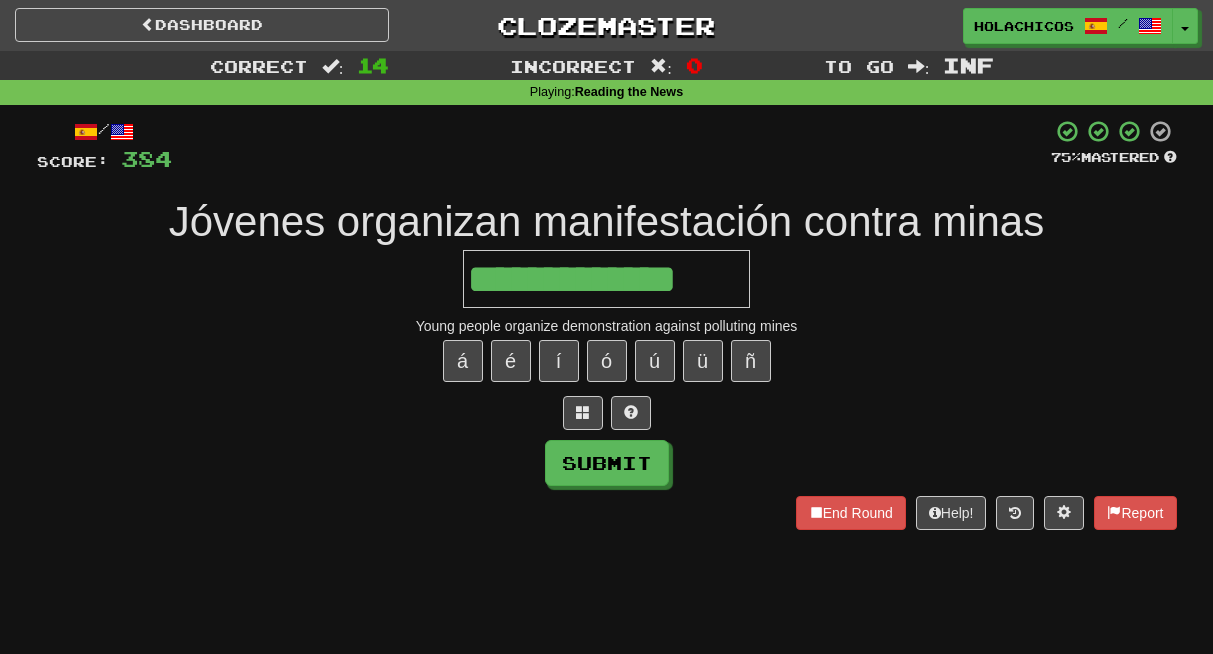 type on "**********" 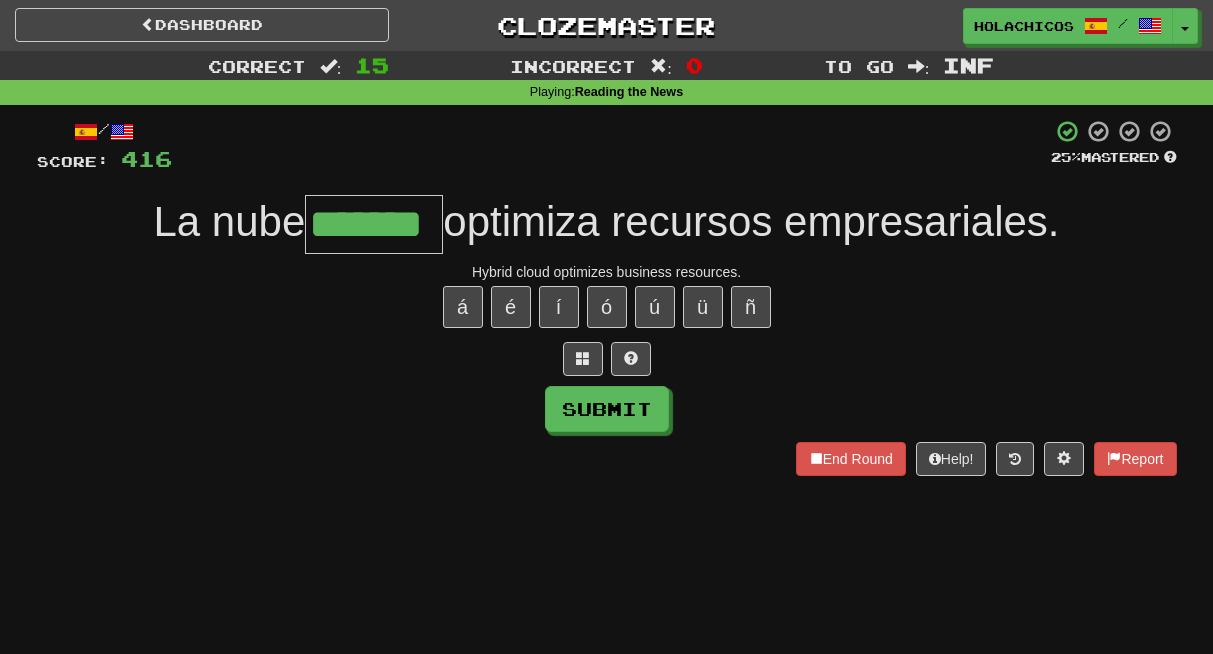 type on "*******" 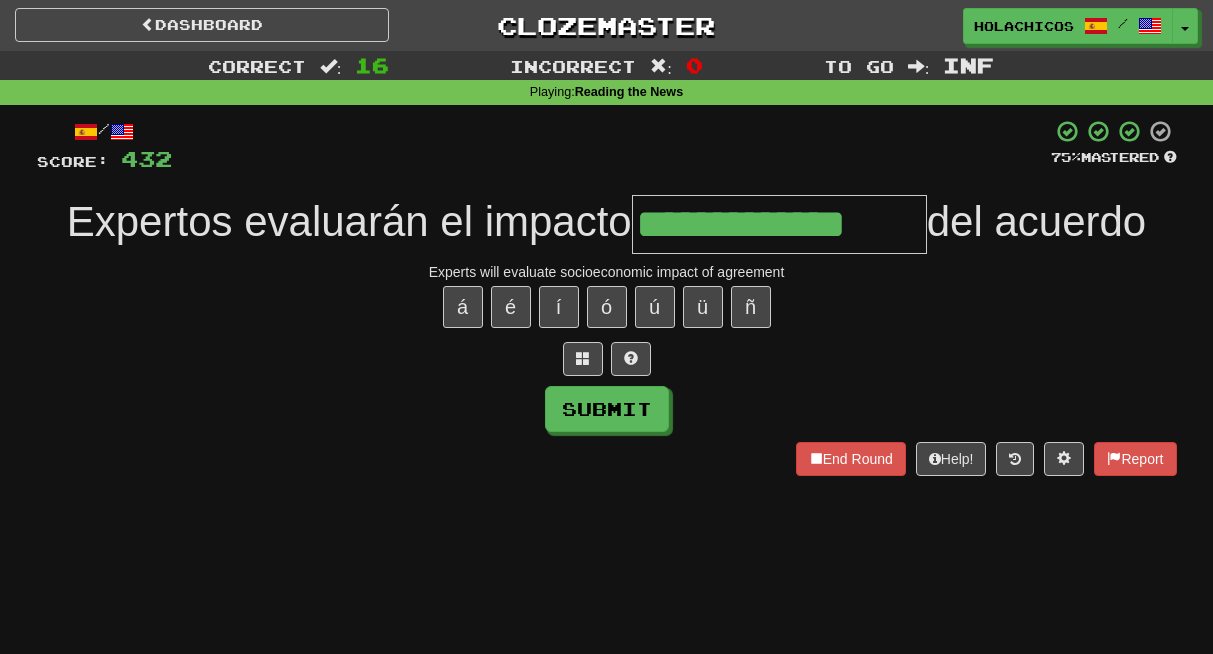 type on "**********" 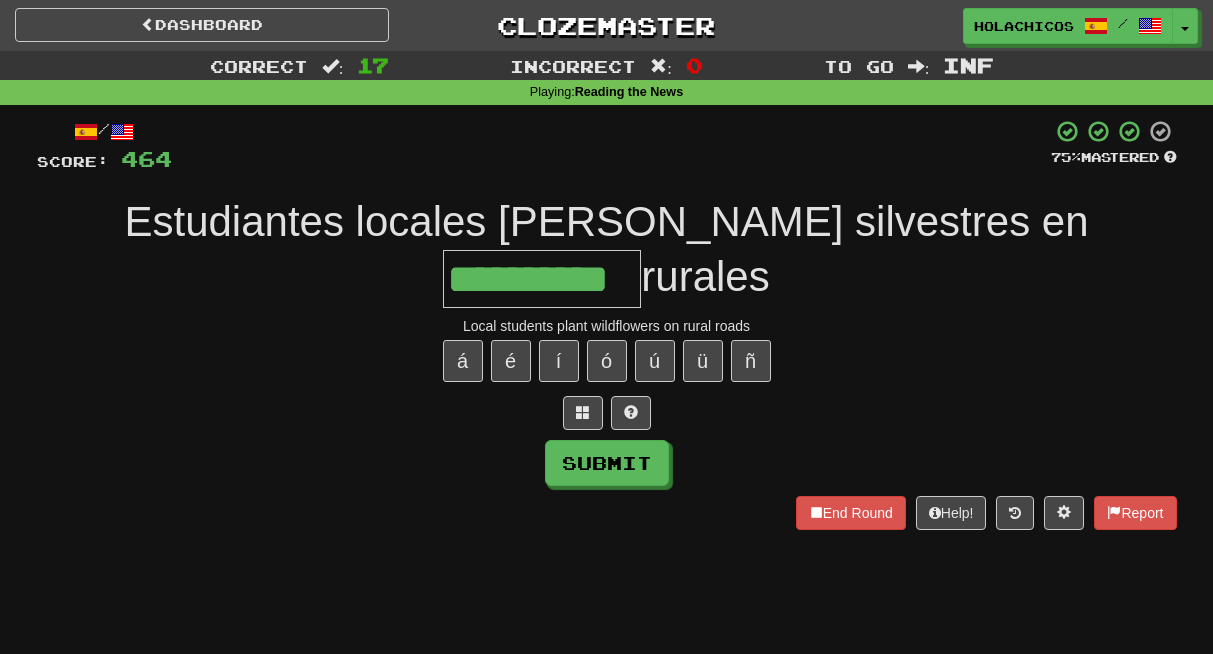 type on "**********" 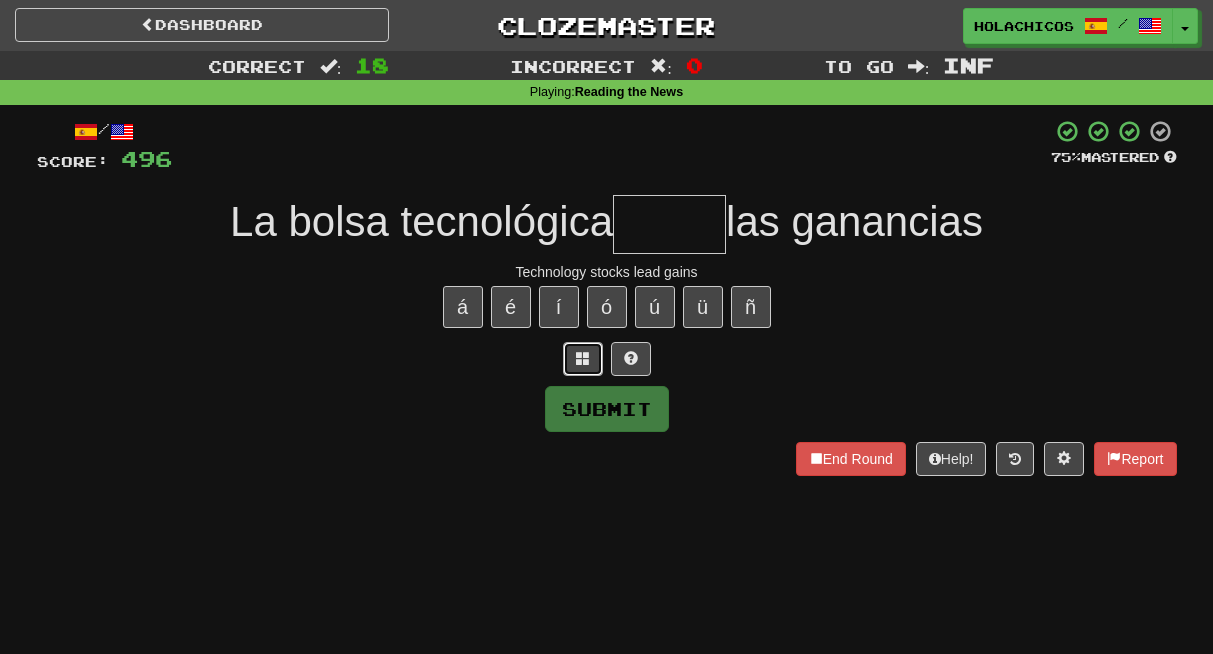 click at bounding box center (583, 358) 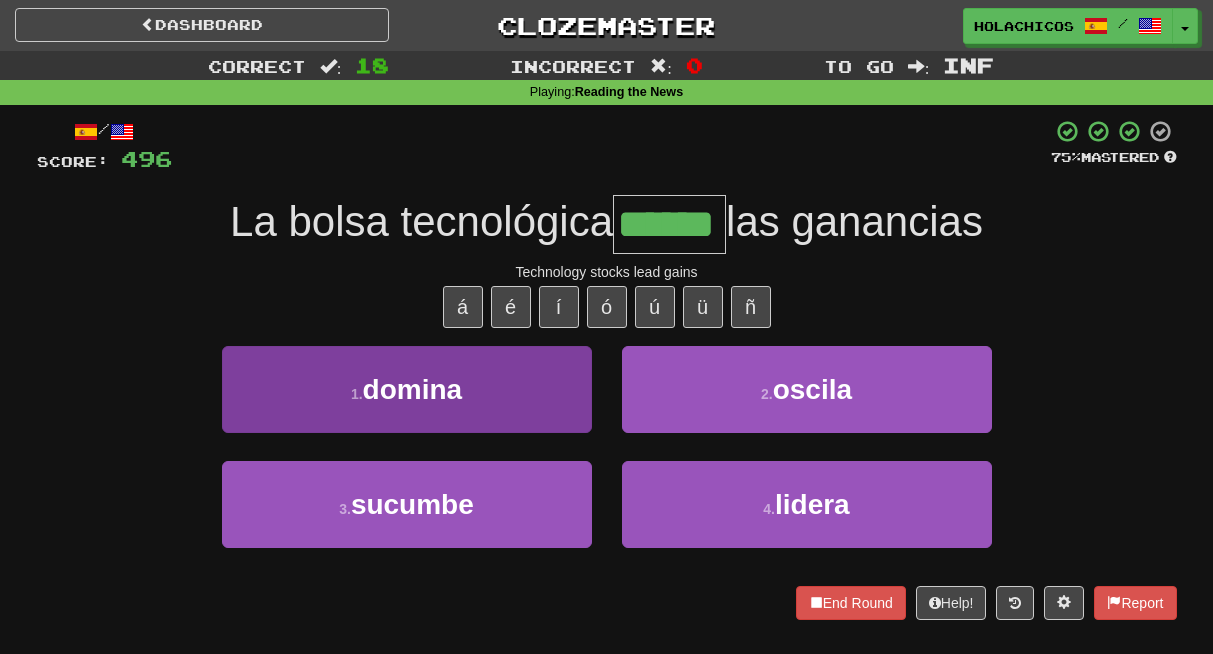 type on "******" 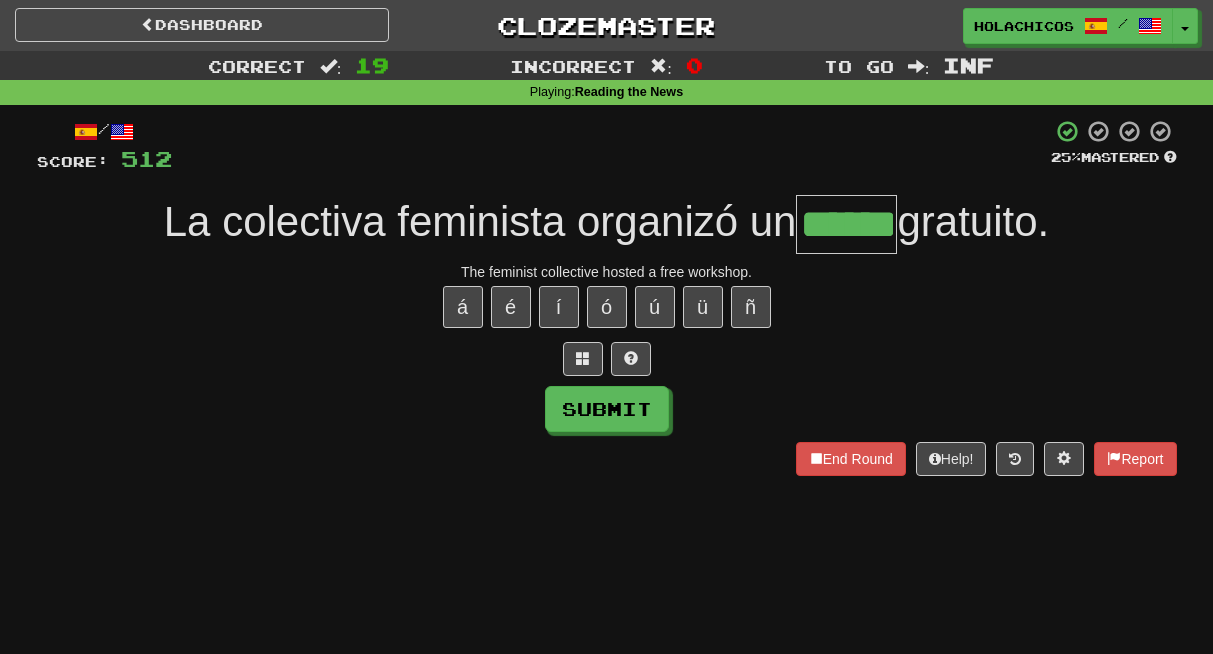 type on "******" 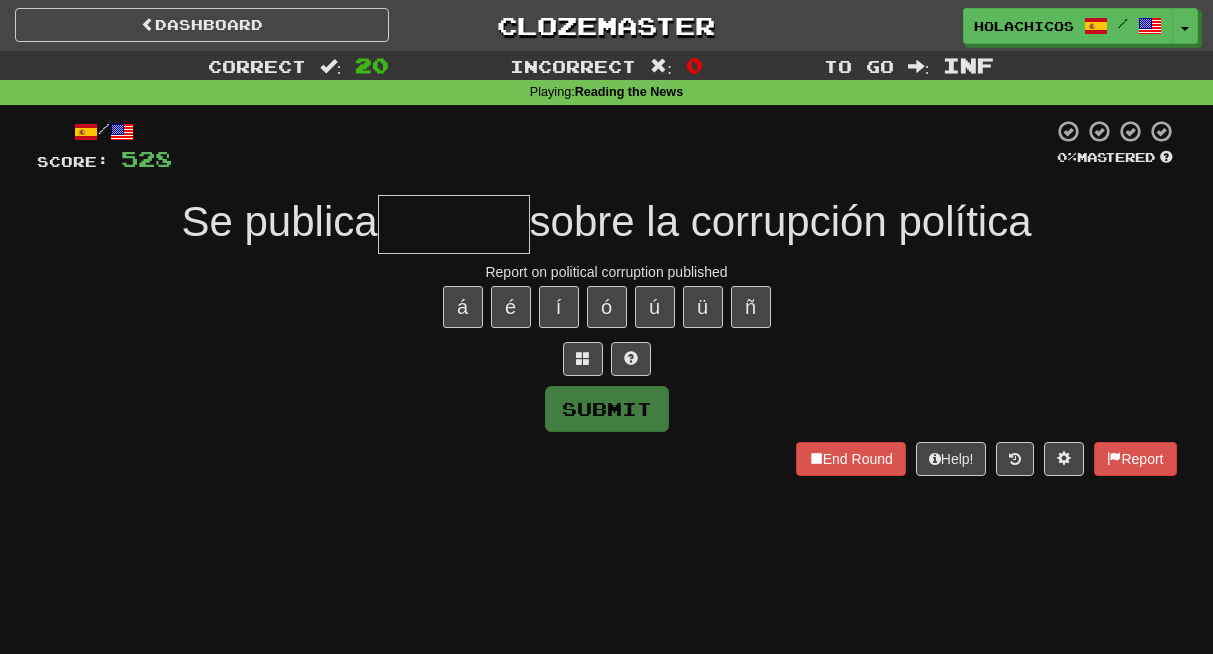 type on "*" 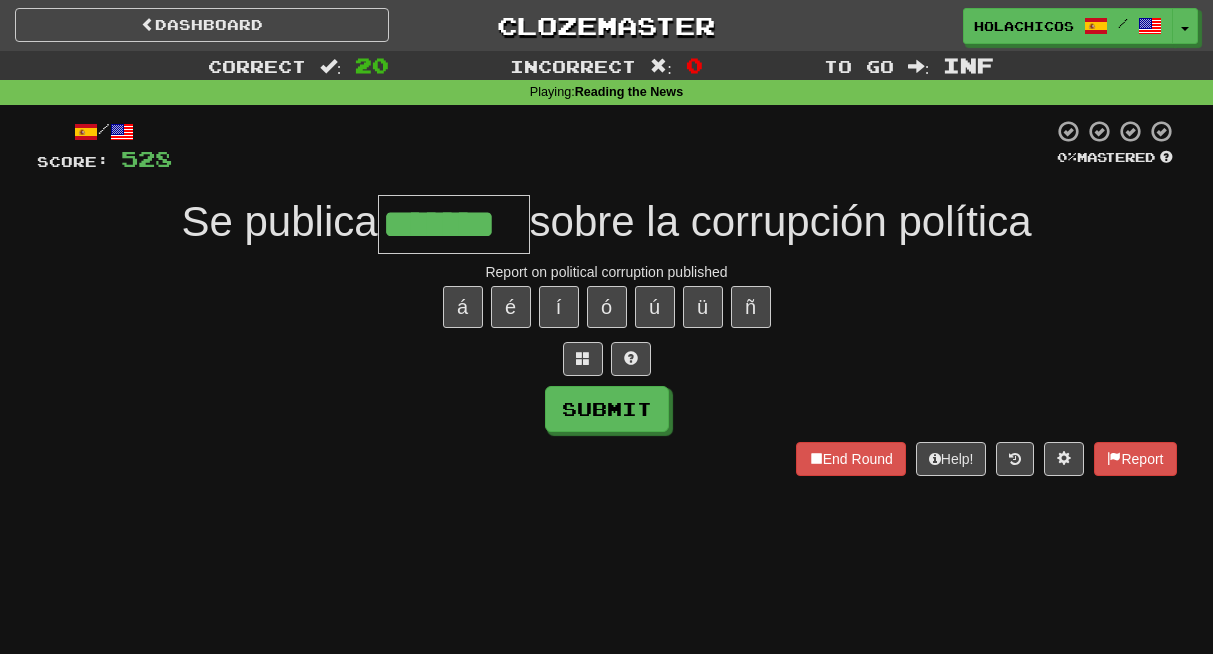 type on "*******" 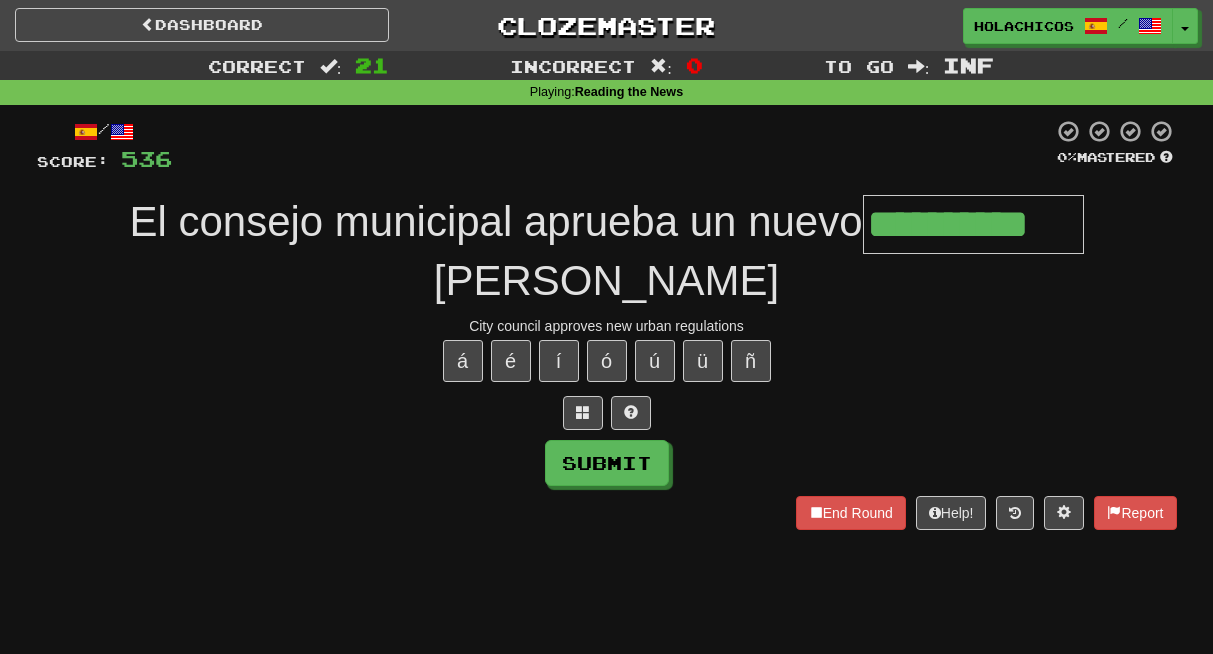 type on "**********" 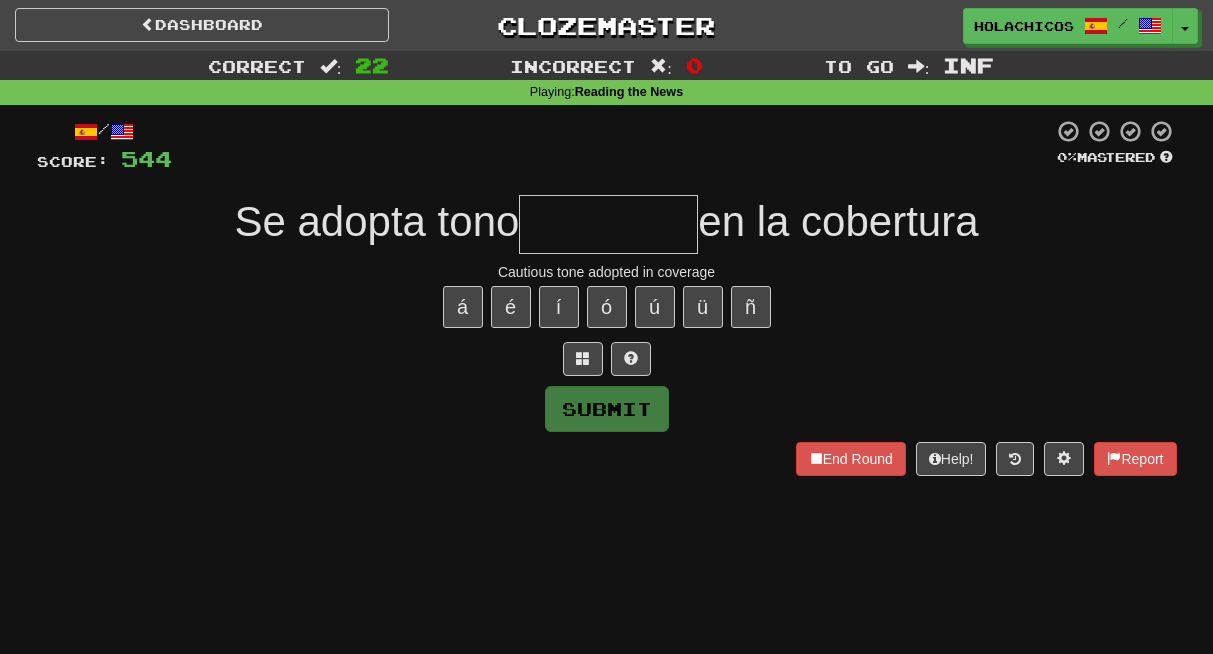 type on "*" 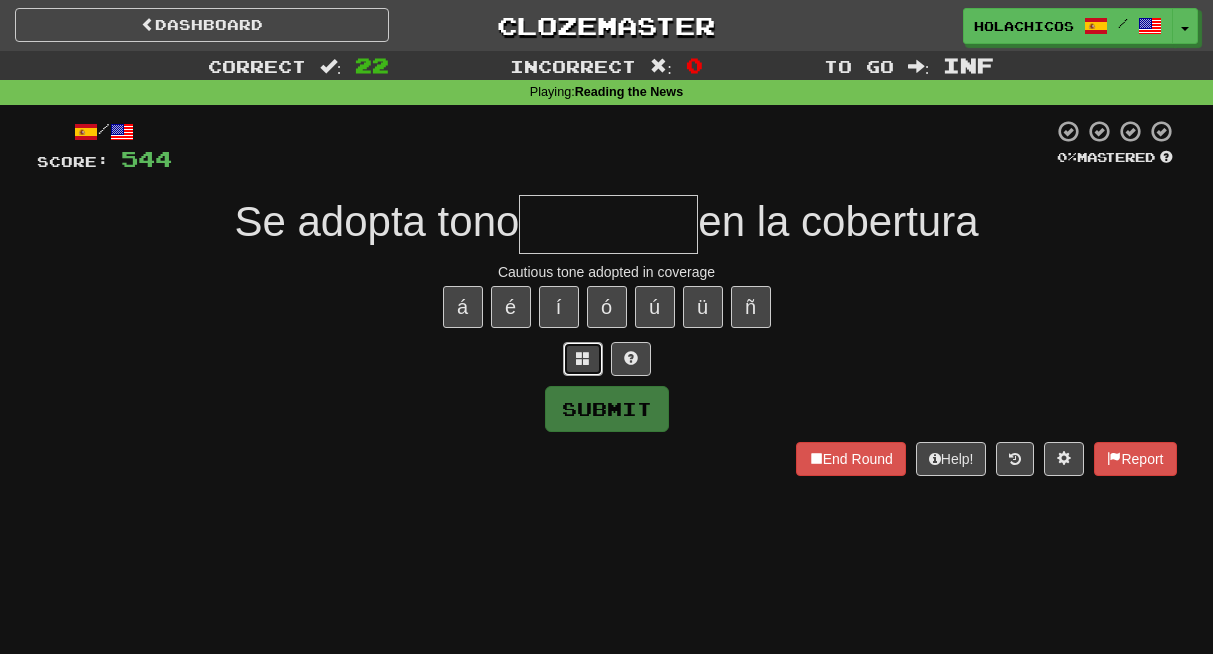 click at bounding box center (583, 358) 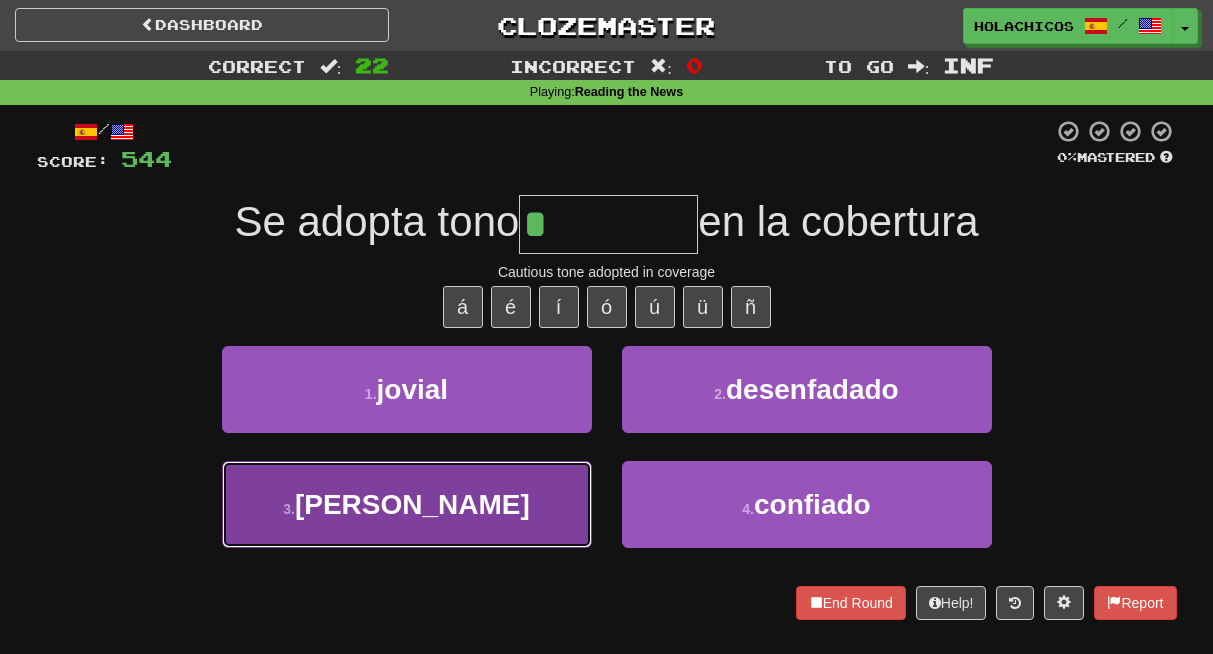click on "3 .  prudente" at bounding box center [407, 504] 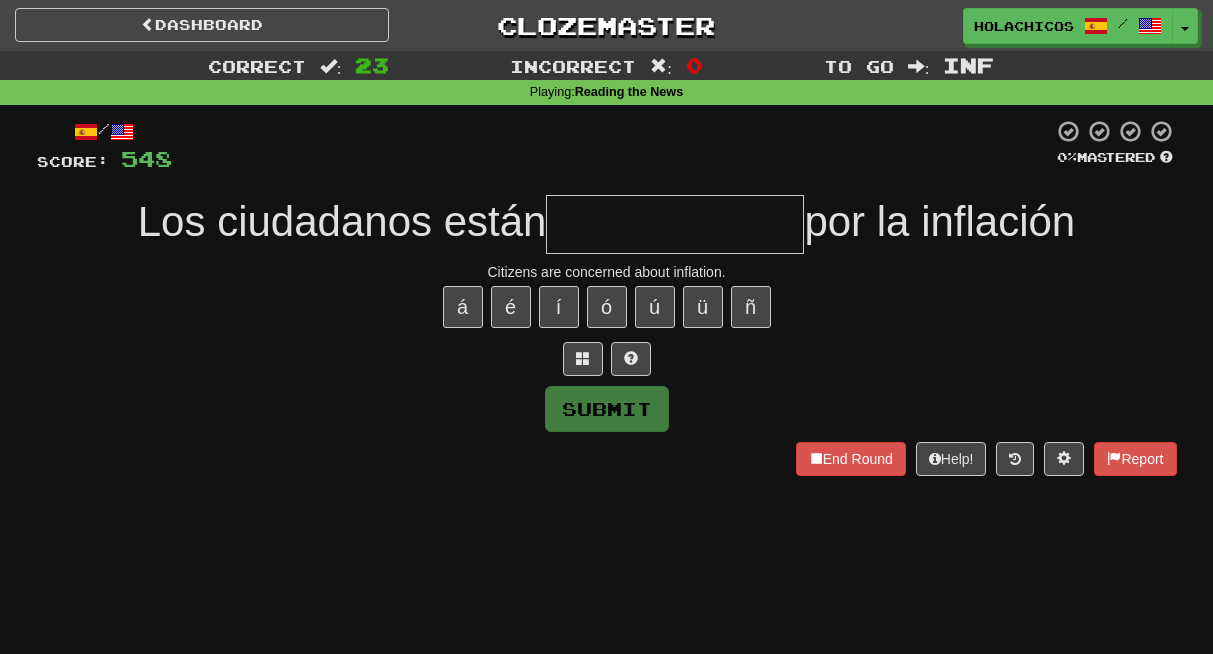 type on "*" 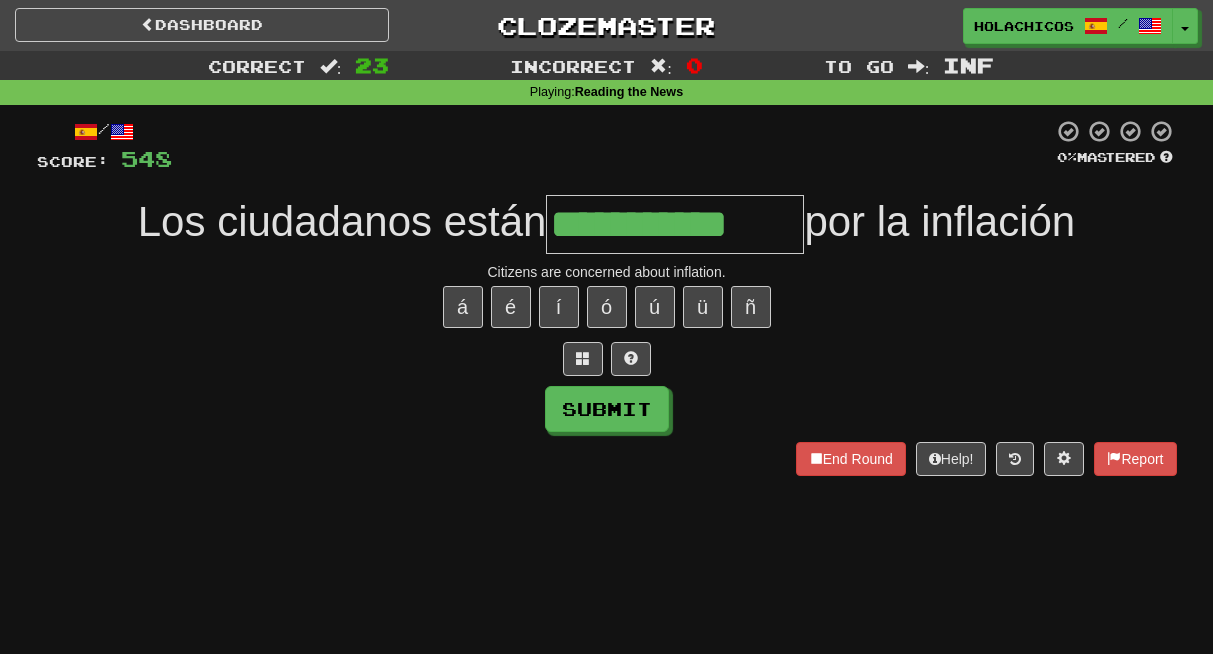 type on "**********" 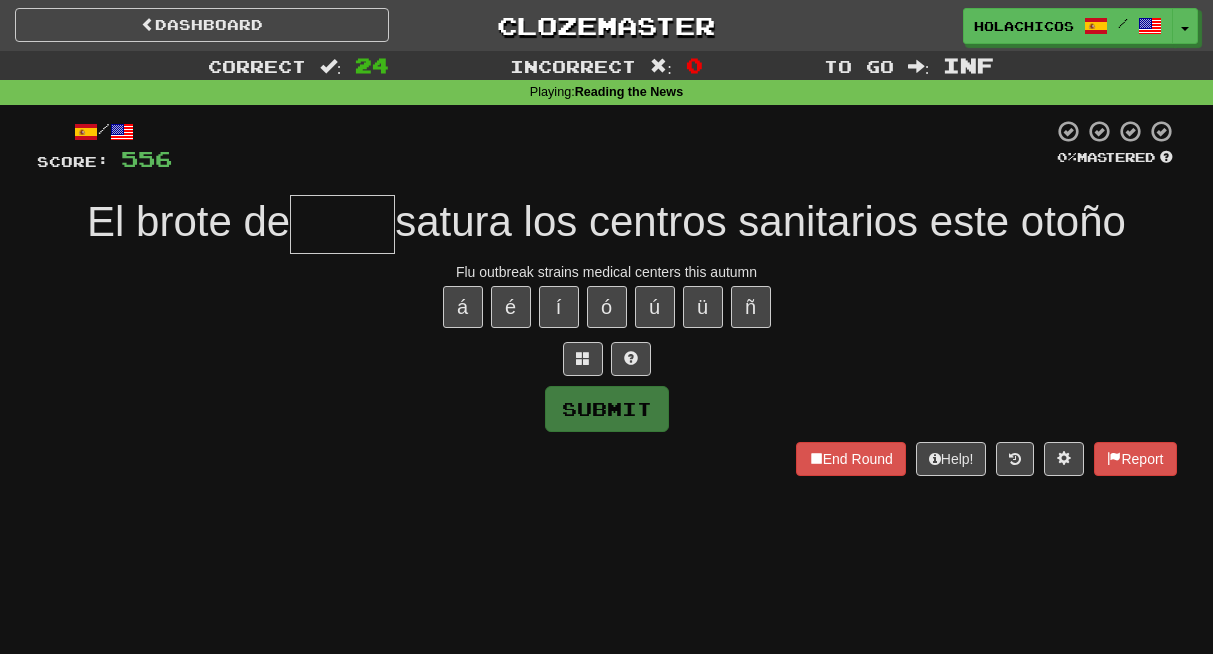 type on "*" 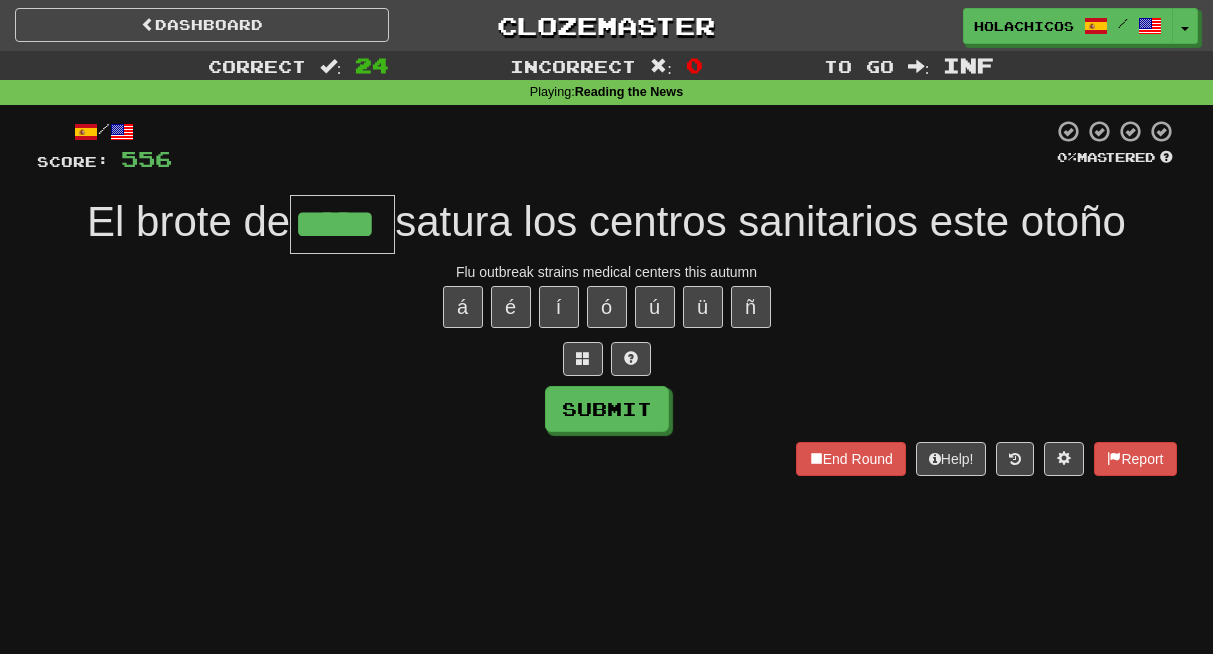 type on "*****" 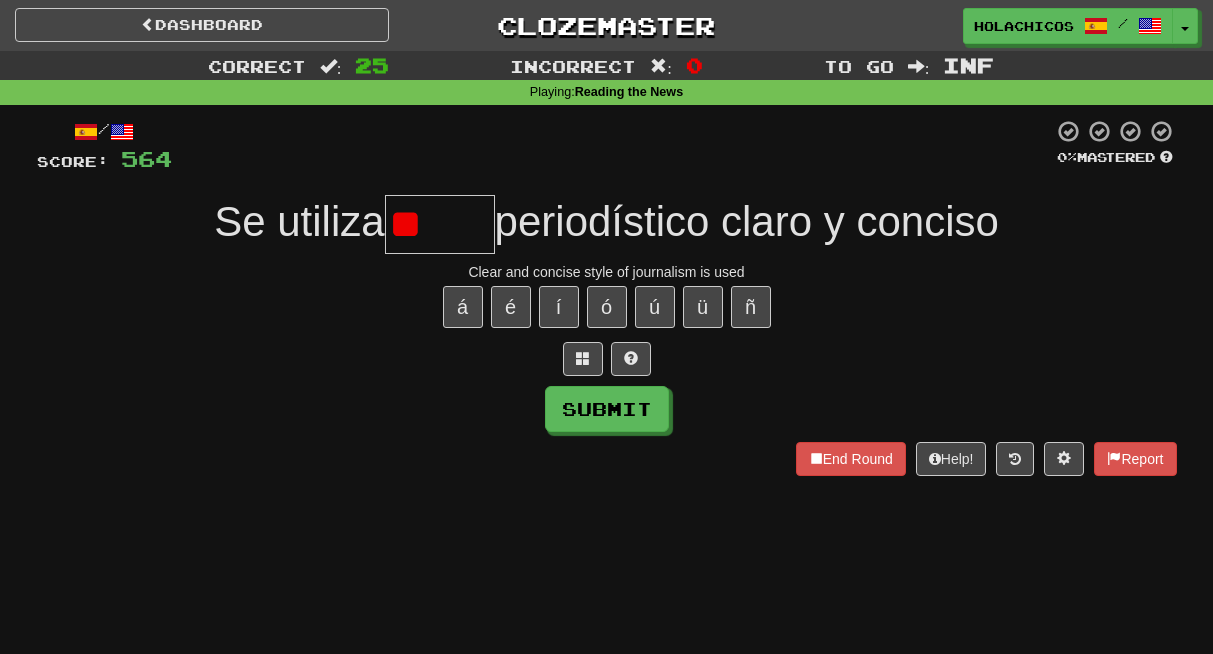 type on "*" 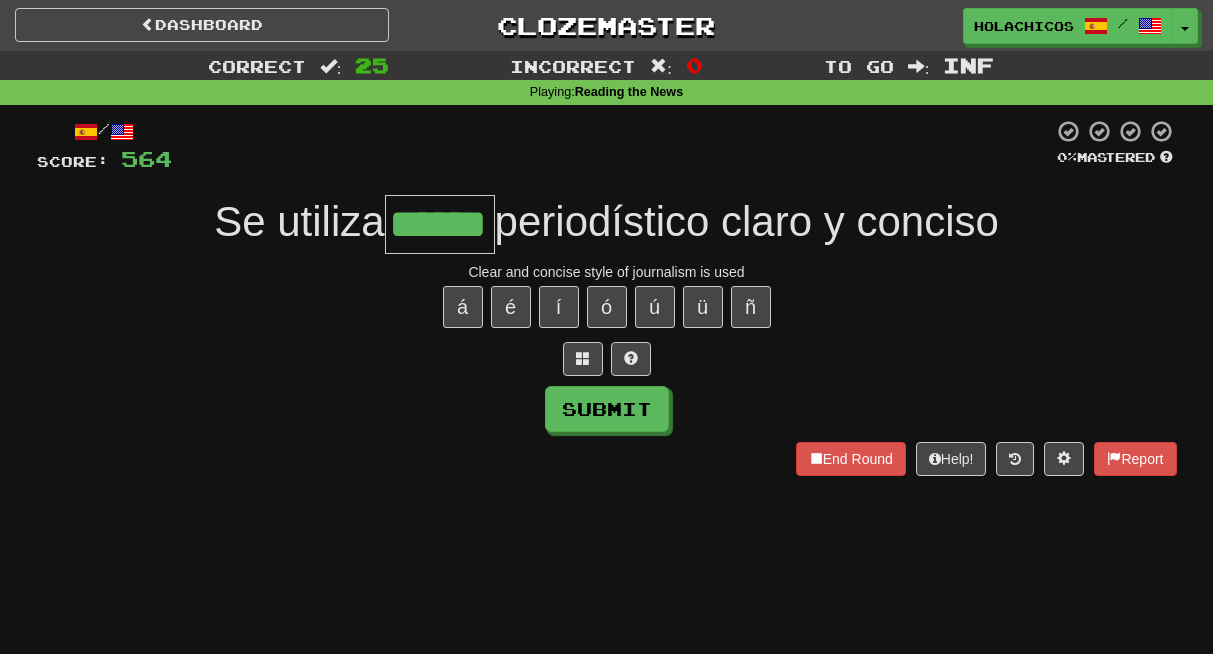 type on "******" 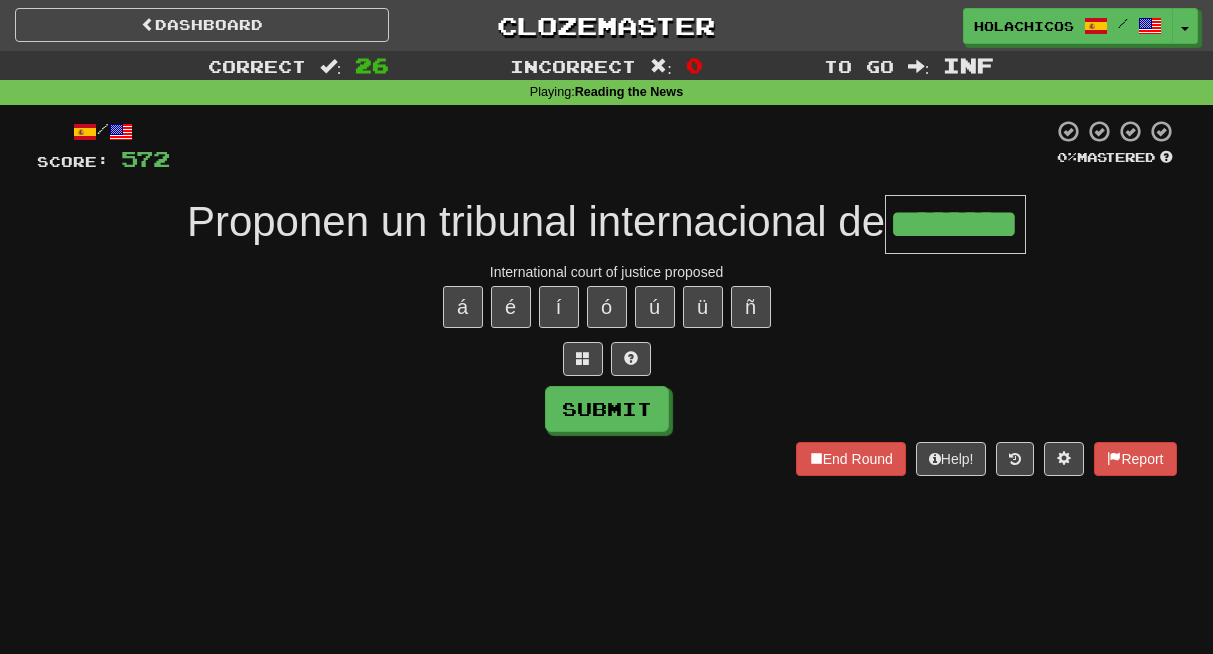 type on "********" 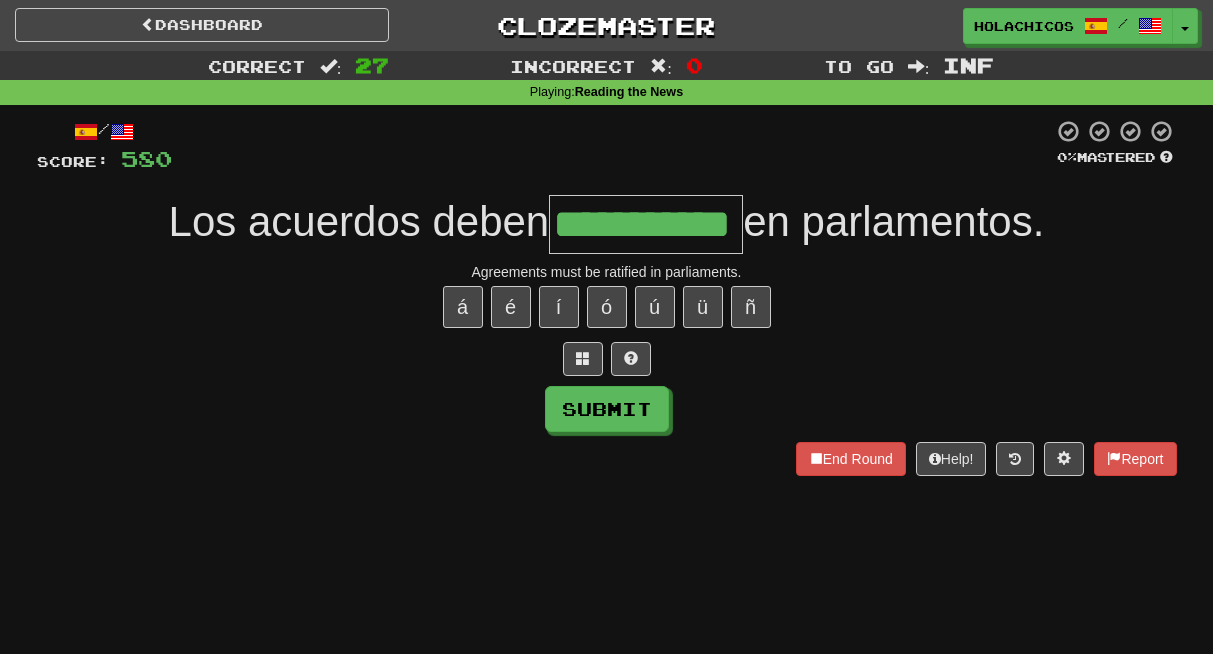 type on "**********" 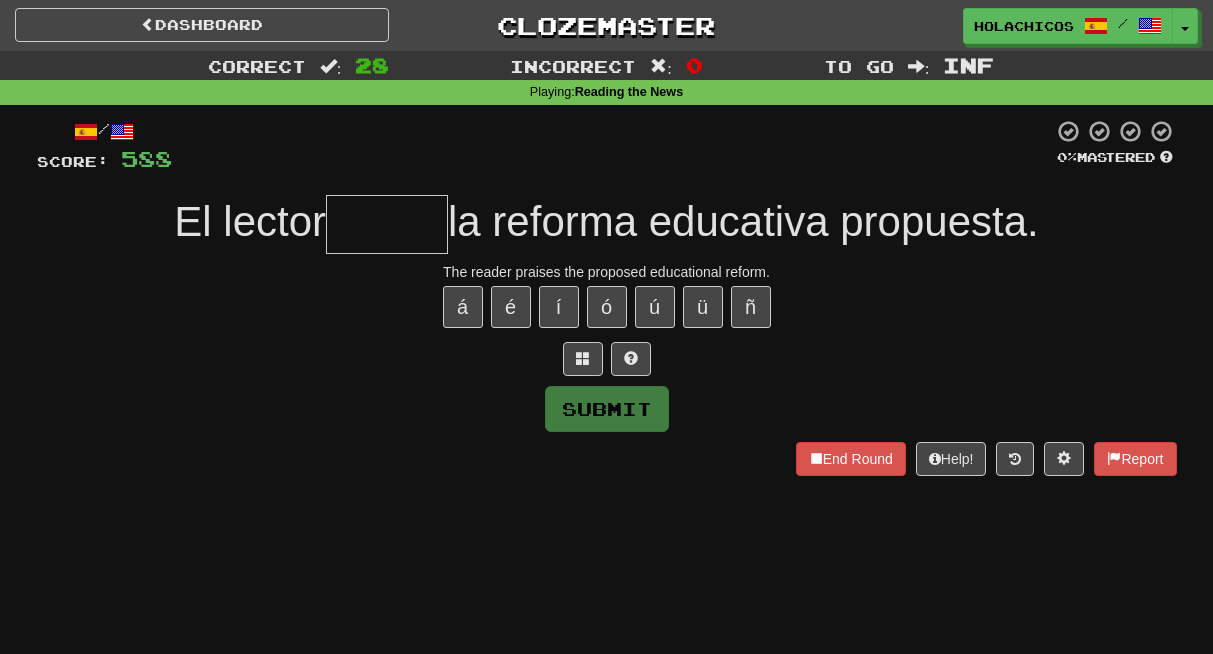 type on "*" 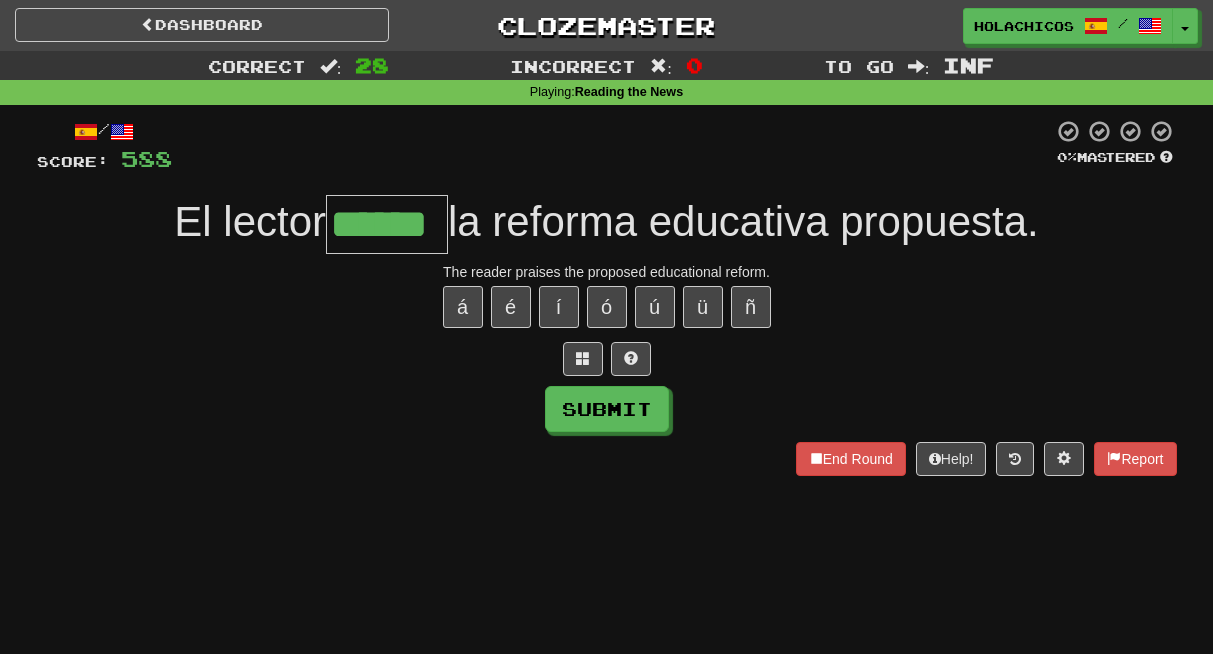 type on "******" 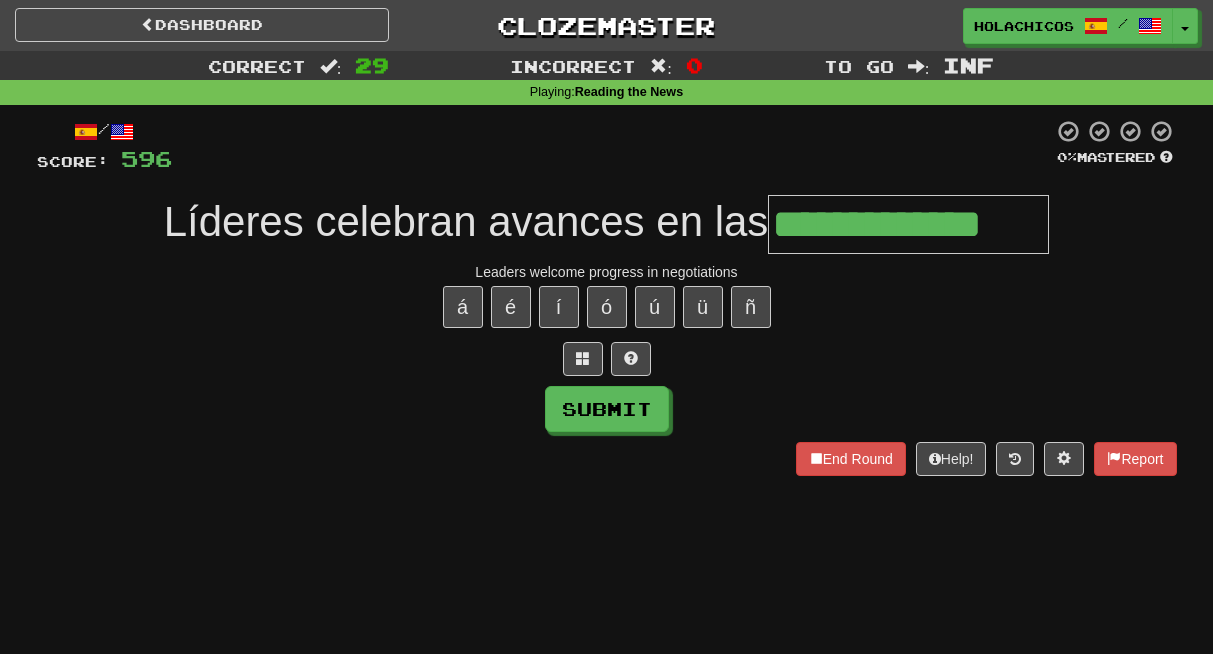 type on "**********" 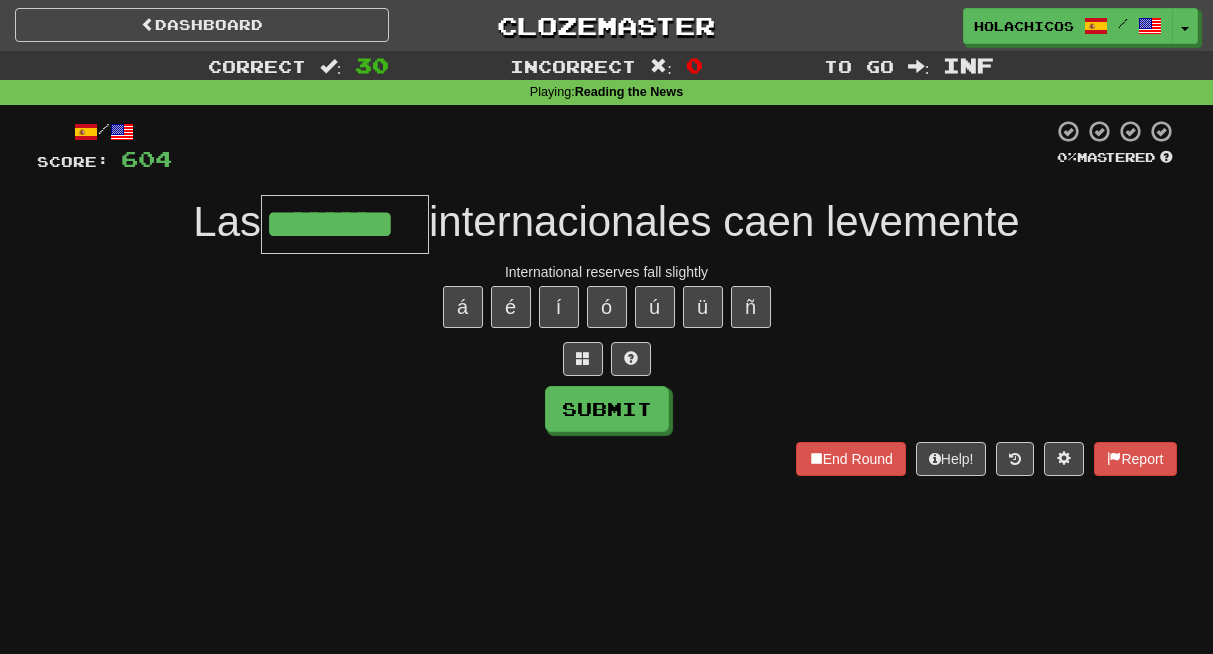type on "********" 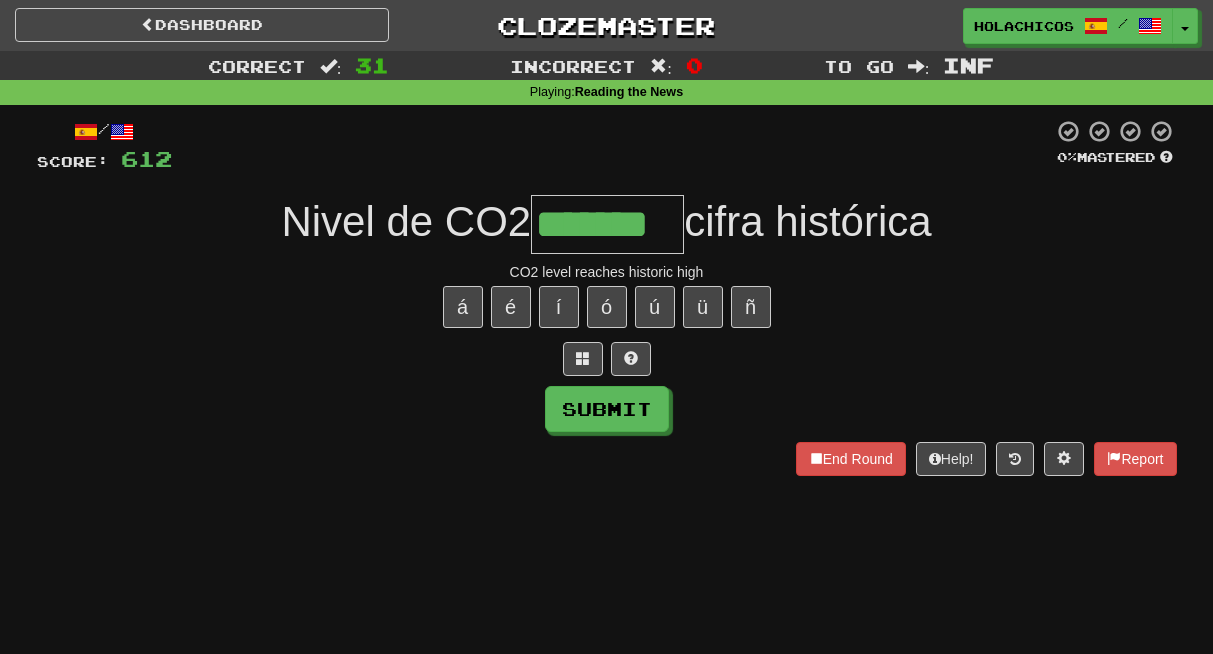 type on "*******" 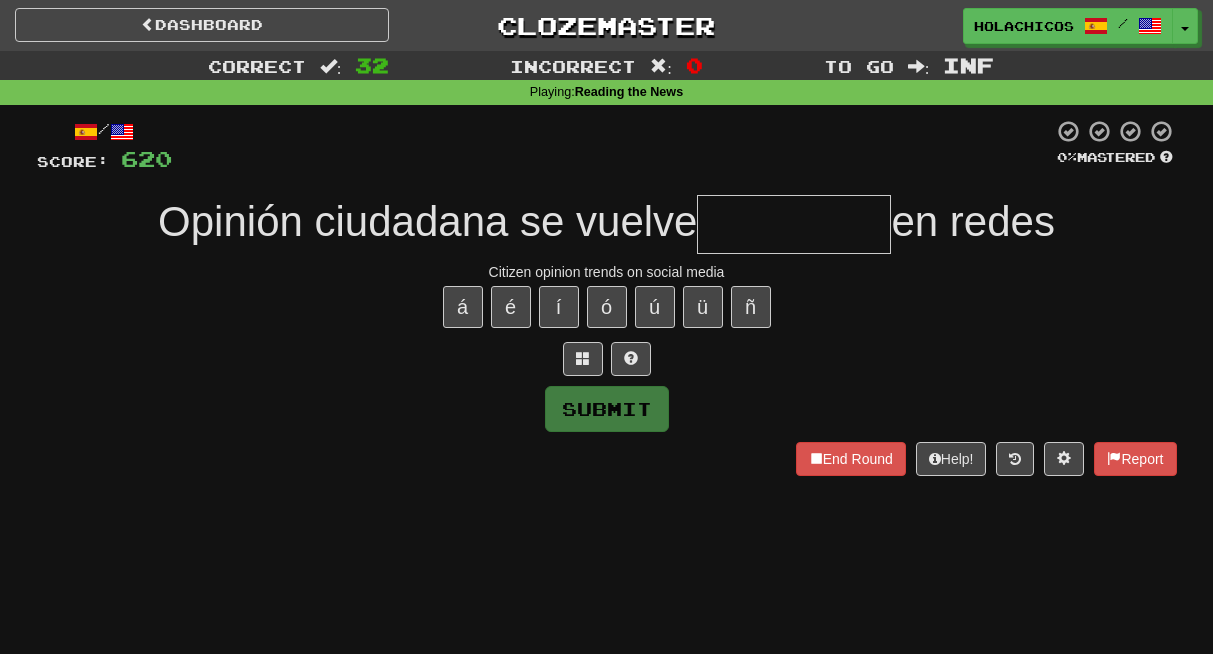 type on "*" 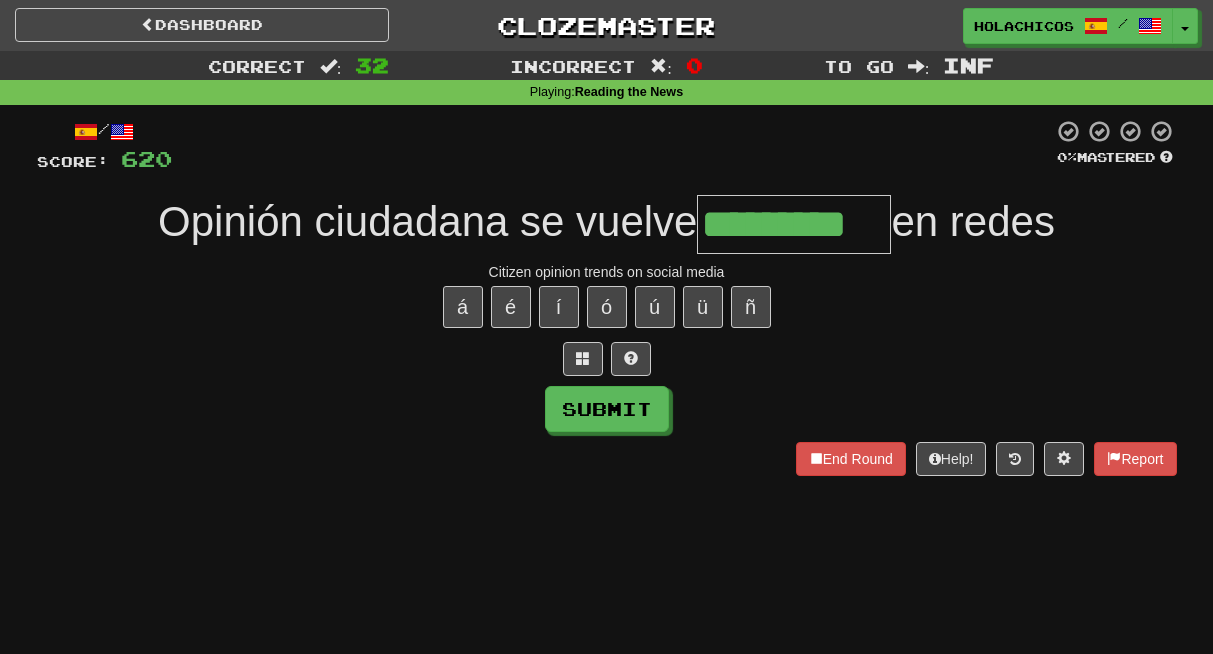 scroll, scrollTop: 0, scrollLeft: 0, axis: both 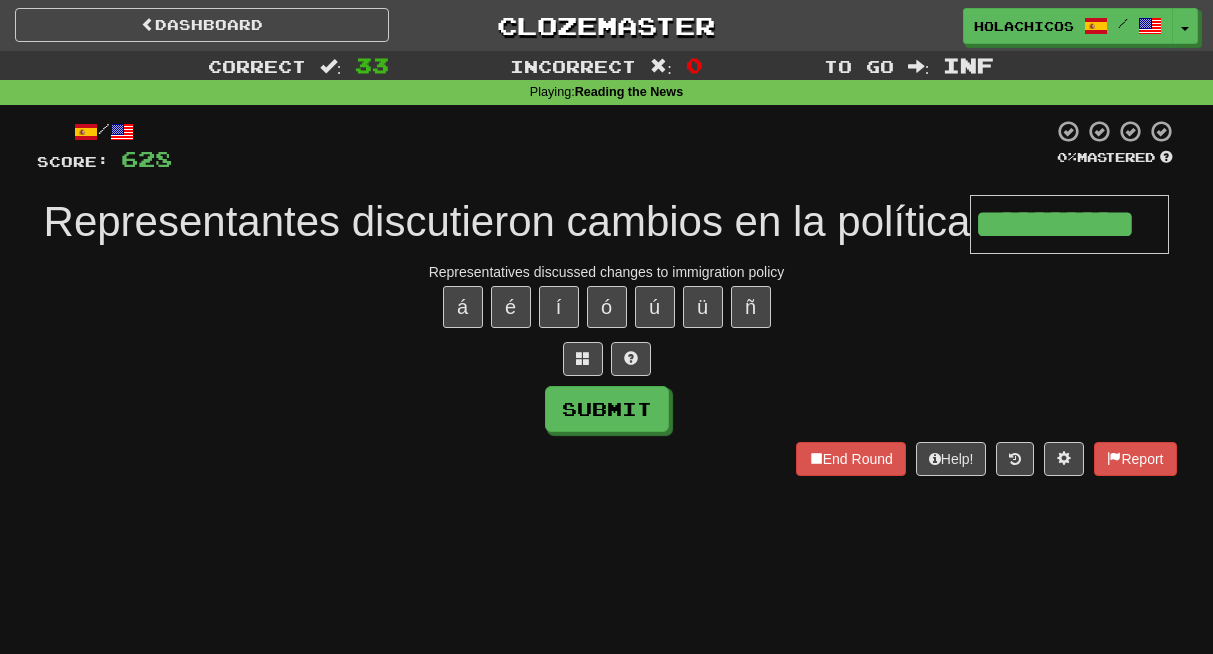 type on "**********" 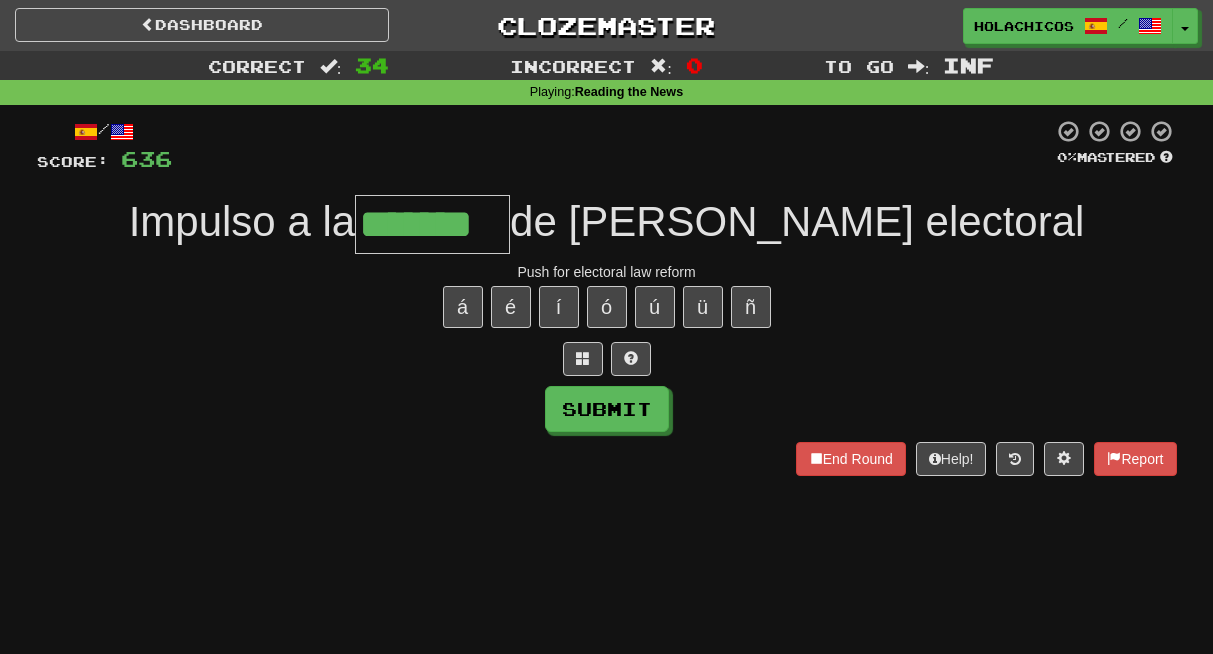 type on "*******" 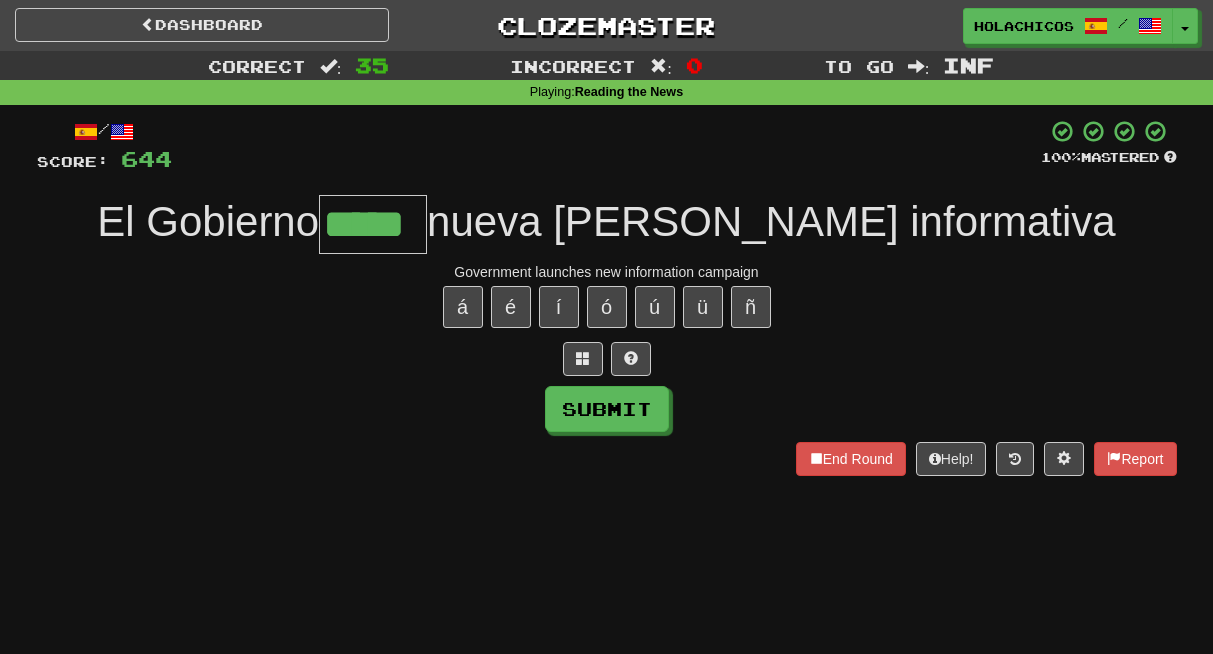 type on "*****" 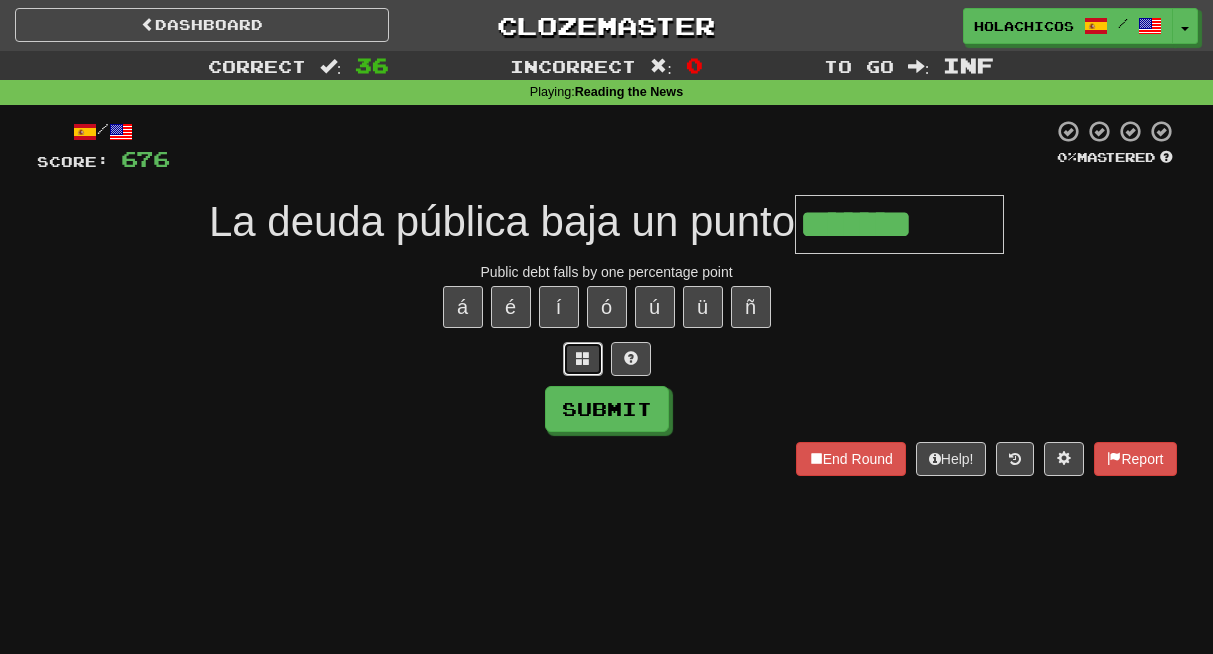 click at bounding box center [583, 358] 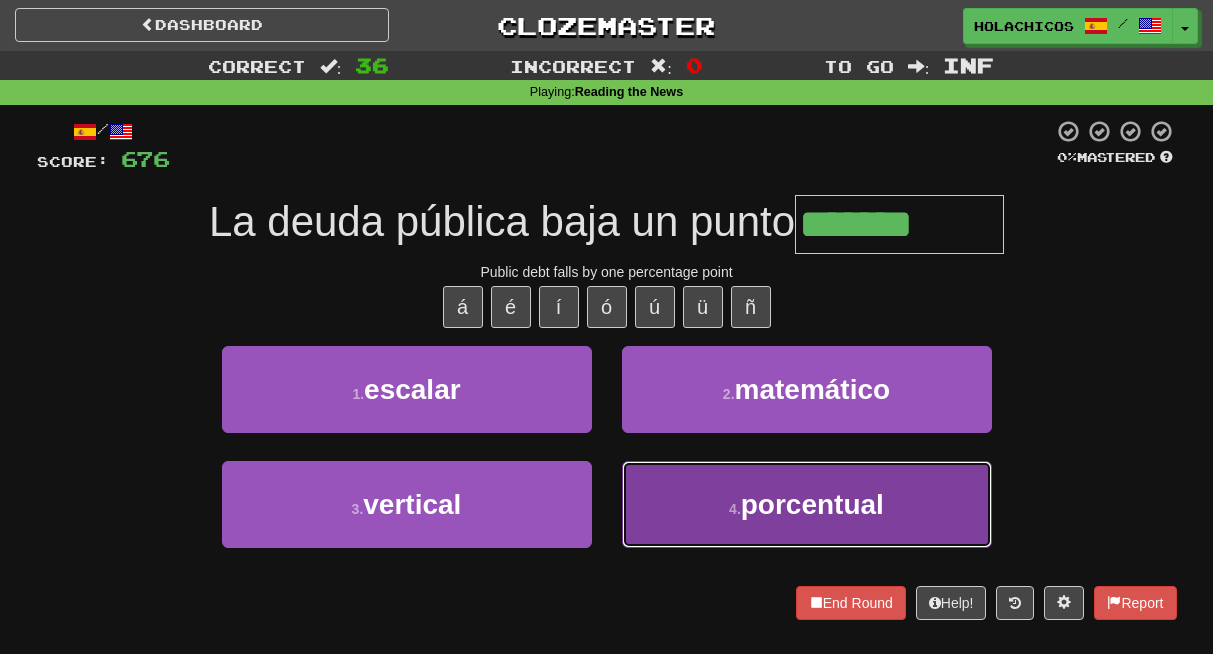click on "4 .  porcentual" at bounding box center [807, 504] 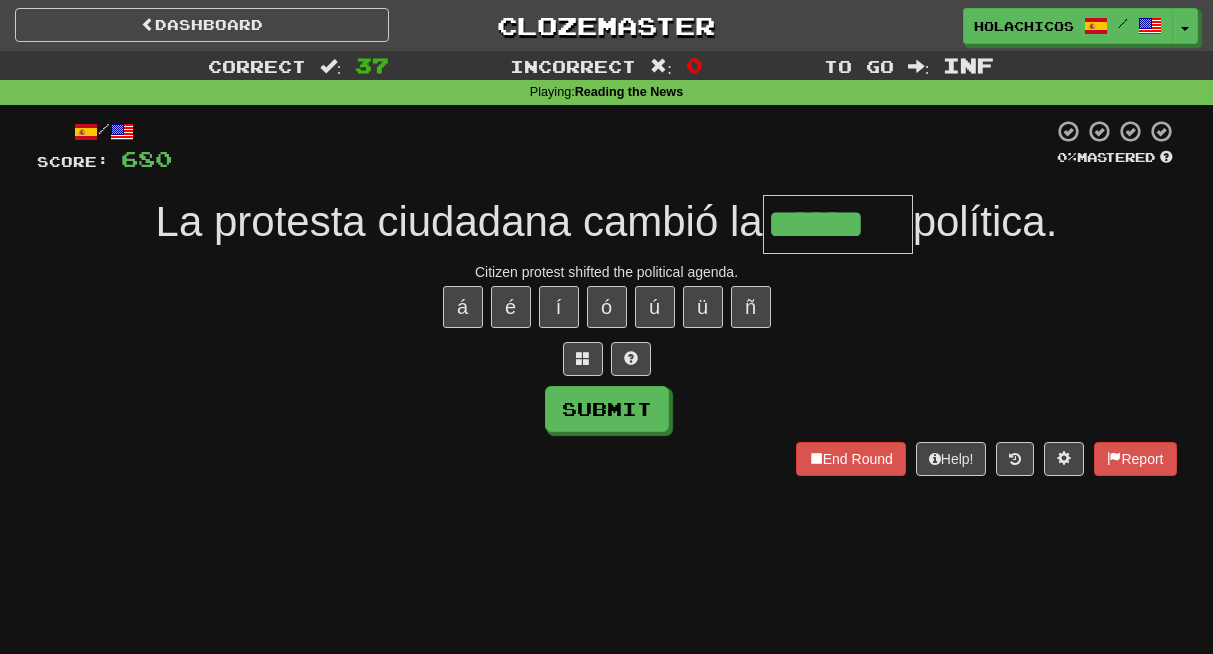 type on "******" 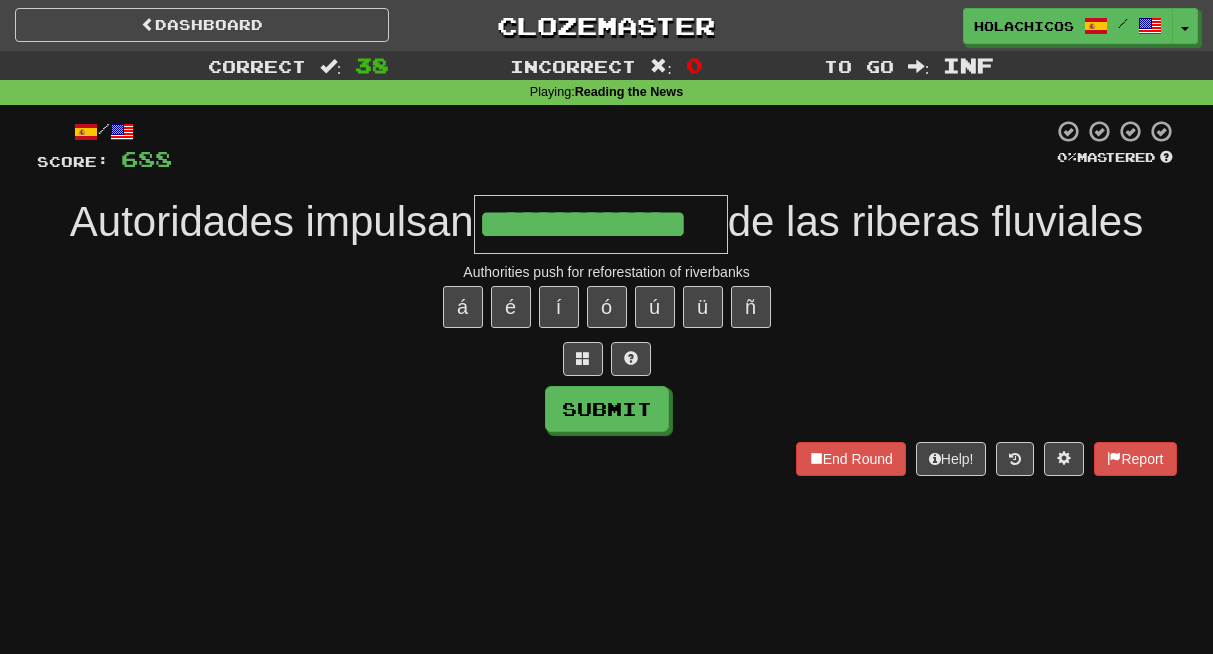 type on "**********" 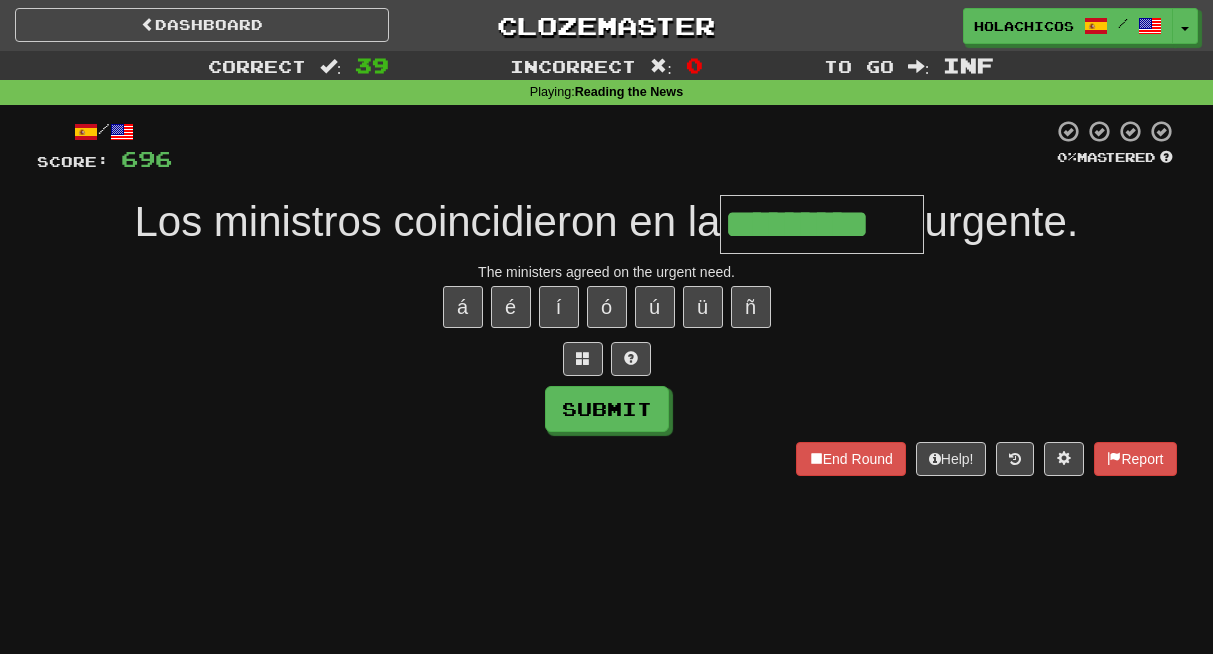 type on "*********" 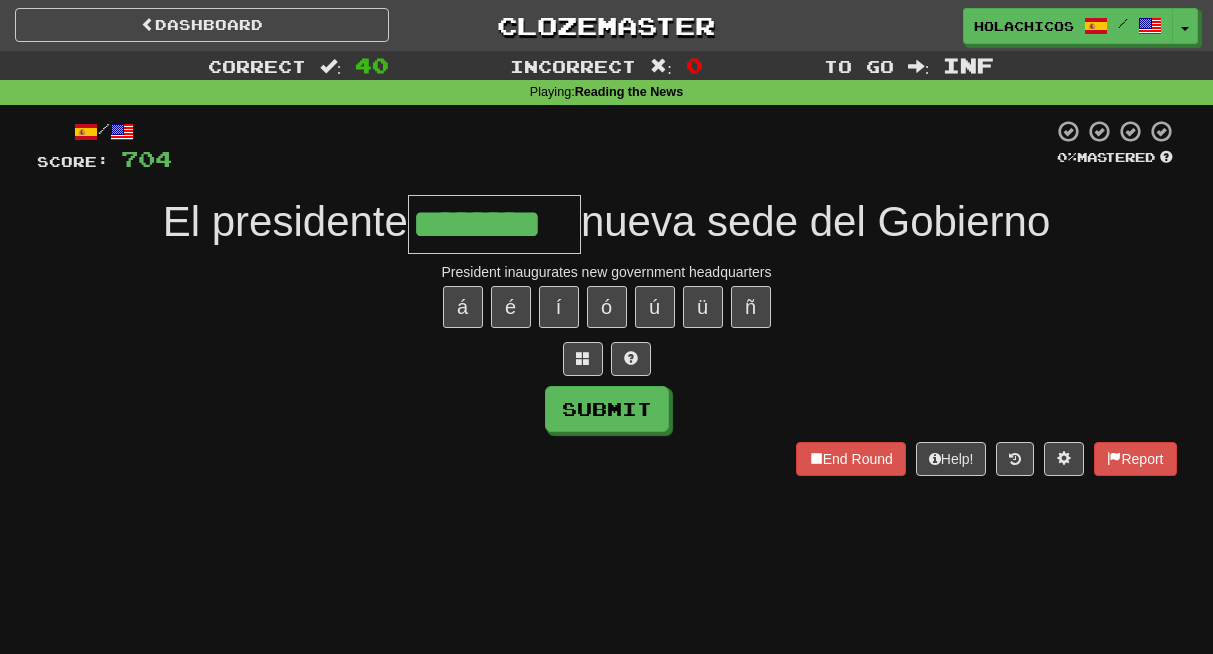 type on "********" 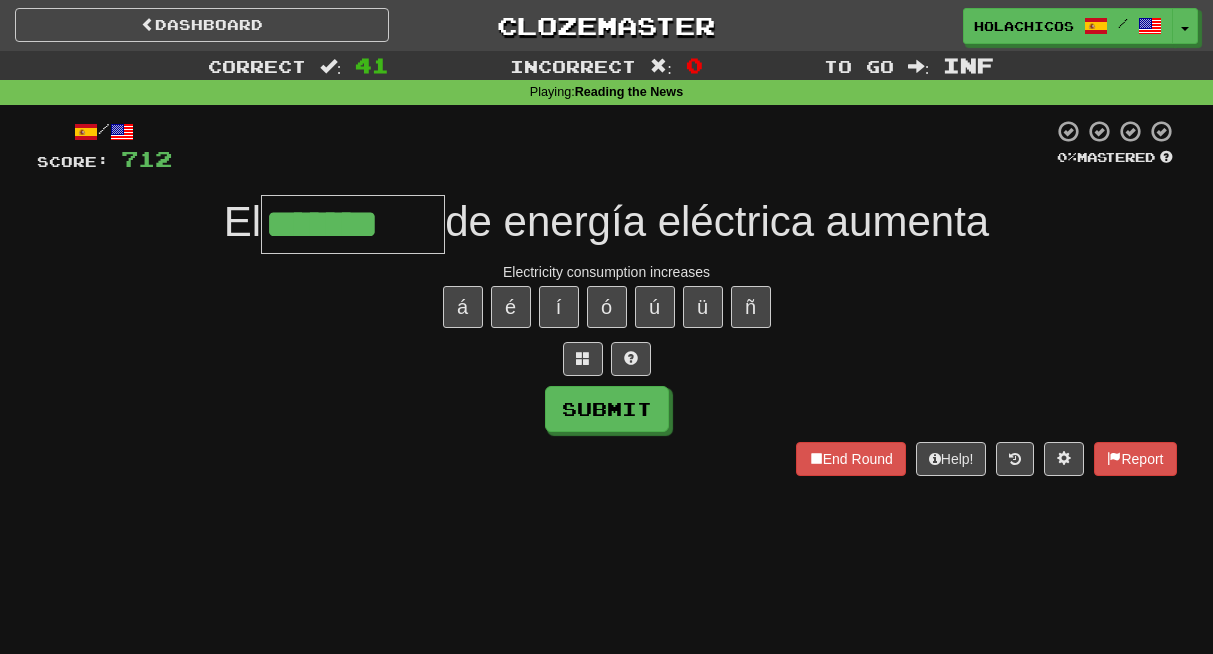 type on "*******" 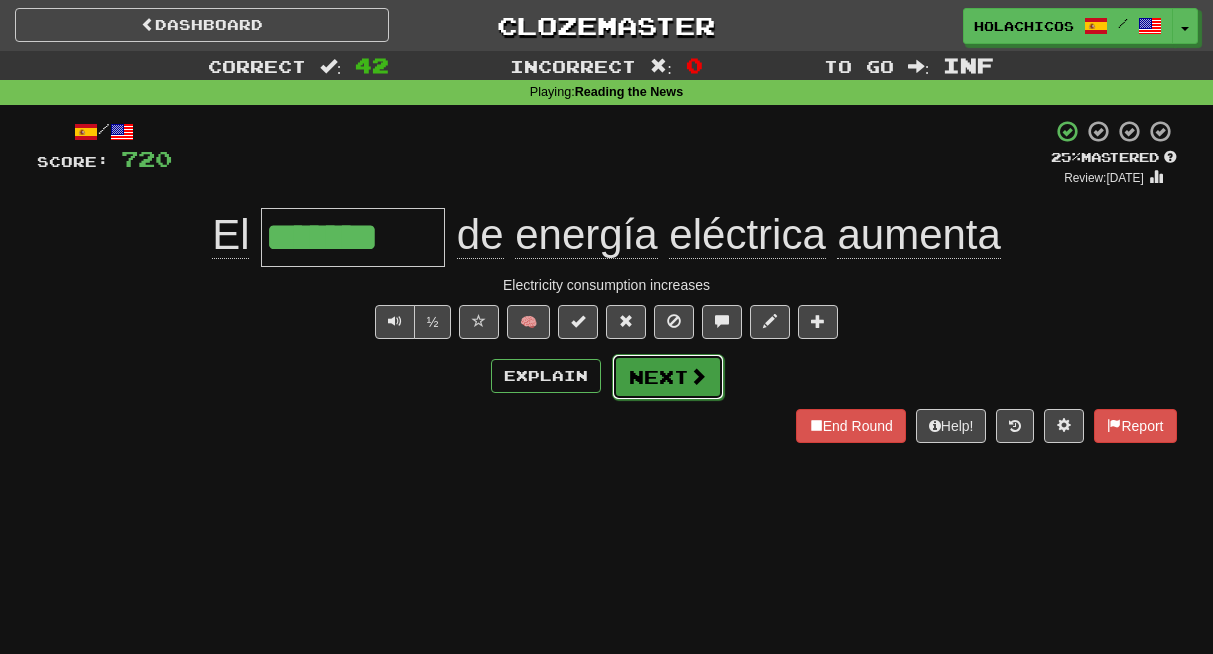 click on "Next" at bounding box center (668, 377) 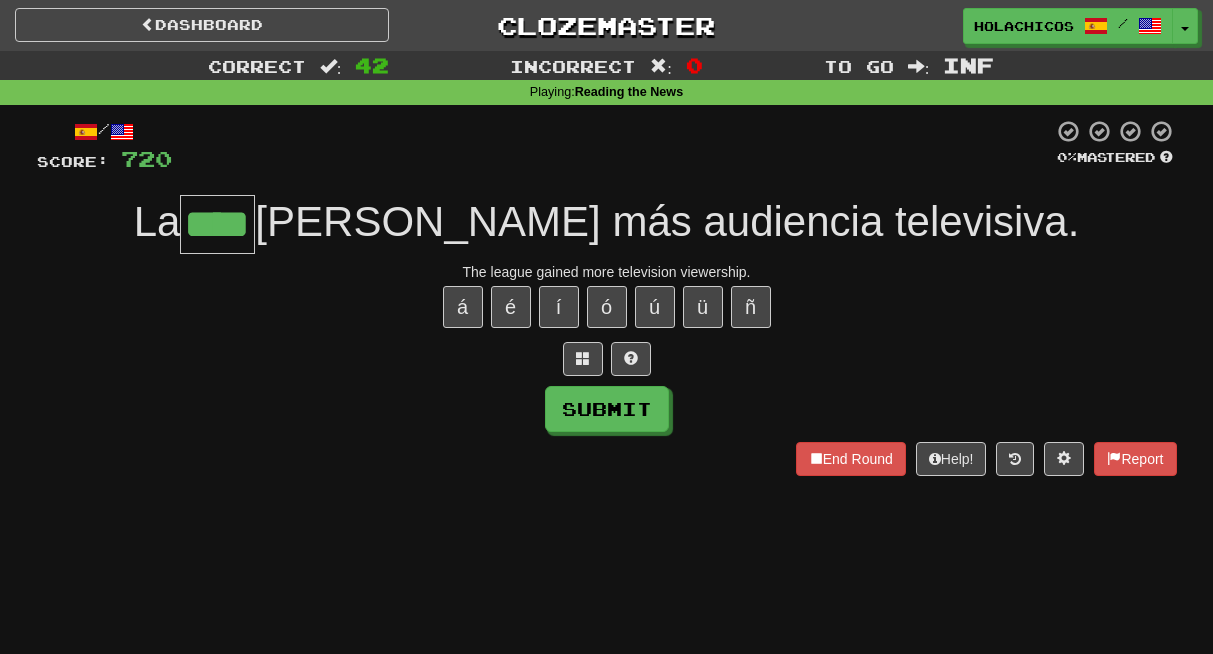type on "****" 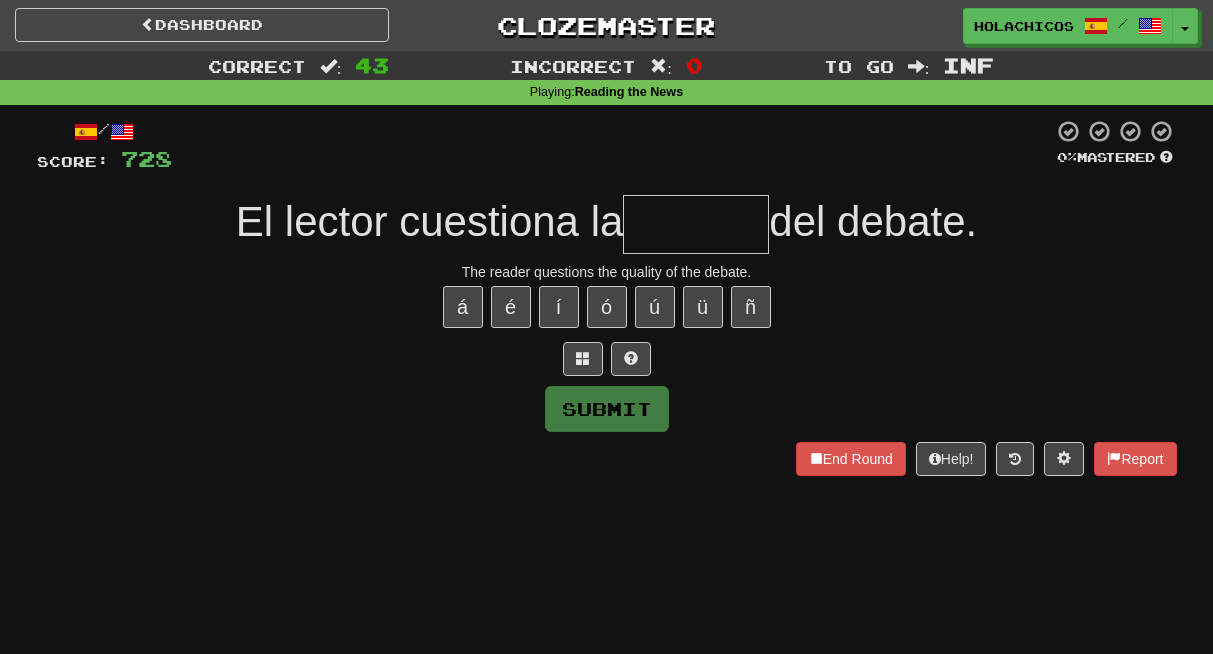 type on "*" 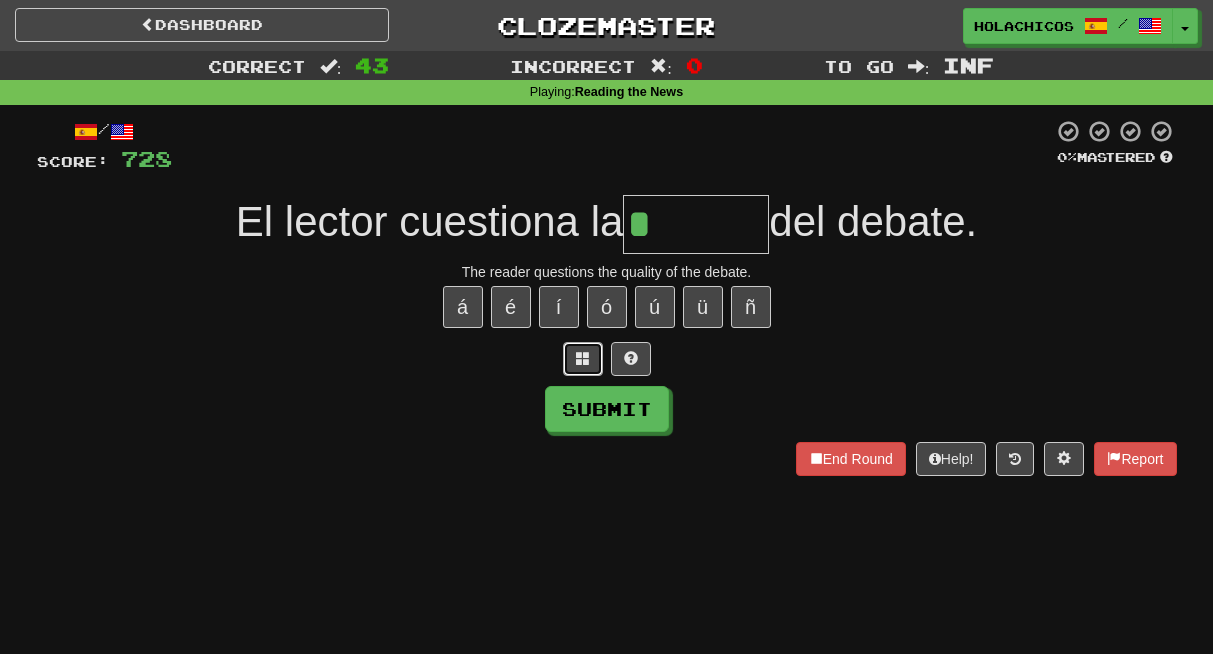 click at bounding box center [583, 358] 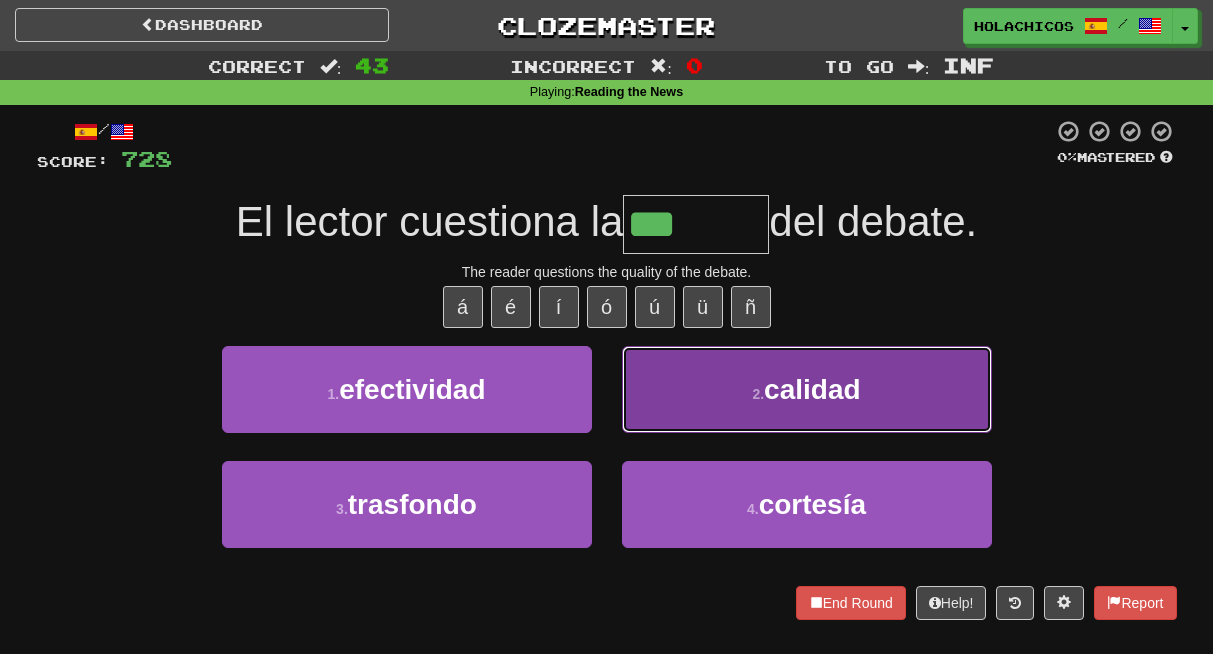 click on "2 .  calidad" at bounding box center (807, 389) 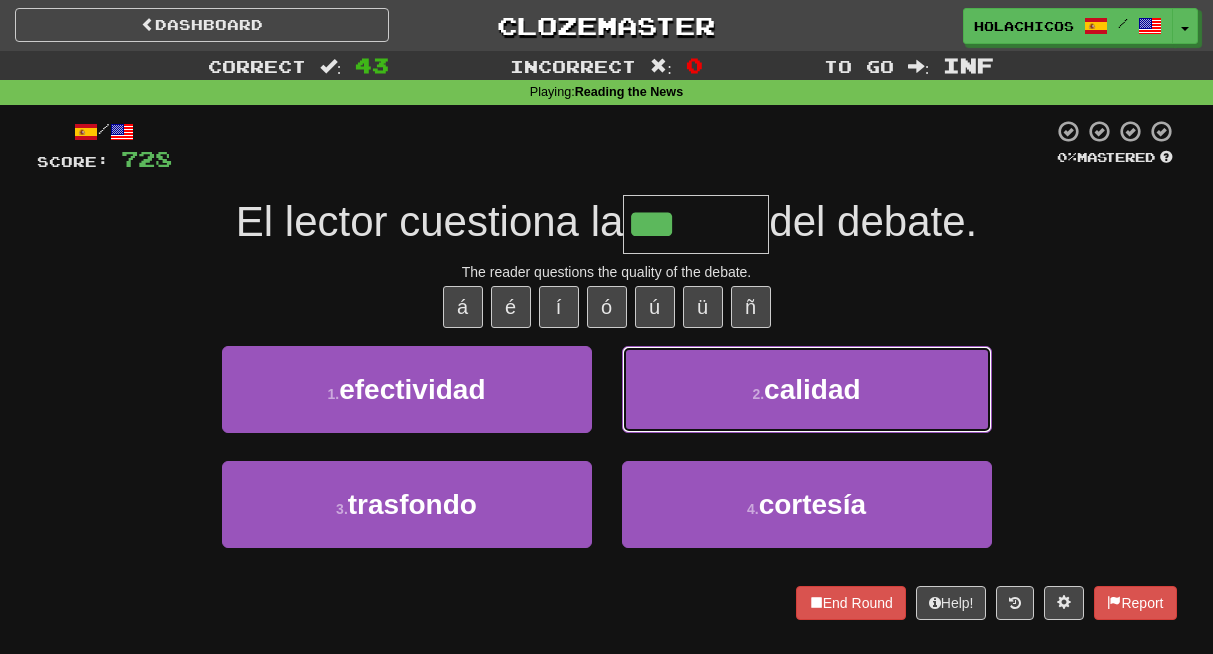 type on "*******" 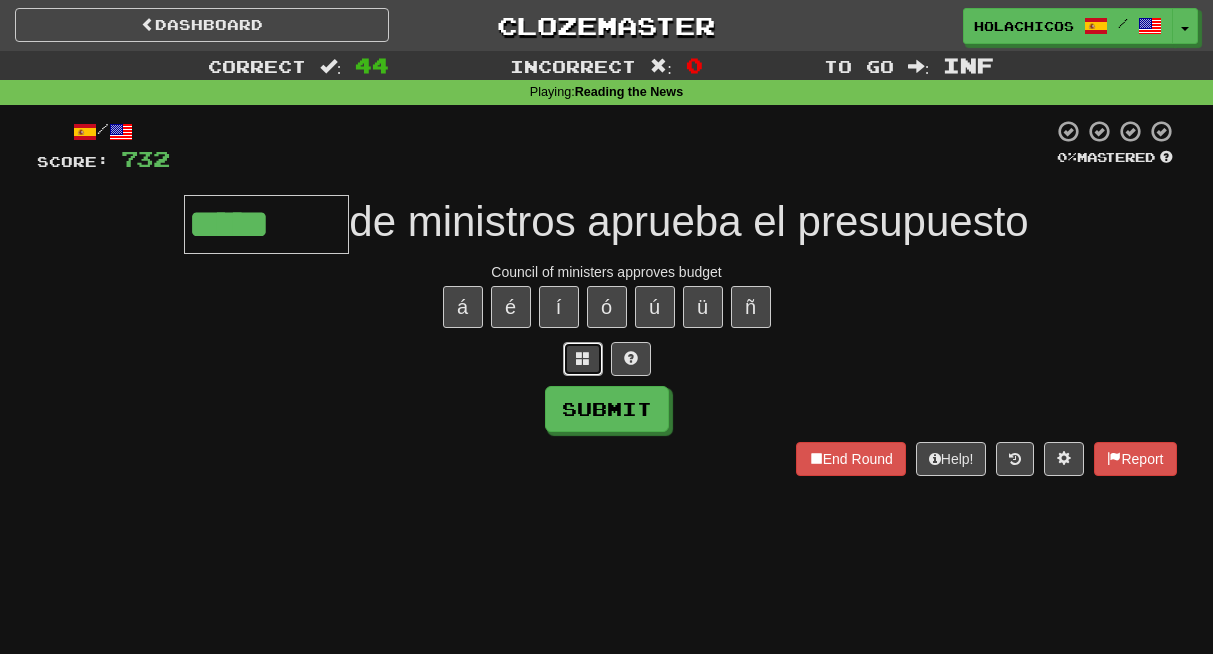 click at bounding box center (583, 358) 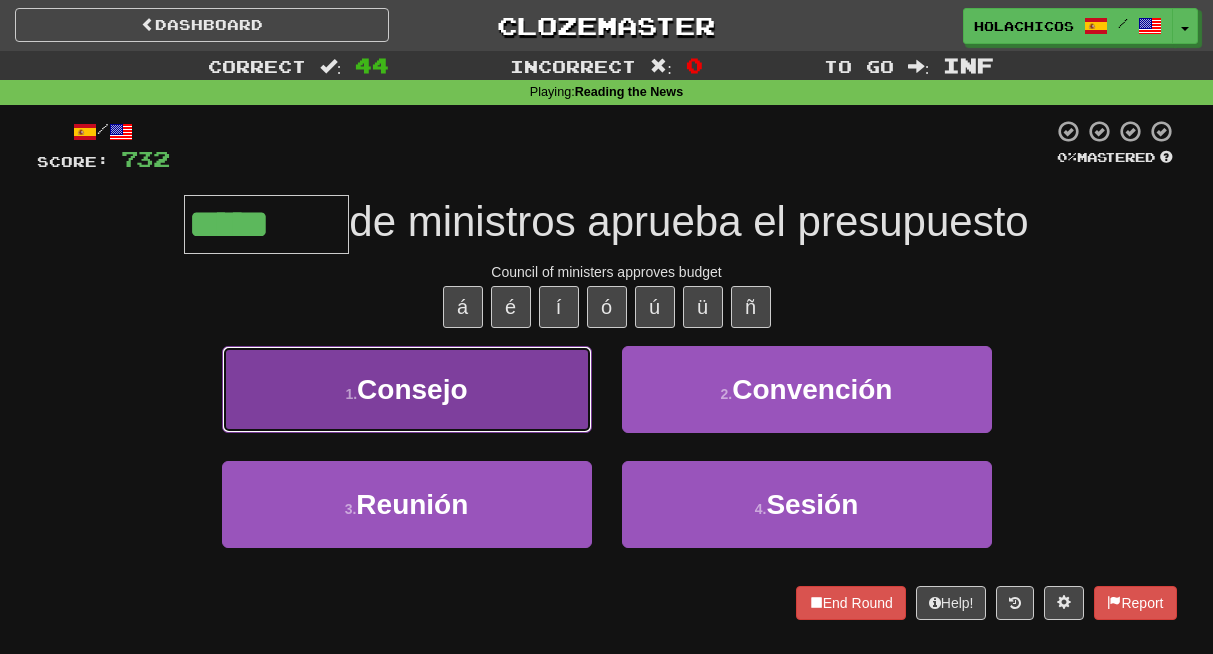 click on "1 .  Consejo" at bounding box center [407, 389] 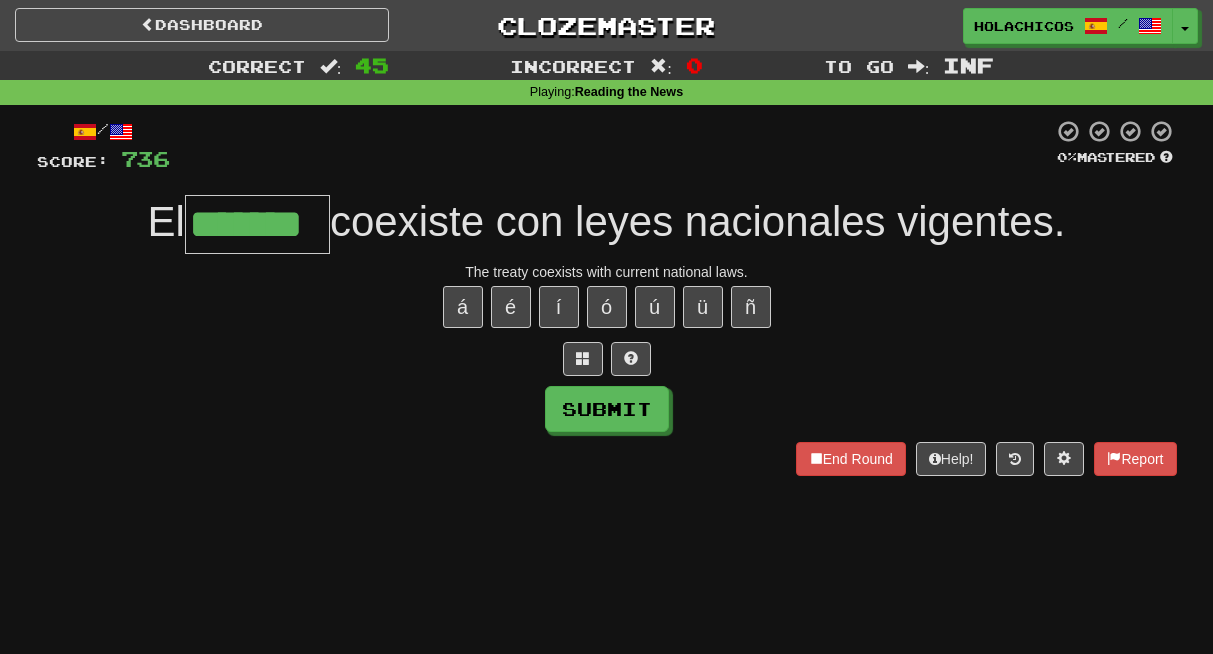 type on "*******" 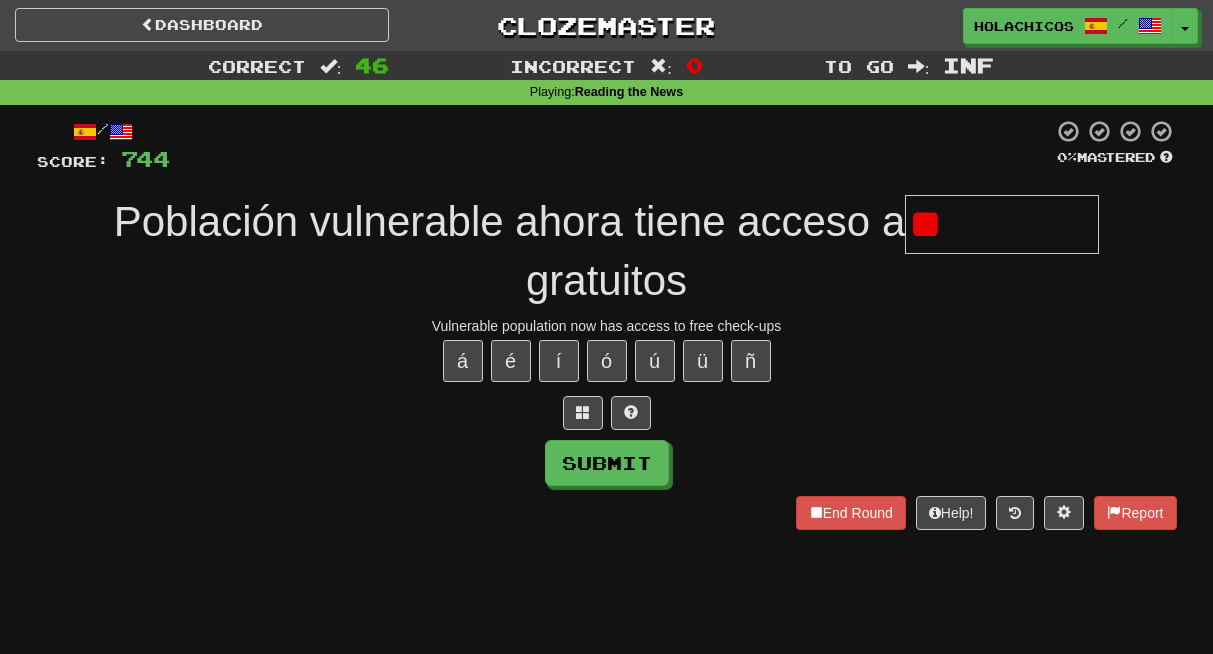 type on "*" 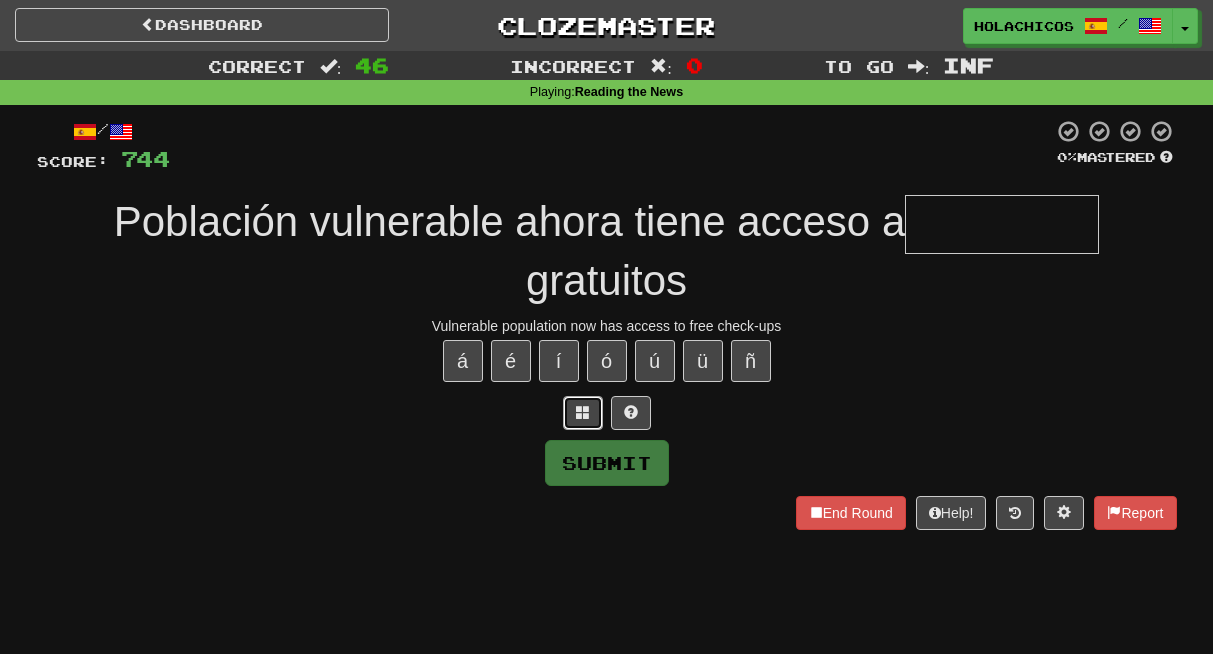 click at bounding box center (583, 413) 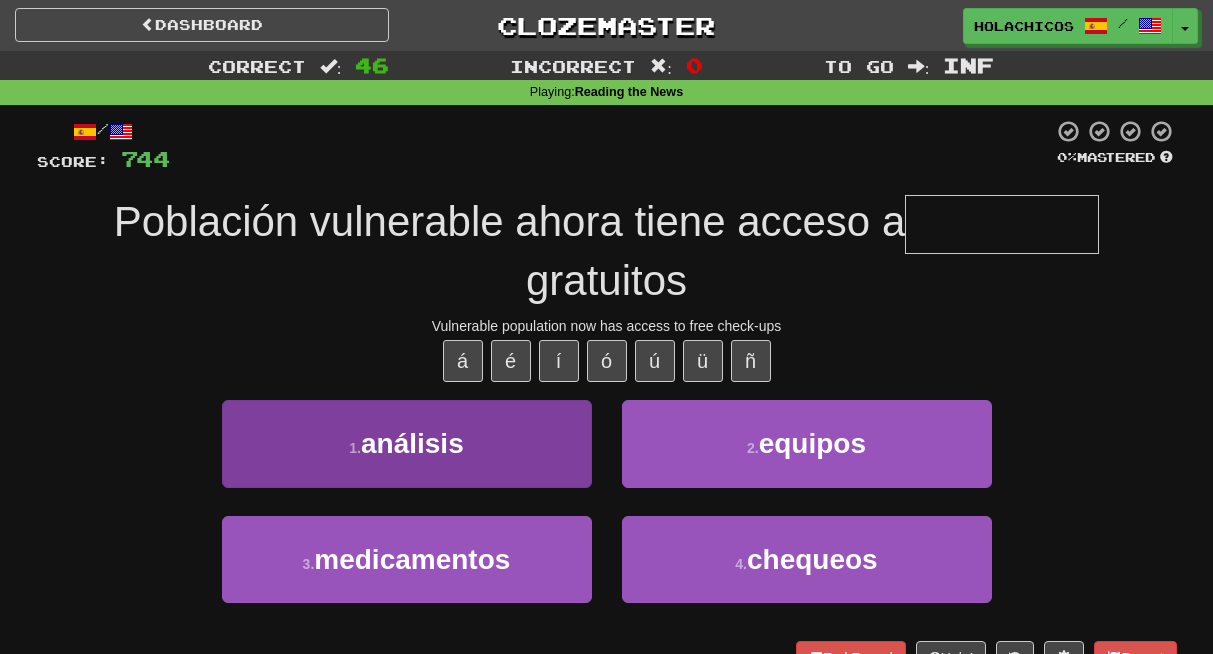 type on "*" 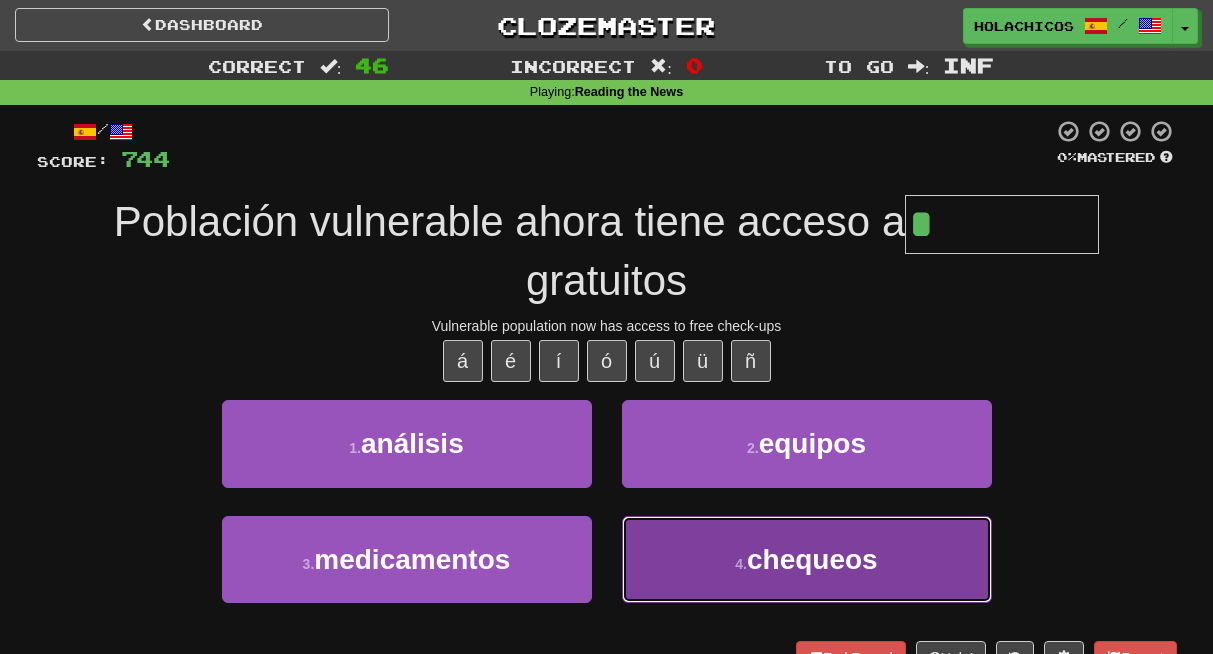 click on "4 .  chequeos" at bounding box center (807, 559) 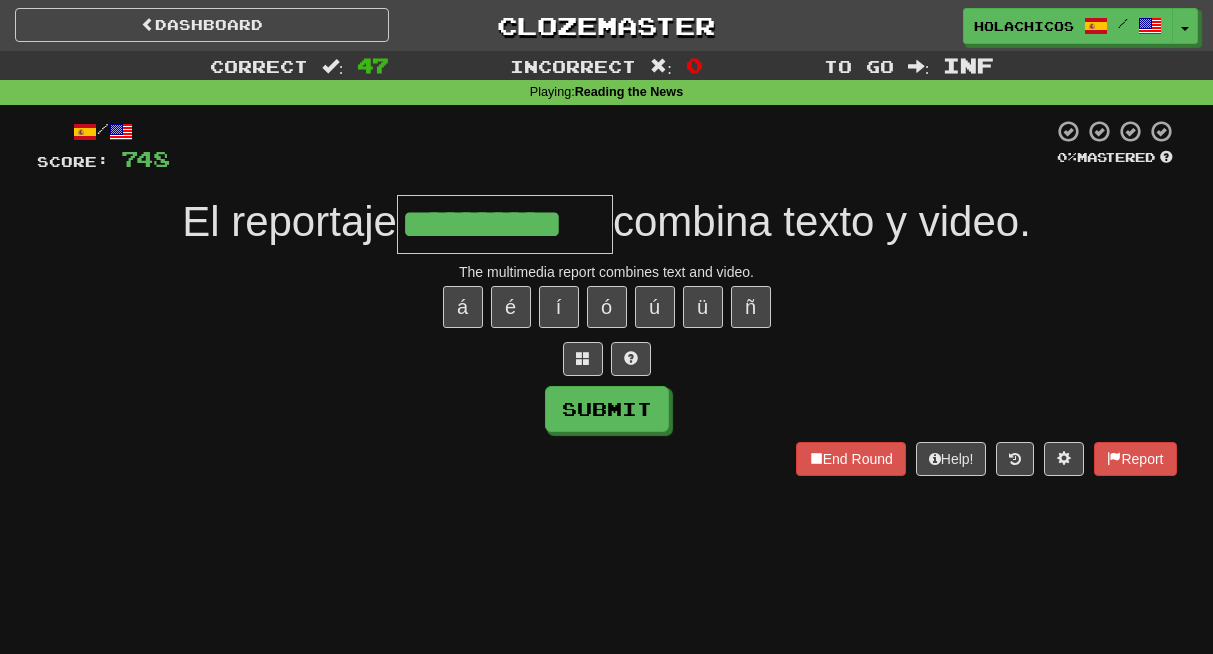 type on "**********" 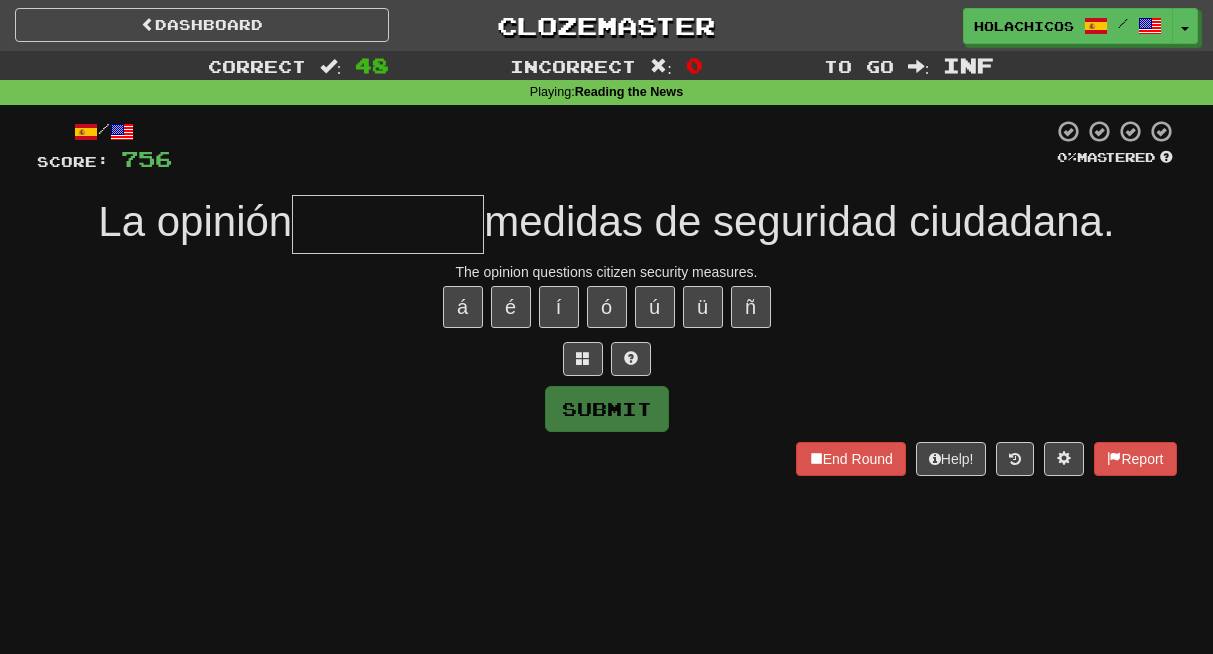 type on "*" 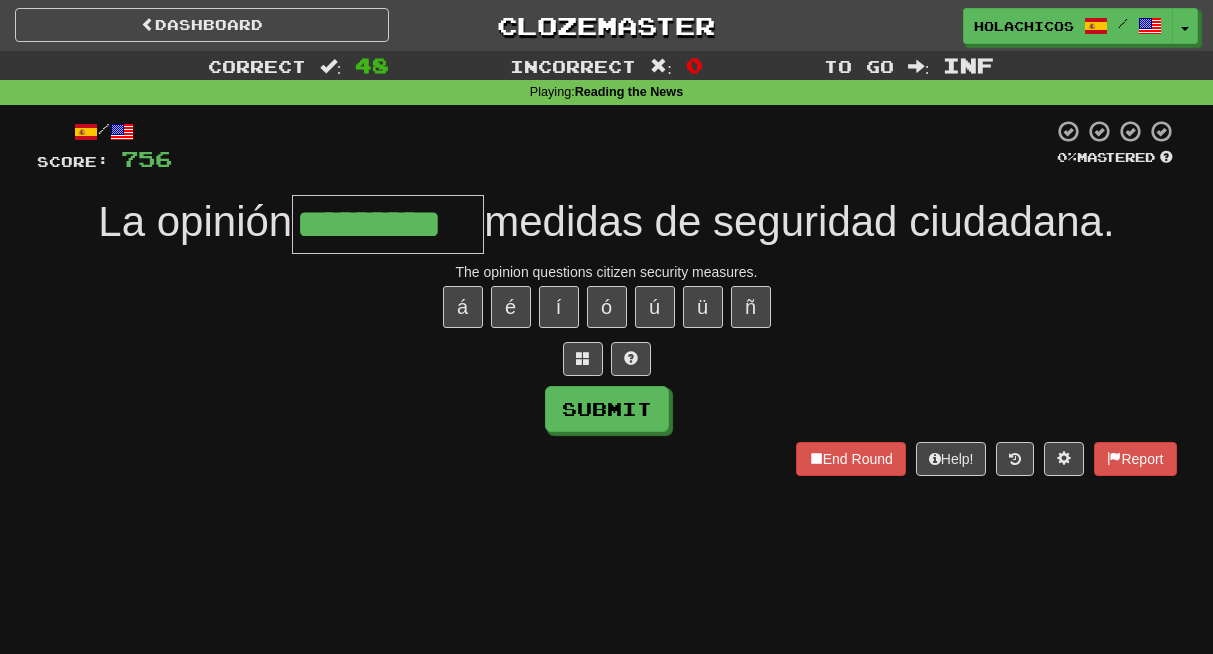 type on "*********" 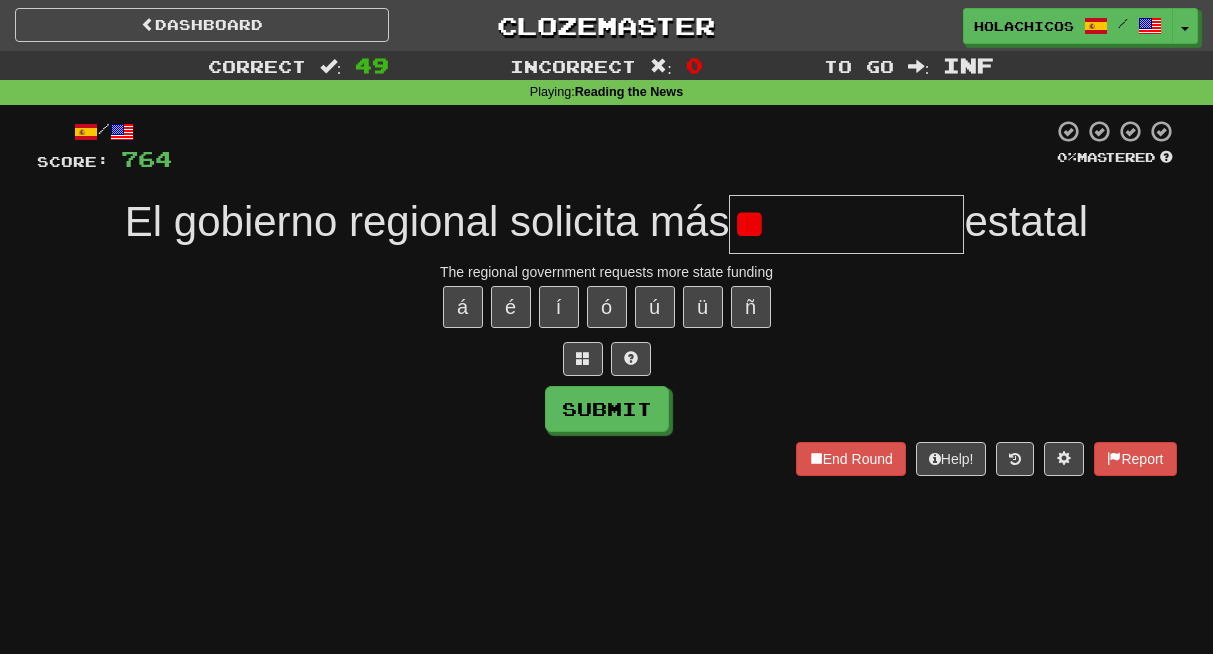 type on "*" 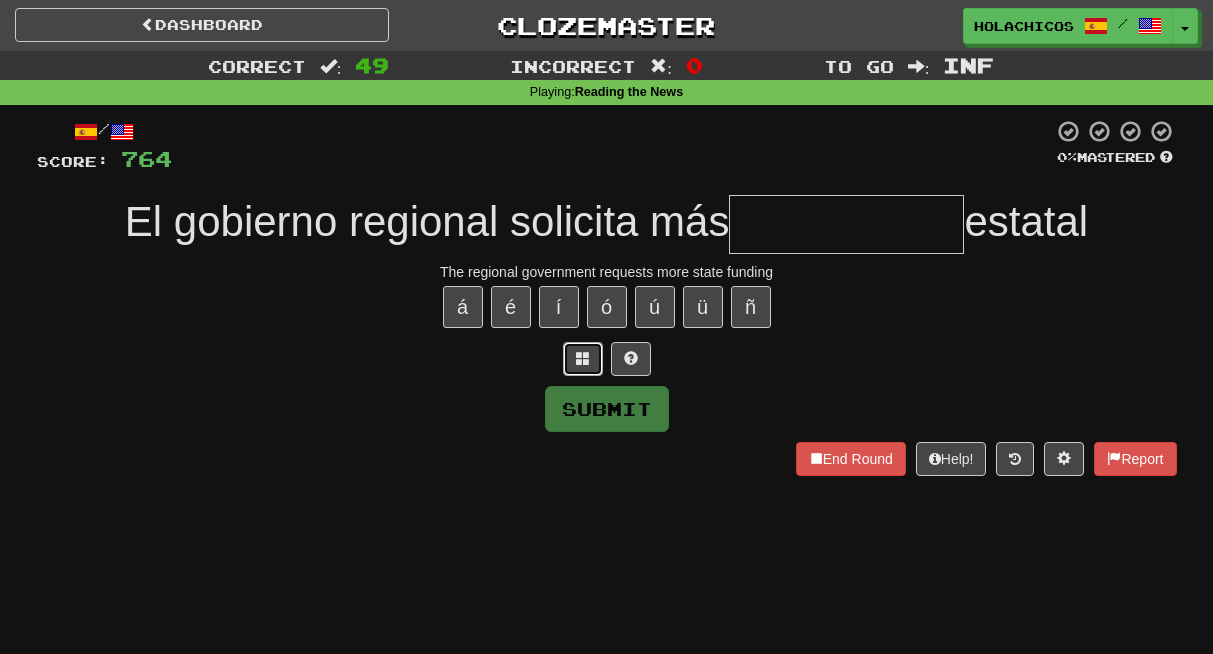 click at bounding box center [583, 358] 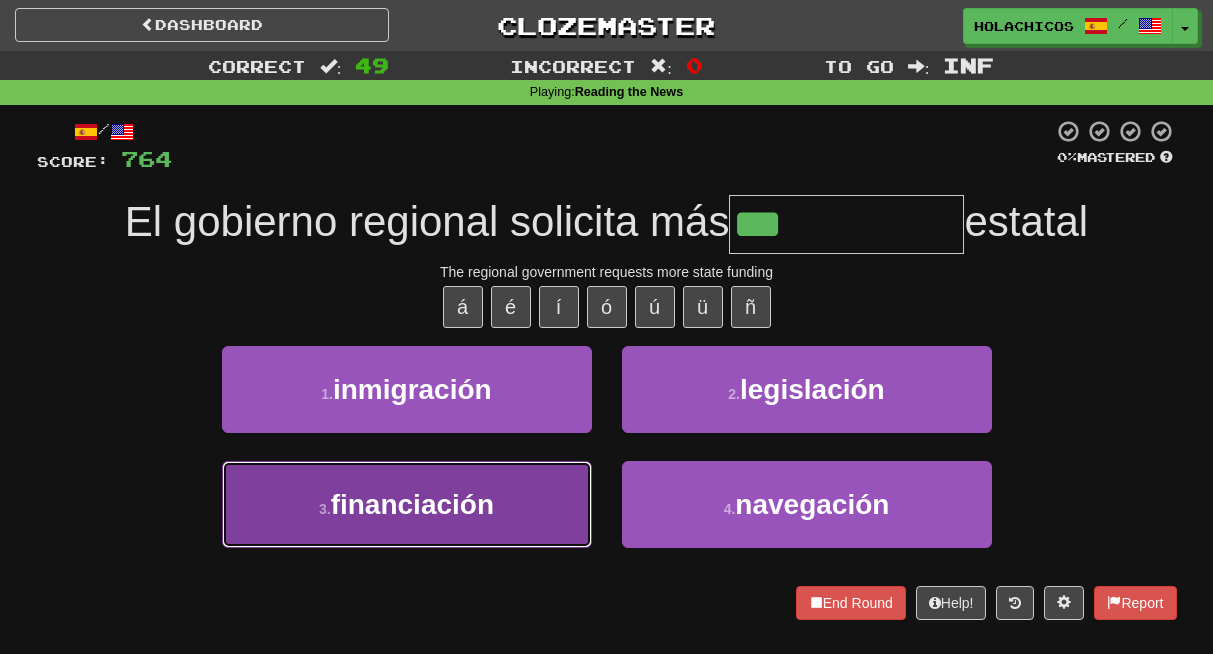 click on "financiación" at bounding box center (412, 504) 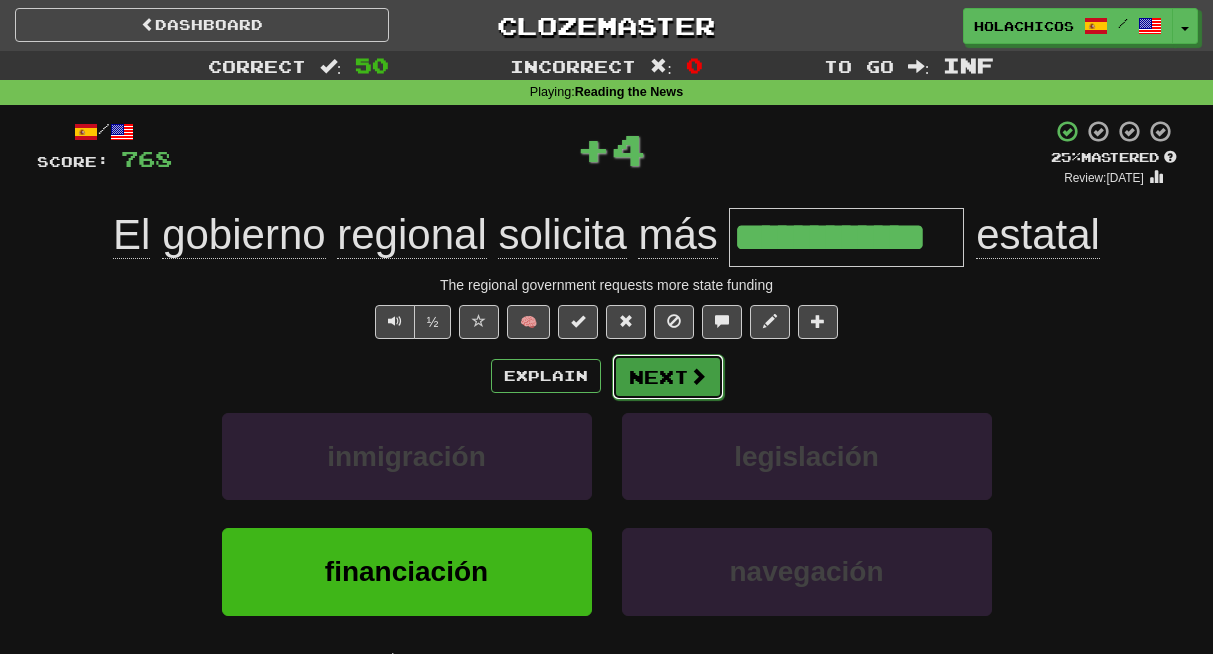 click on "Next" at bounding box center [668, 377] 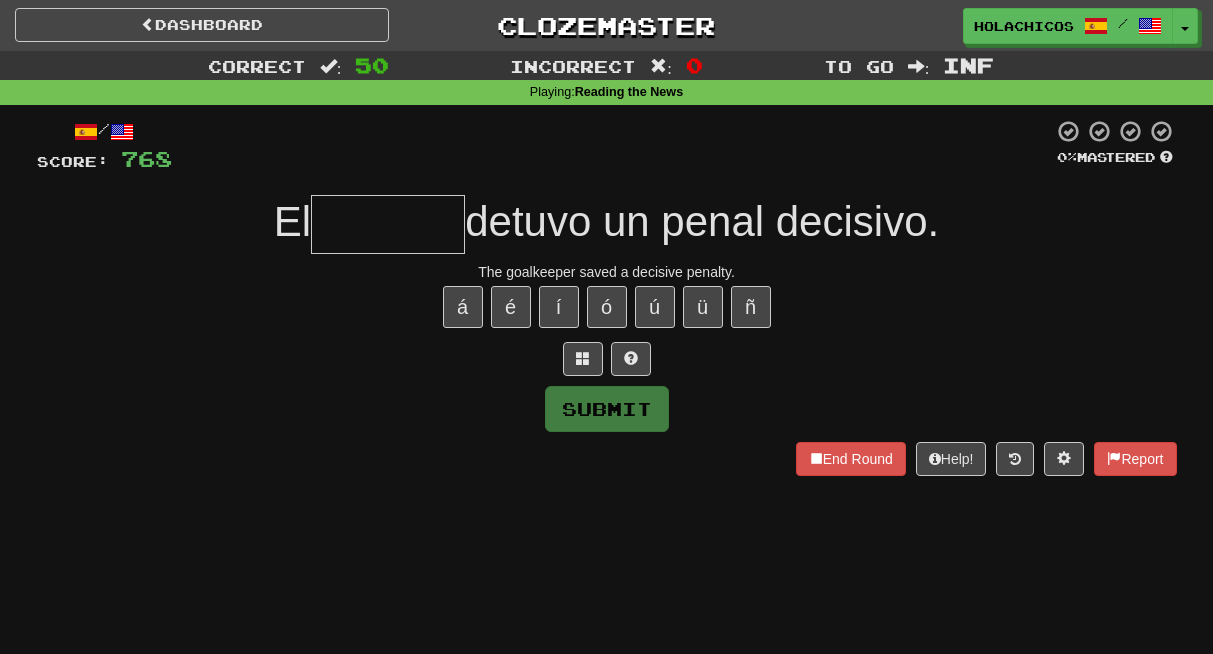 type on "*" 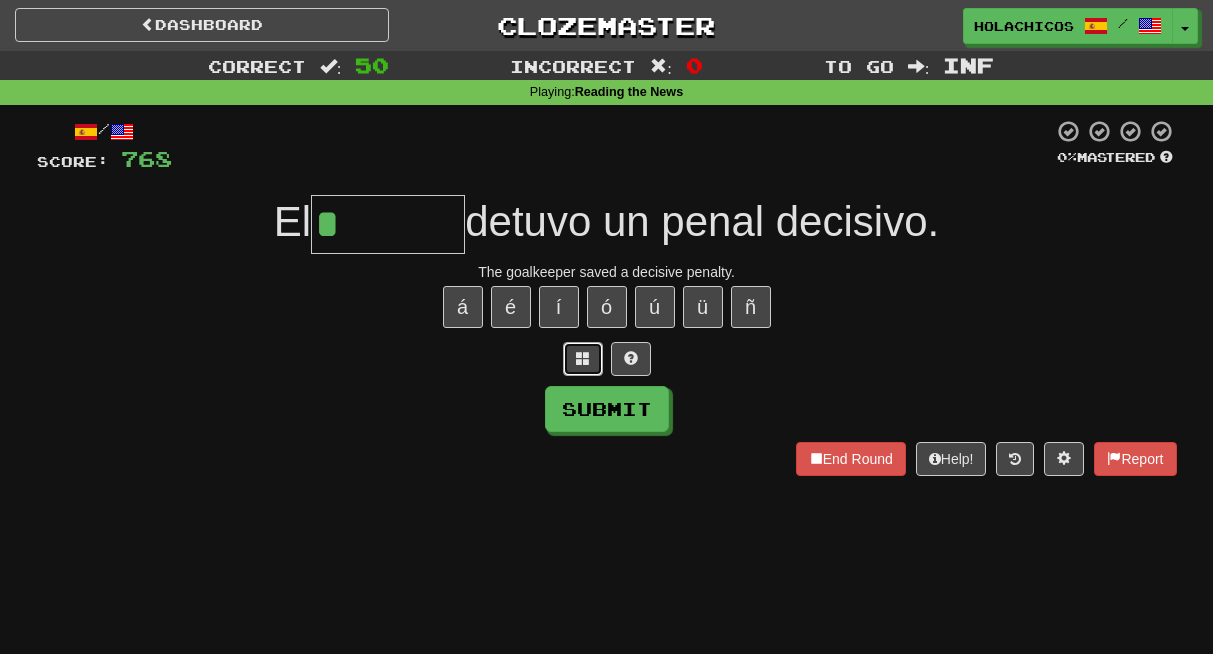 click at bounding box center [583, 358] 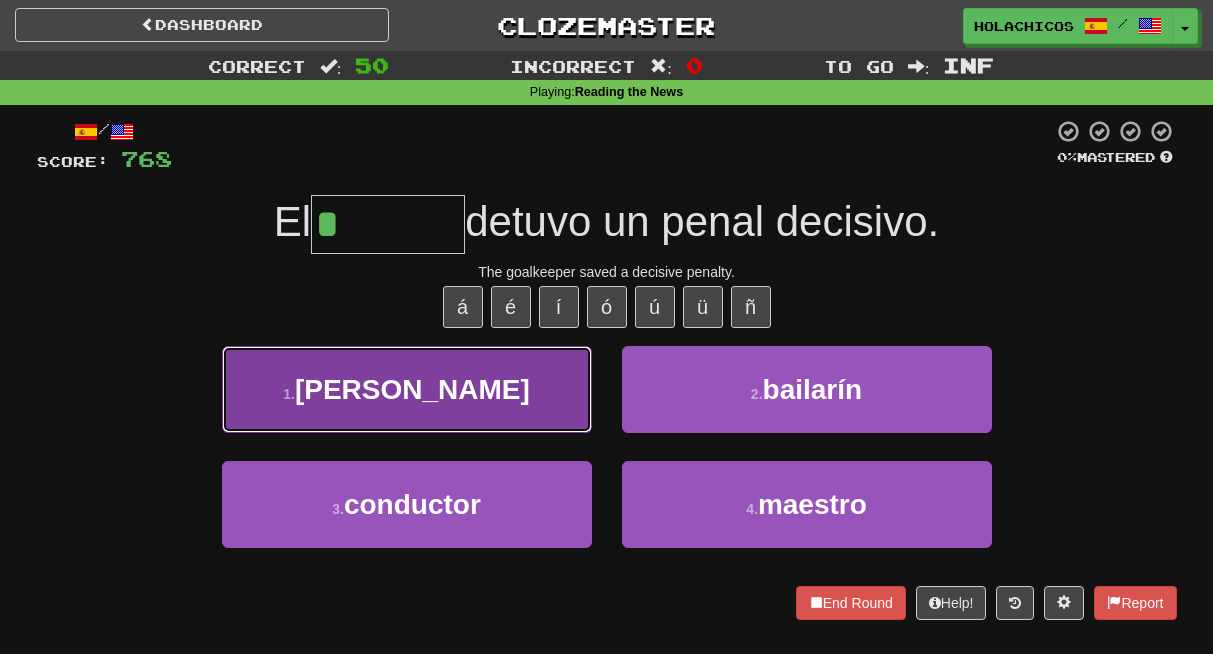 click on "1 .  arquero" at bounding box center [407, 389] 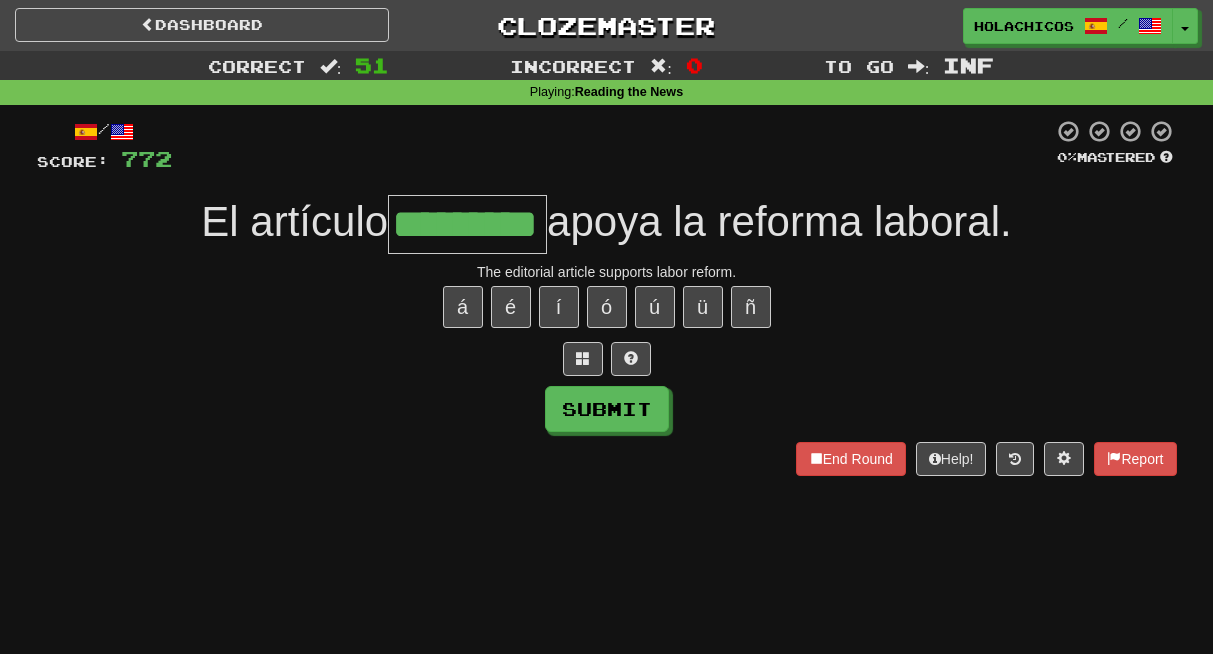 type on "*********" 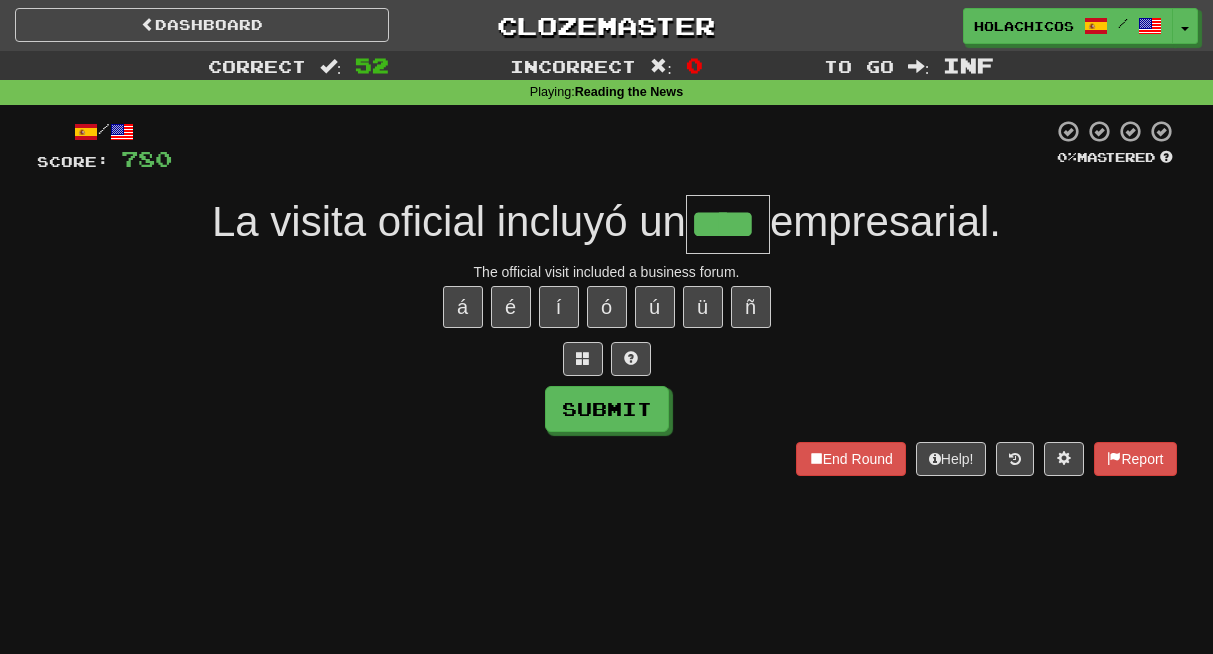 type on "****" 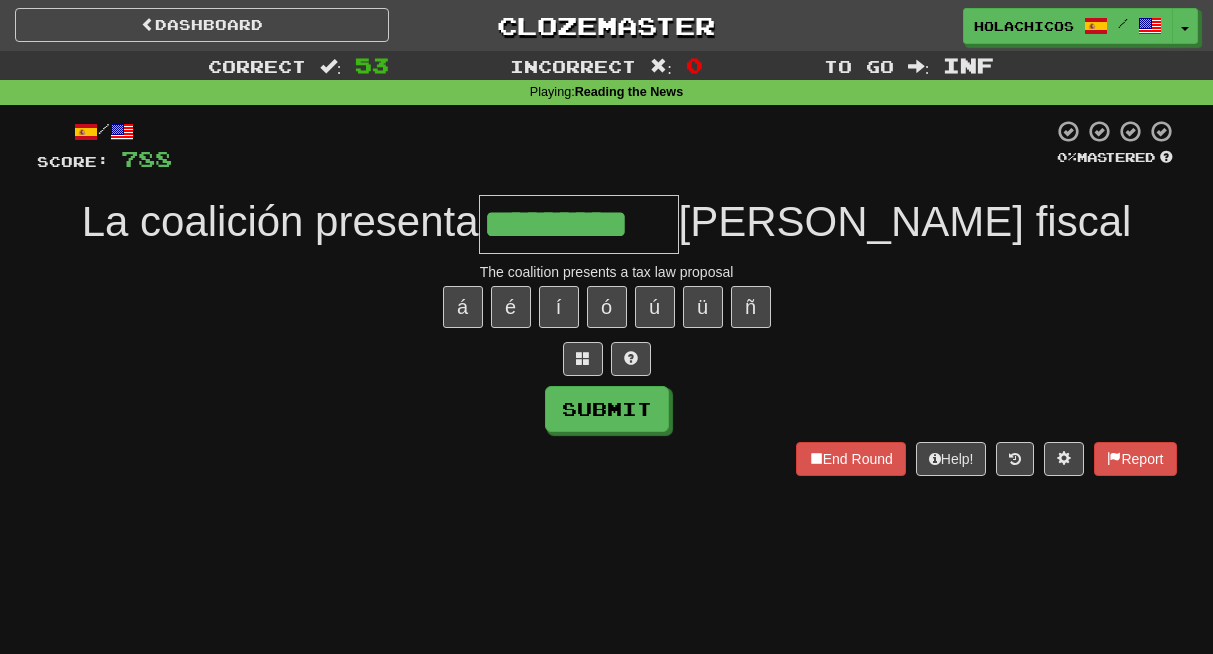 type on "*********" 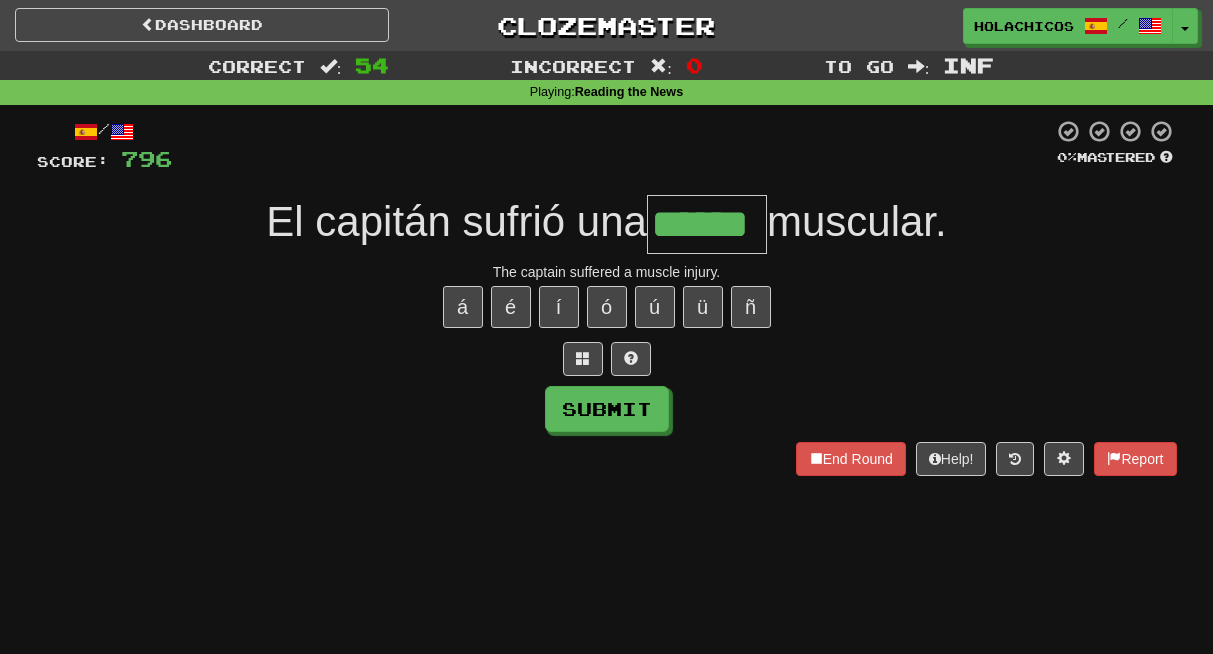type on "******" 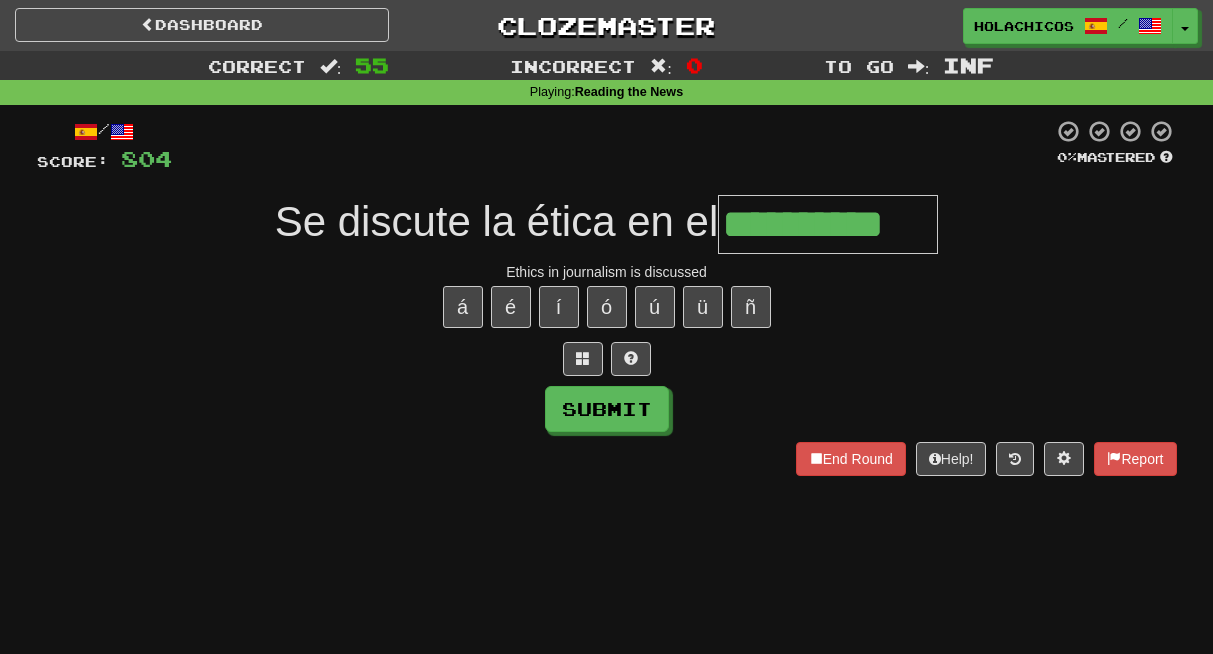 type on "**********" 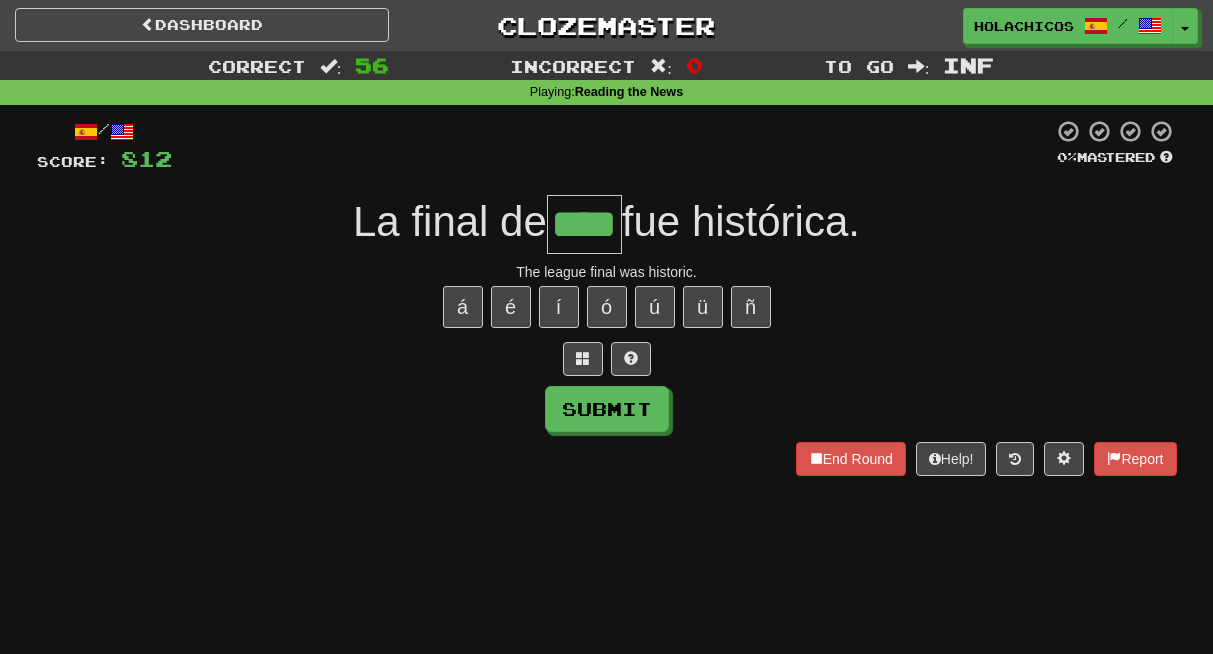 type on "****" 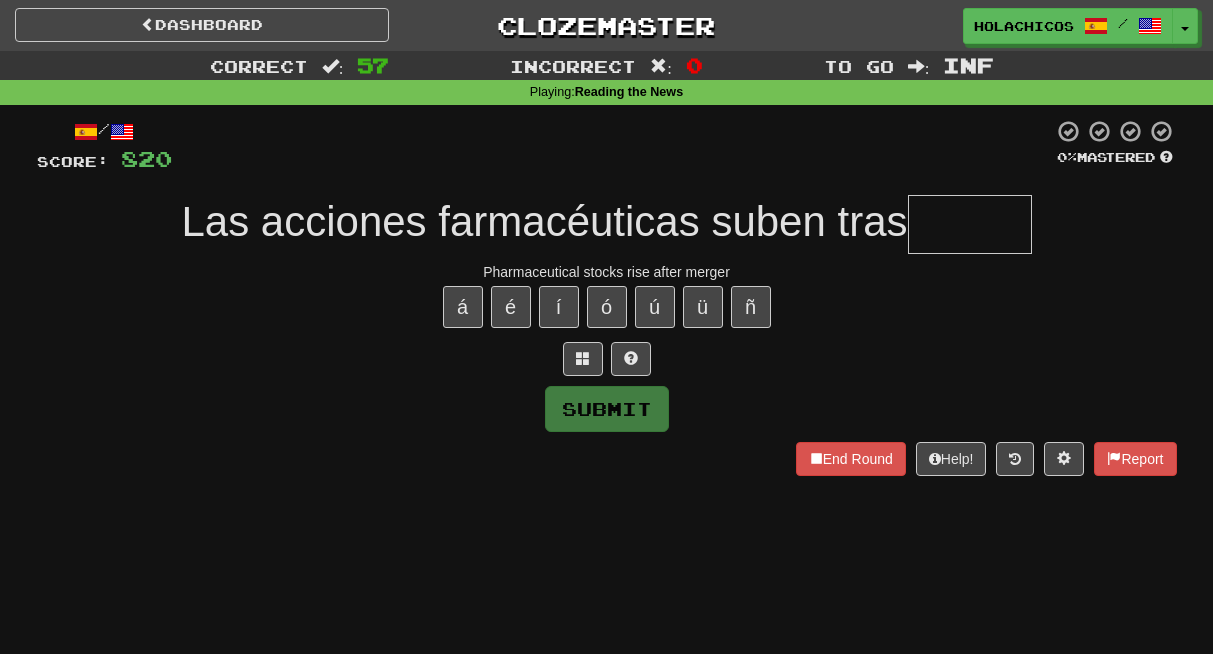 type on "*" 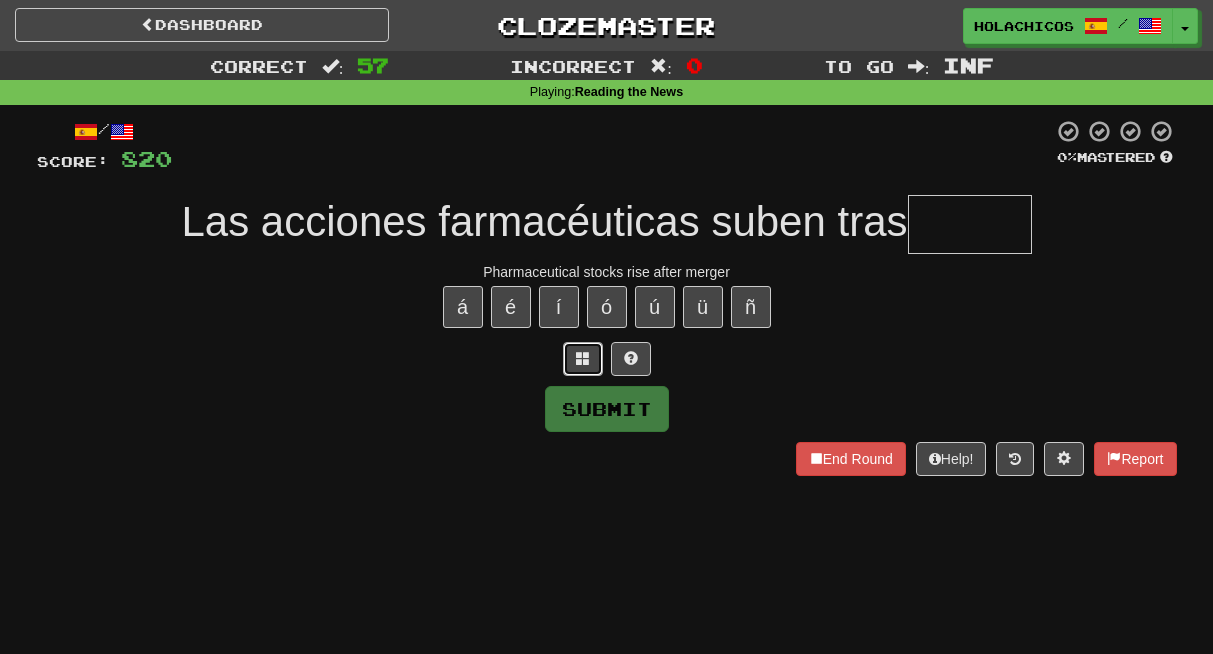 click at bounding box center [583, 359] 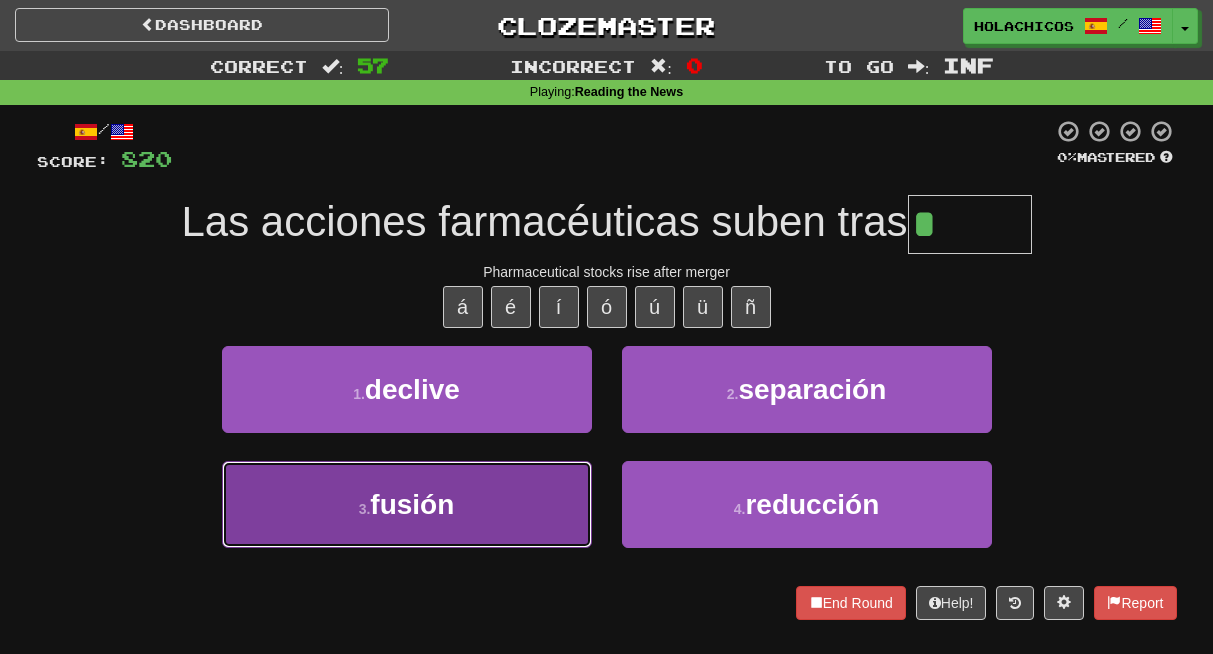 click on "fusión" at bounding box center [412, 504] 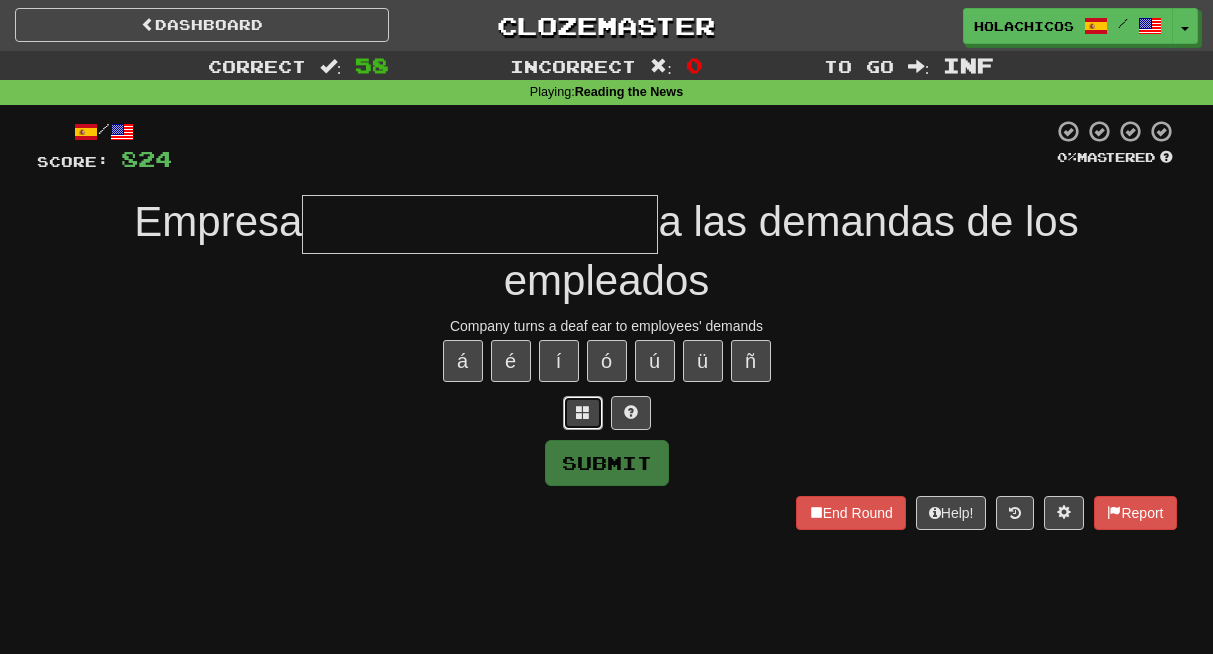 click at bounding box center [583, 413] 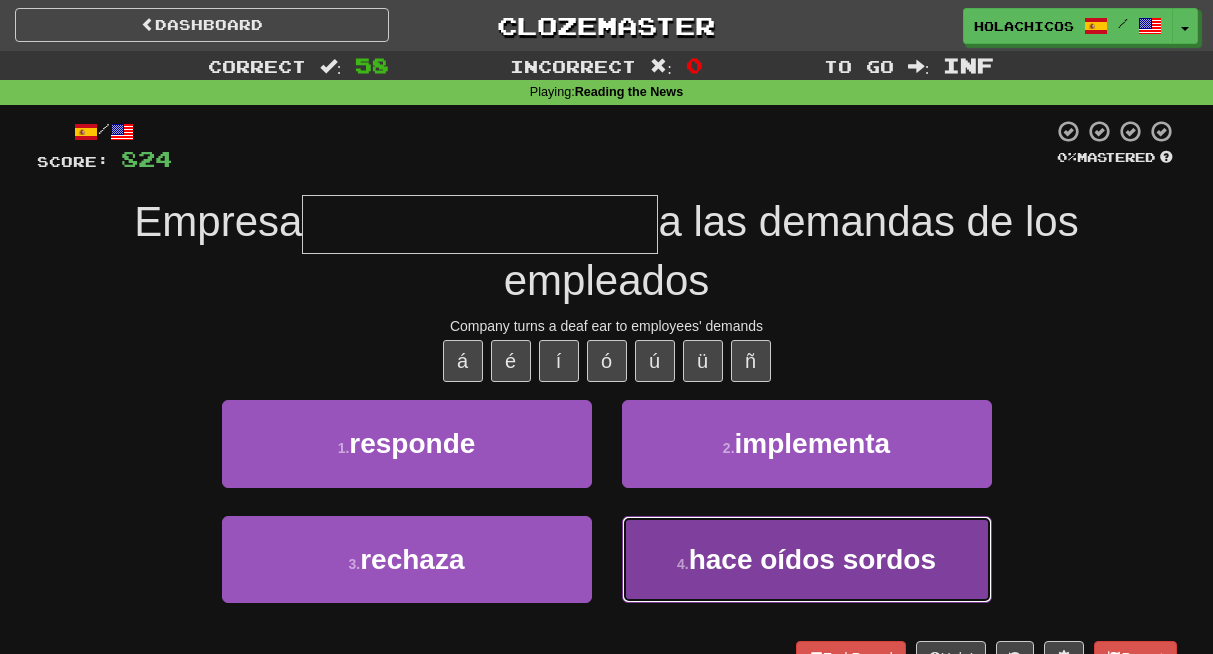 click on "hace oídos sordos" at bounding box center [812, 559] 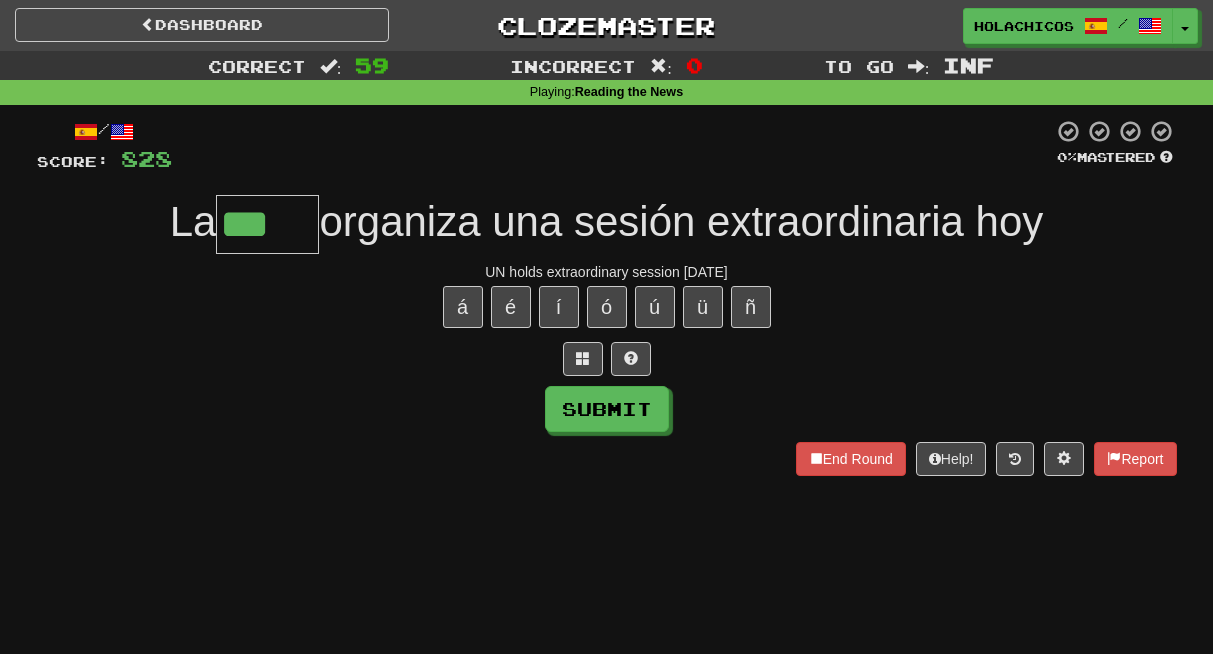 type on "***" 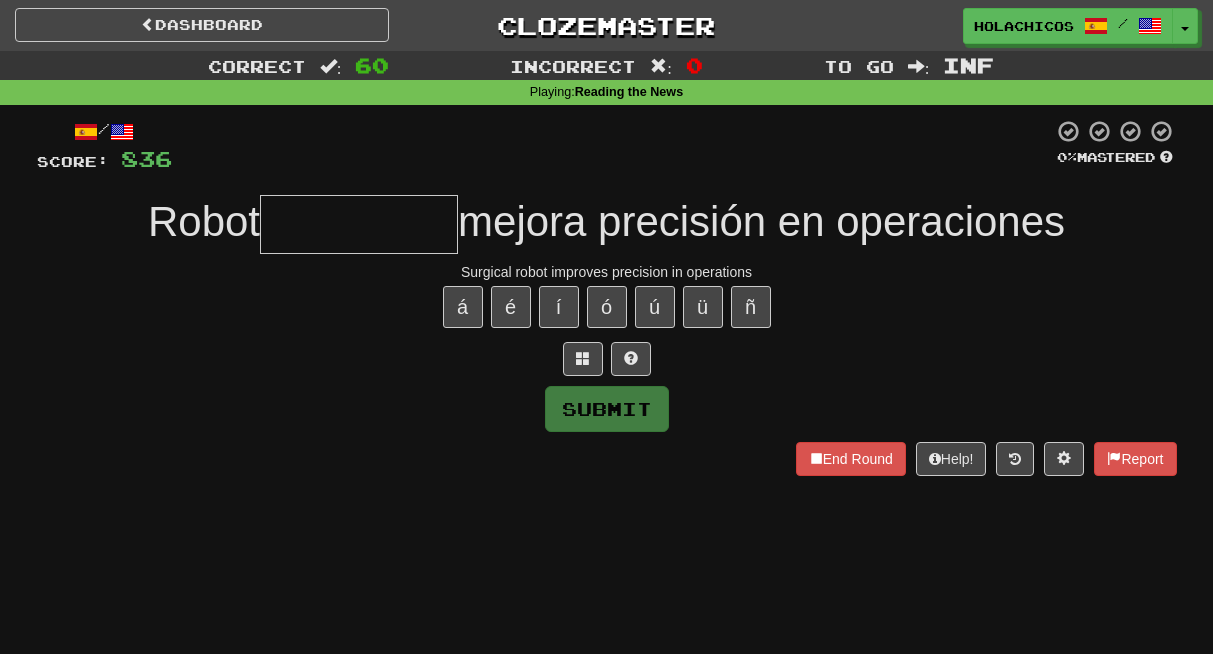 type on "*" 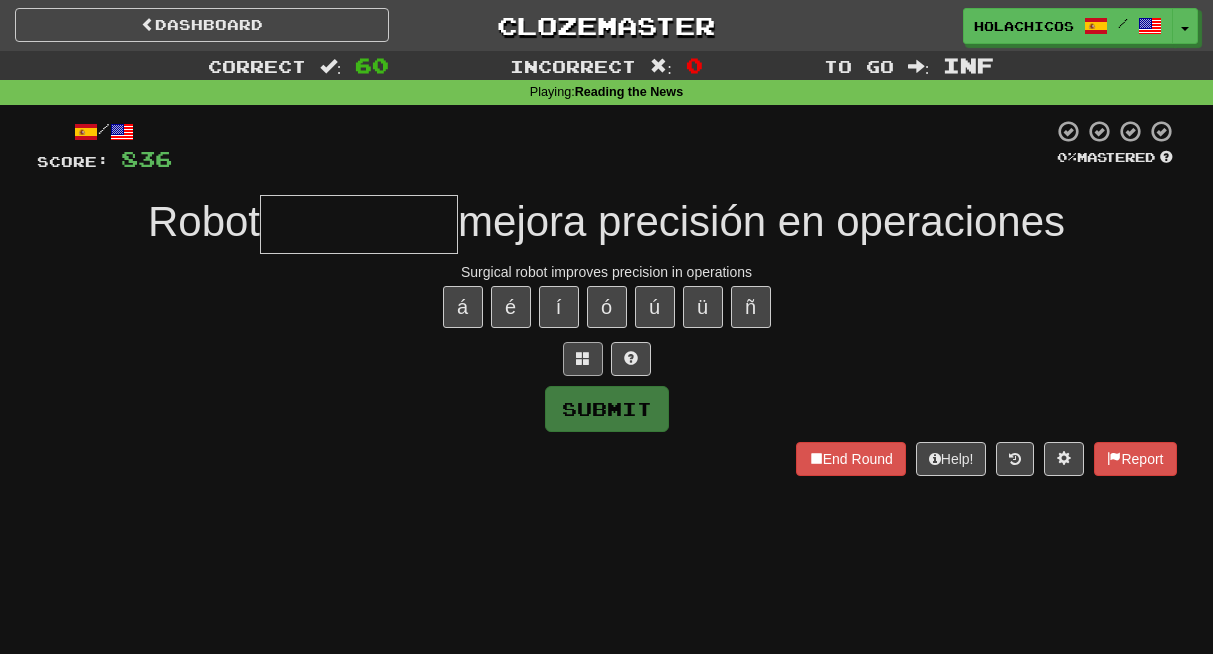 type on "*" 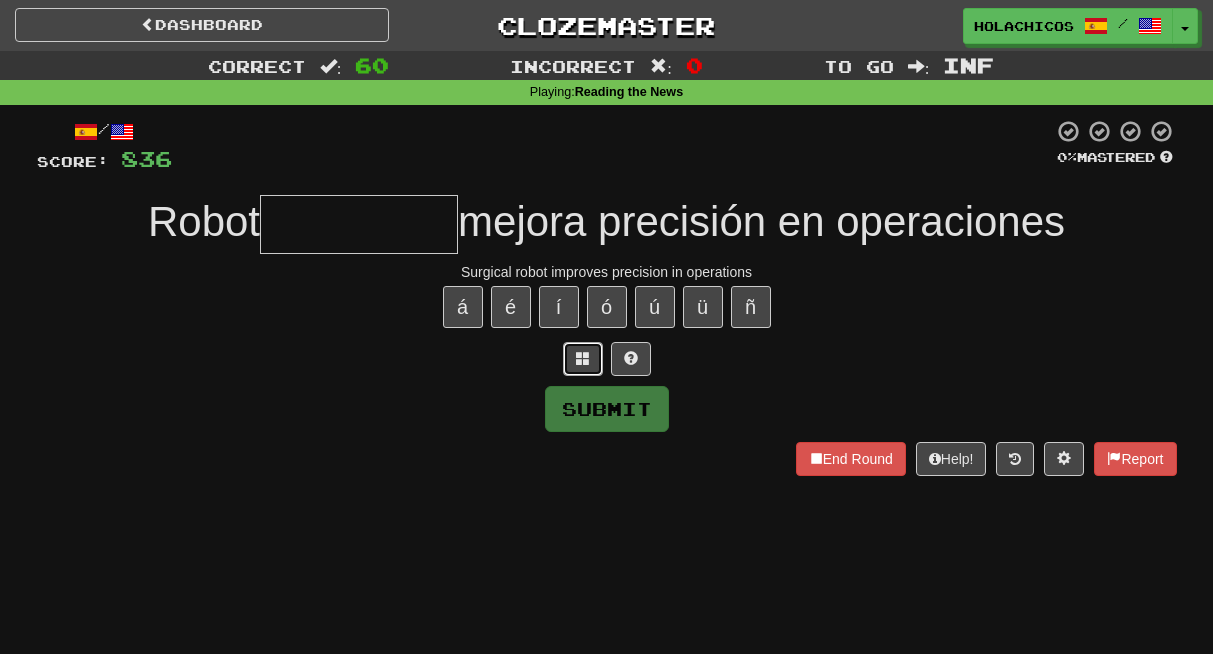 click at bounding box center (583, 359) 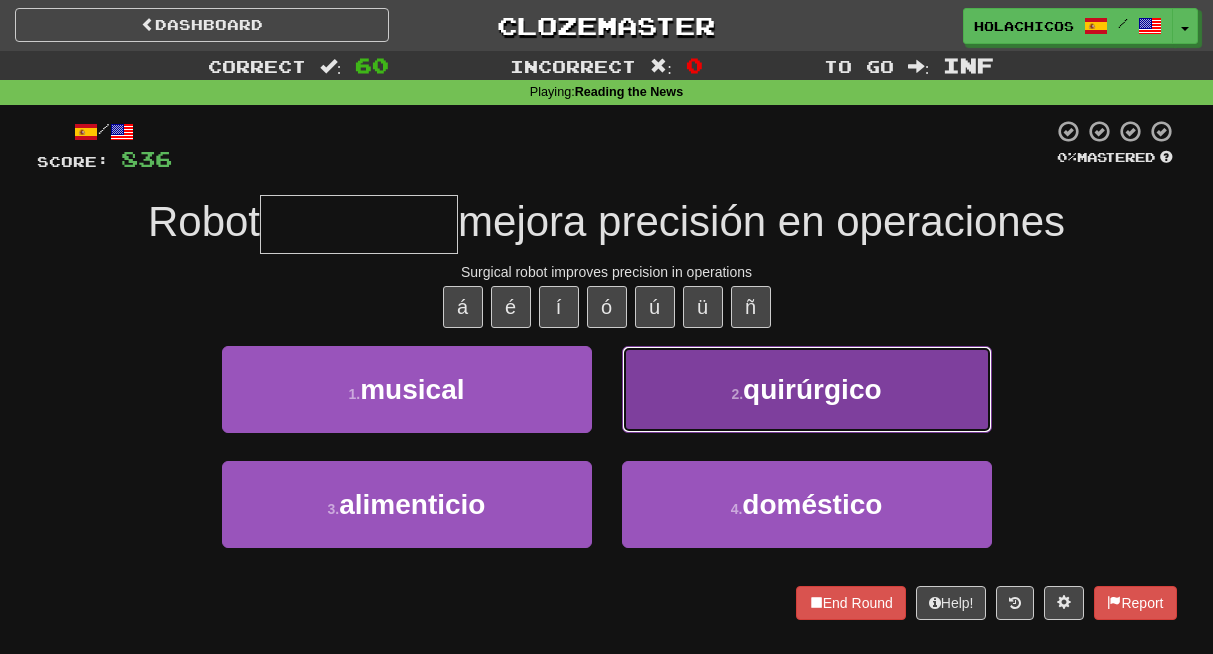click on "2 .  quirúrgico" at bounding box center (807, 389) 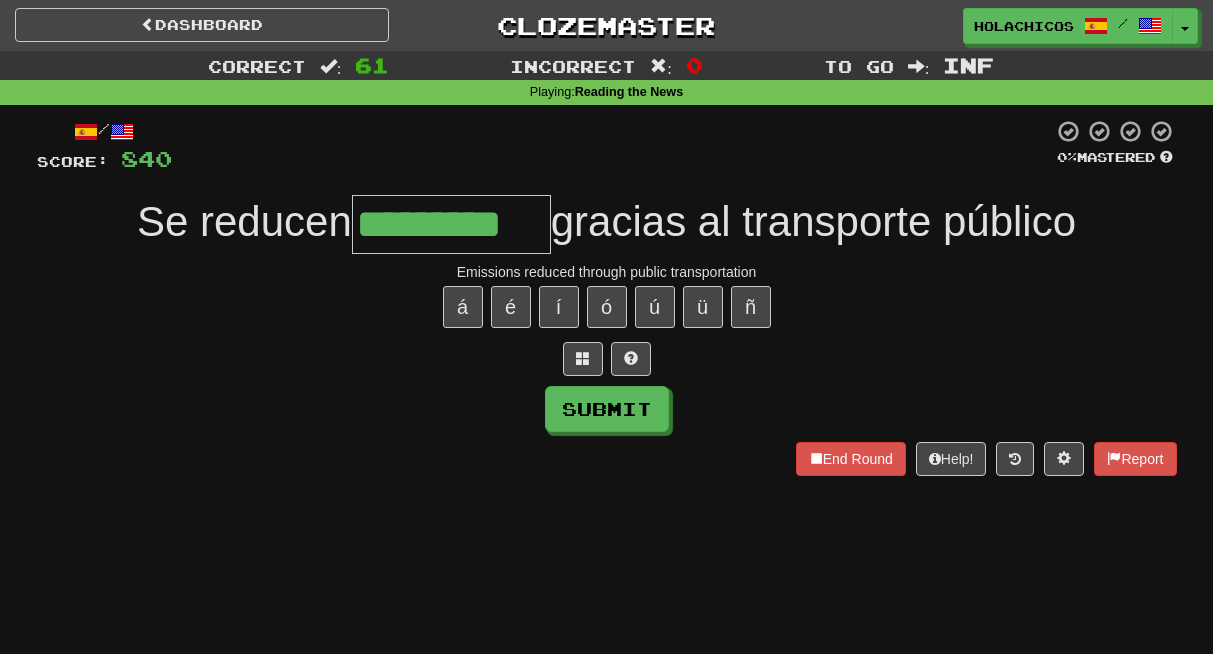 type on "*********" 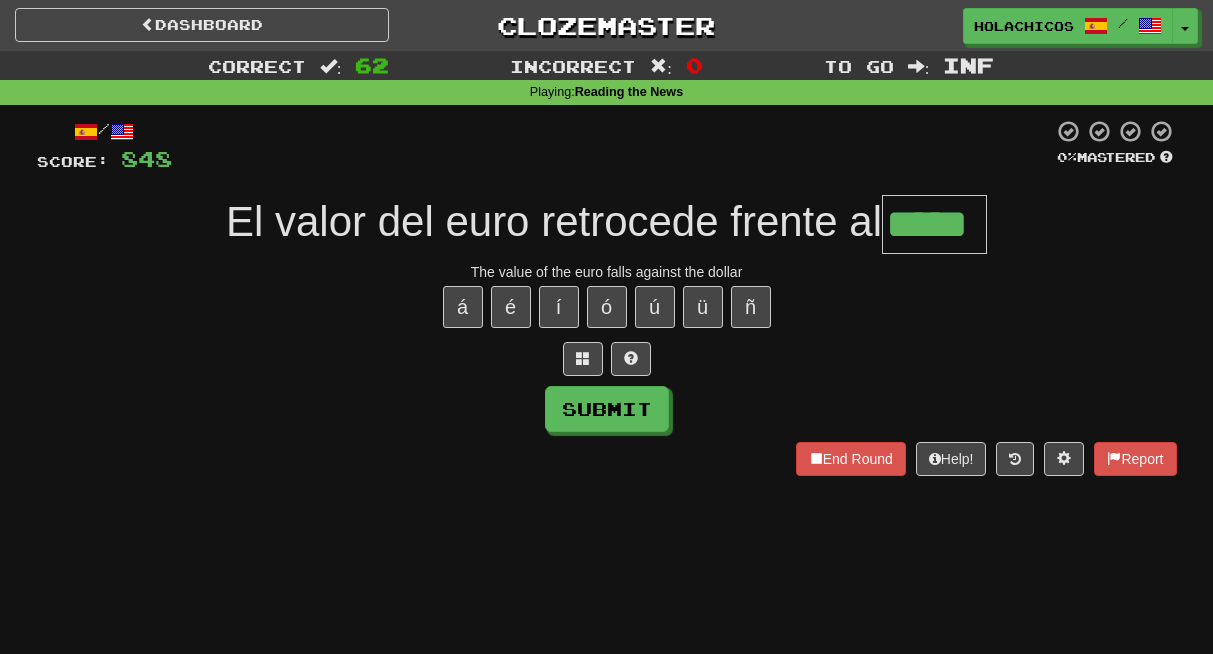 type on "*****" 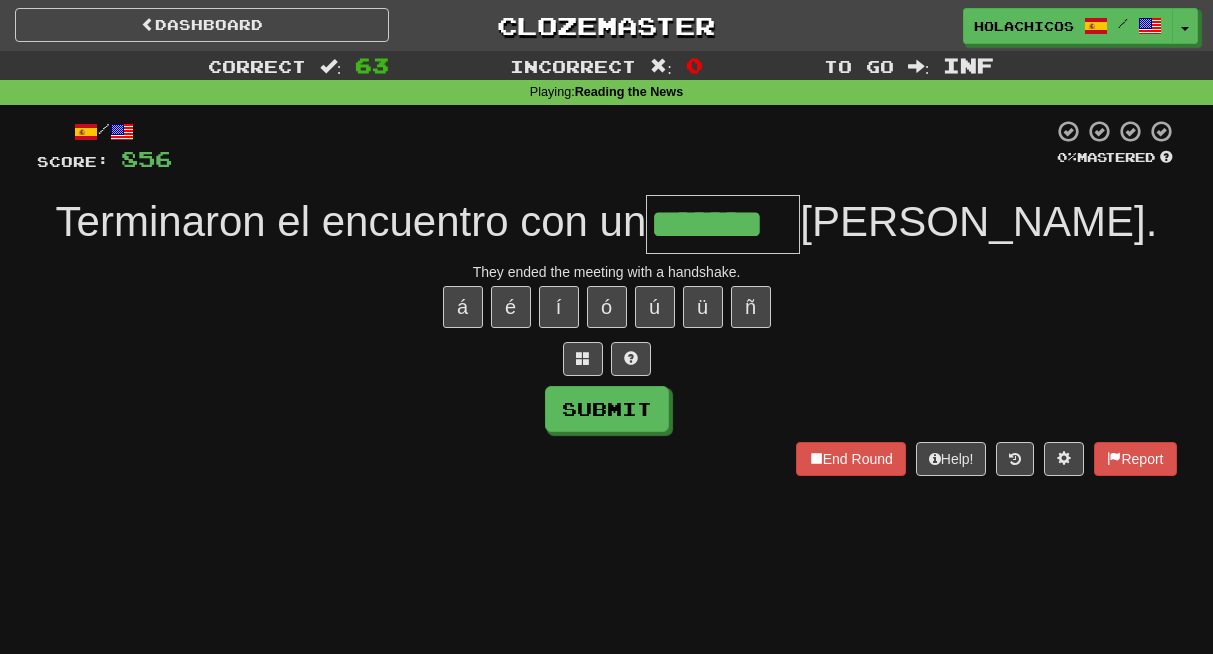 type on "*******" 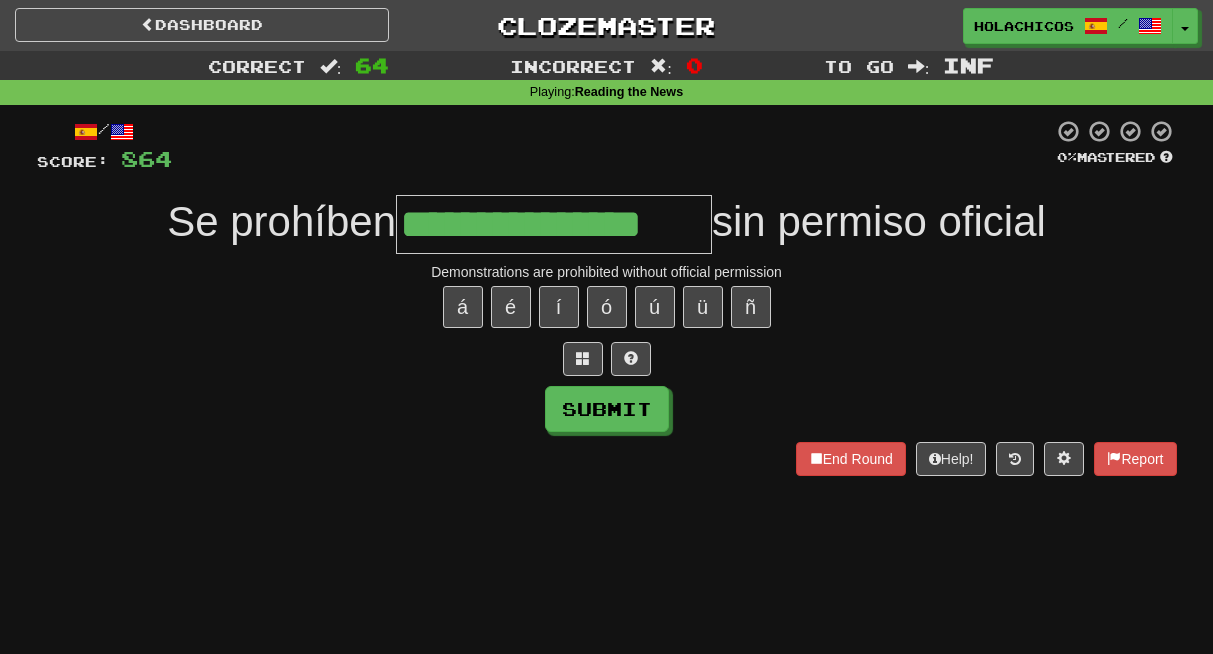 type on "**********" 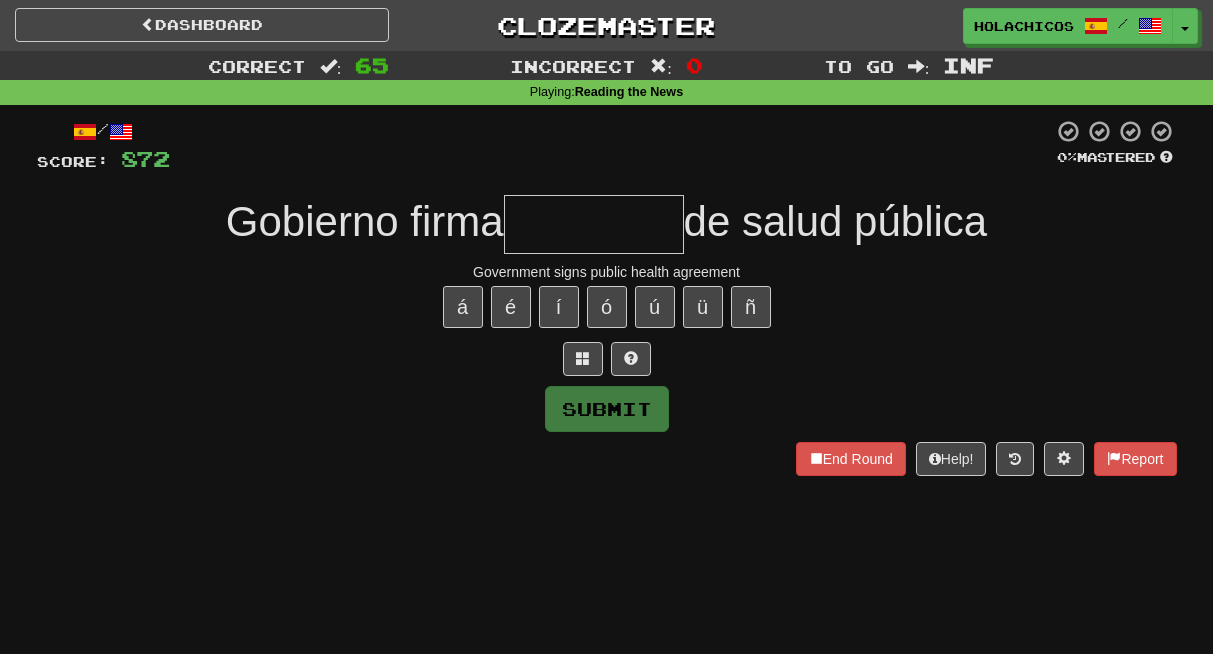 type on "*" 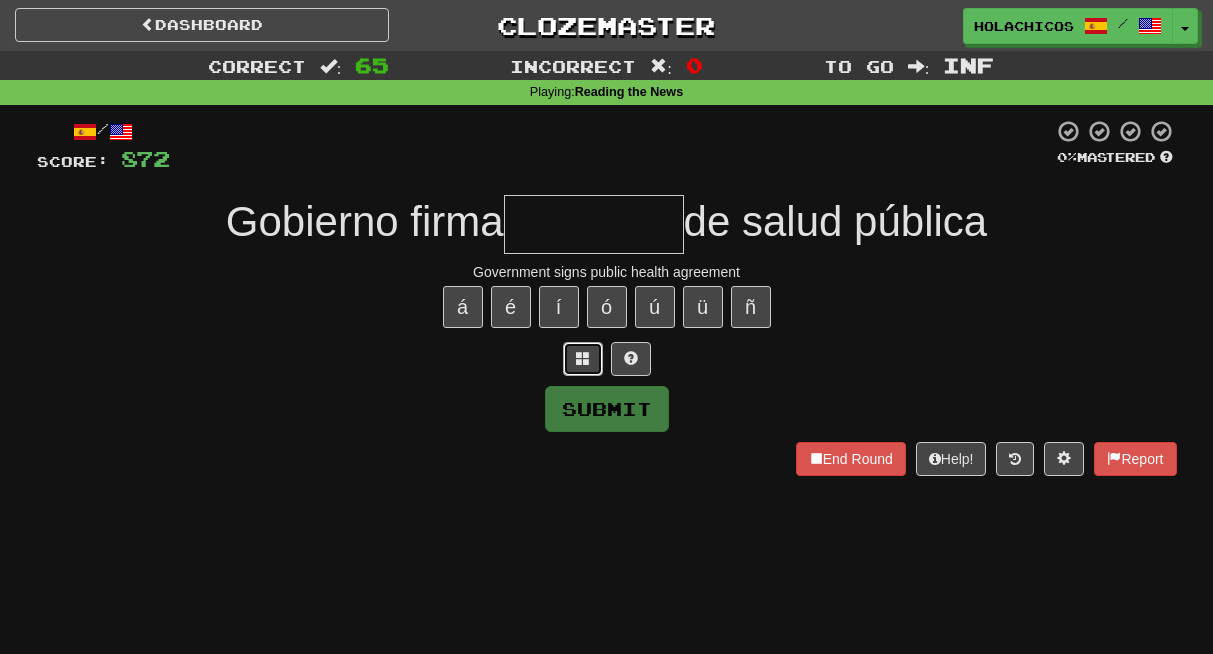 click at bounding box center (583, 358) 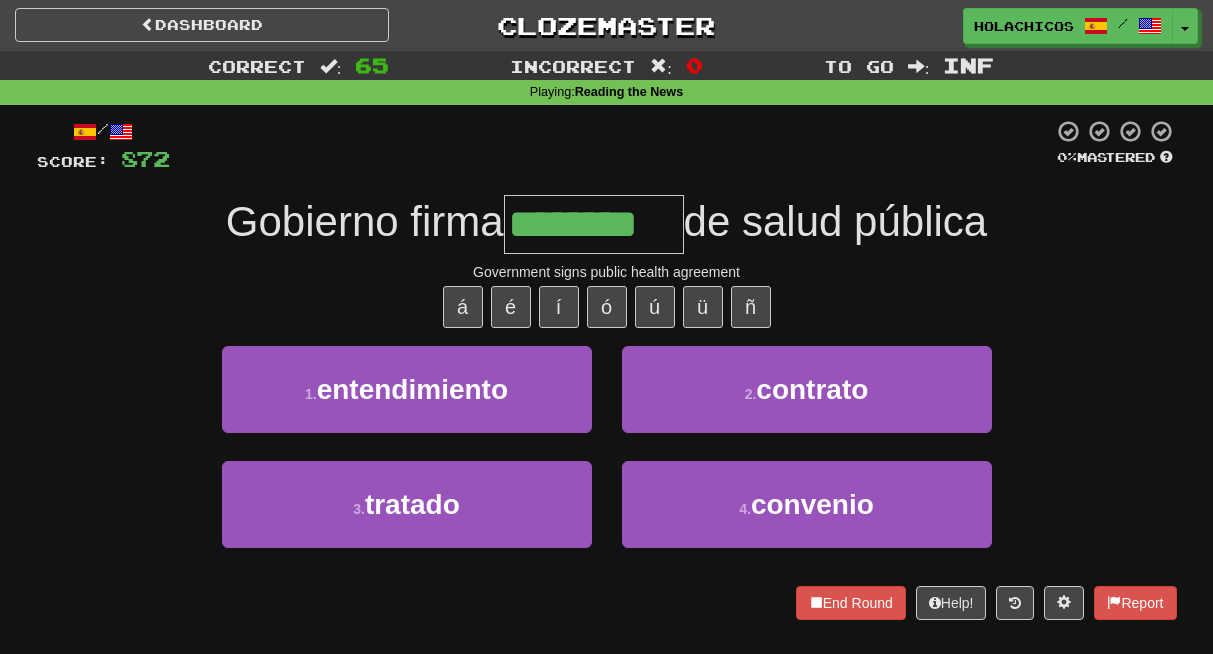 type on "********" 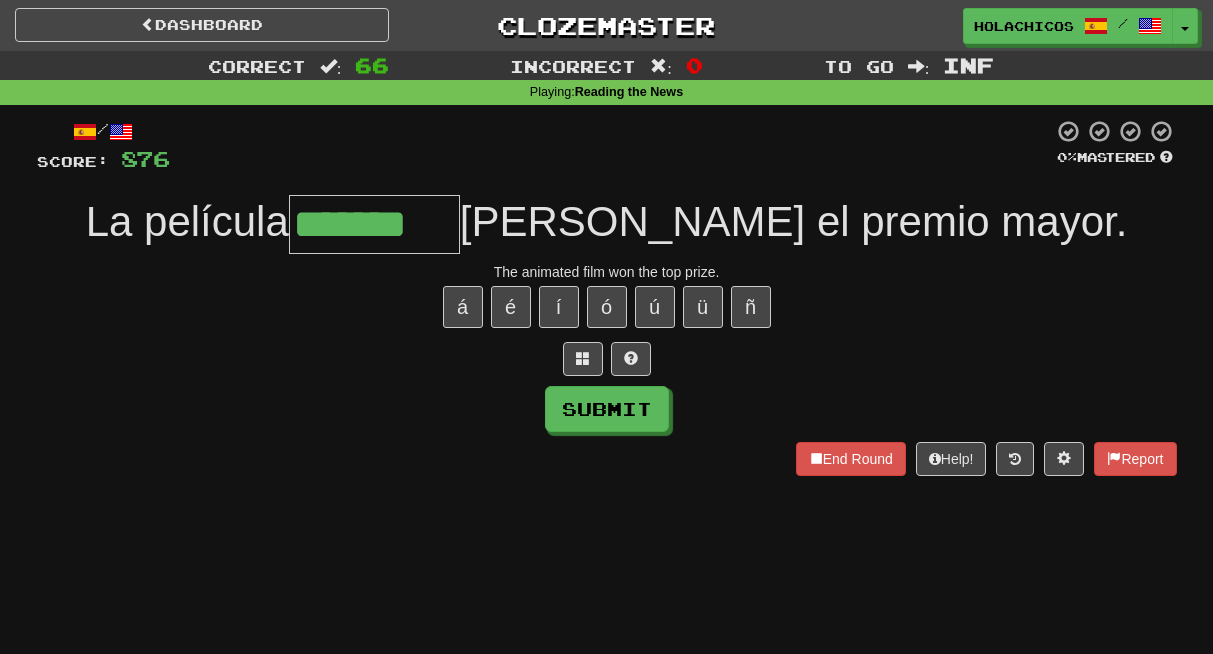 type on "*******" 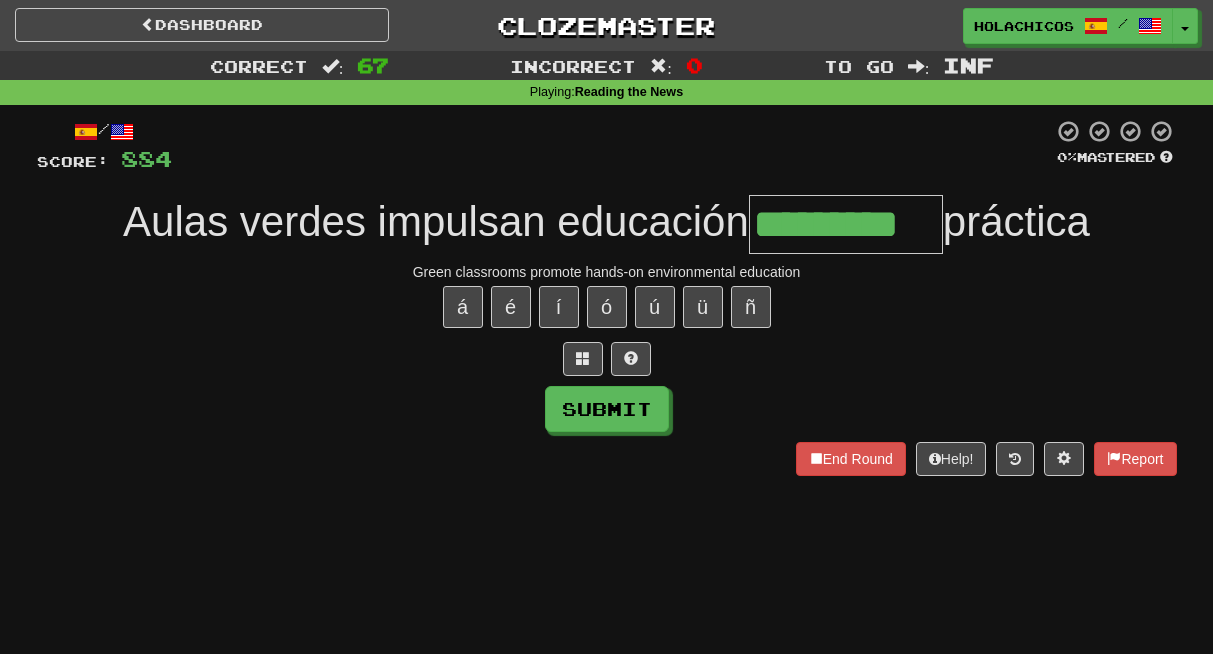 type on "*********" 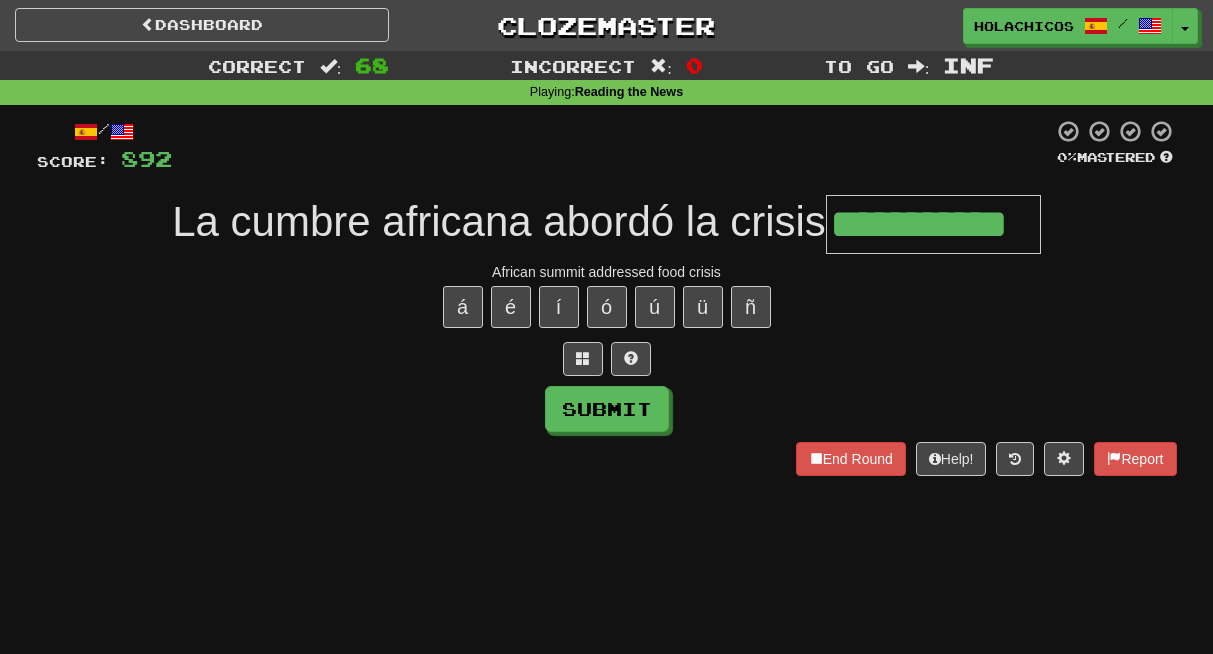 type on "**********" 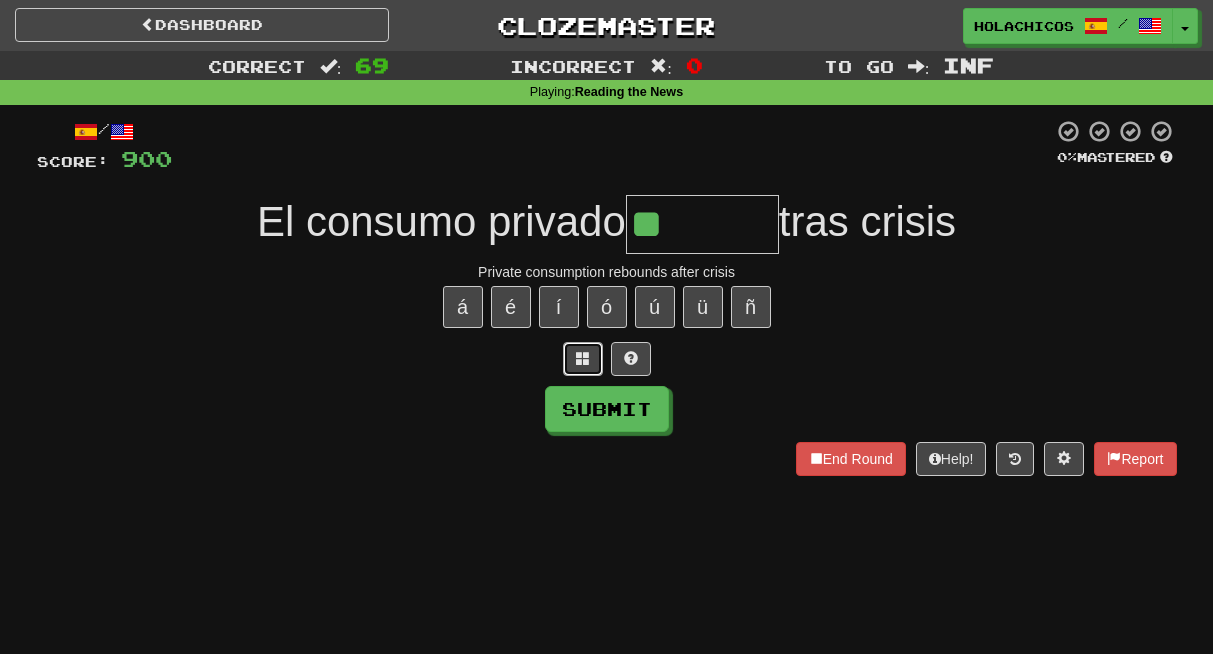 click at bounding box center (583, 358) 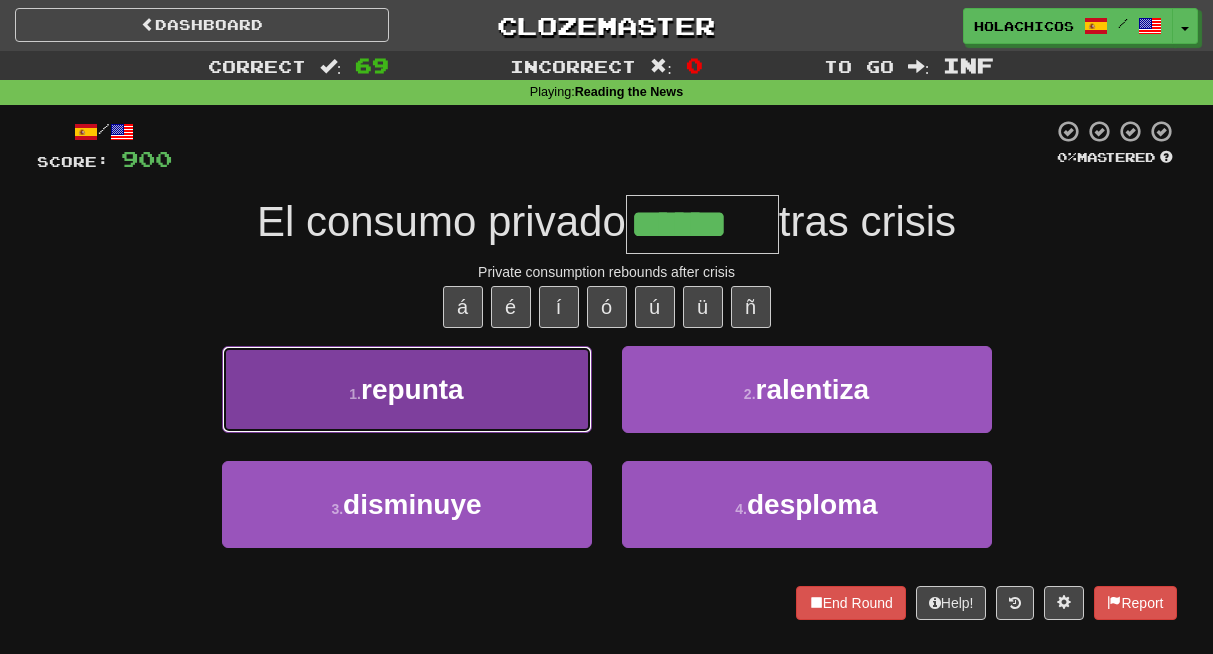click on "1 .  repunta" at bounding box center [407, 389] 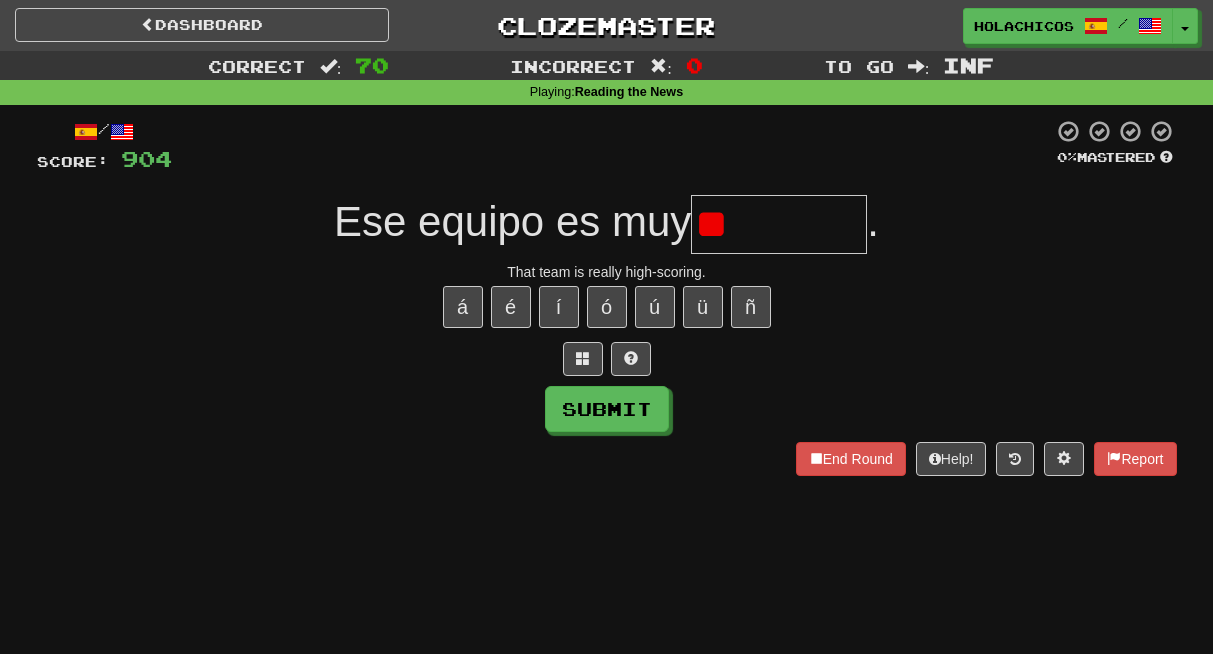 type on "*" 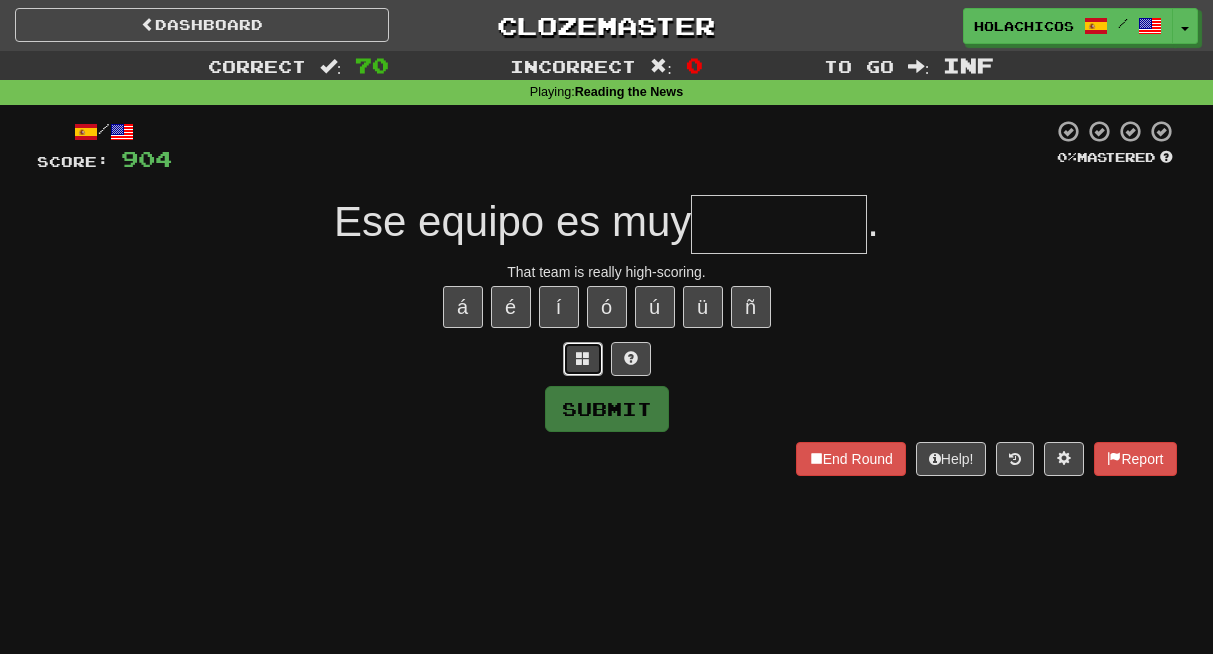 click at bounding box center [583, 359] 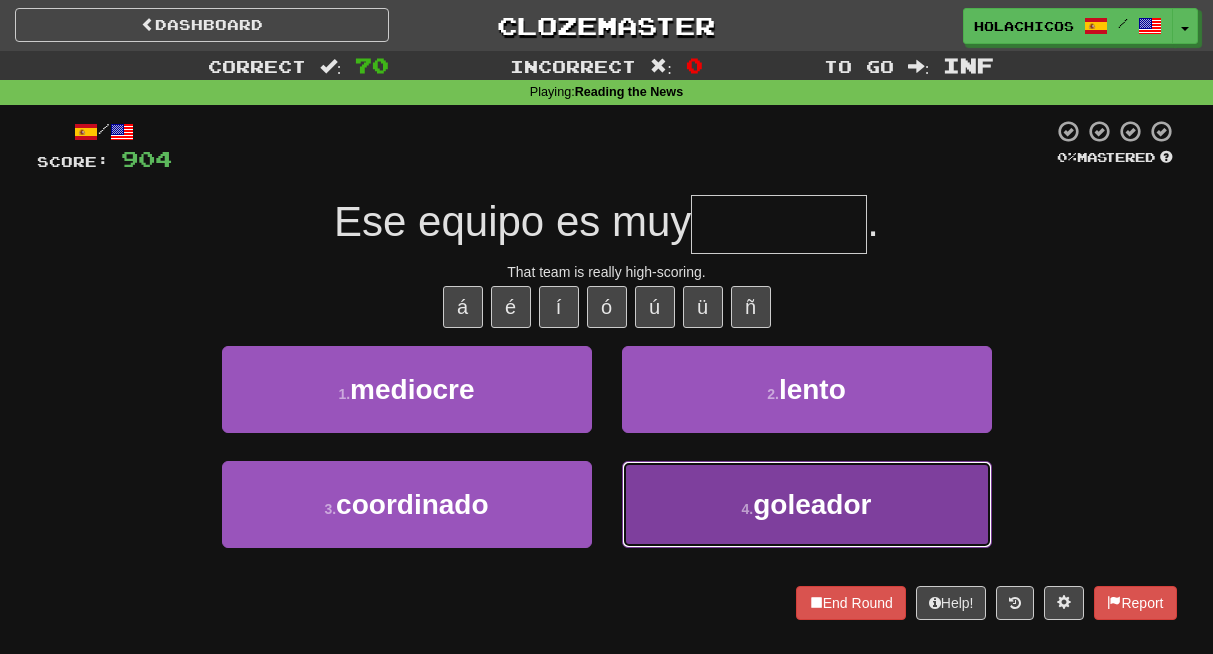 click on "4 .  goleador" at bounding box center (807, 504) 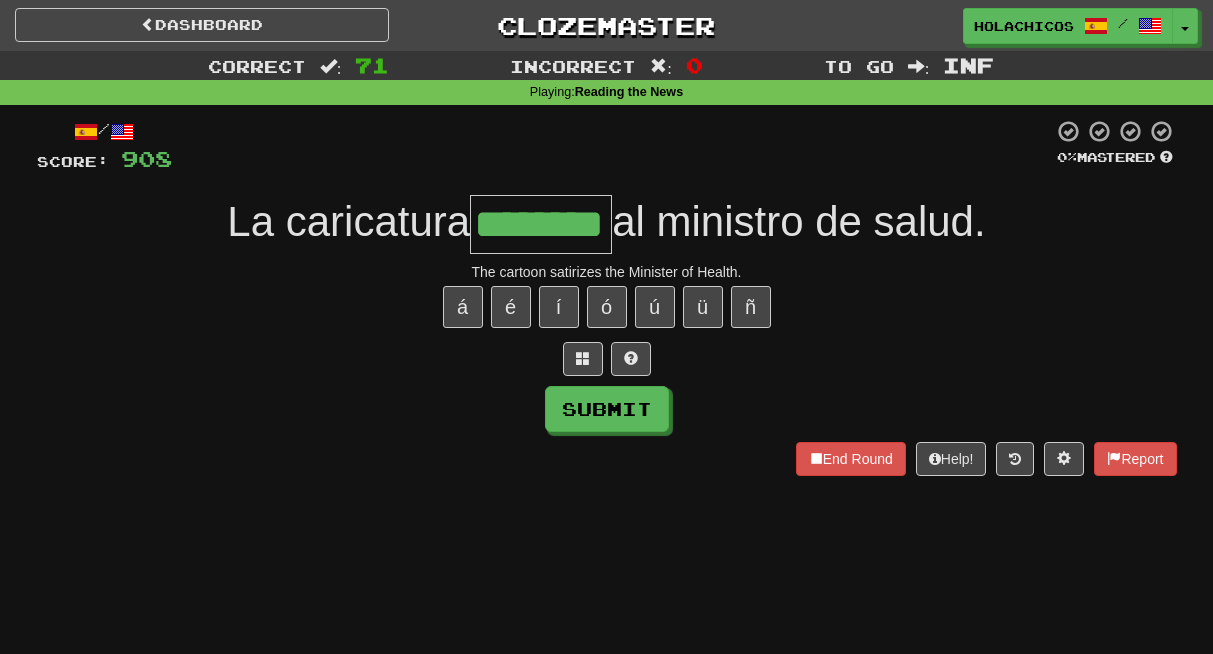type on "********" 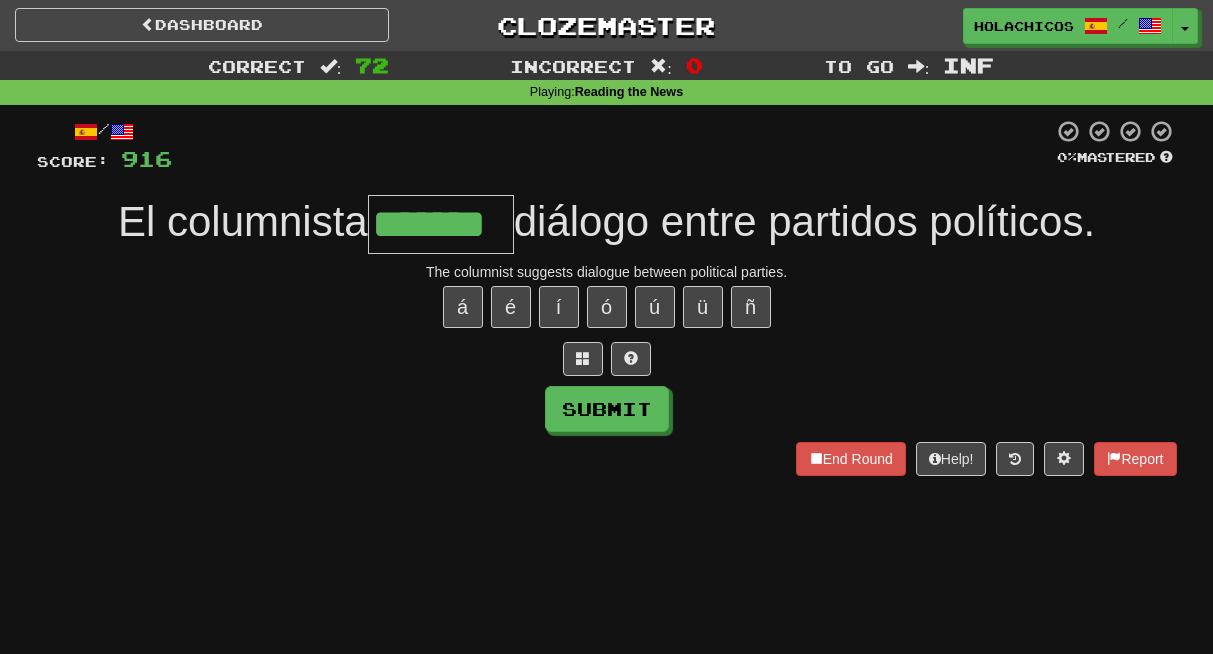 type on "*******" 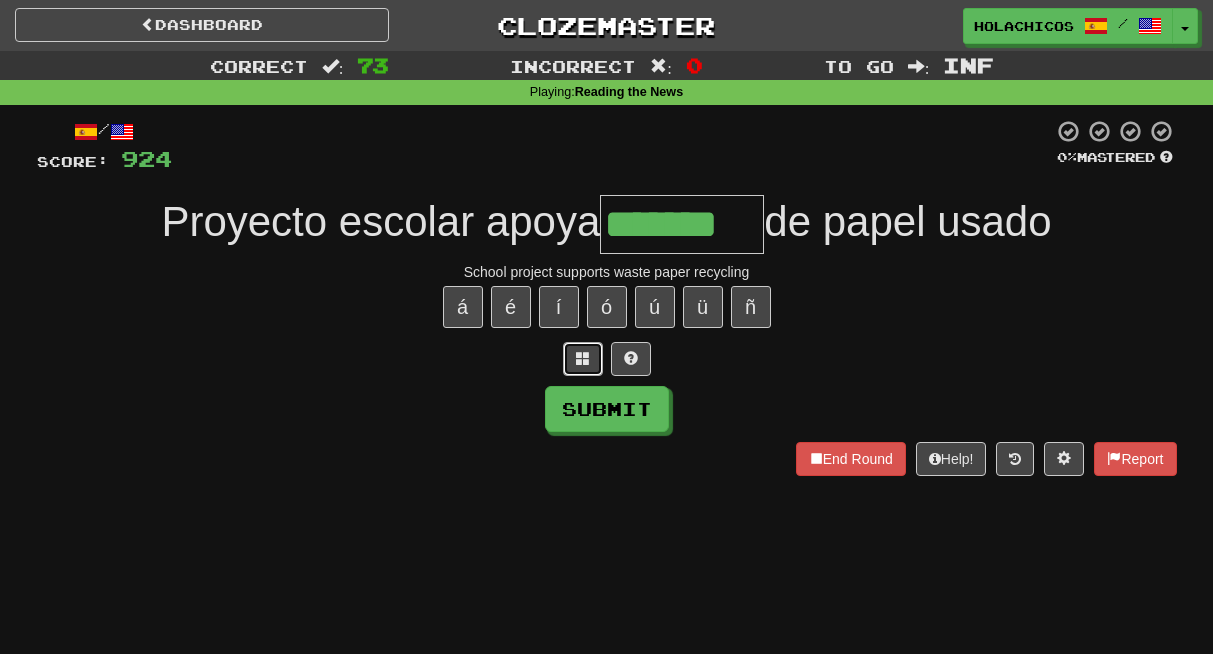 click at bounding box center [583, 358] 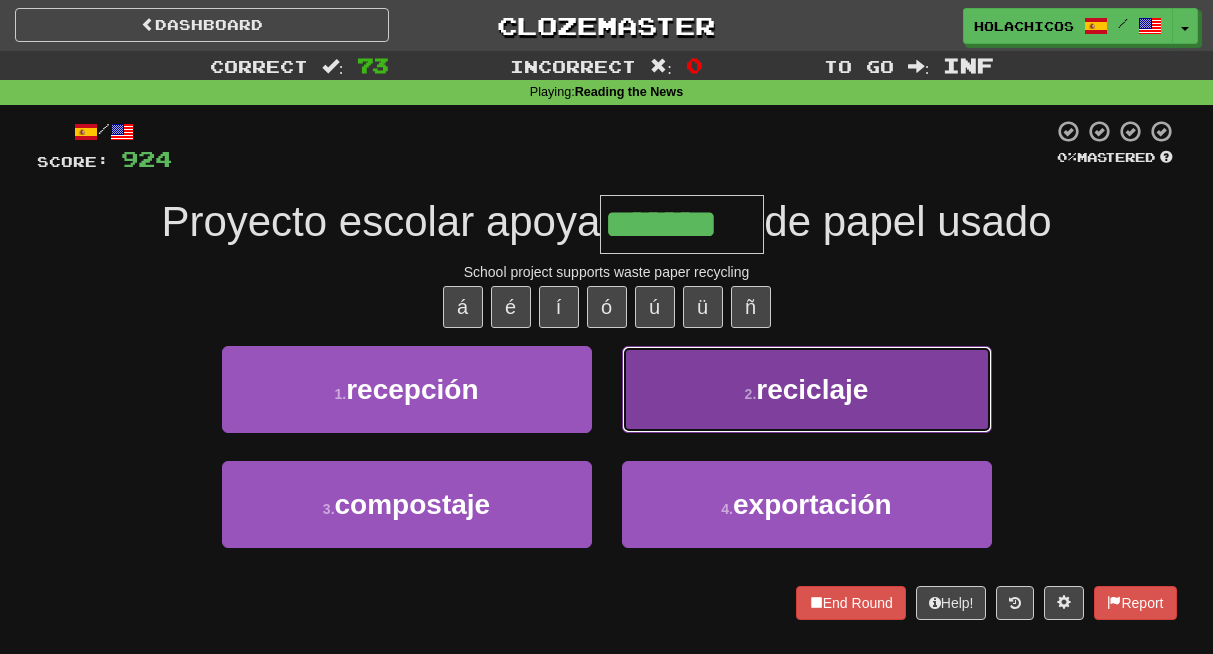 click on "2 .  reciclaje" at bounding box center (807, 389) 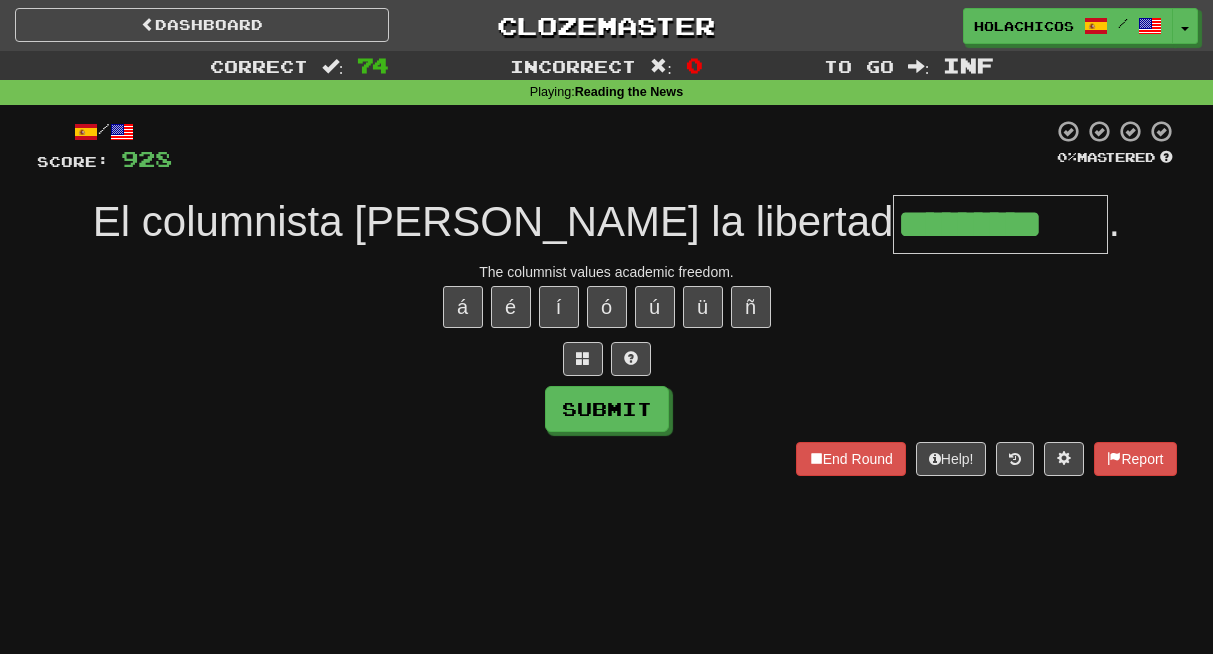 type on "*********" 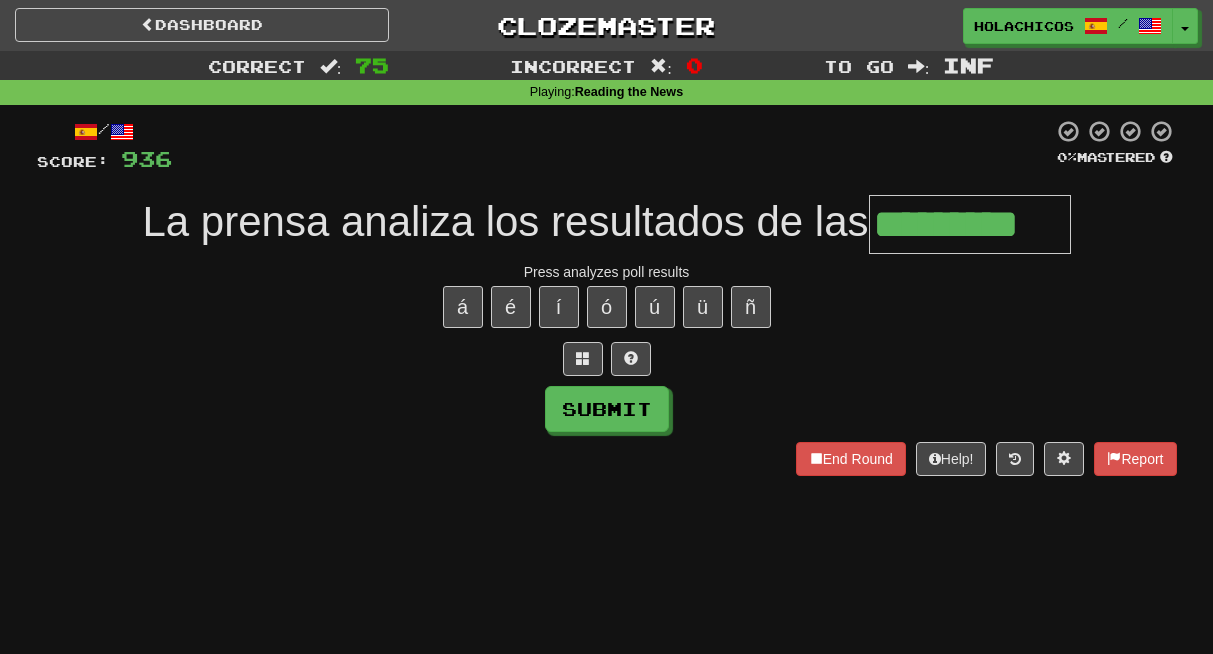type on "*********" 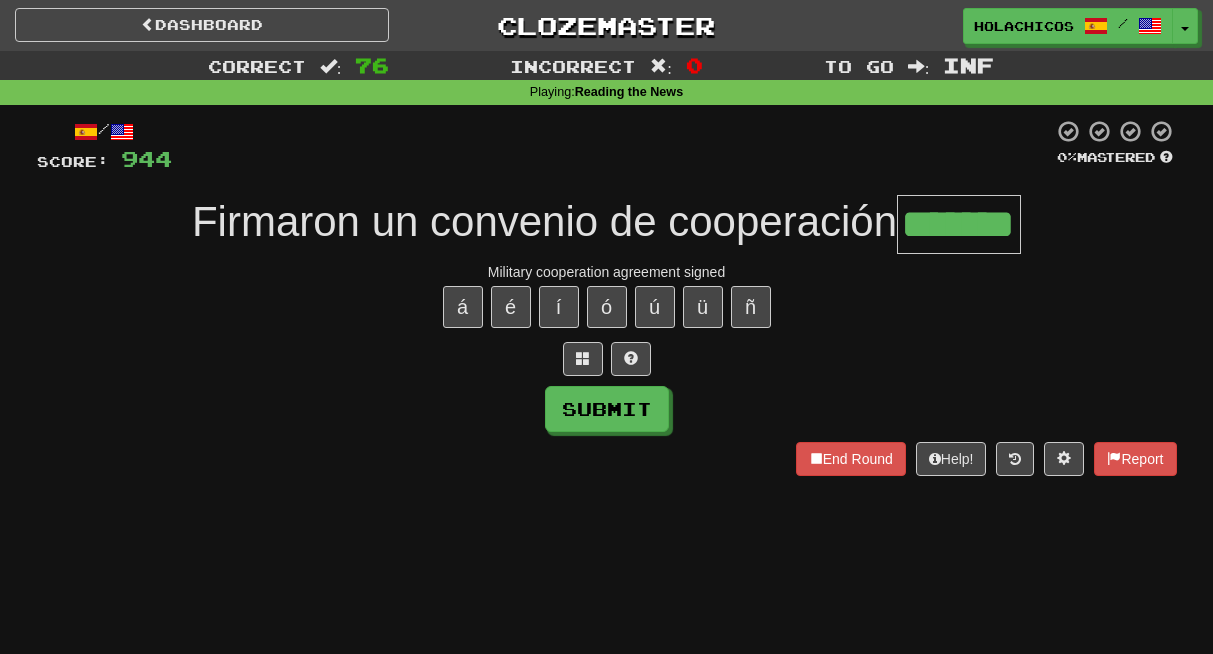 type on "*******" 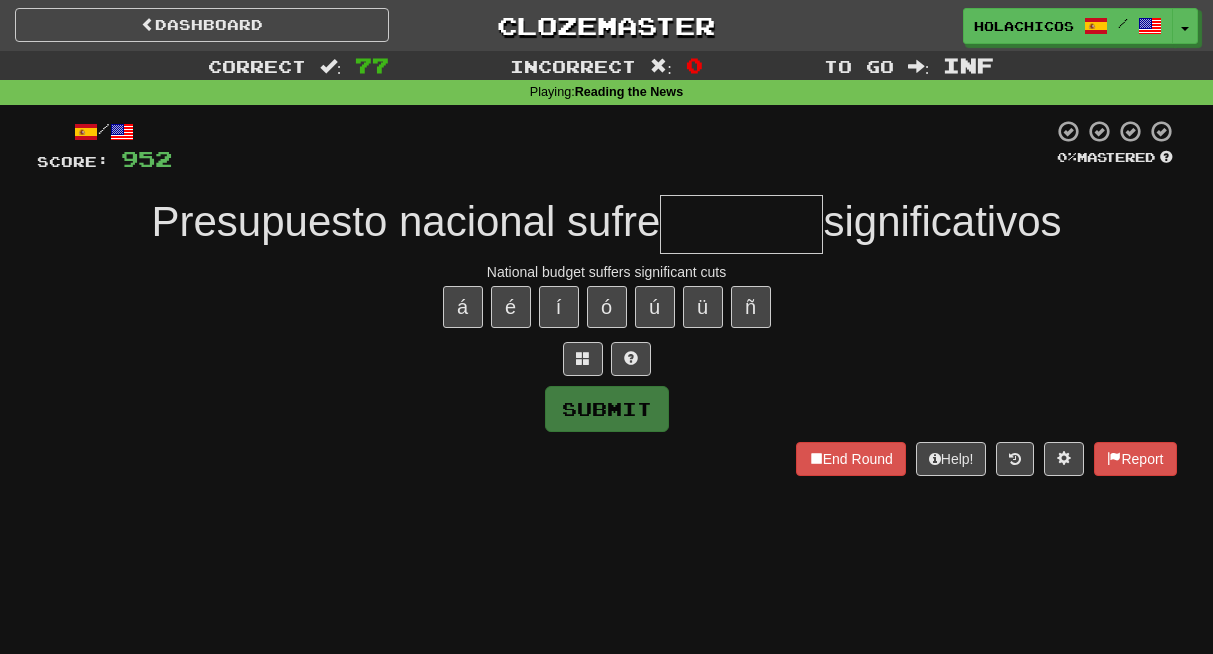 type on "*" 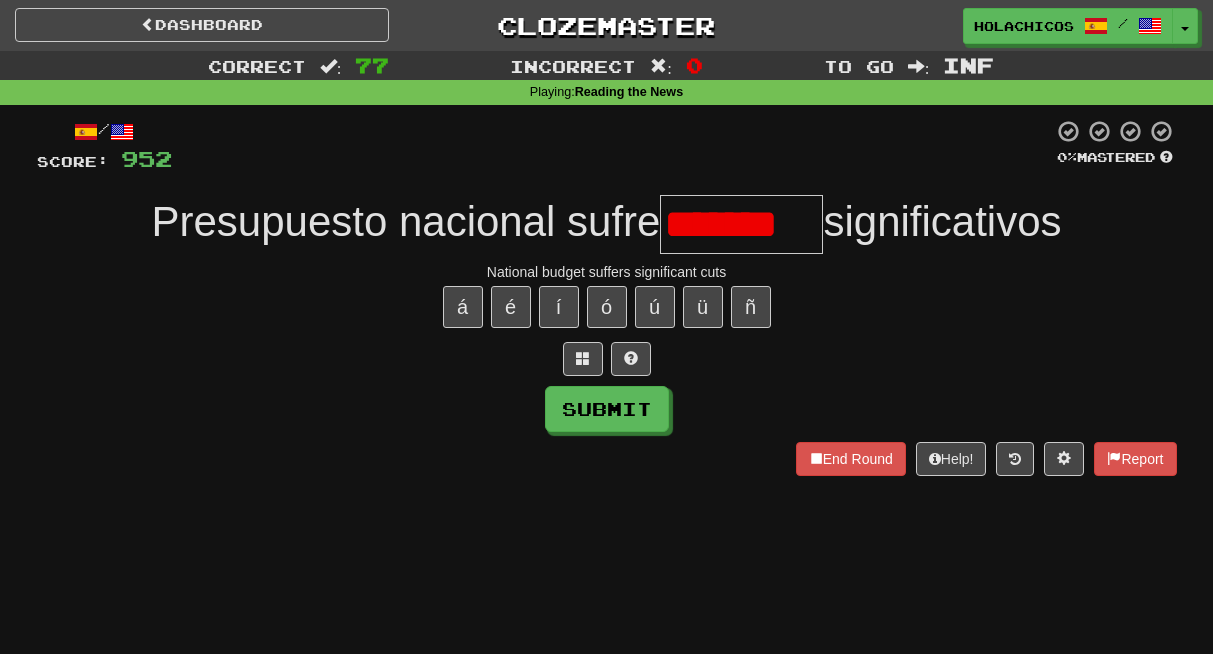 scroll, scrollTop: 0, scrollLeft: 0, axis: both 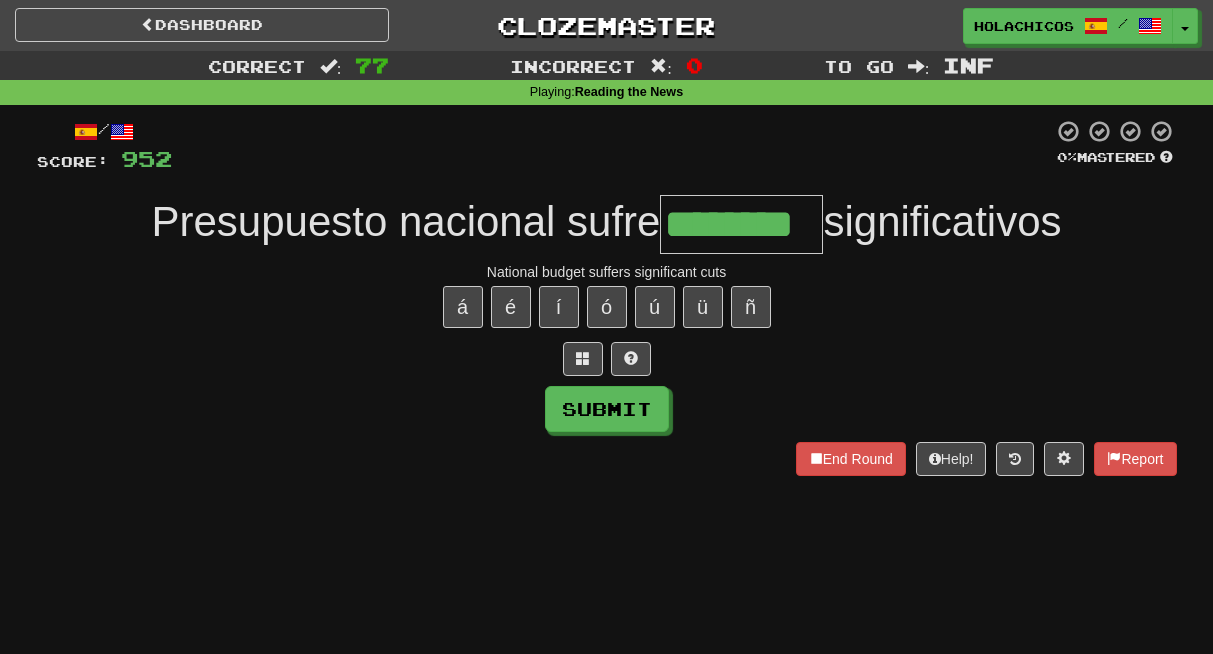 type on "********" 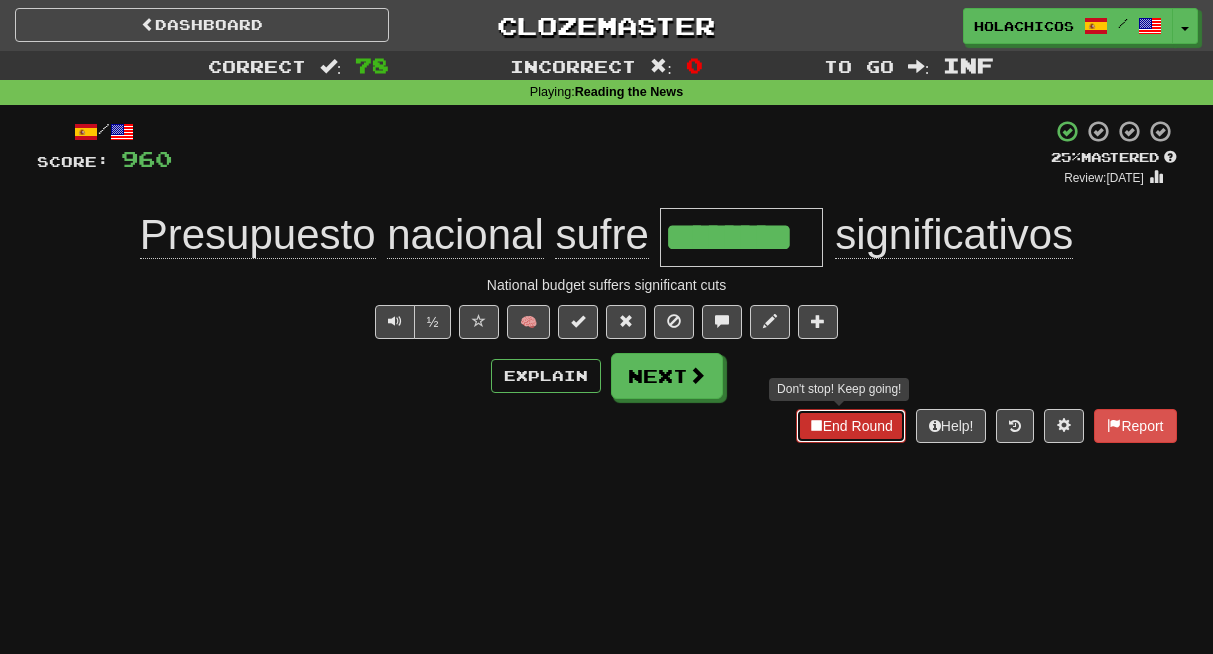 click on "End Round" at bounding box center [851, 426] 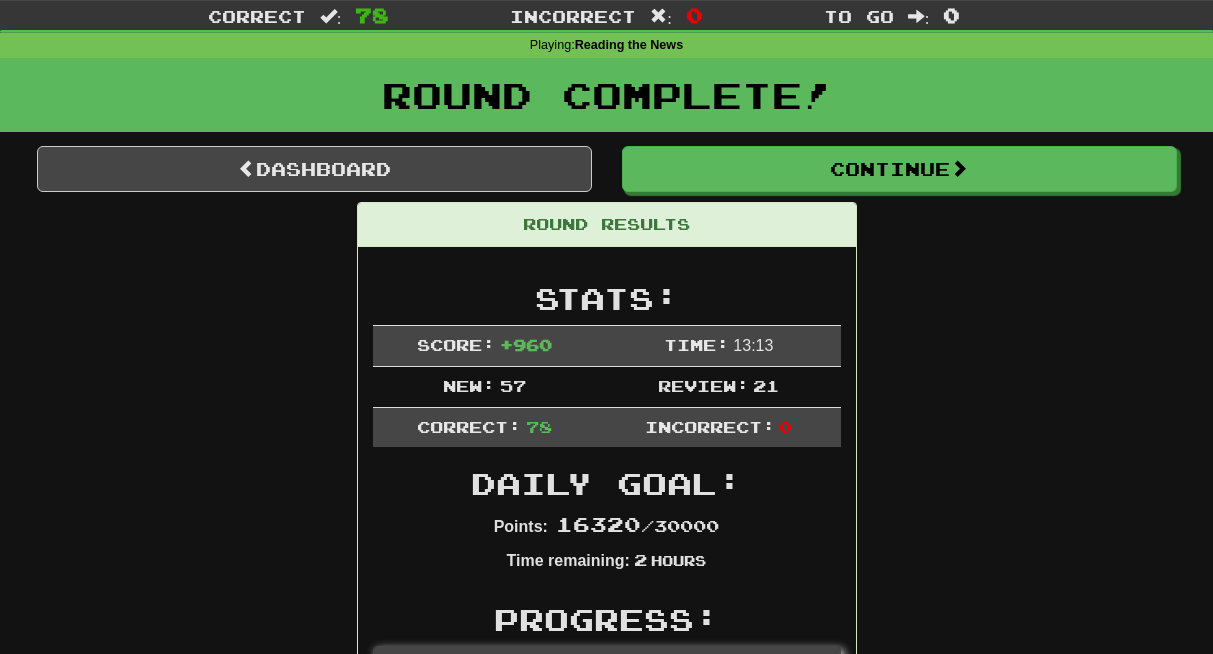 scroll, scrollTop: 0, scrollLeft: 0, axis: both 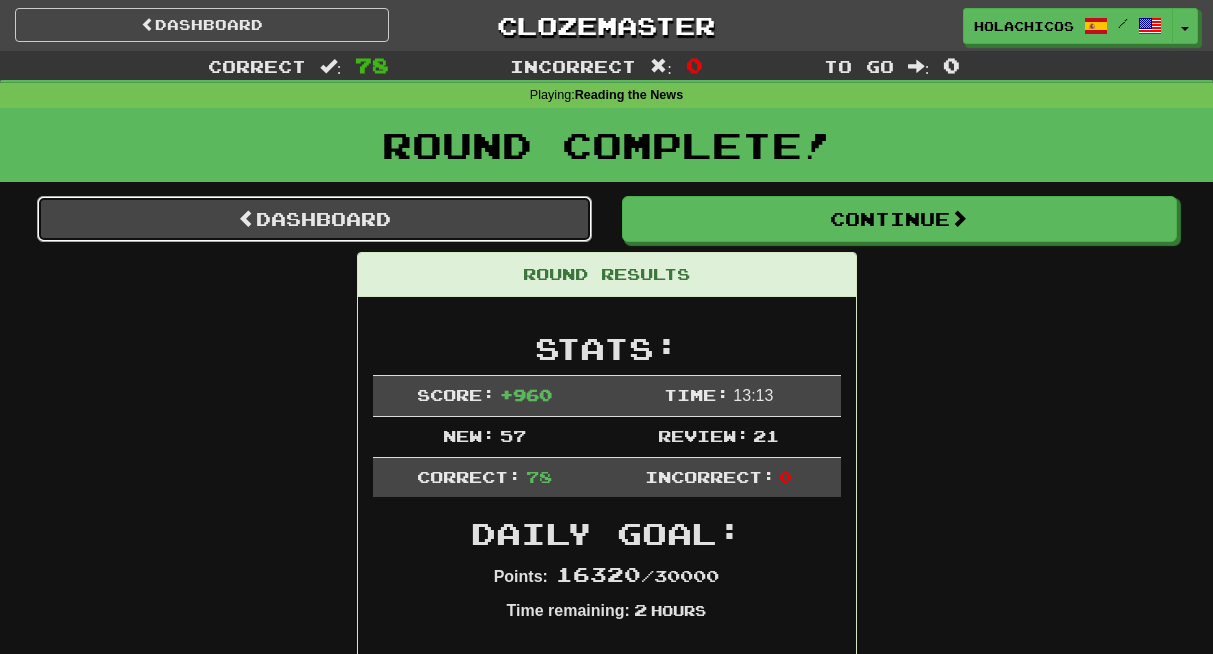click on "Dashboard" at bounding box center (314, 219) 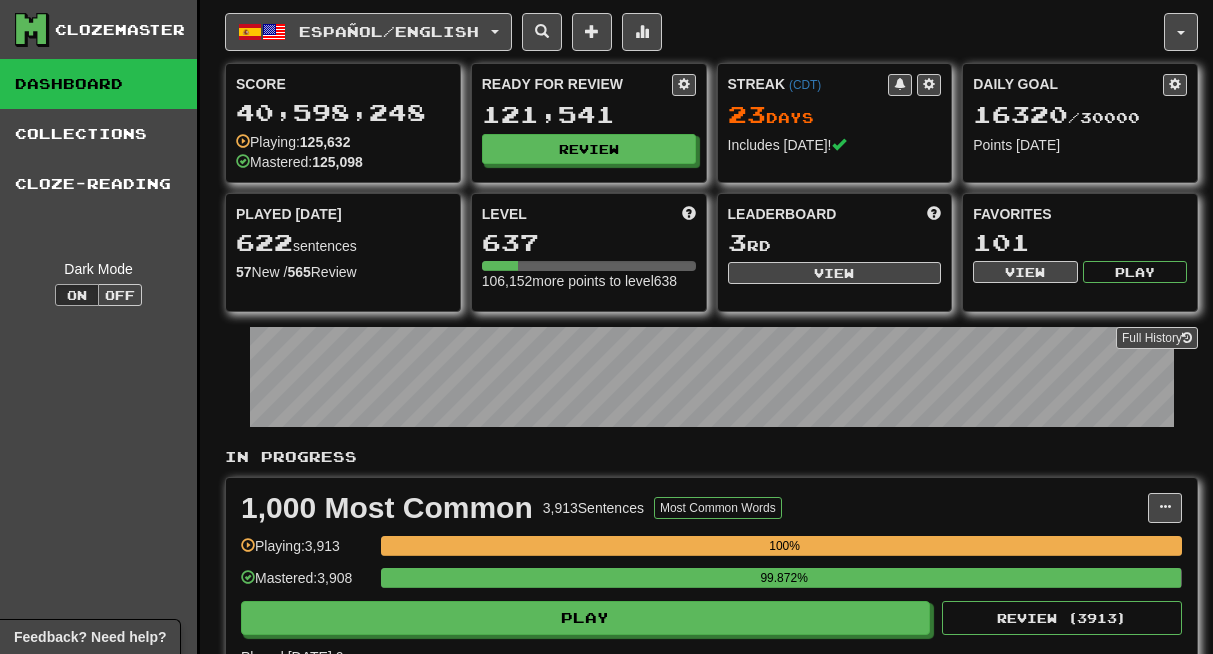 scroll, scrollTop: 0, scrollLeft: 0, axis: both 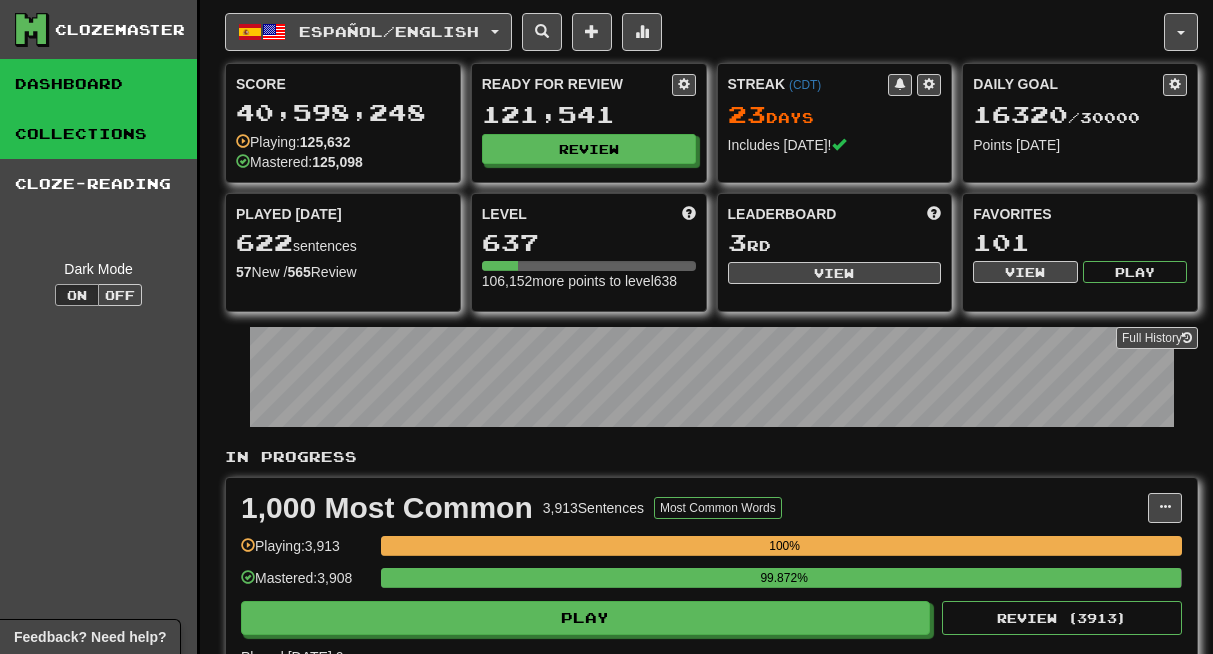 click on "Collections" at bounding box center [98, 134] 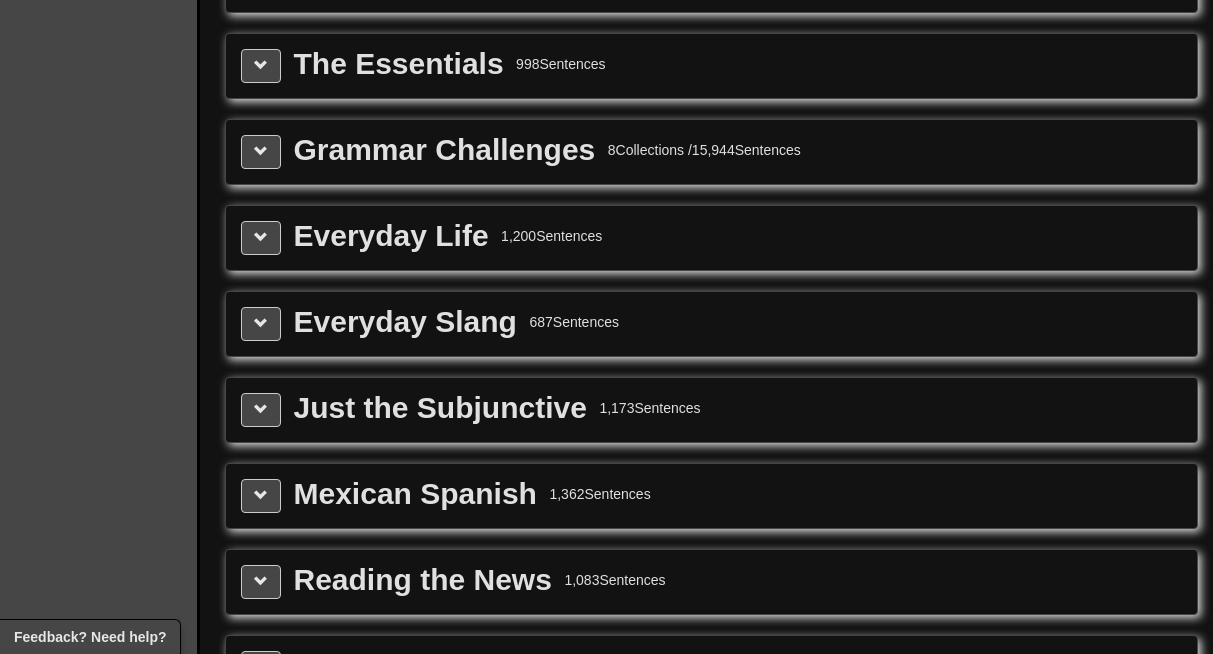 scroll, scrollTop: 2561, scrollLeft: 0, axis: vertical 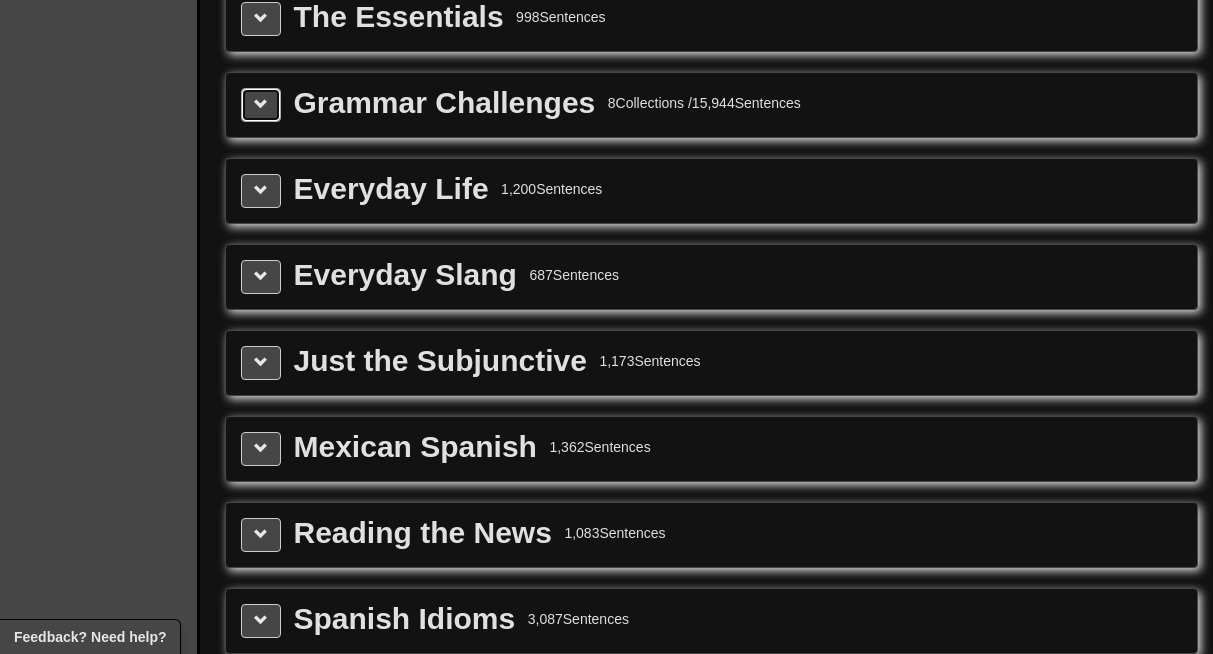 click at bounding box center [261, 104] 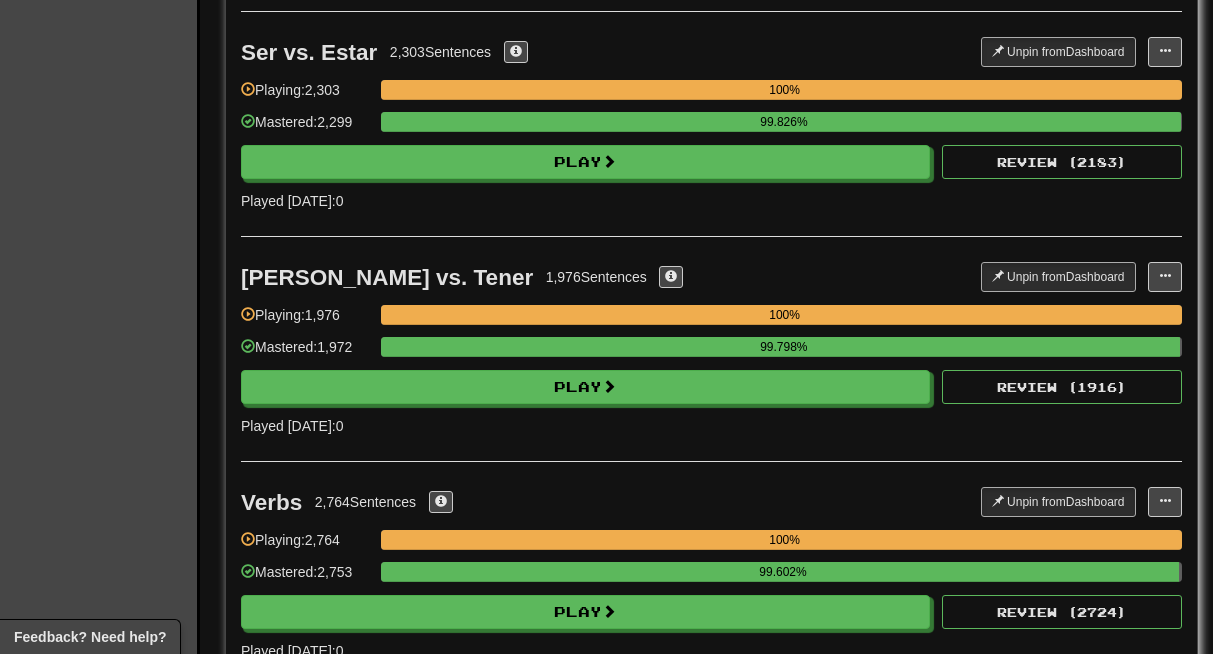 scroll, scrollTop: 3824, scrollLeft: 0, axis: vertical 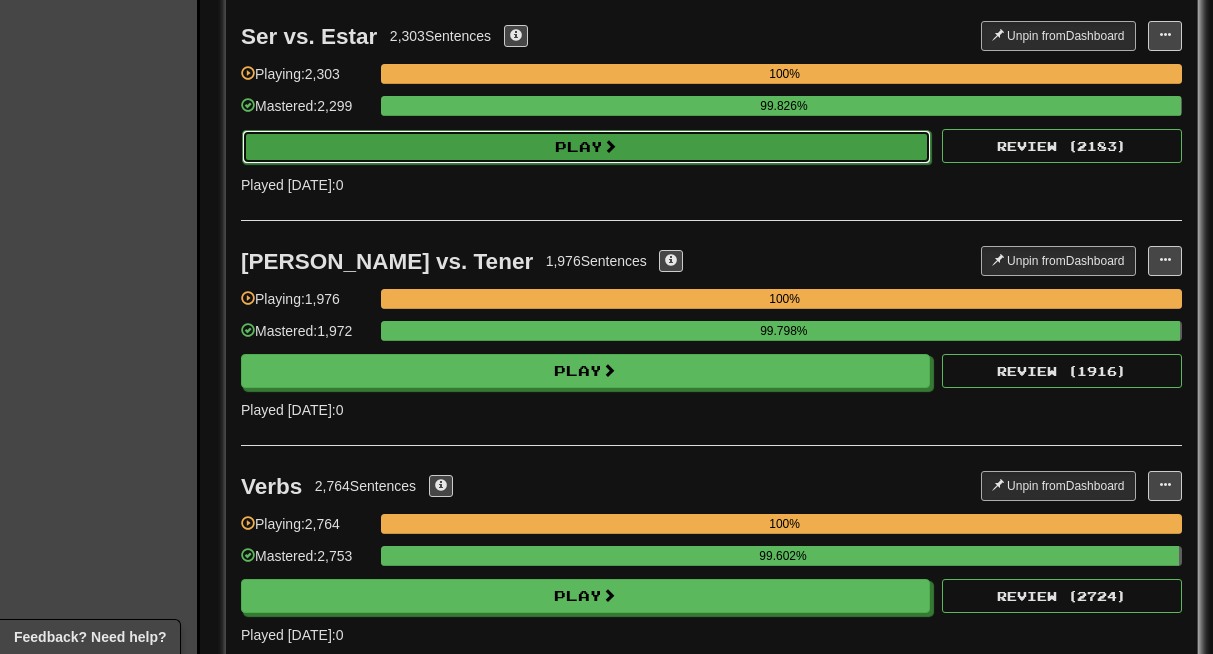click on "Play" at bounding box center [586, 147] 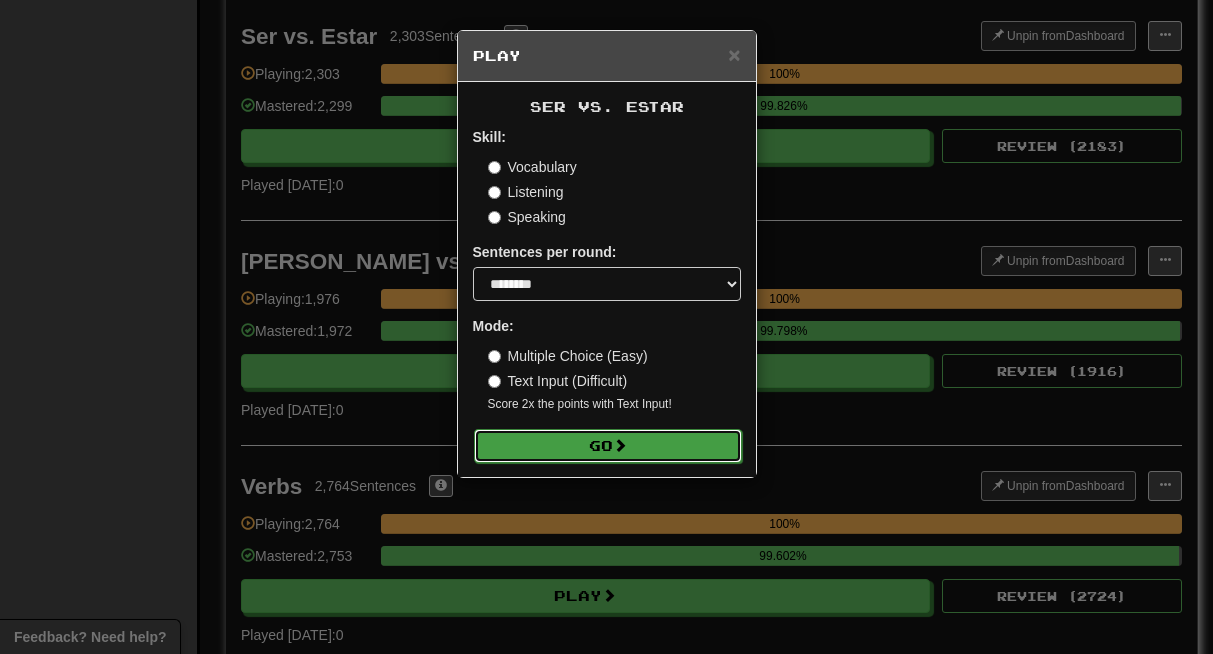 click on "Go" at bounding box center (608, 446) 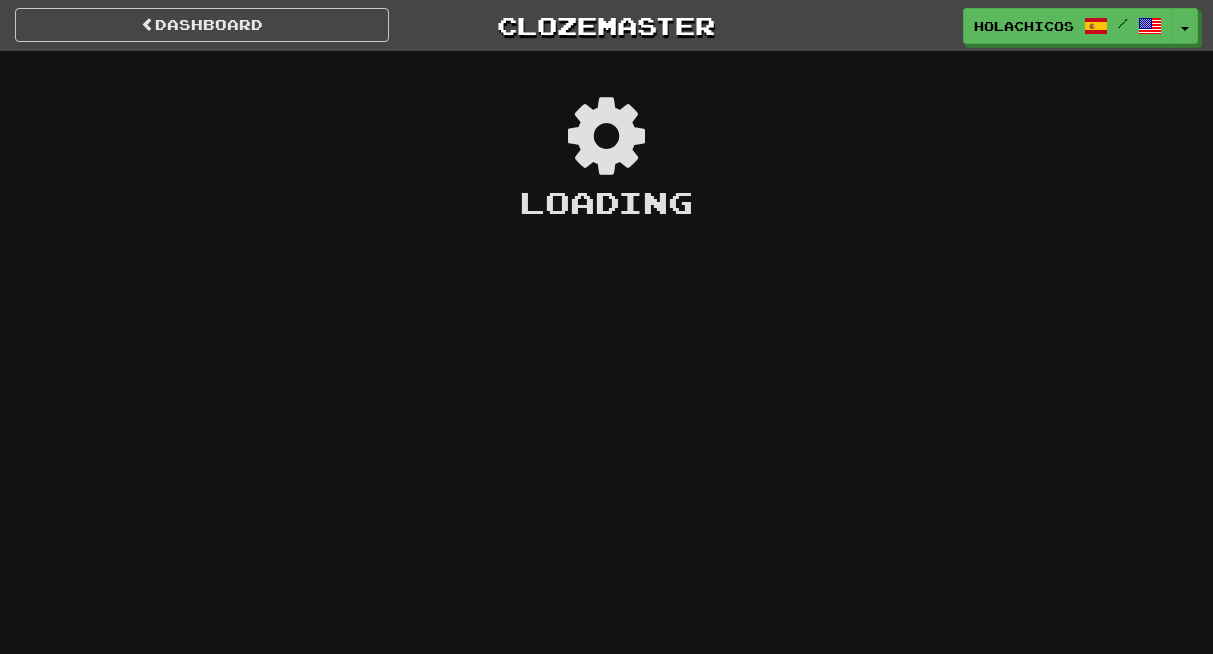 scroll, scrollTop: 0, scrollLeft: 0, axis: both 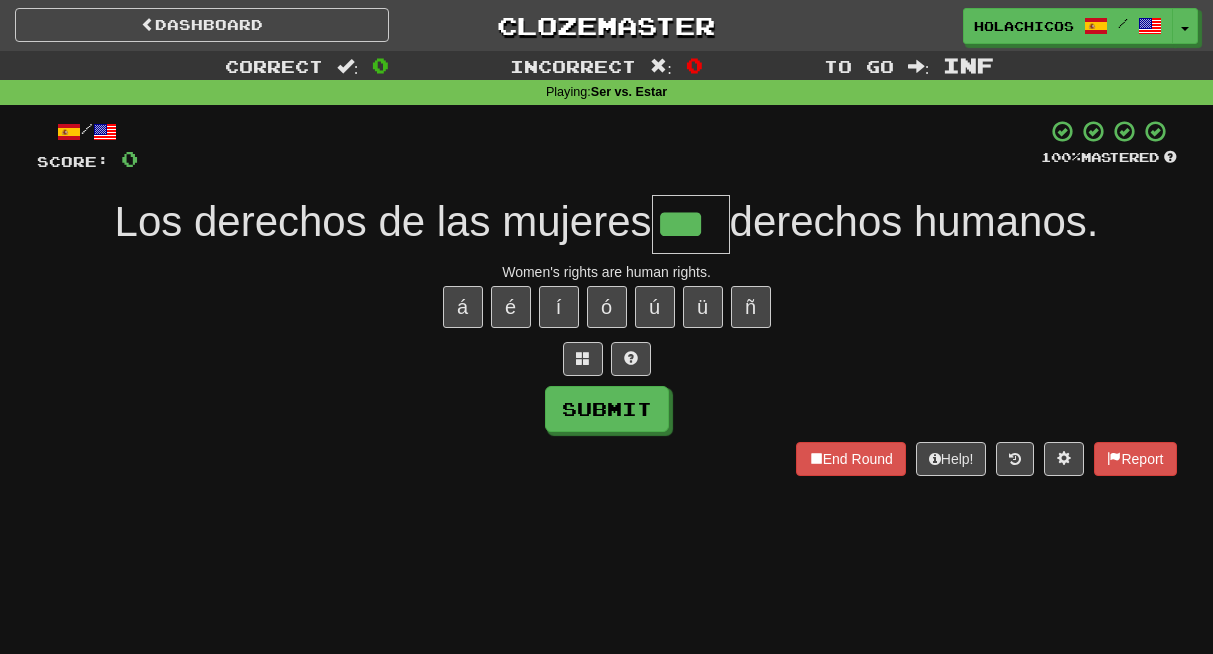 type on "***" 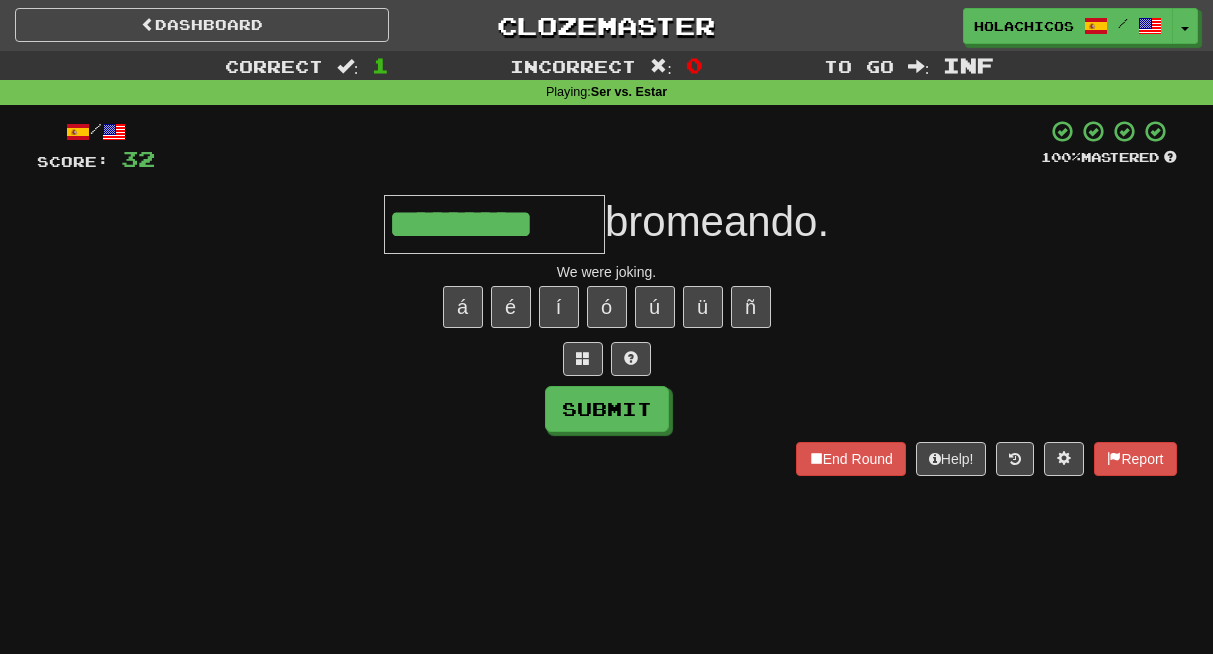 type on "*********" 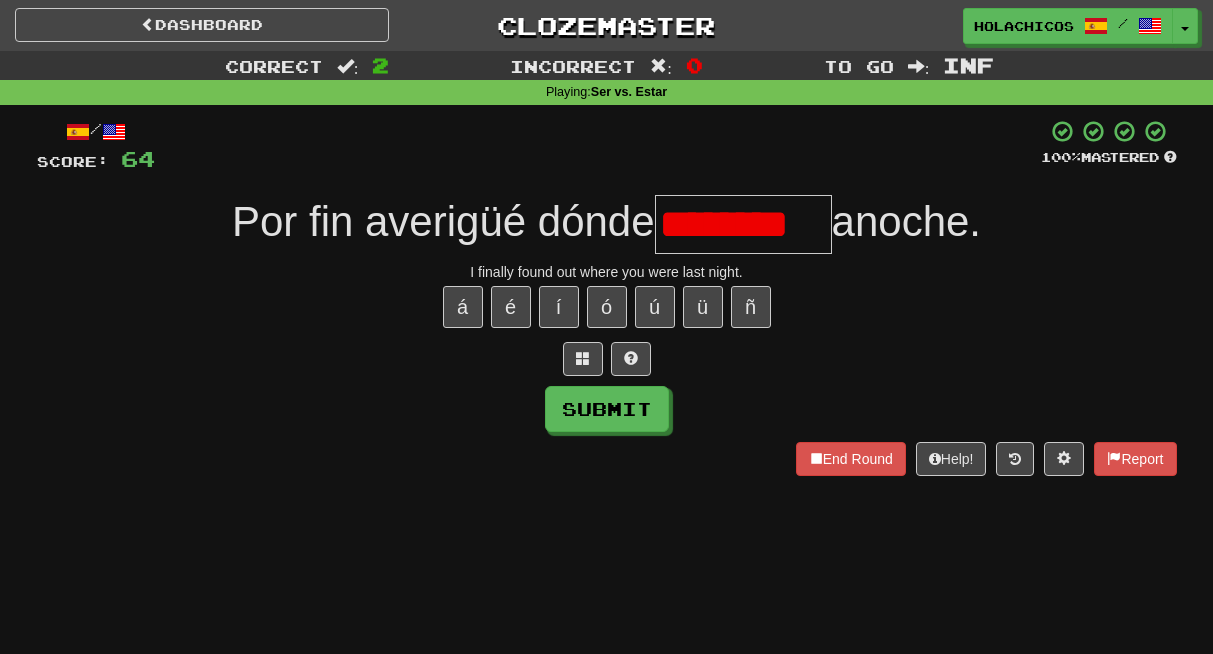 scroll, scrollTop: 0, scrollLeft: 0, axis: both 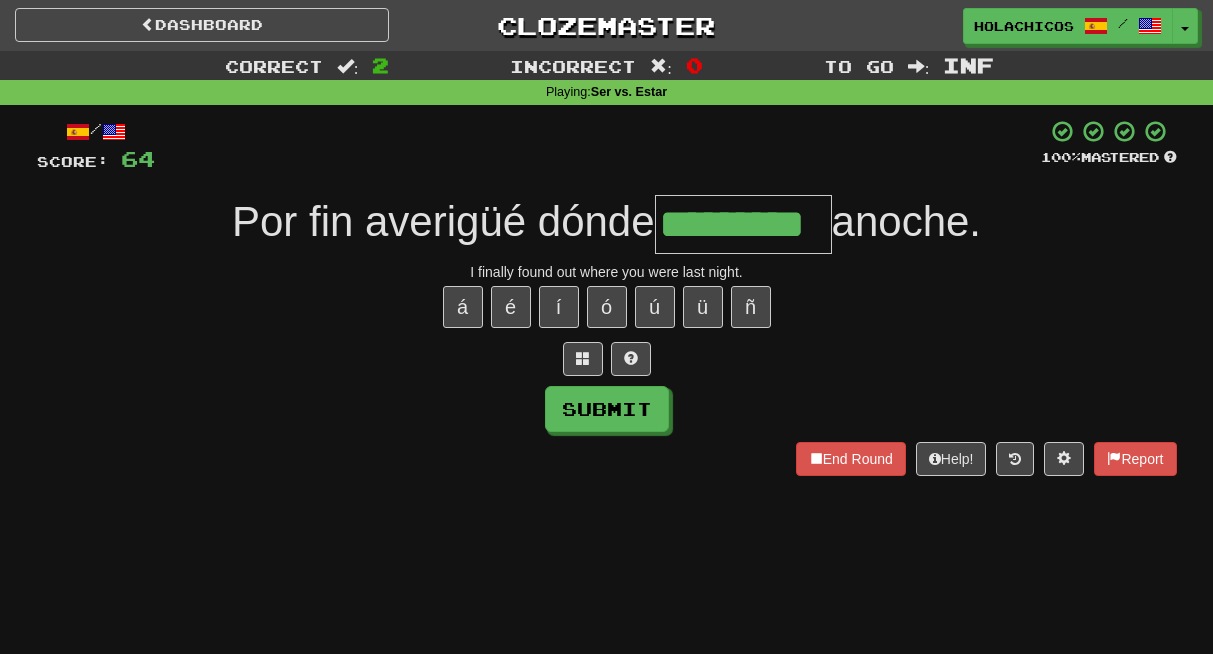 type on "*********" 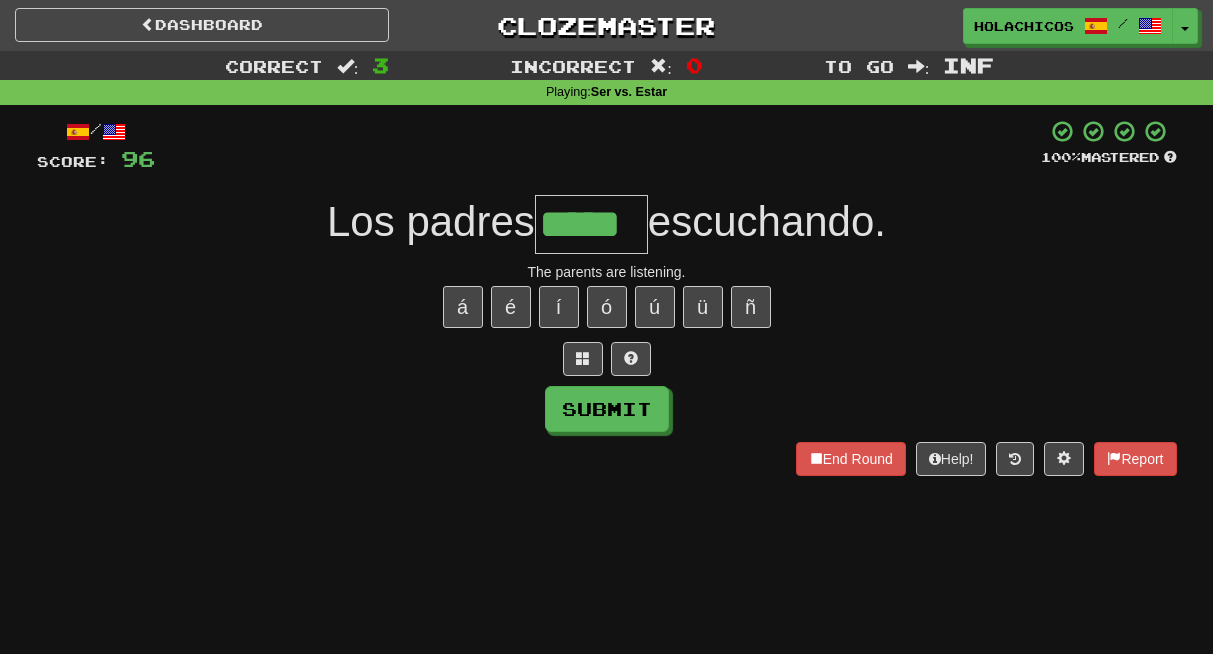 type on "*****" 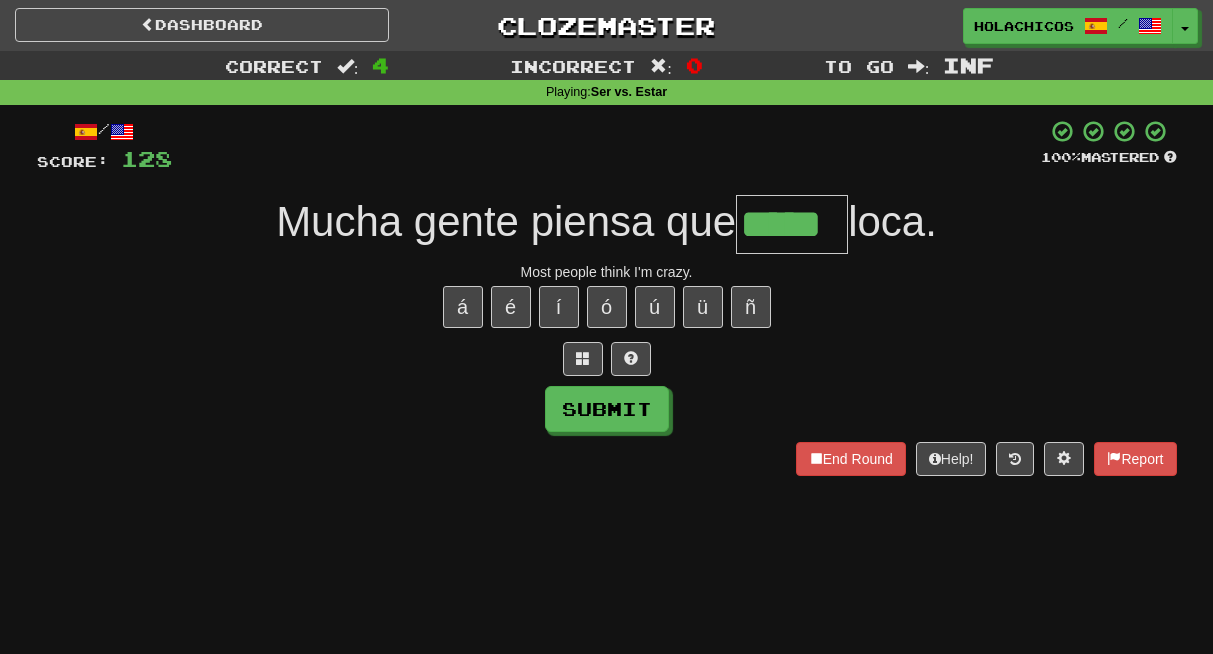 type on "*****" 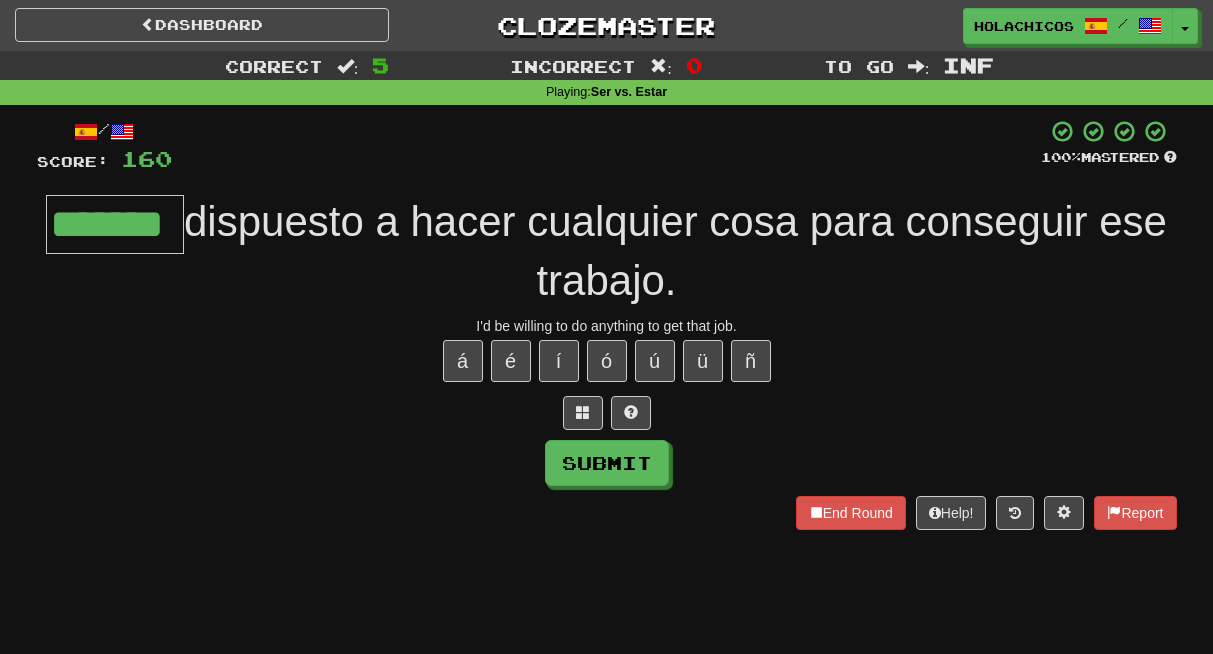 type on "*******" 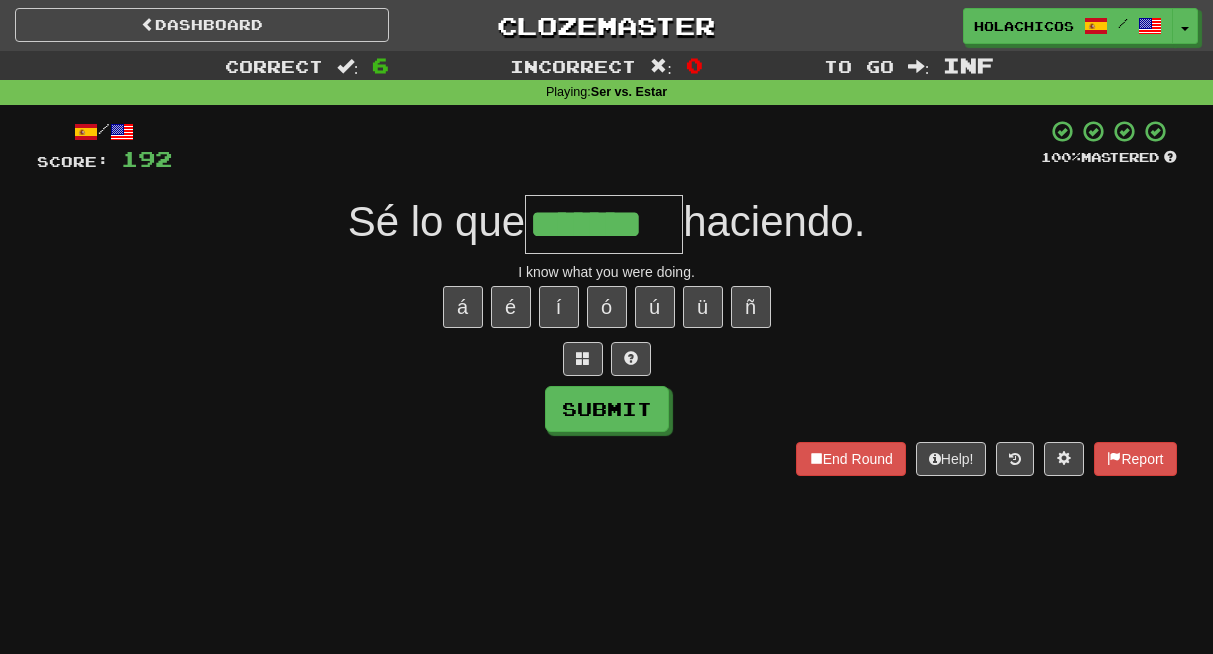 type on "*******" 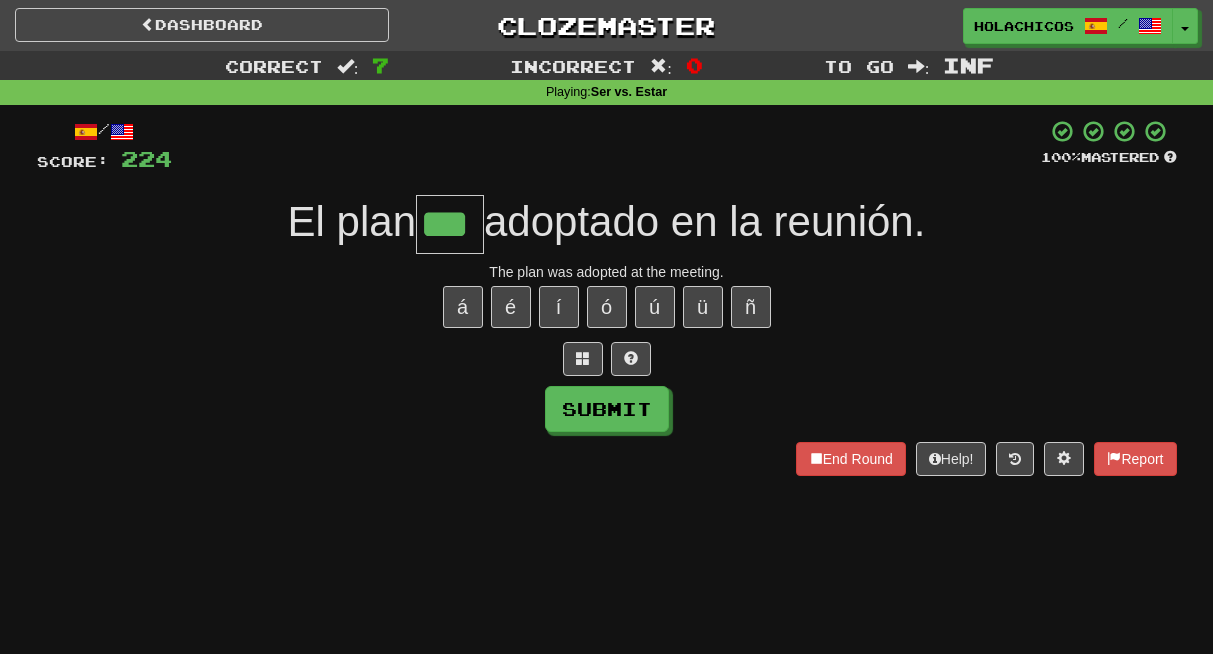type on "***" 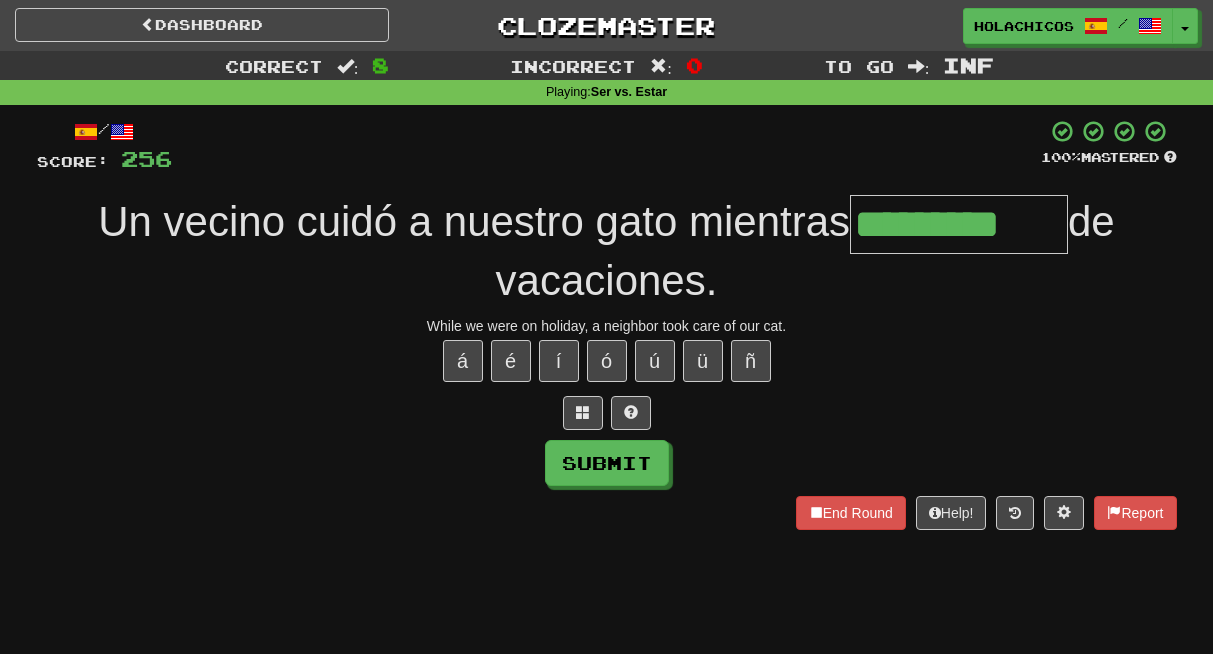 type on "*********" 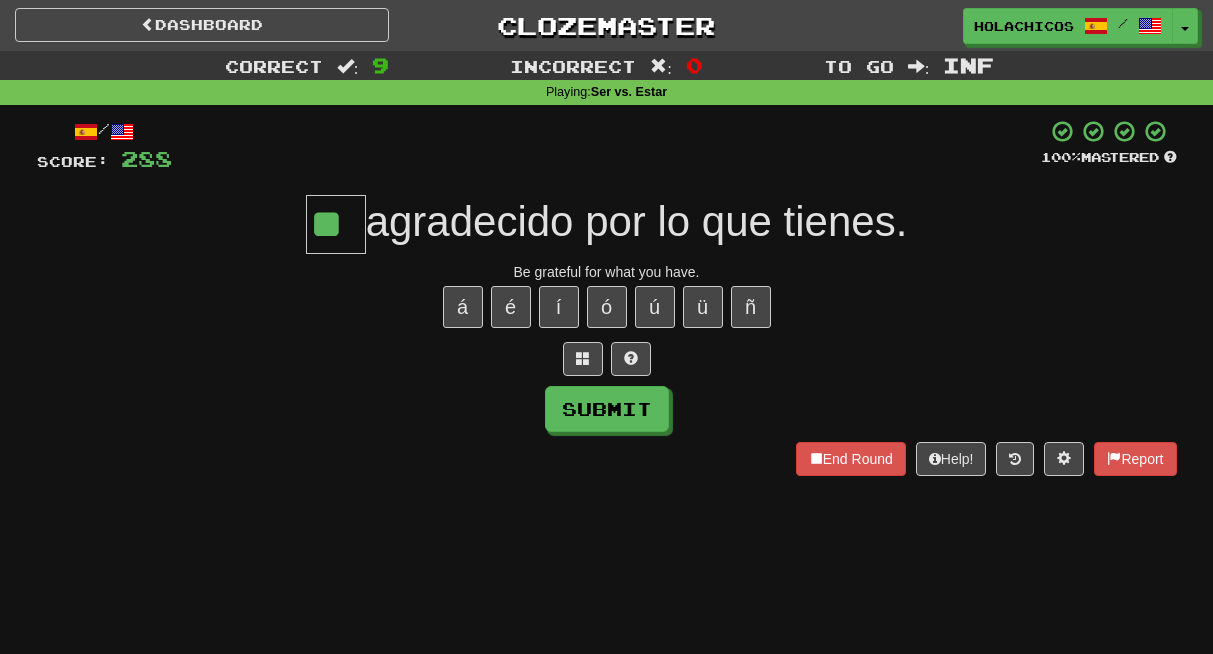 type on "**" 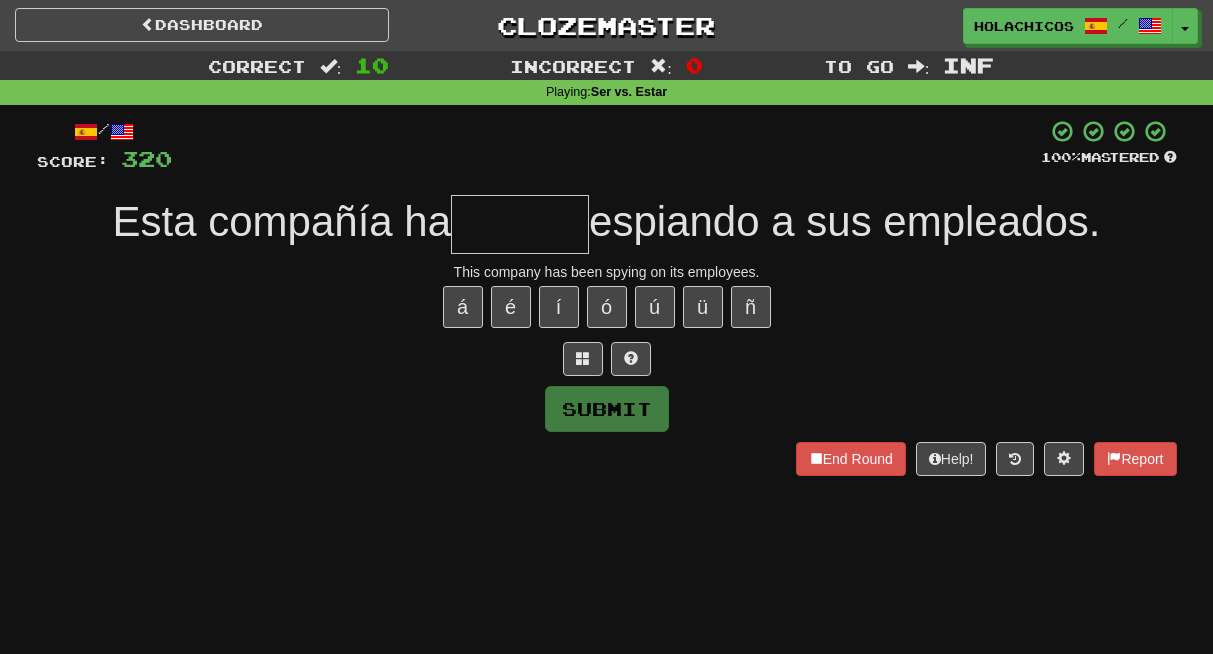 type on "*" 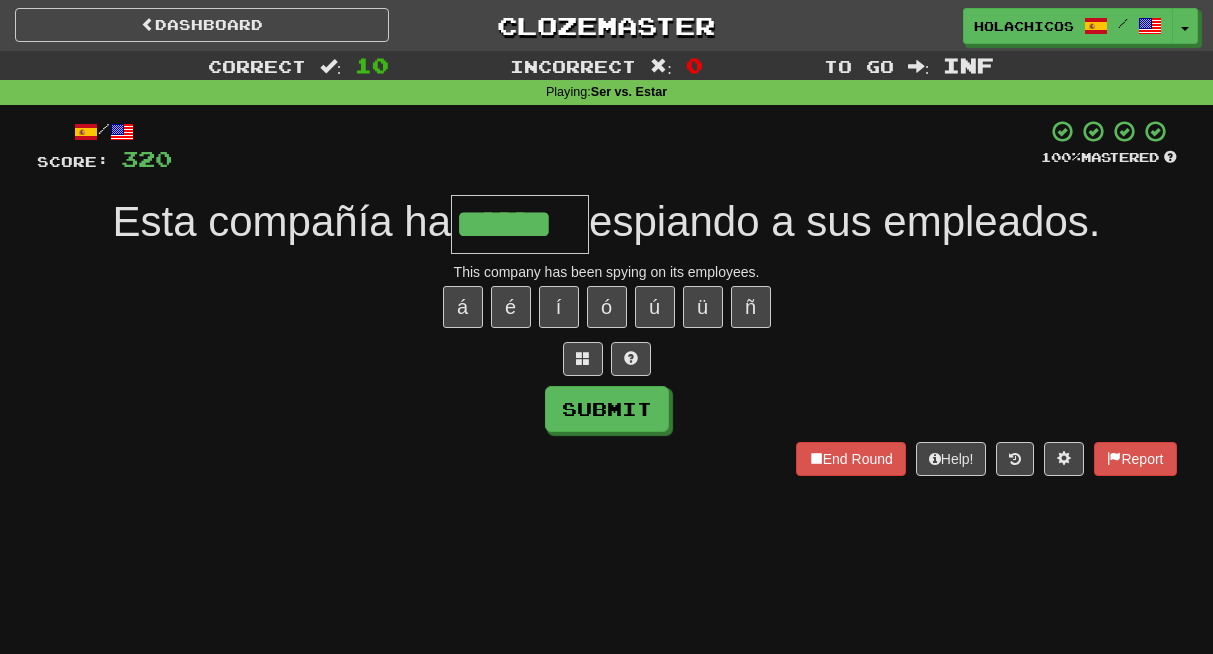 type on "******" 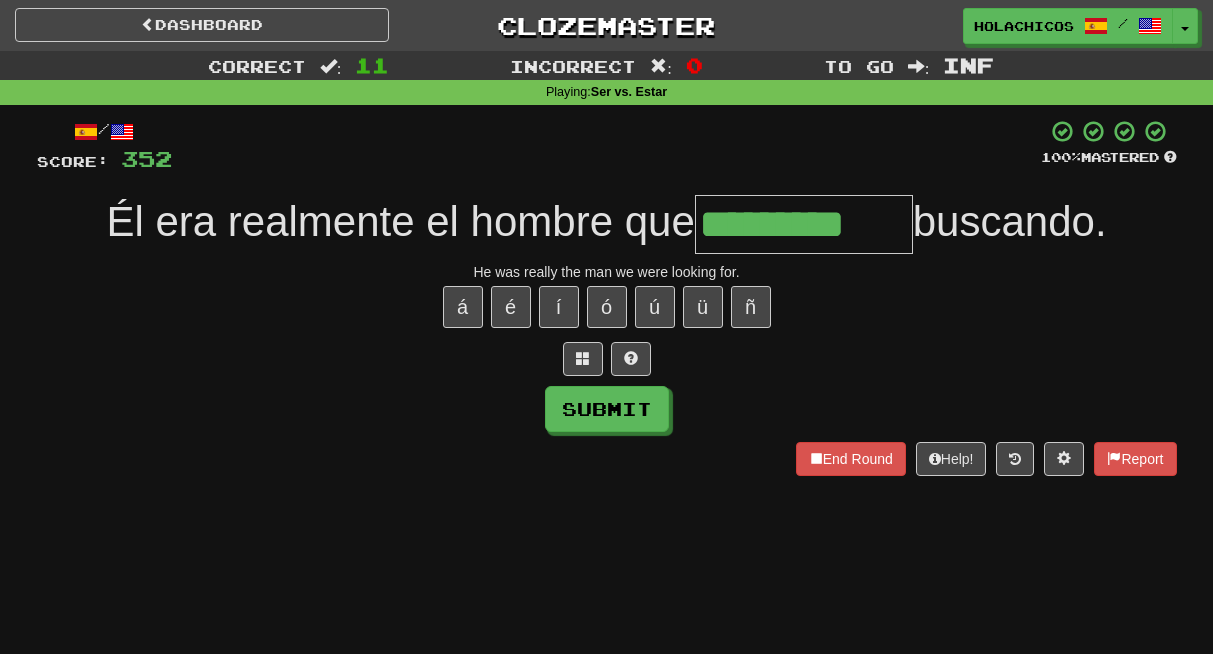 type on "*********" 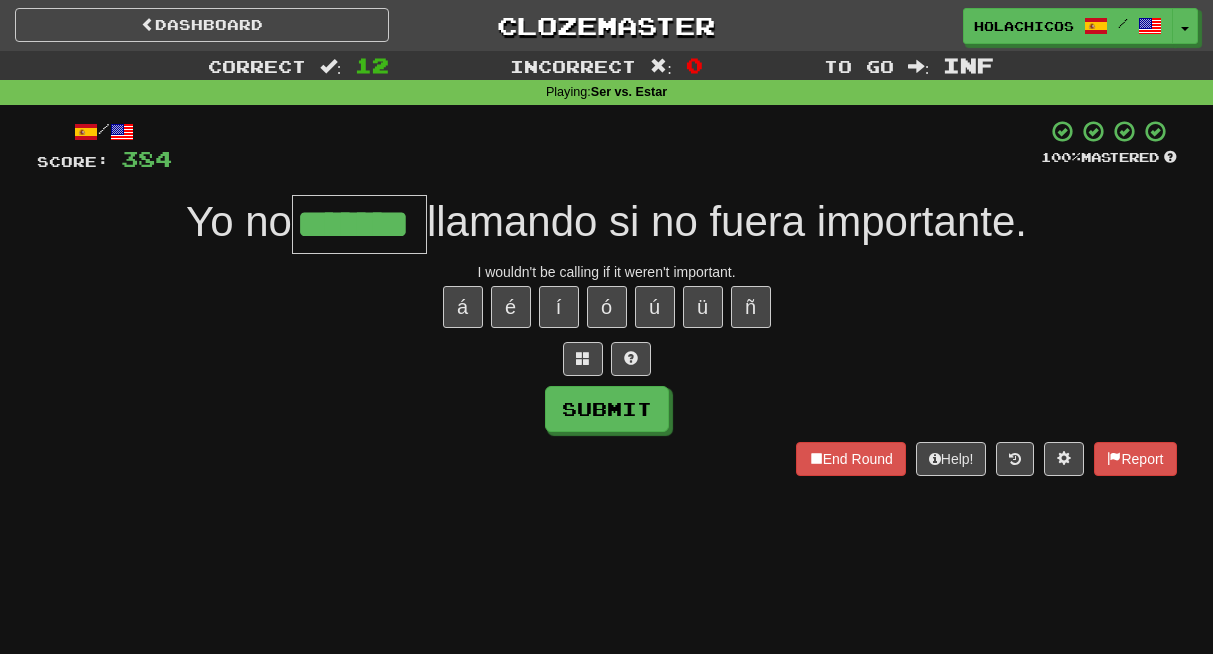 type on "*******" 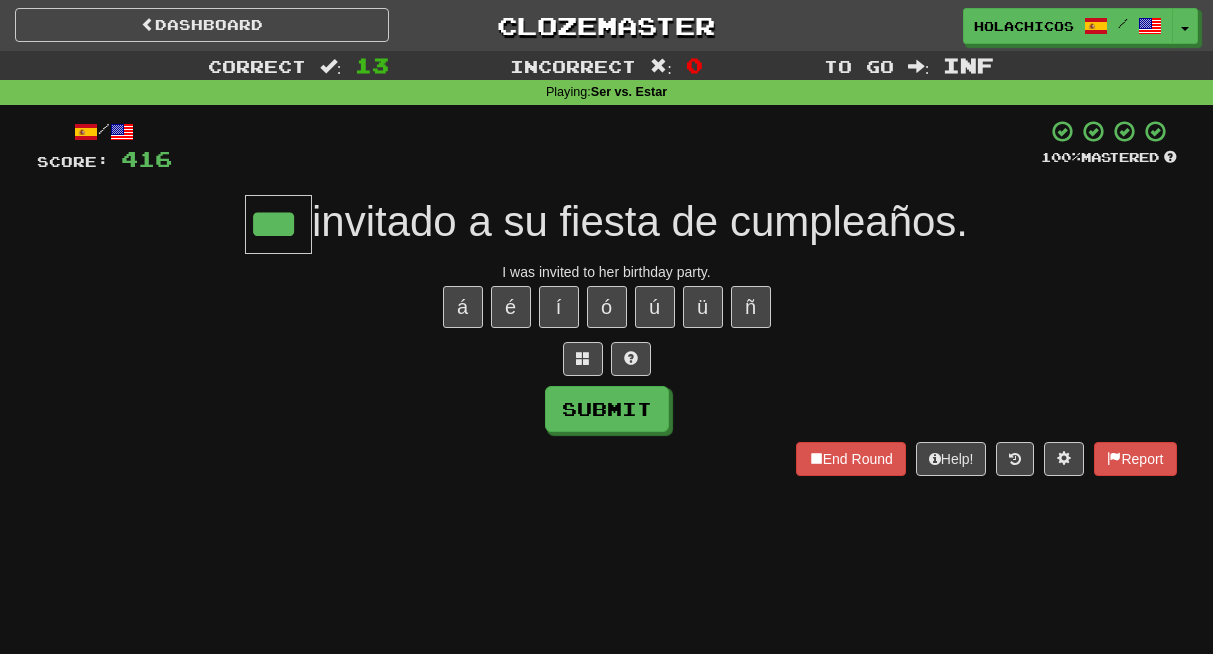 type on "***" 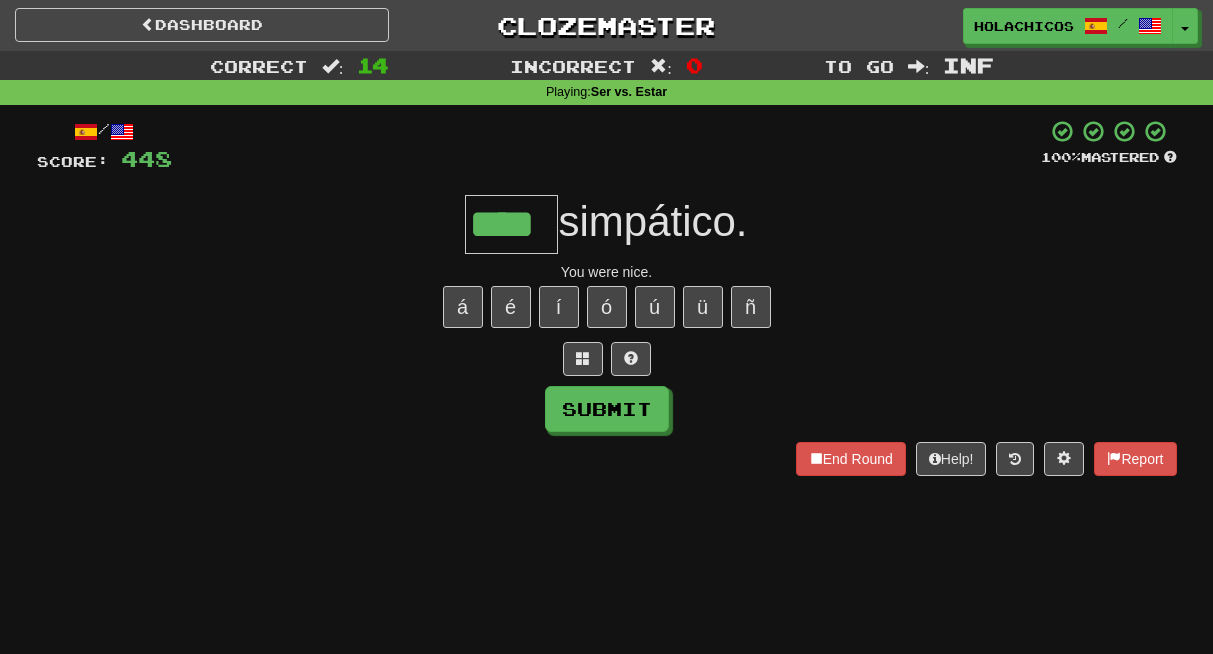 type on "****" 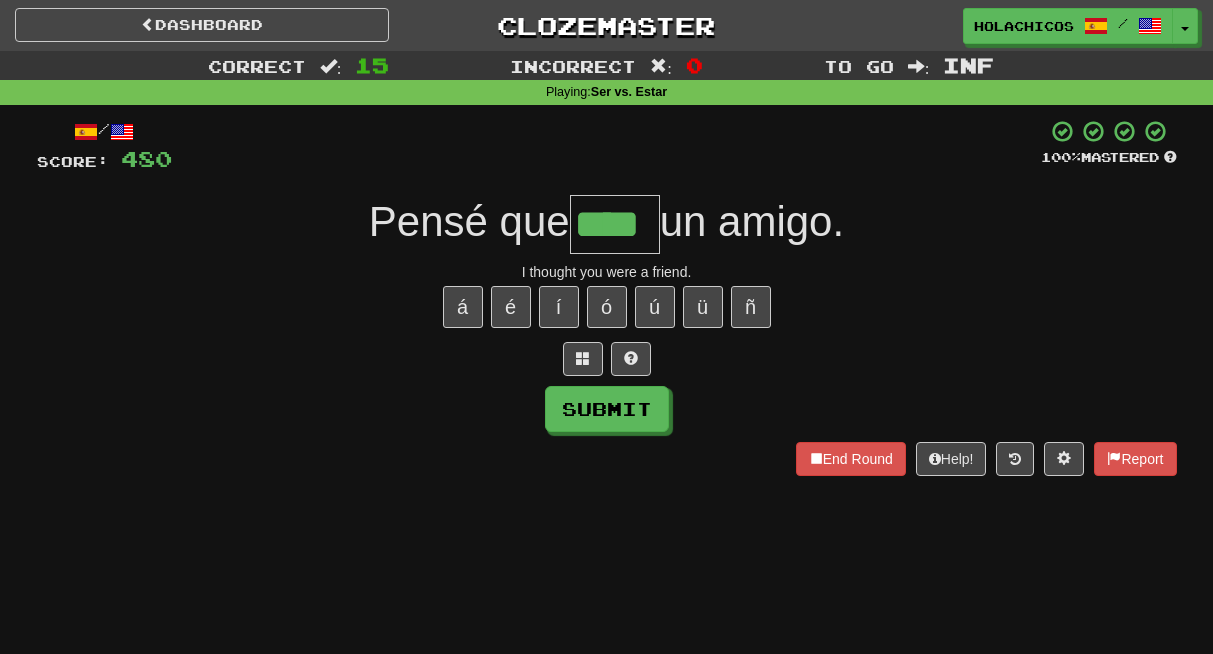 type on "****" 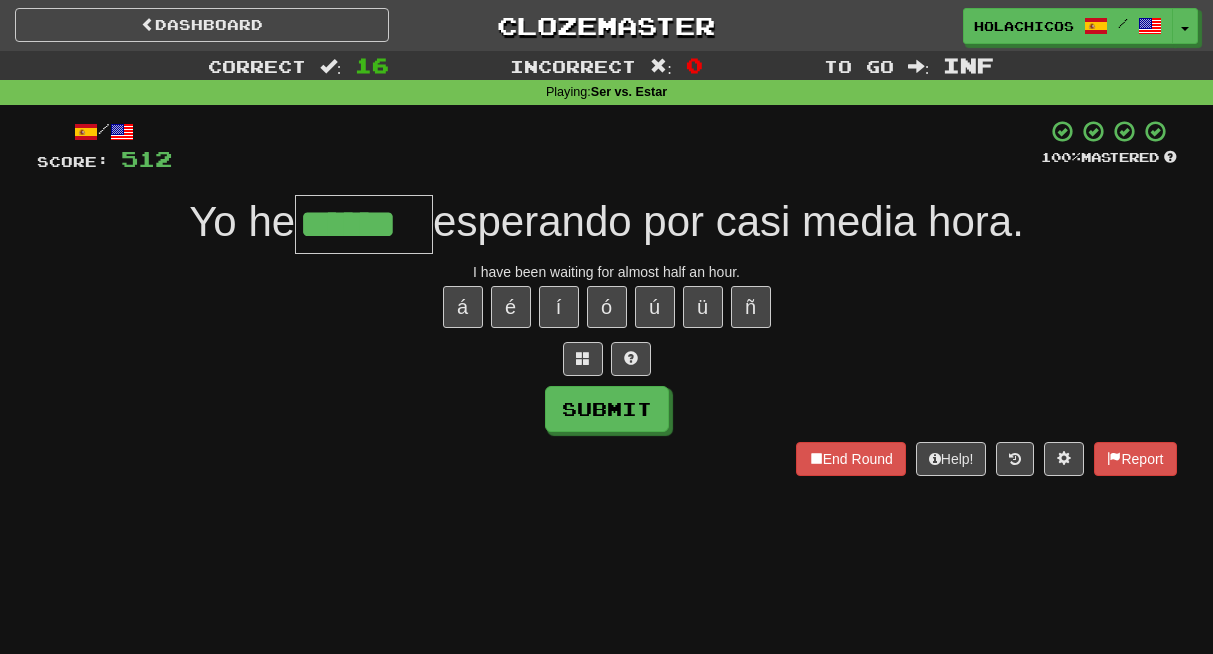 type on "******" 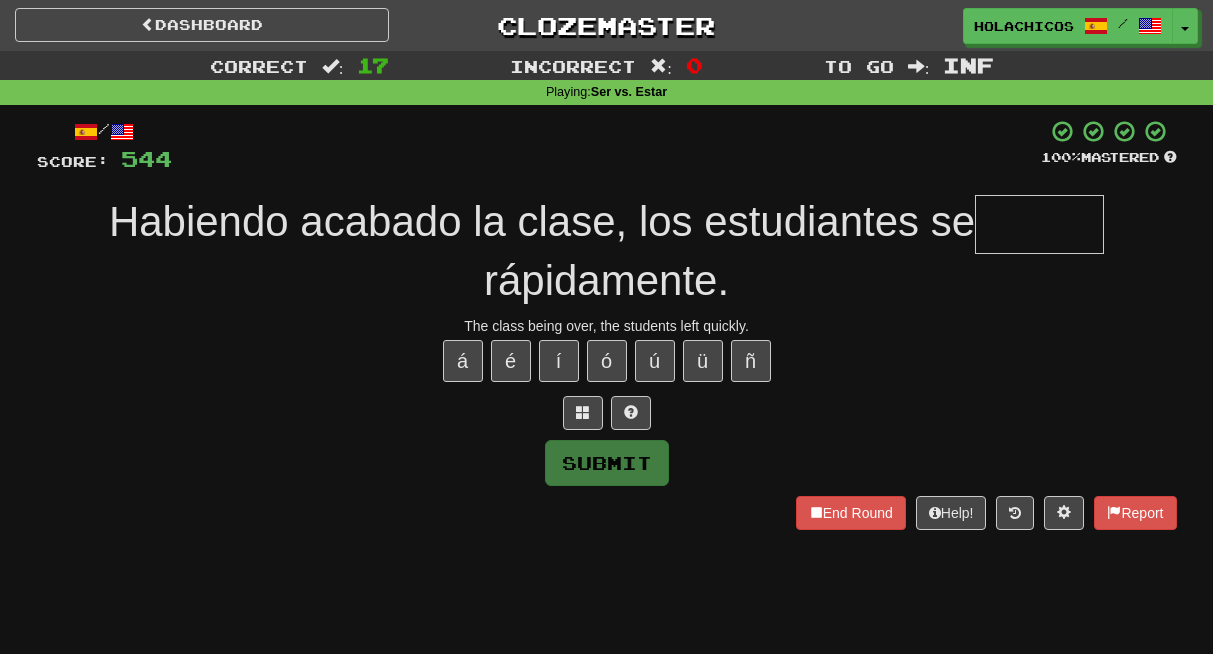 type on "*" 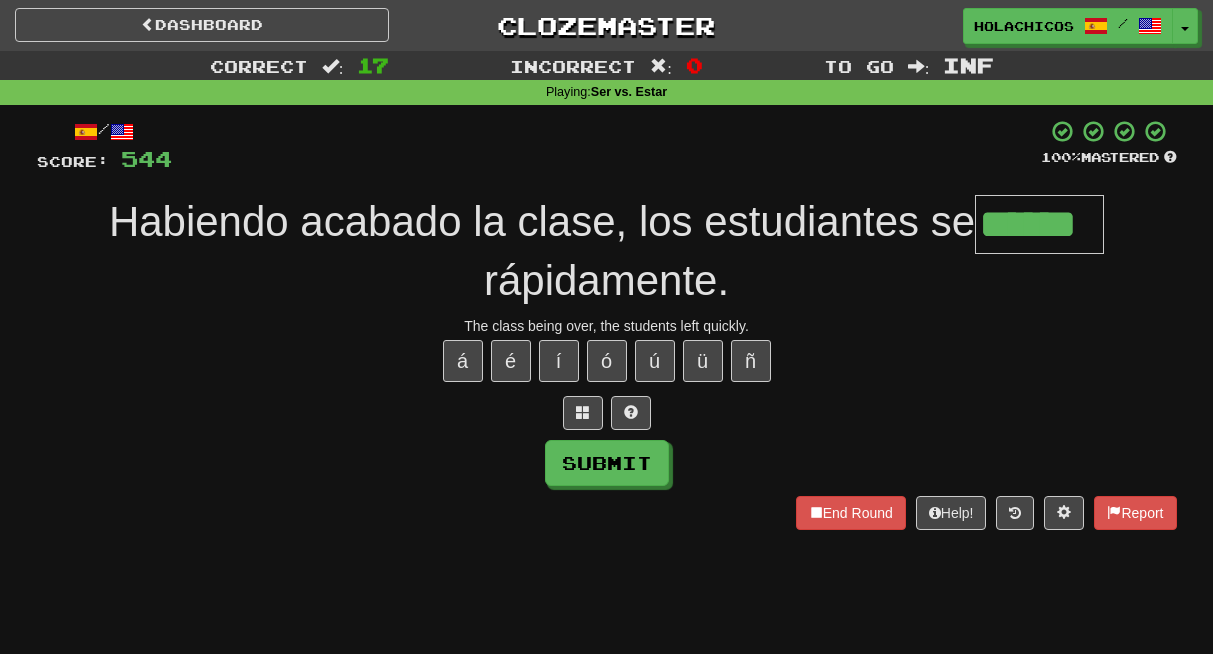 type on "******" 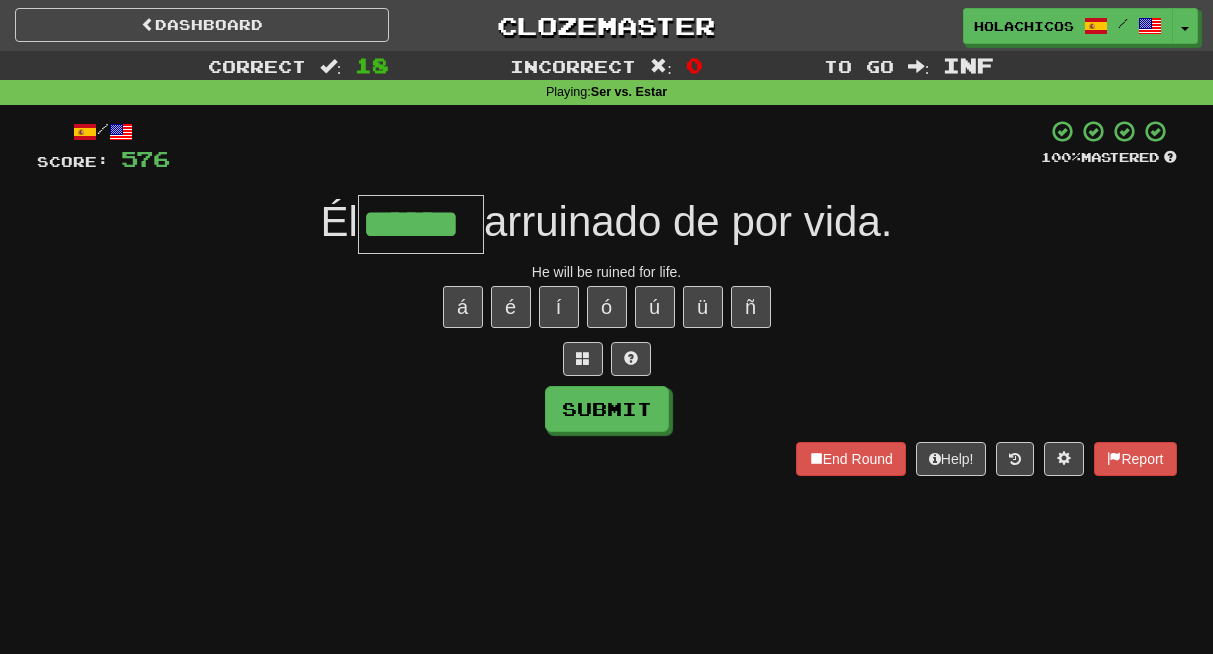 type on "******" 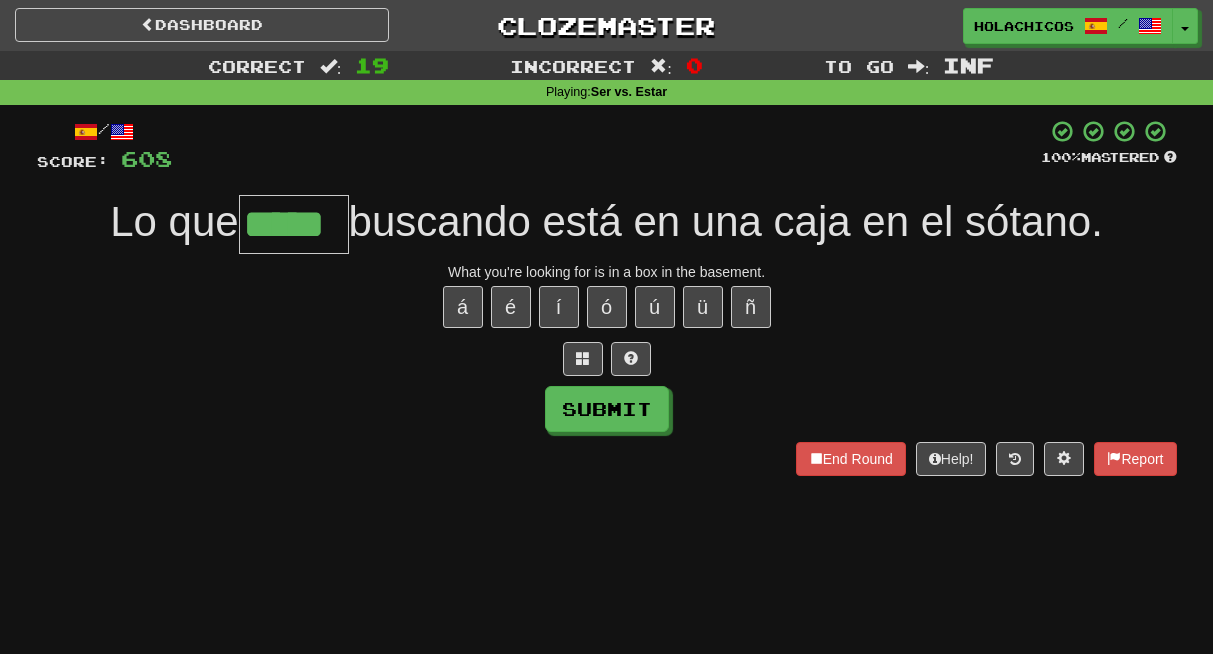 type on "*****" 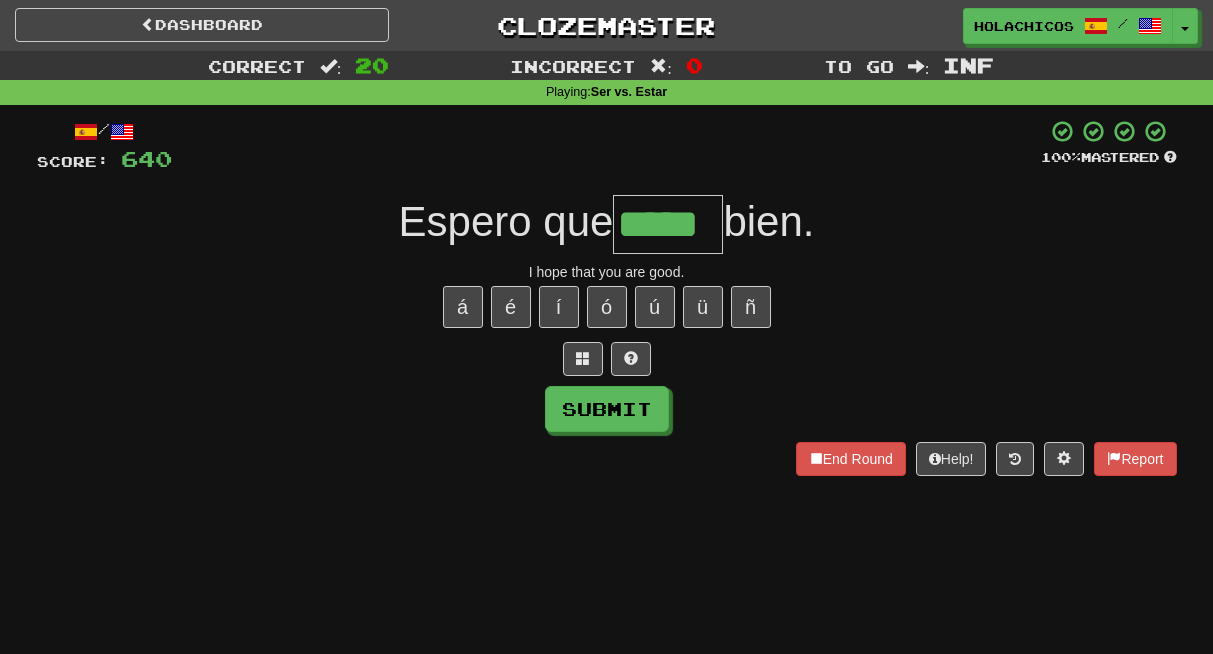 type on "*****" 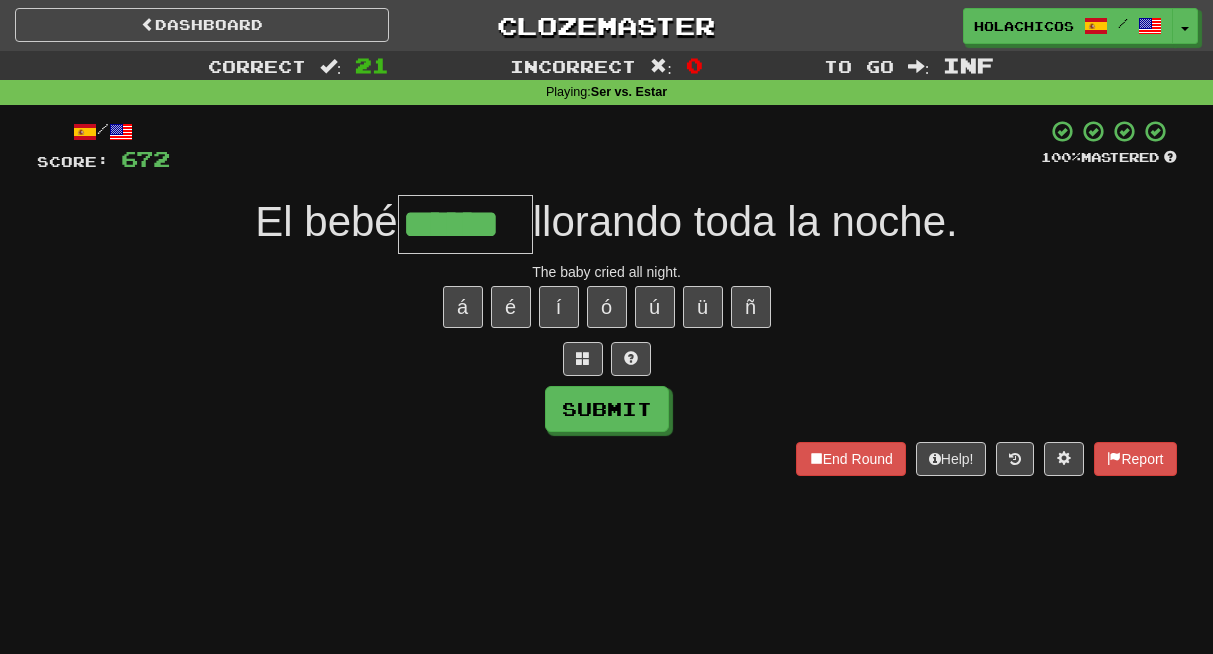type on "******" 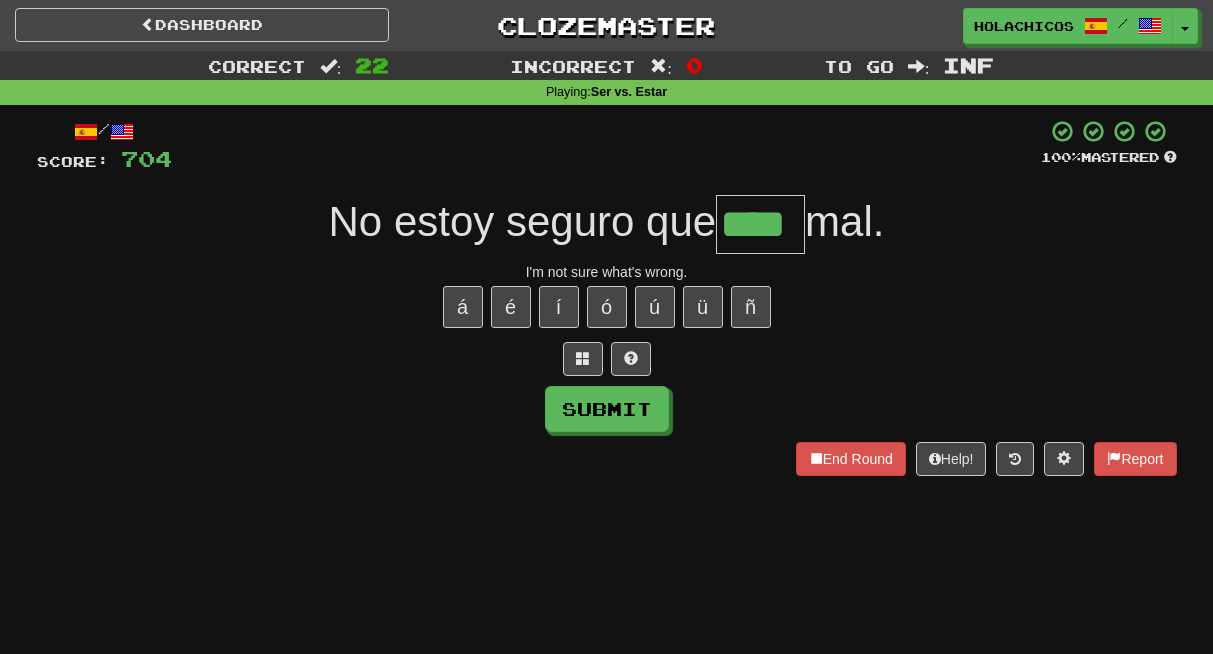 type on "****" 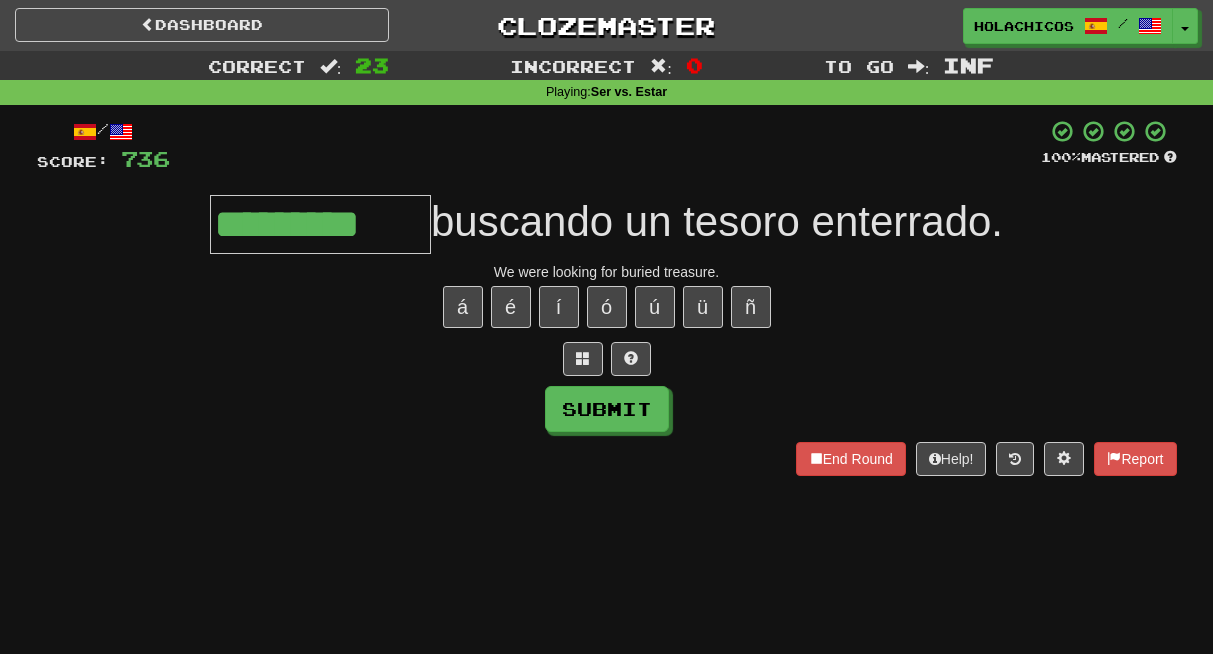 type on "*********" 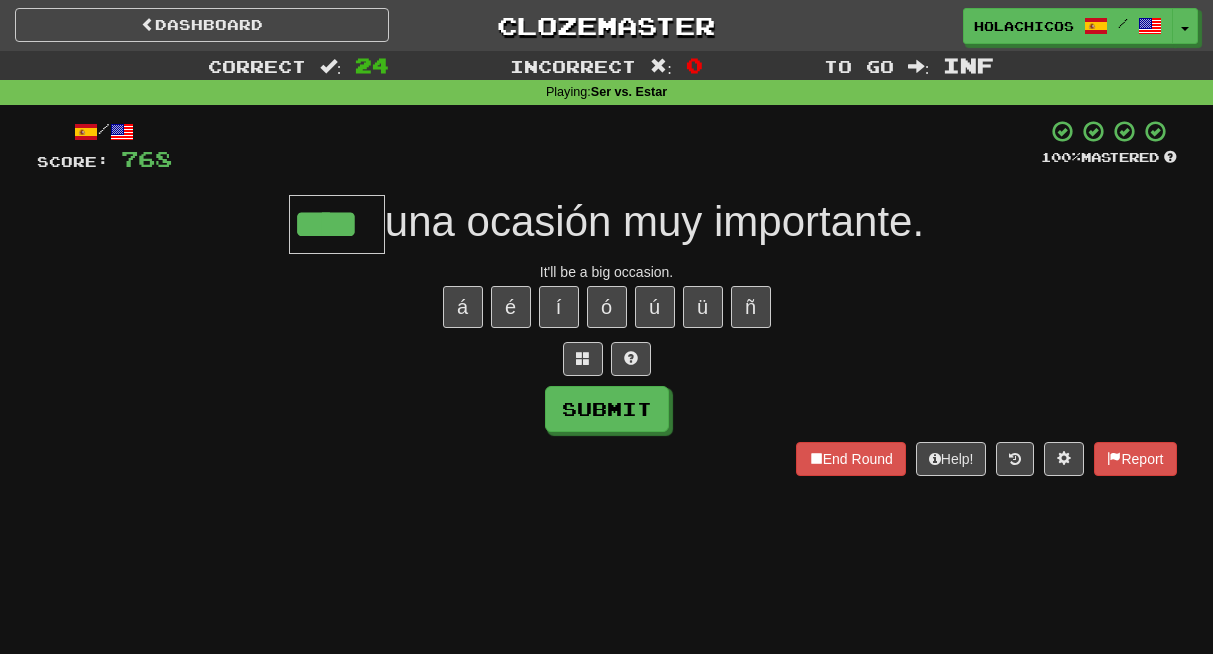type on "****" 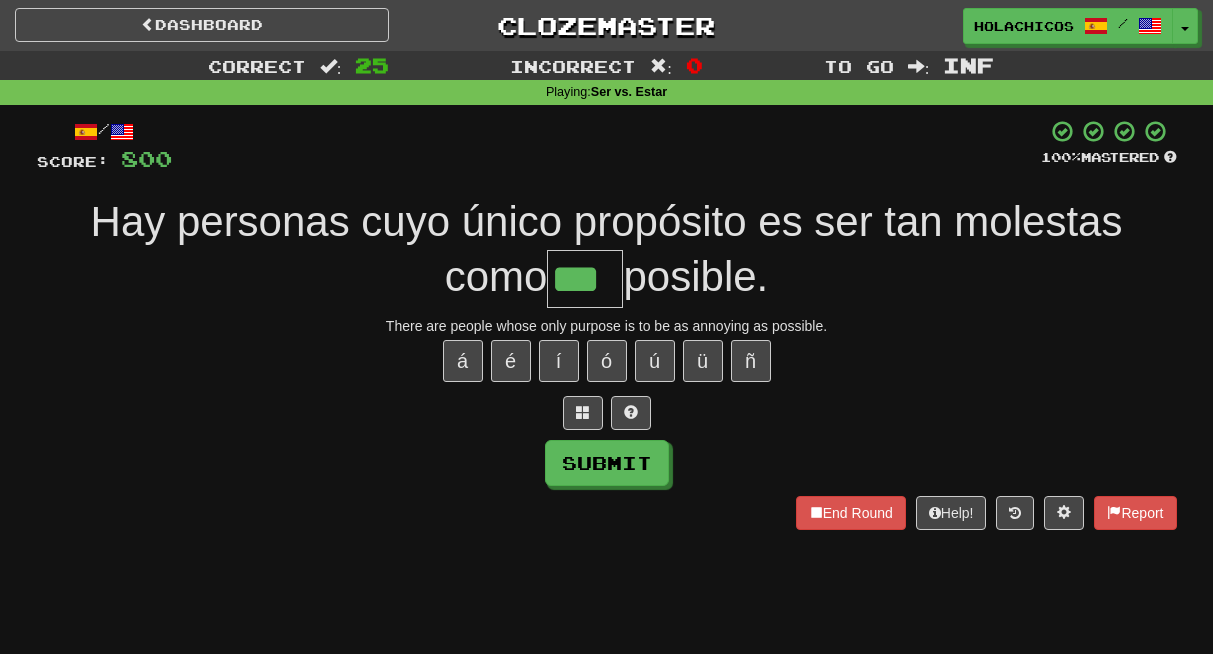 type on "***" 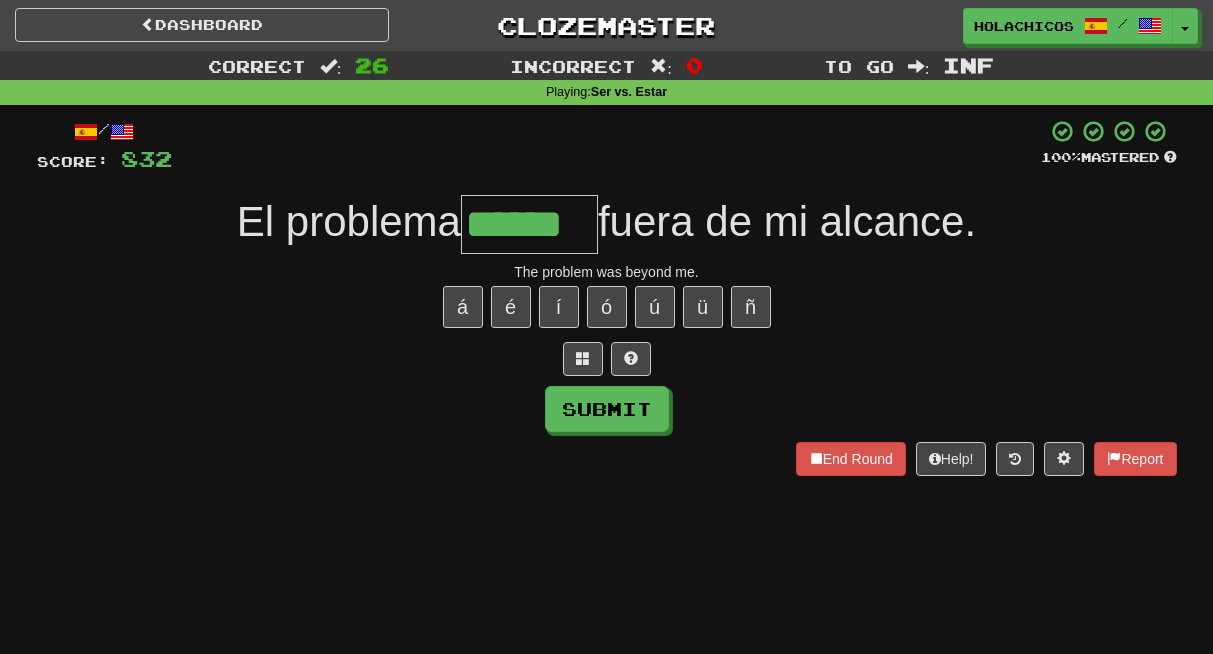 type on "******" 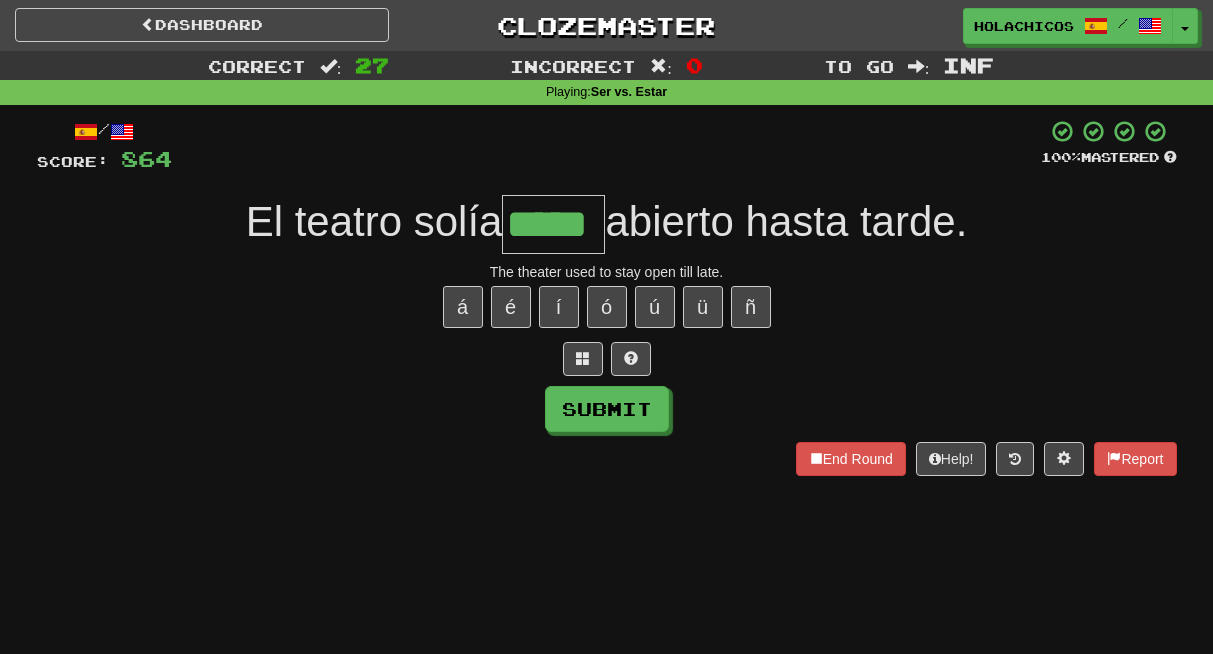 type on "*****" 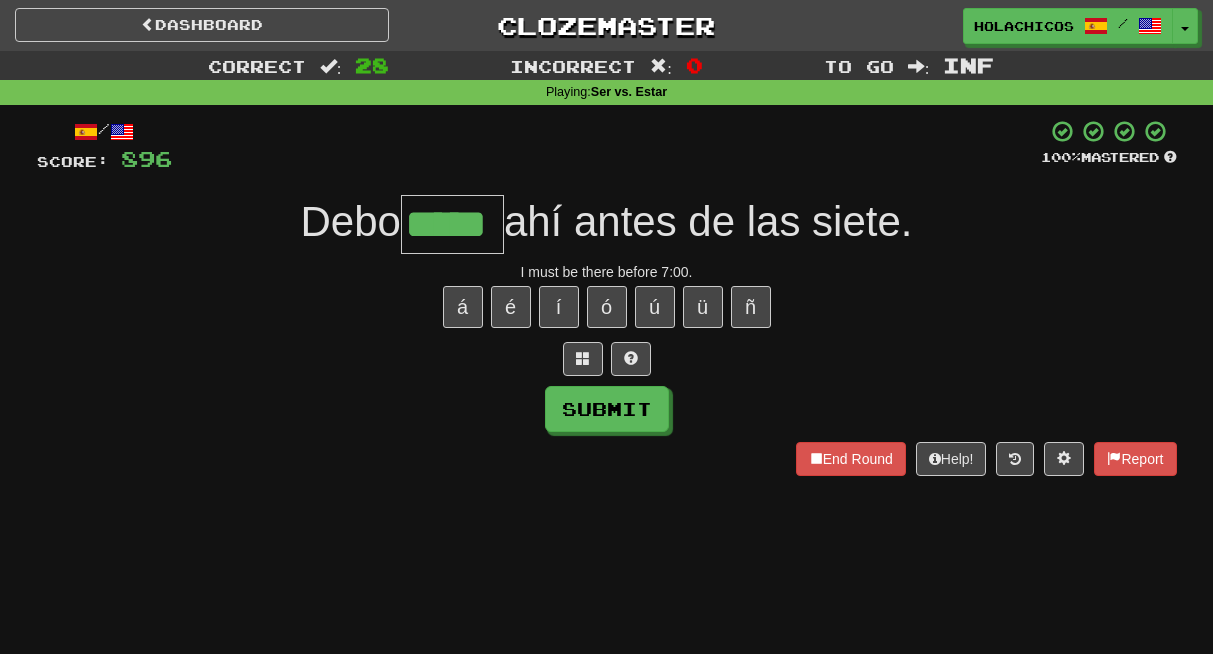 type on "*****" 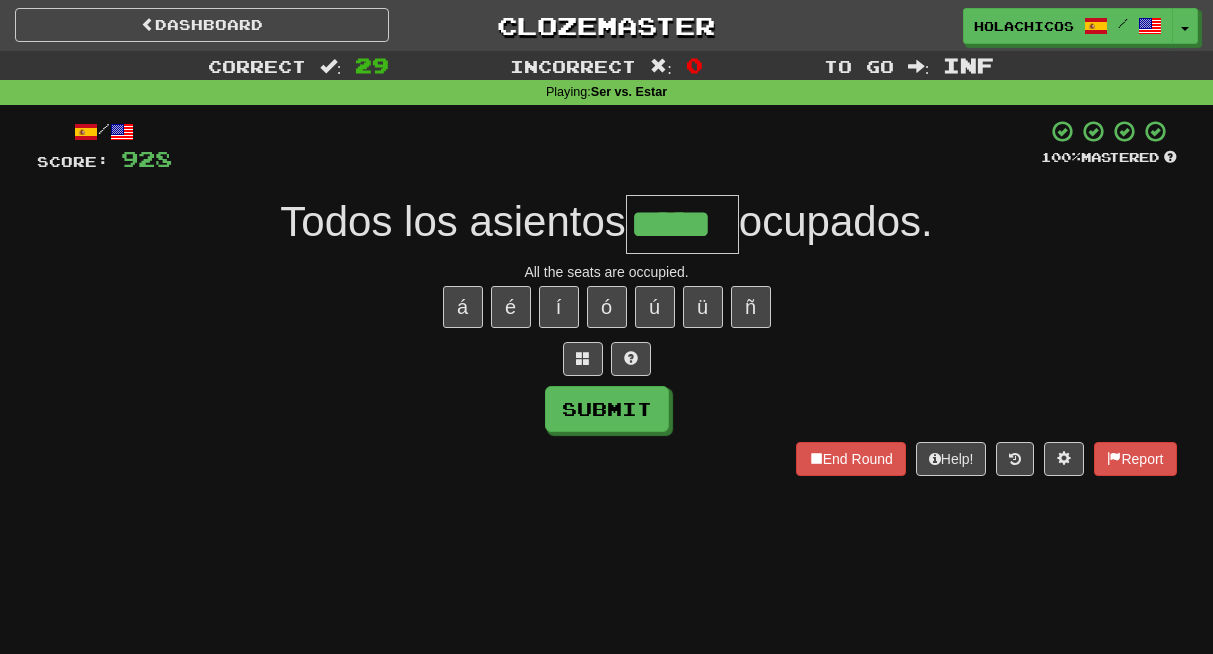 type on "*****" 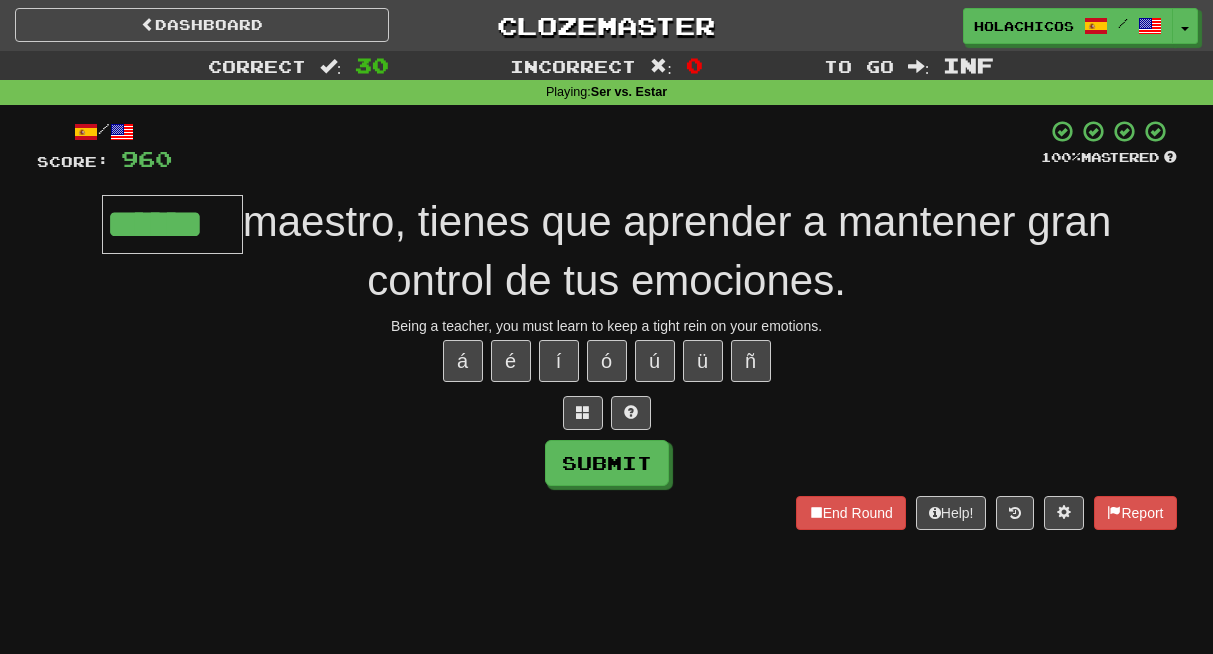 type on "******" 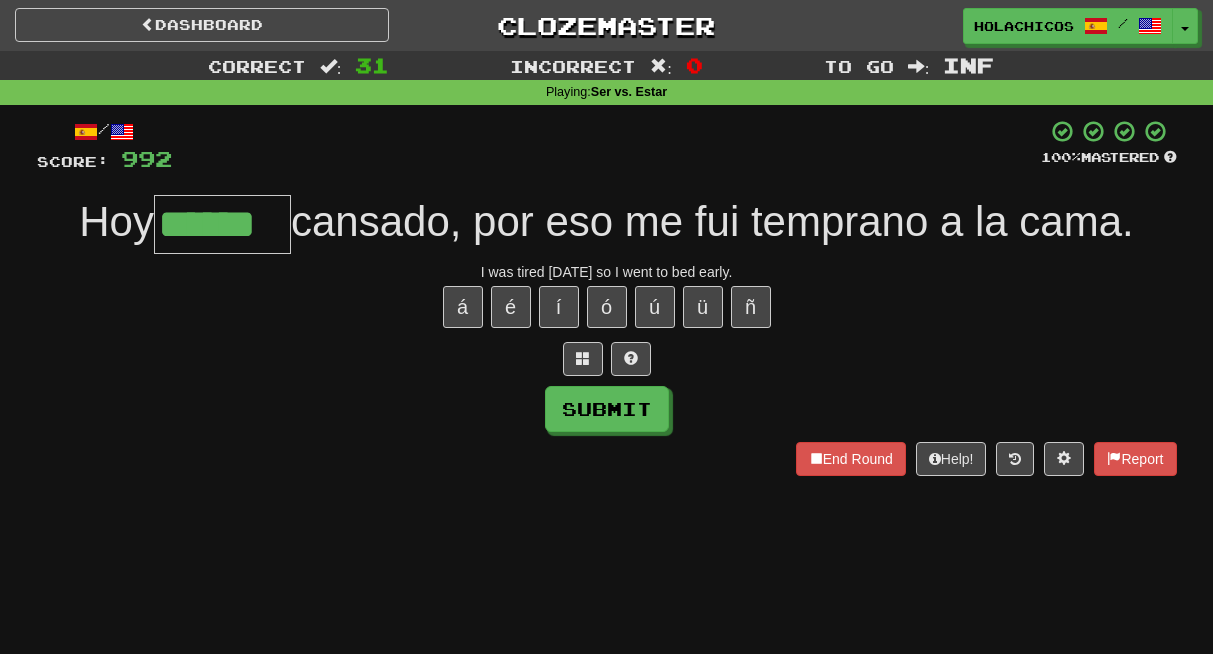 type on "******" 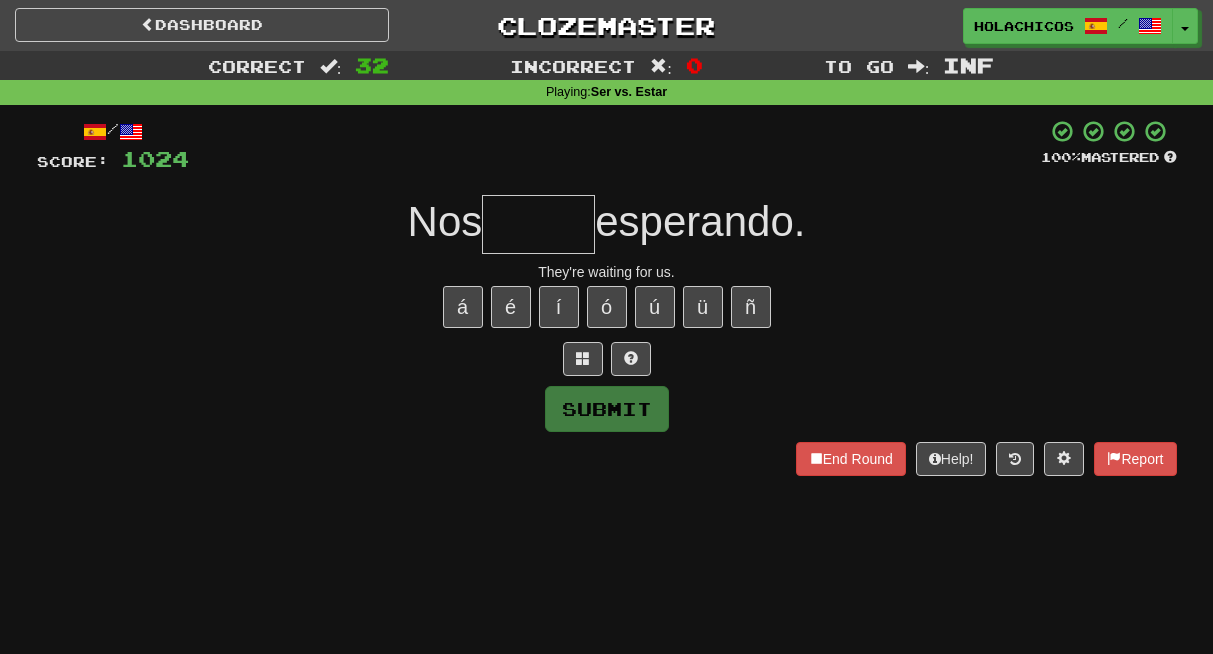 type on "*" 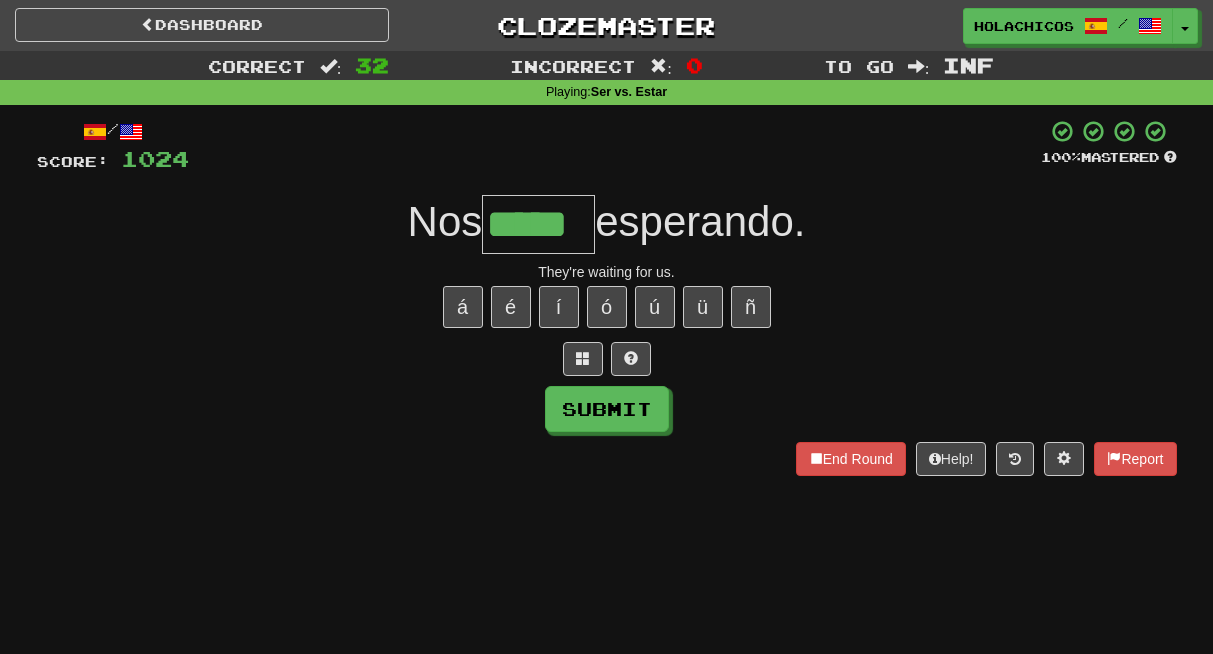 type on "*****" 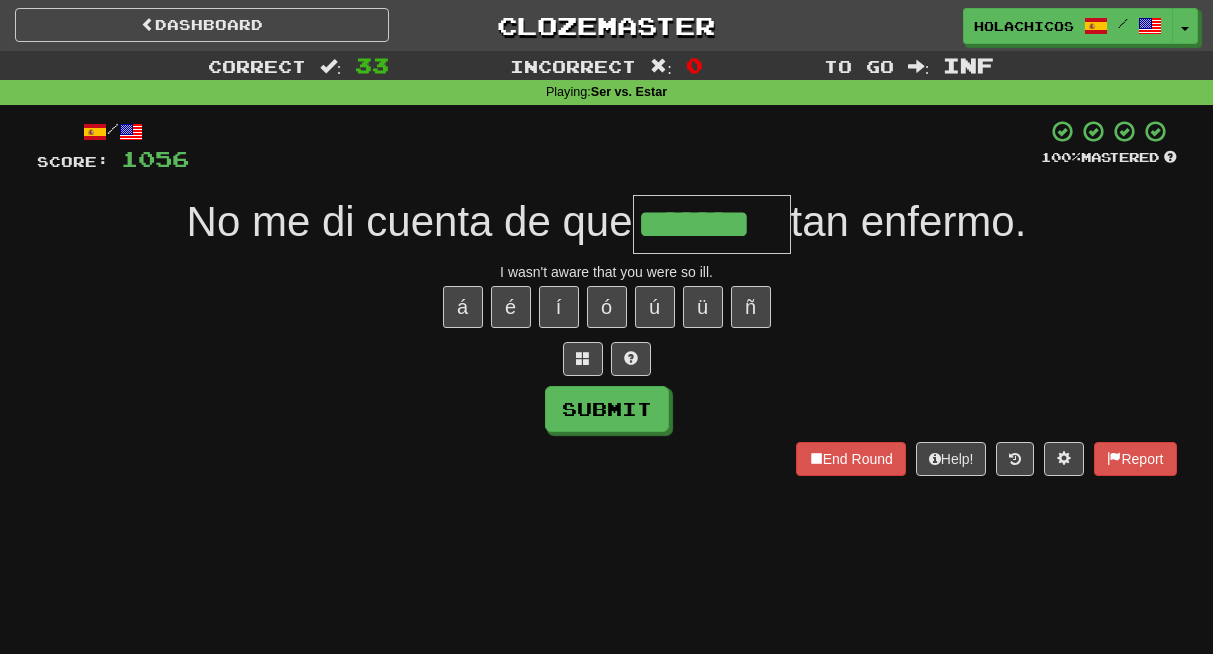 type on "*******" 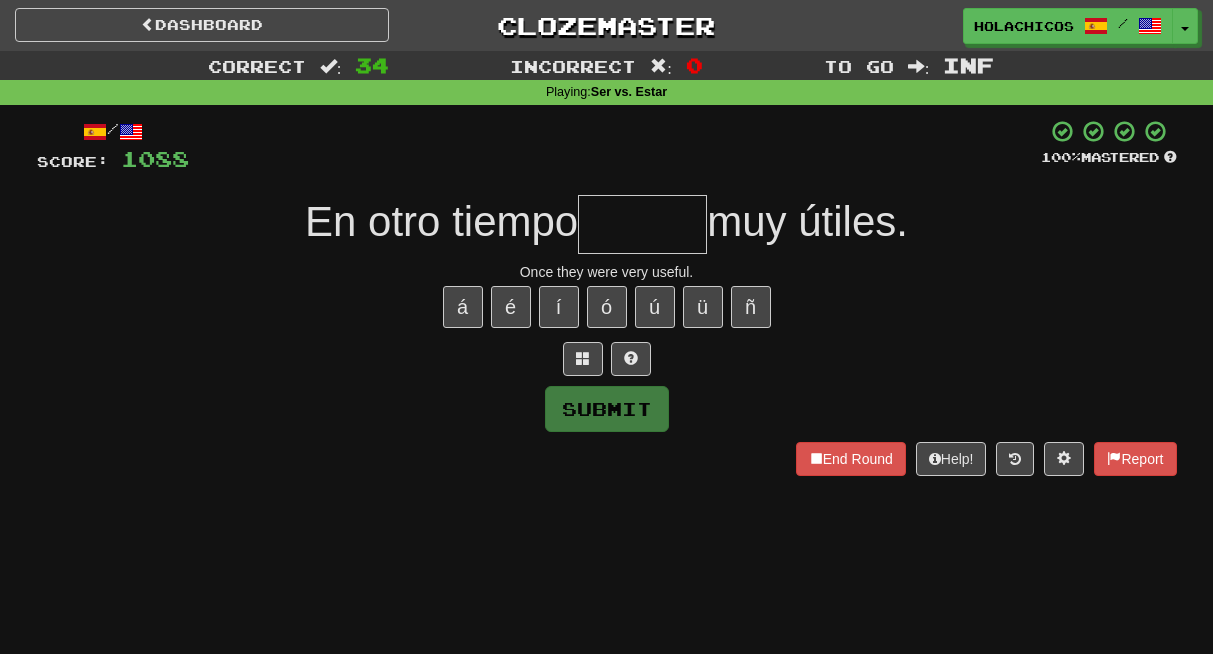type on "*" 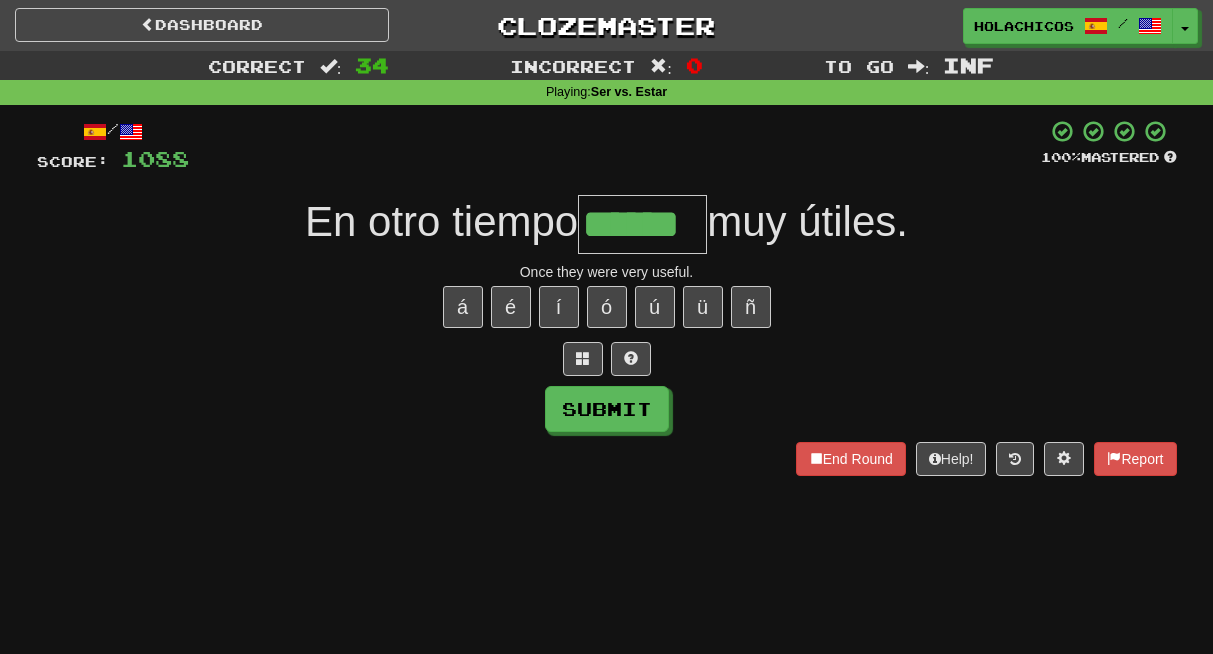type on "******" 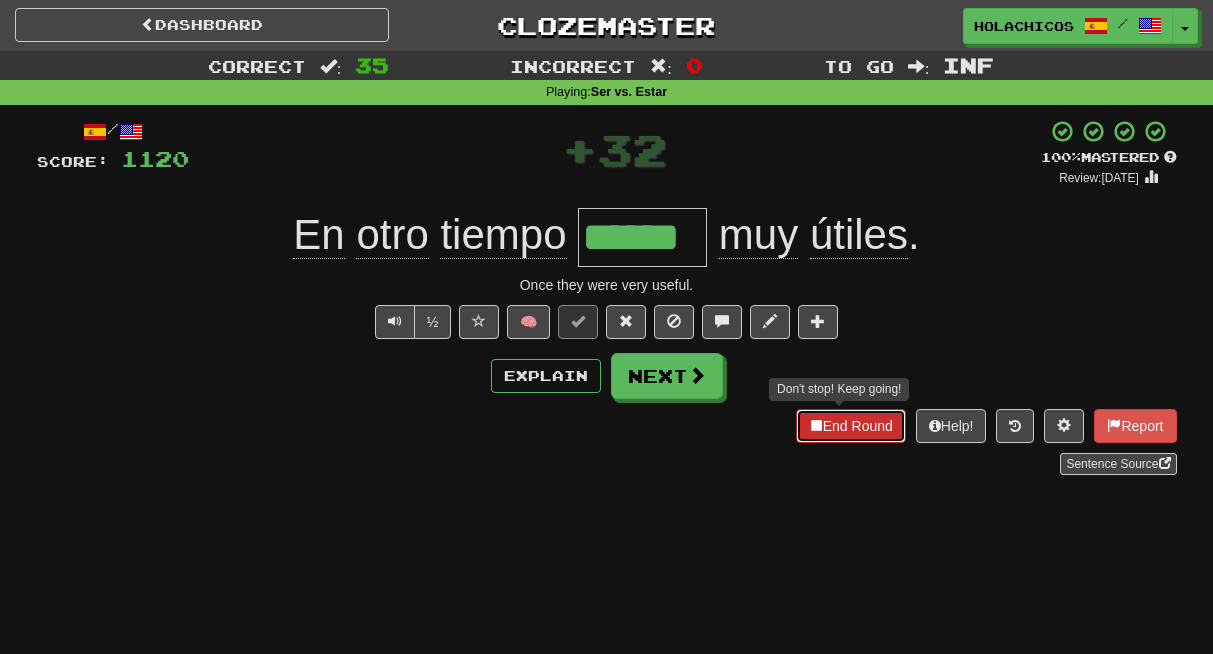 click on "End Round" at bounding box center (851, 426) 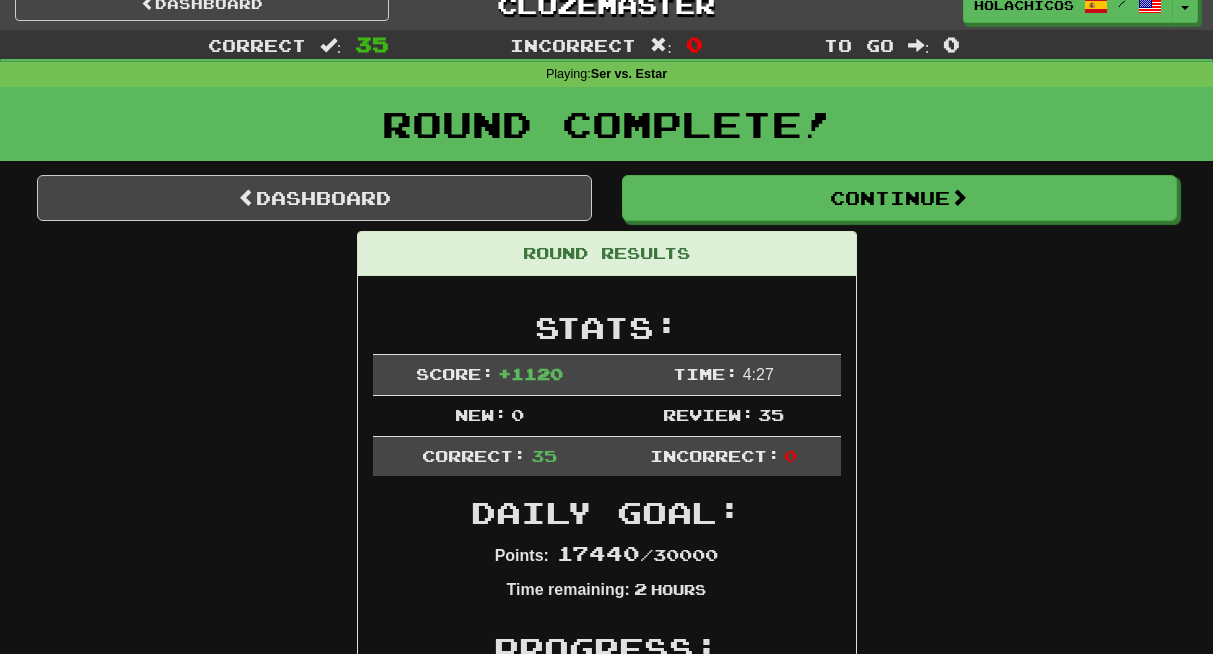 scroll, scrollTop: 0, scrollLeft: 0, axis: both 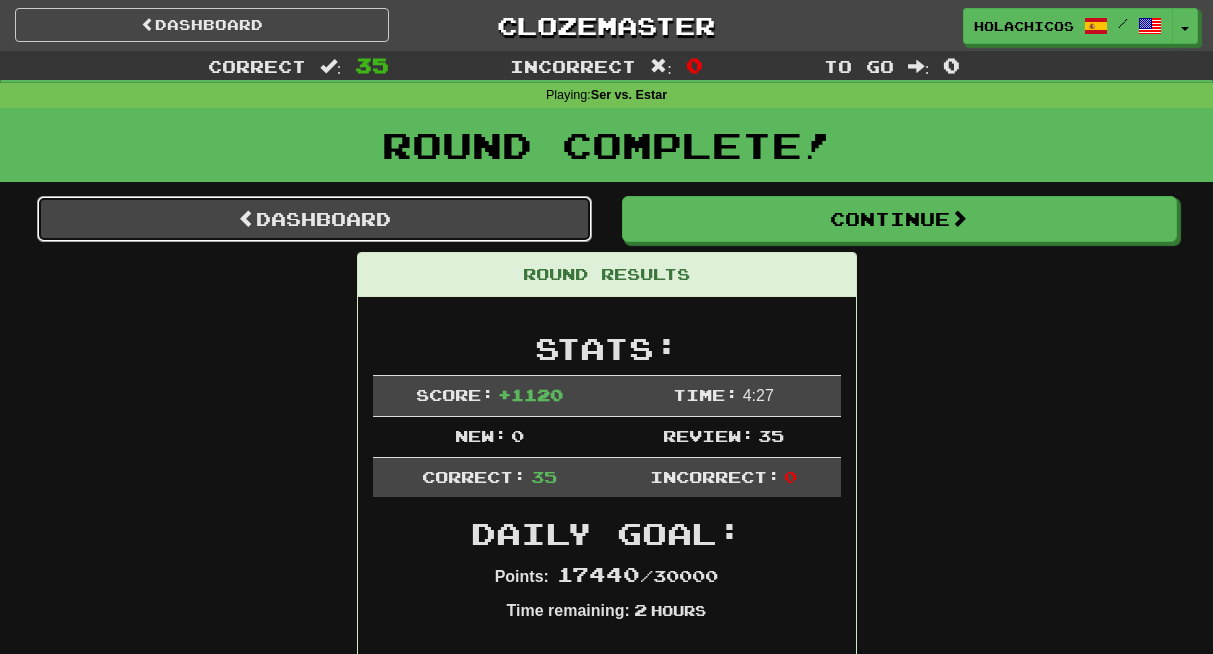 click on "Dashboard" at bounding box center (314, 219) 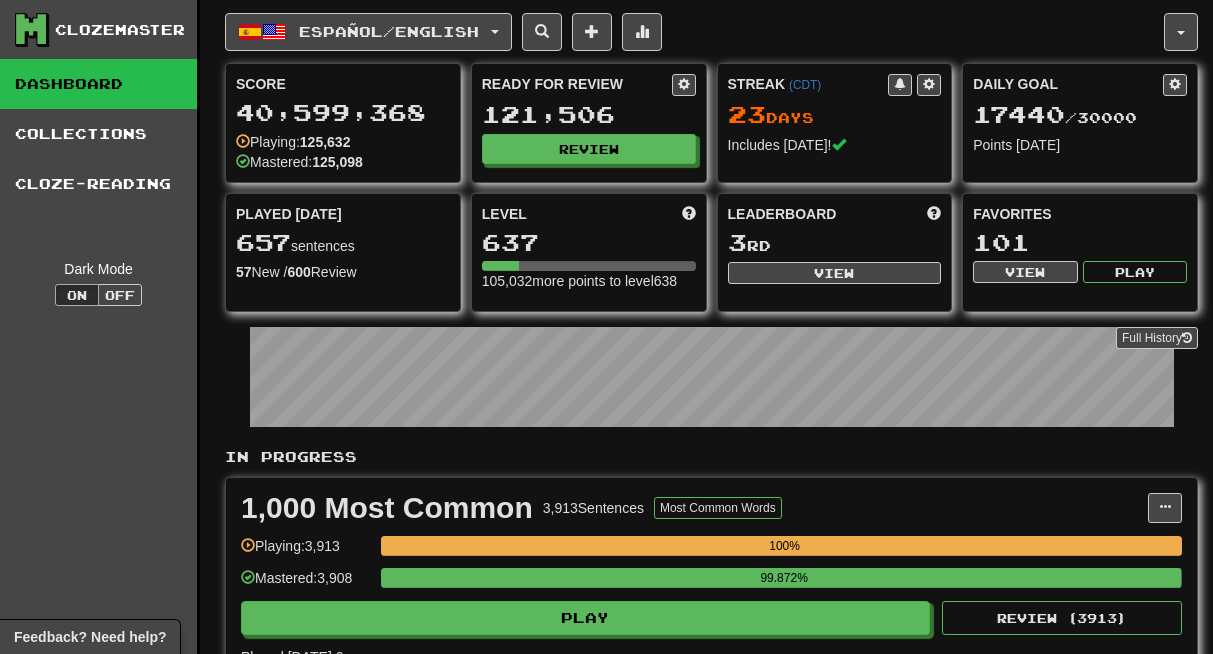 scroll, scrollTop: 0, scrollLeft: 0, axis: both 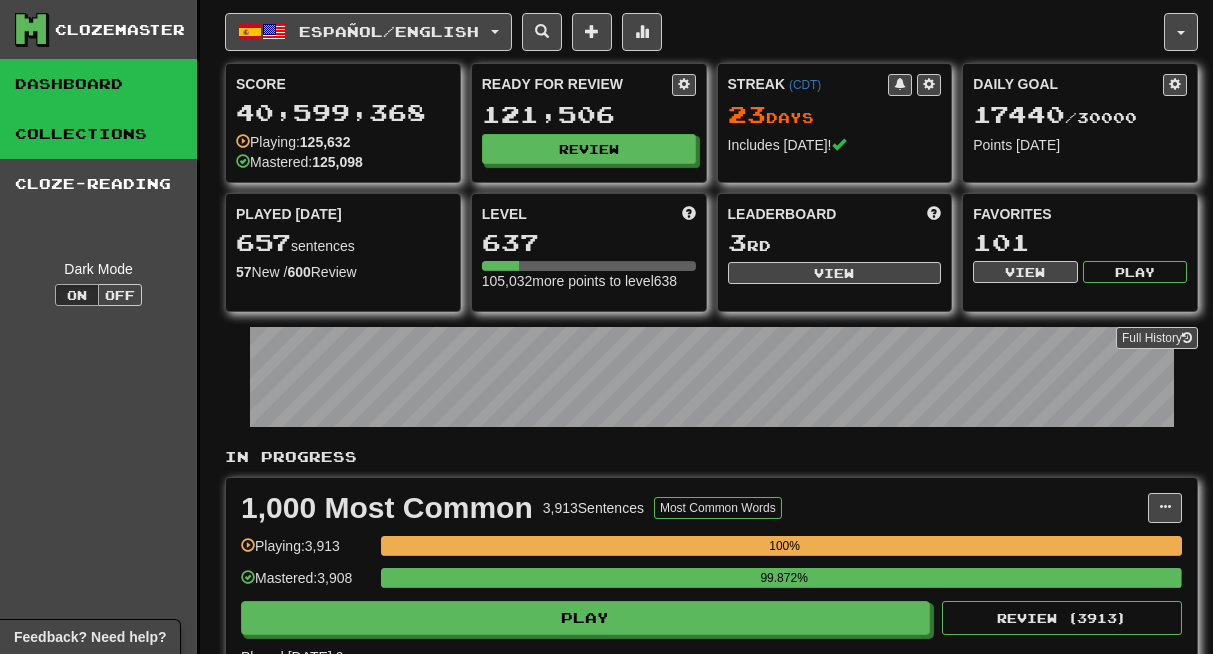 click on "Collections" at bounding box center [98, 134] 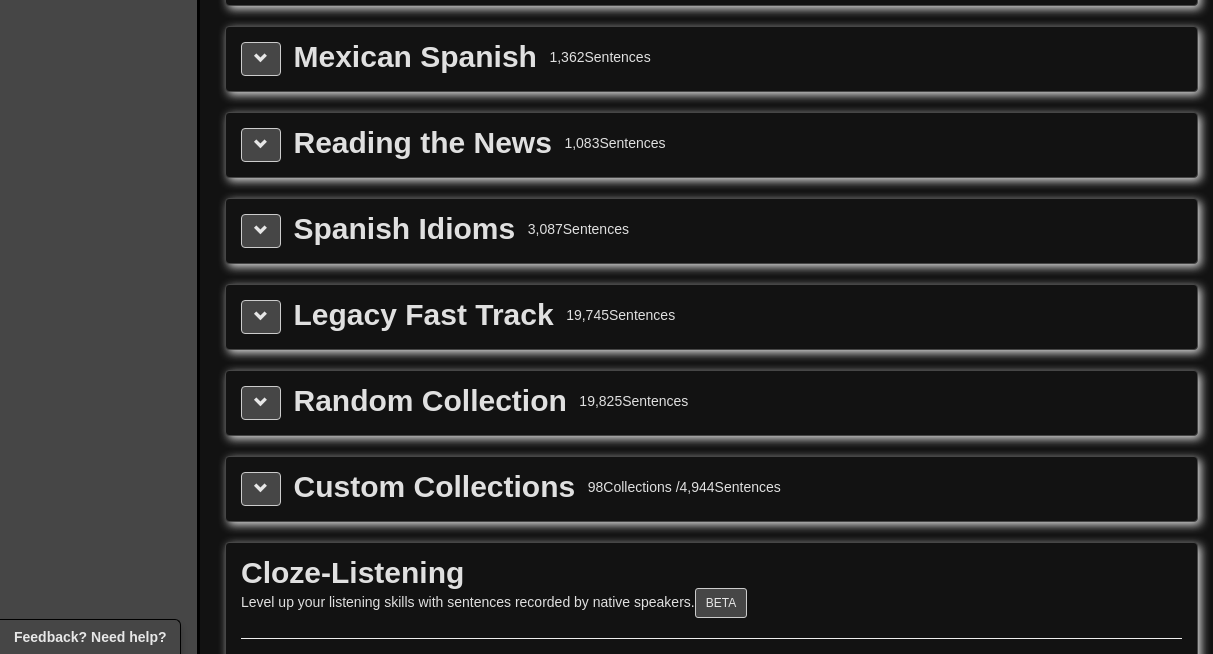 scroll, scrollTop: 2966, scrollLeft: 0, axis: vertical 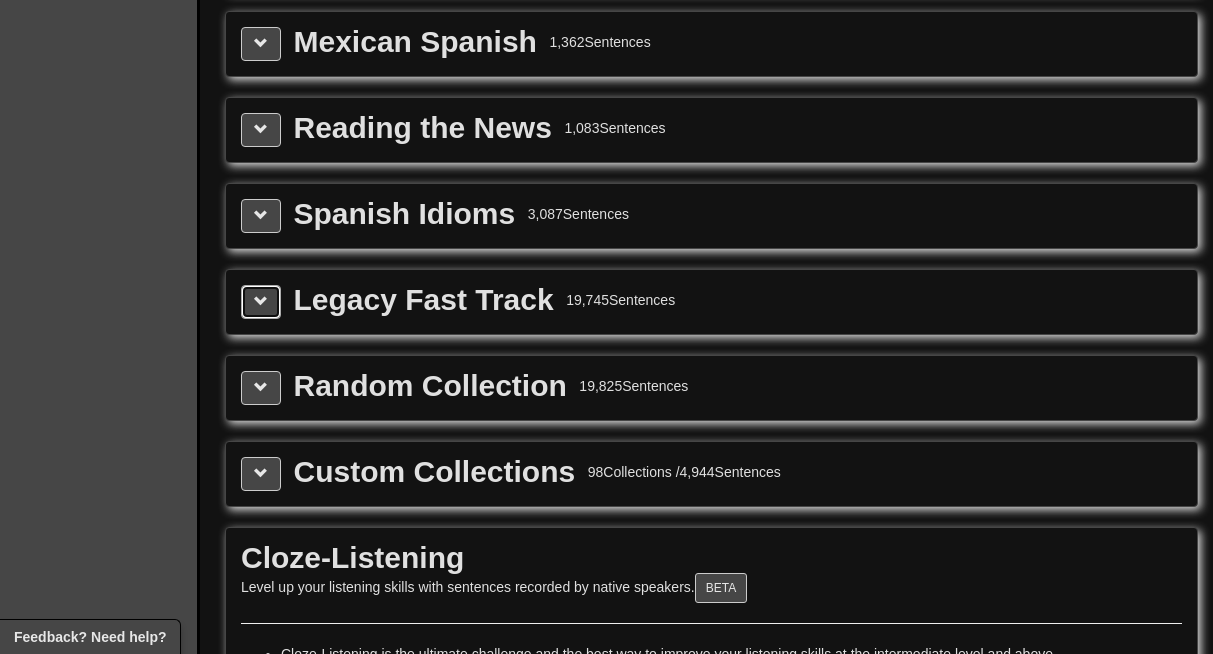 click at bounding box center (261, 302) 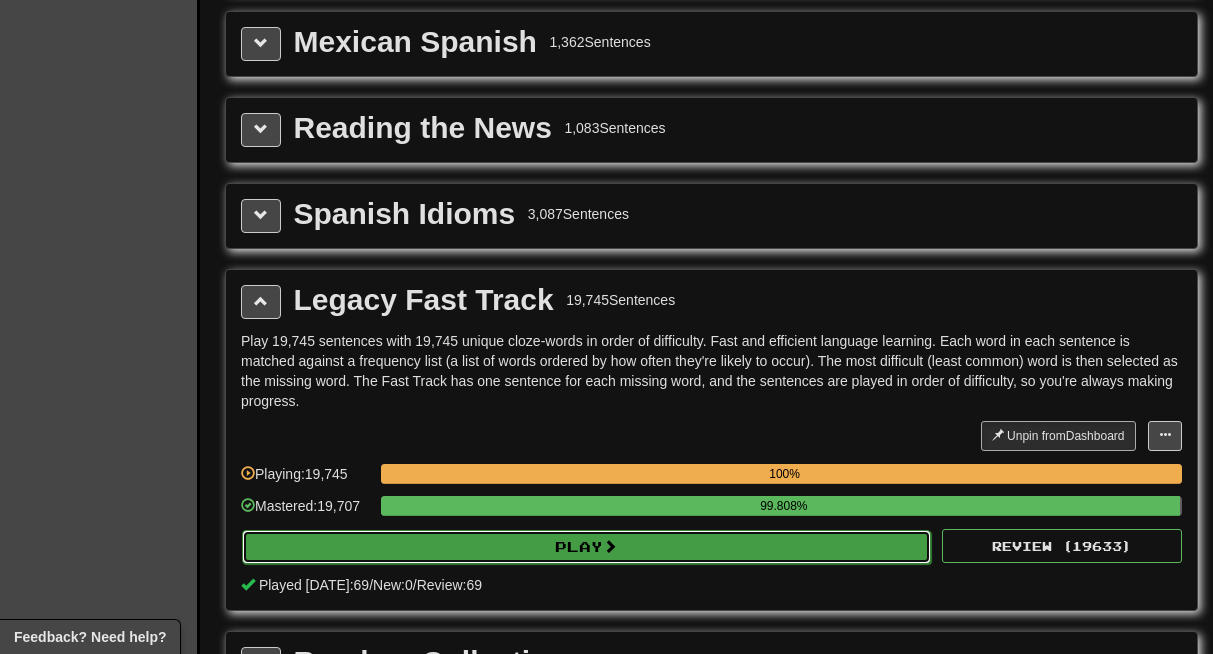 click on "Play" at bounding box center (586, 547) 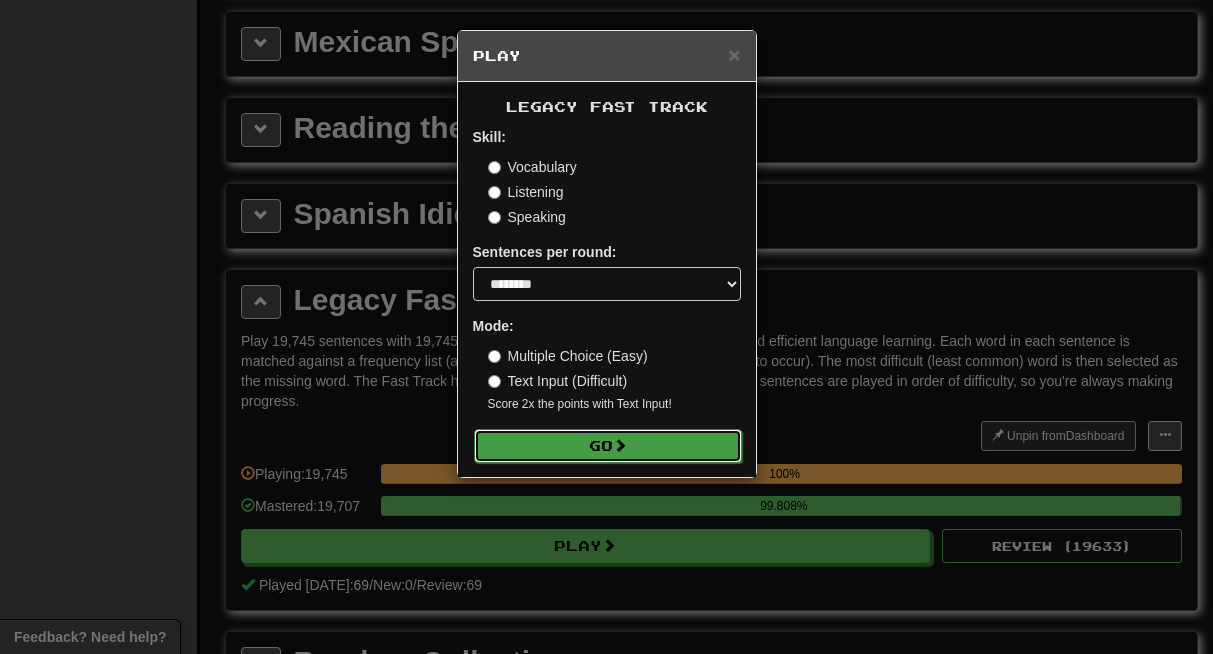 click on "Go" at bounding box center [608, 446] 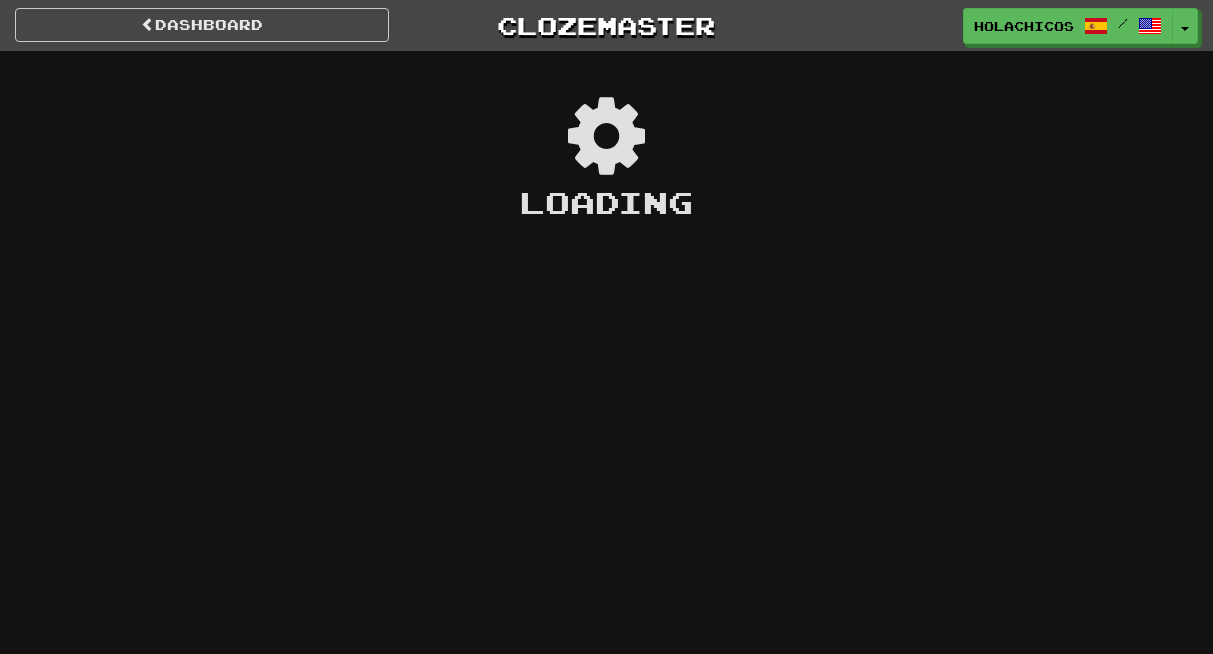 scroll, scrollTop: 0, scrollLeft: 0, axis: both 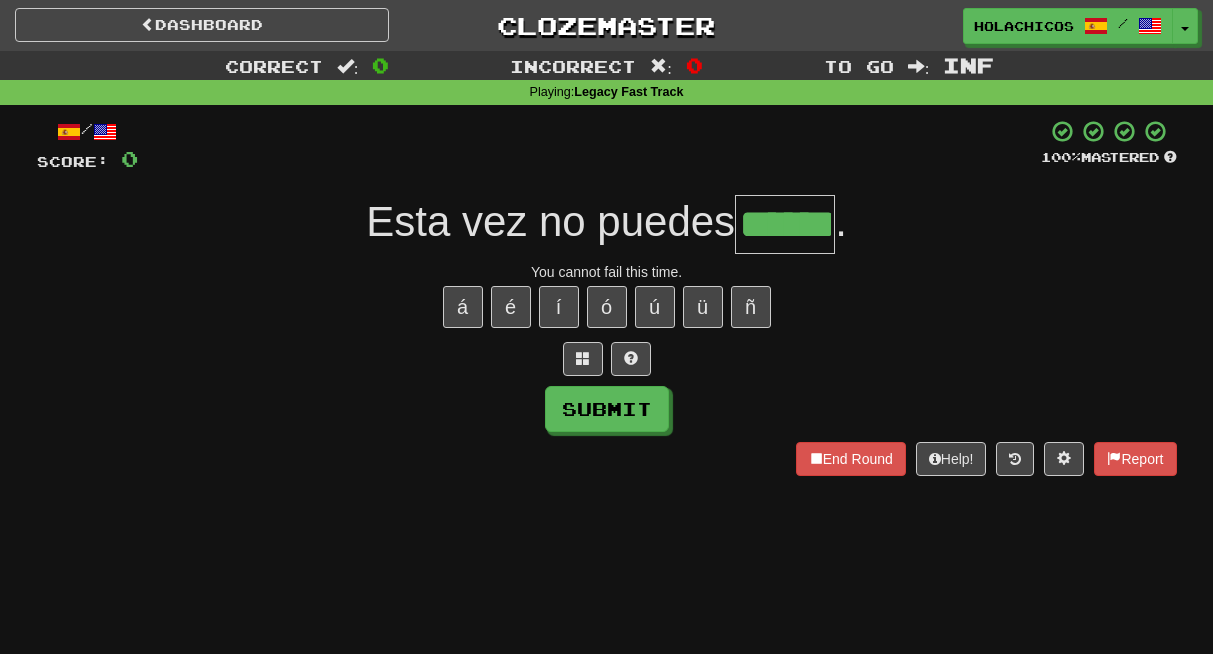 type on "******" 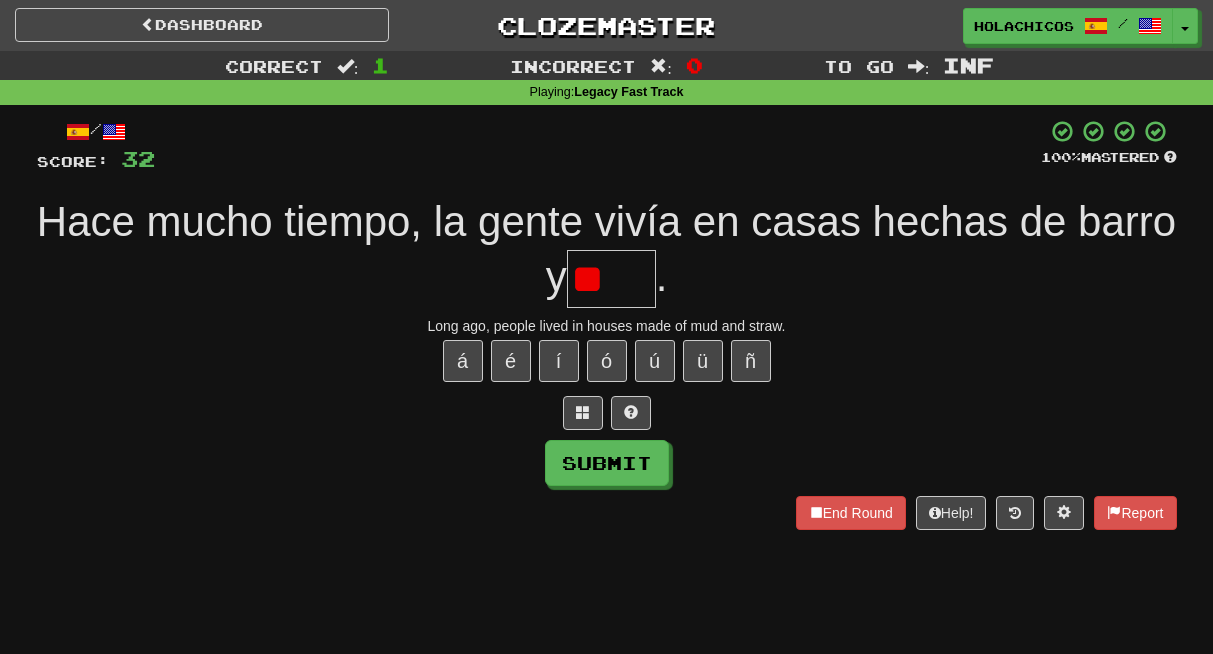 type on "*" 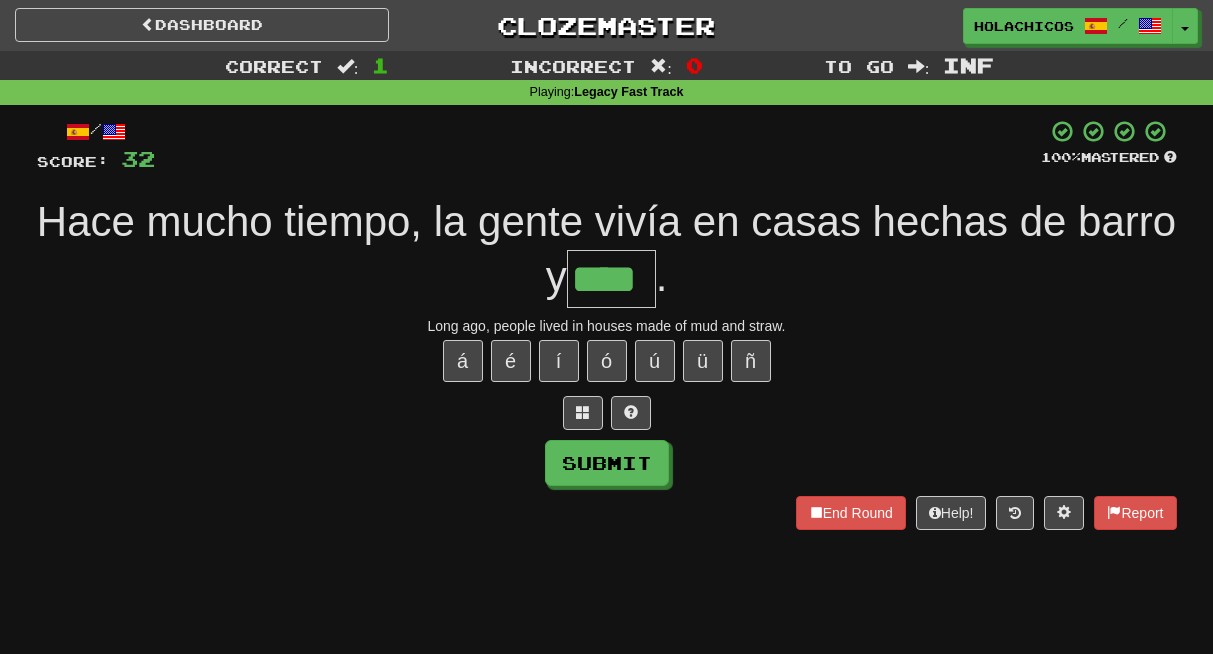 type on "****" 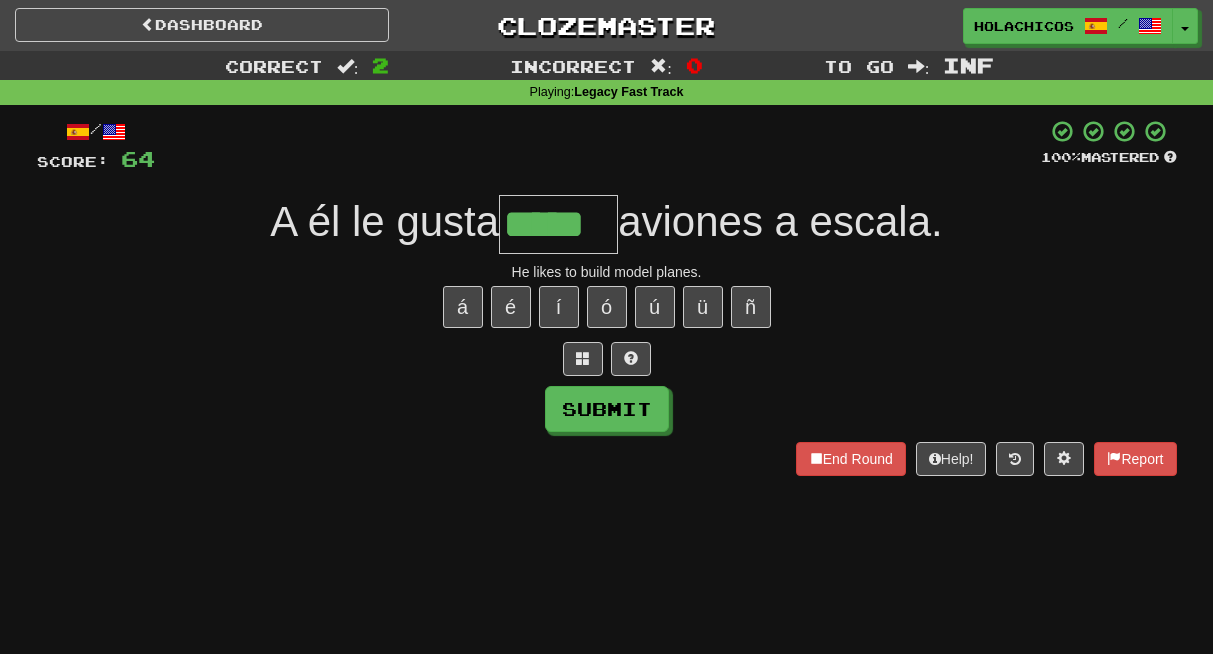 type on "*****" 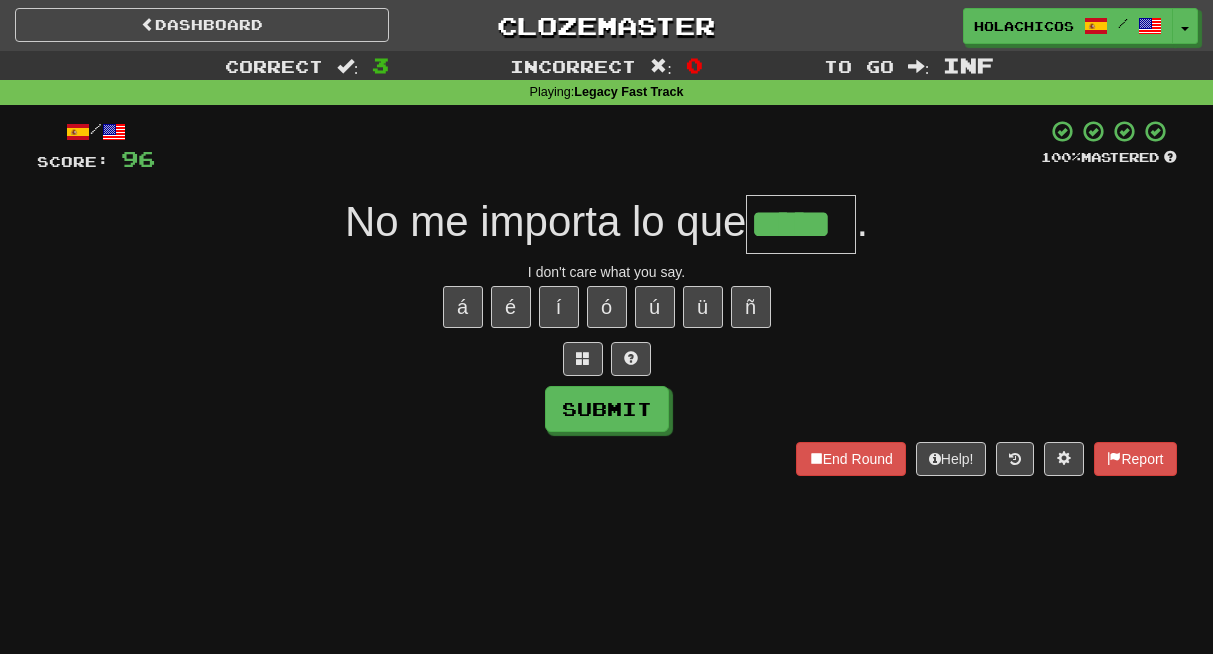 type on "*****" 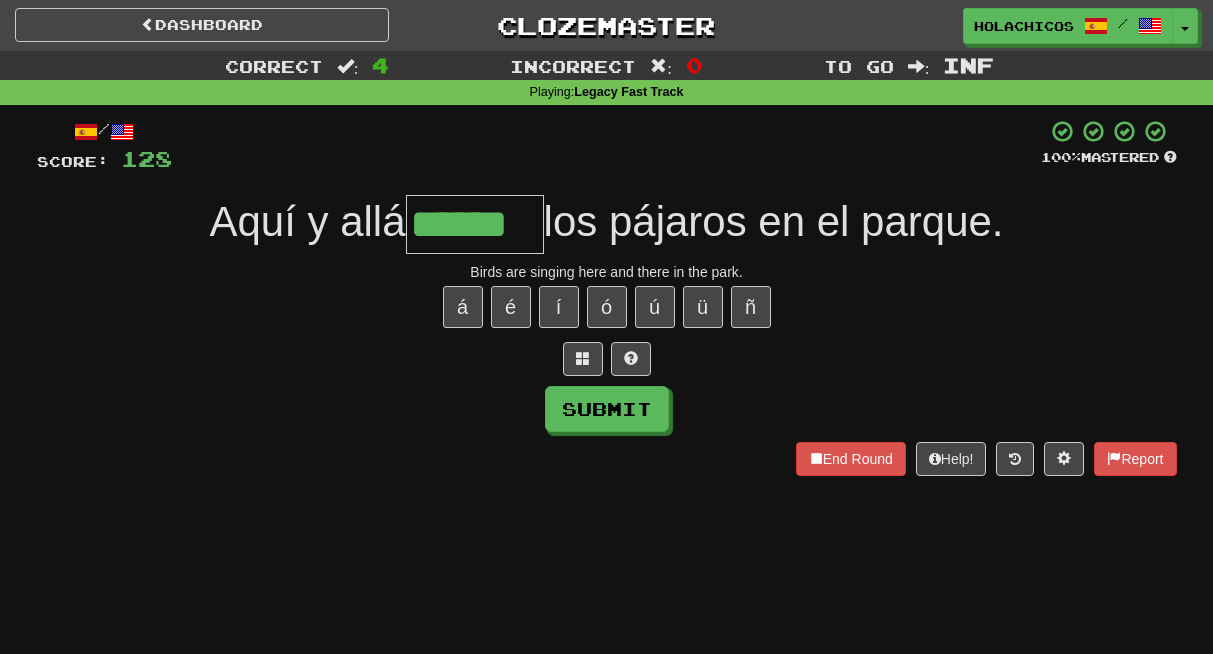 type on "******" 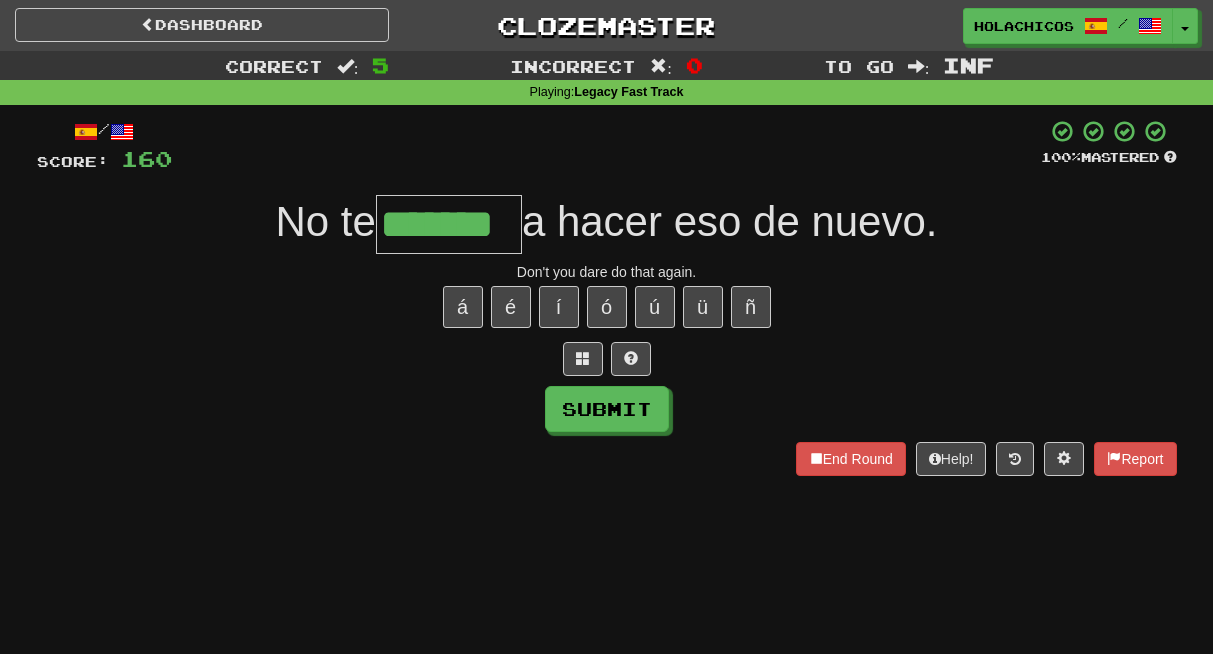 type on "*******" 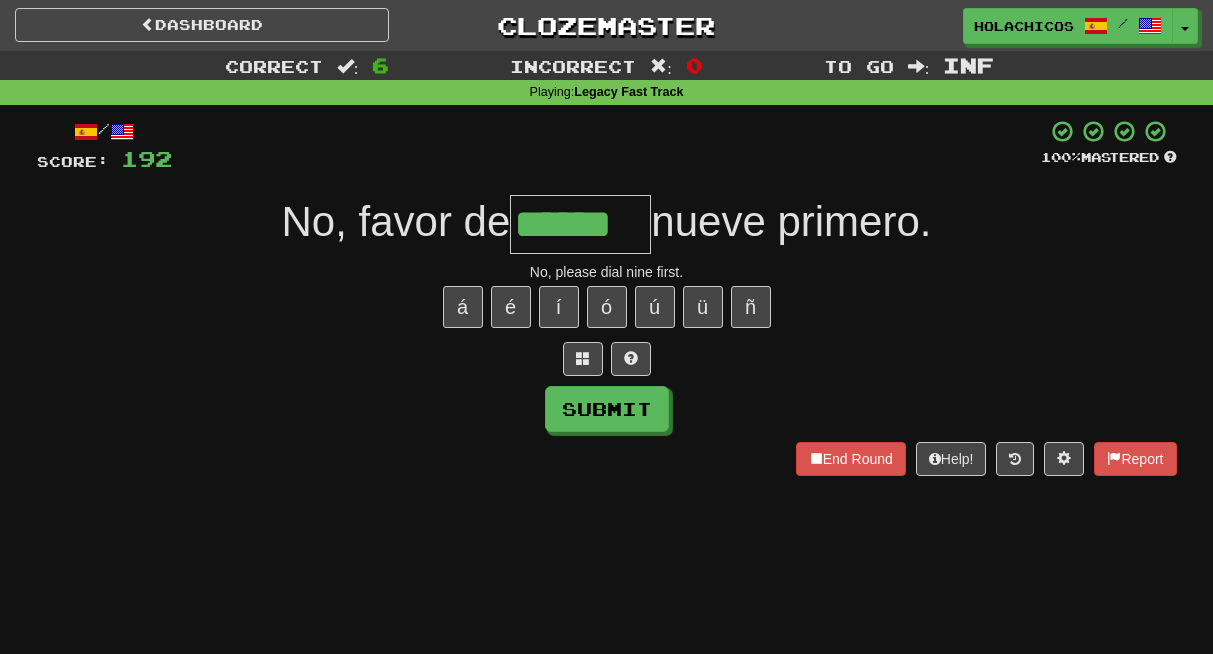 type on "******" 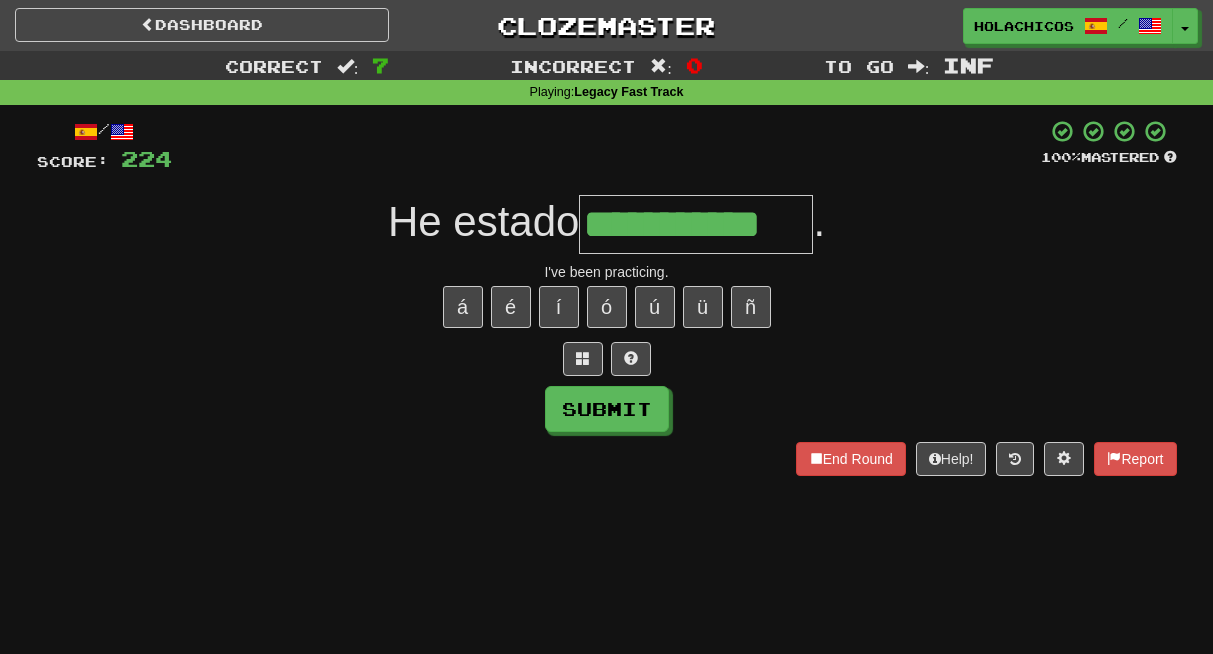 type on "**********" 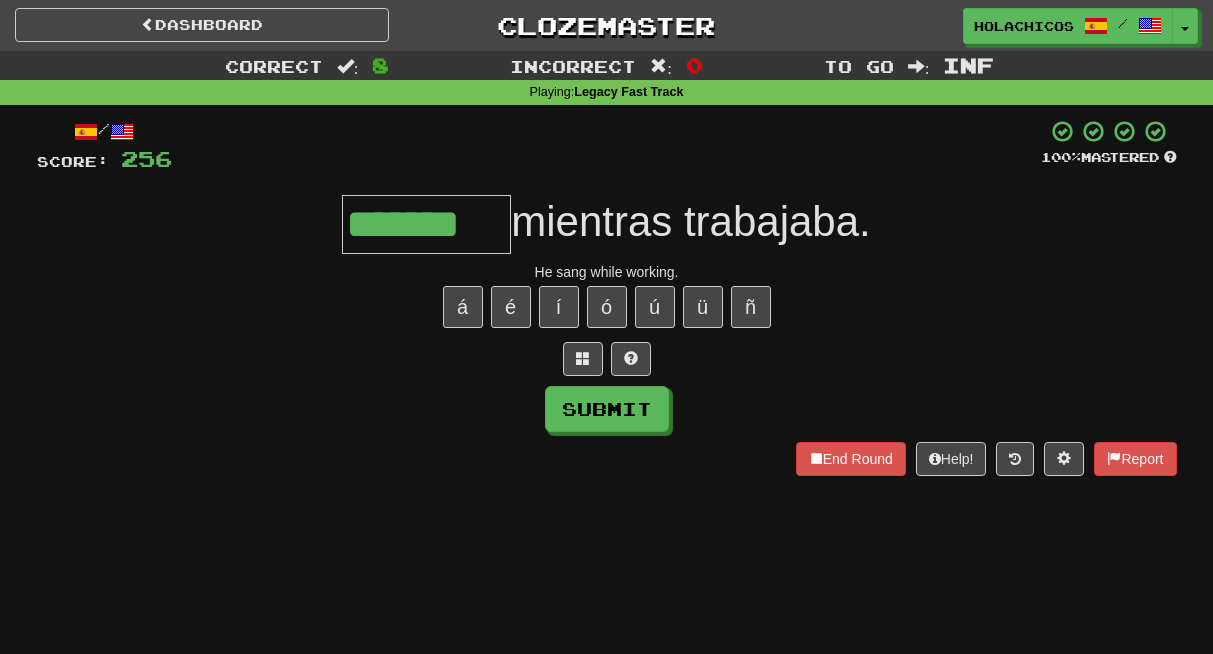 type on "*******" 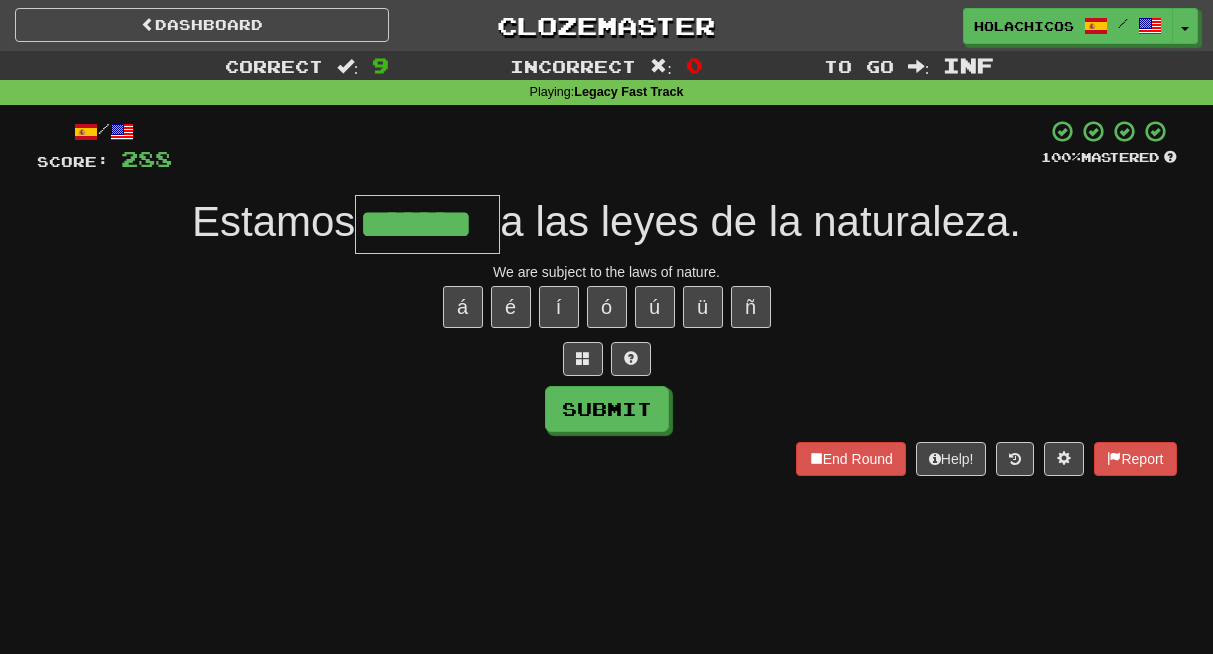 type on "*******" 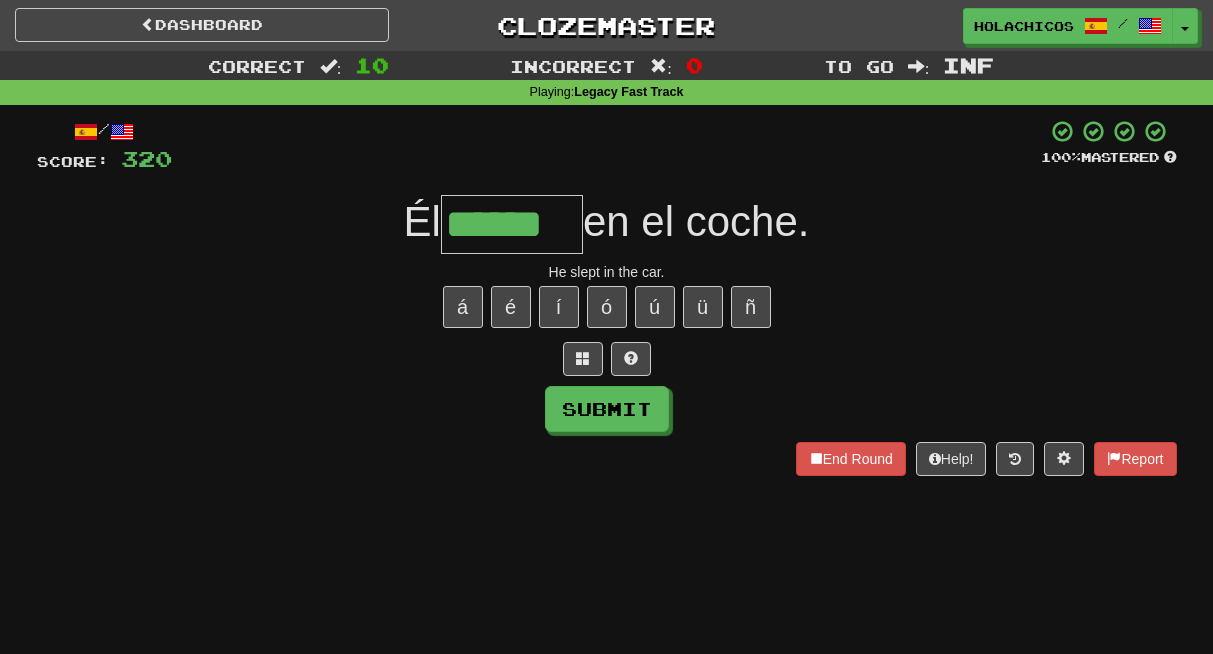 type on "******" 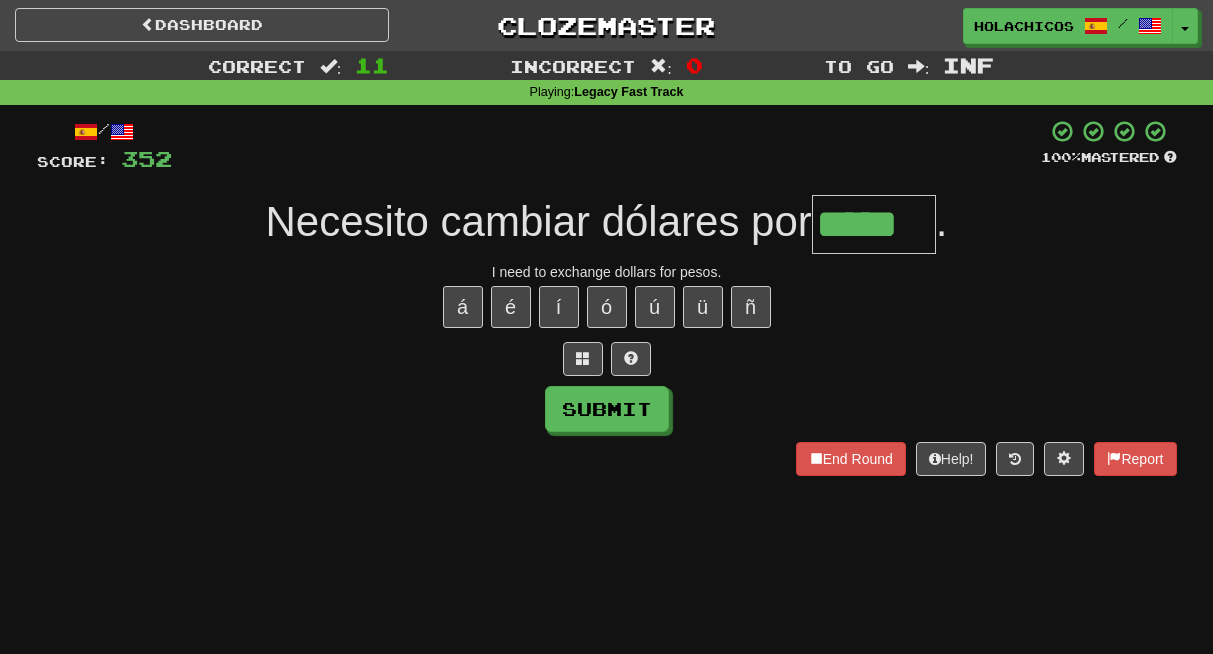 type on "*****" 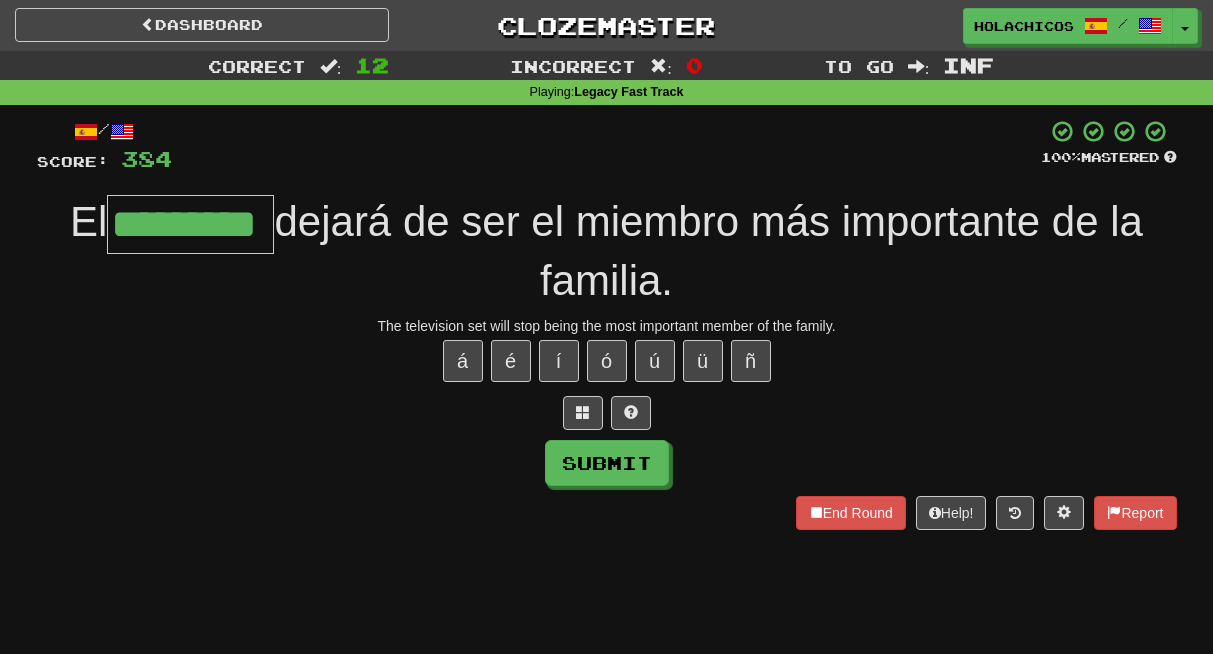 type on "*********" 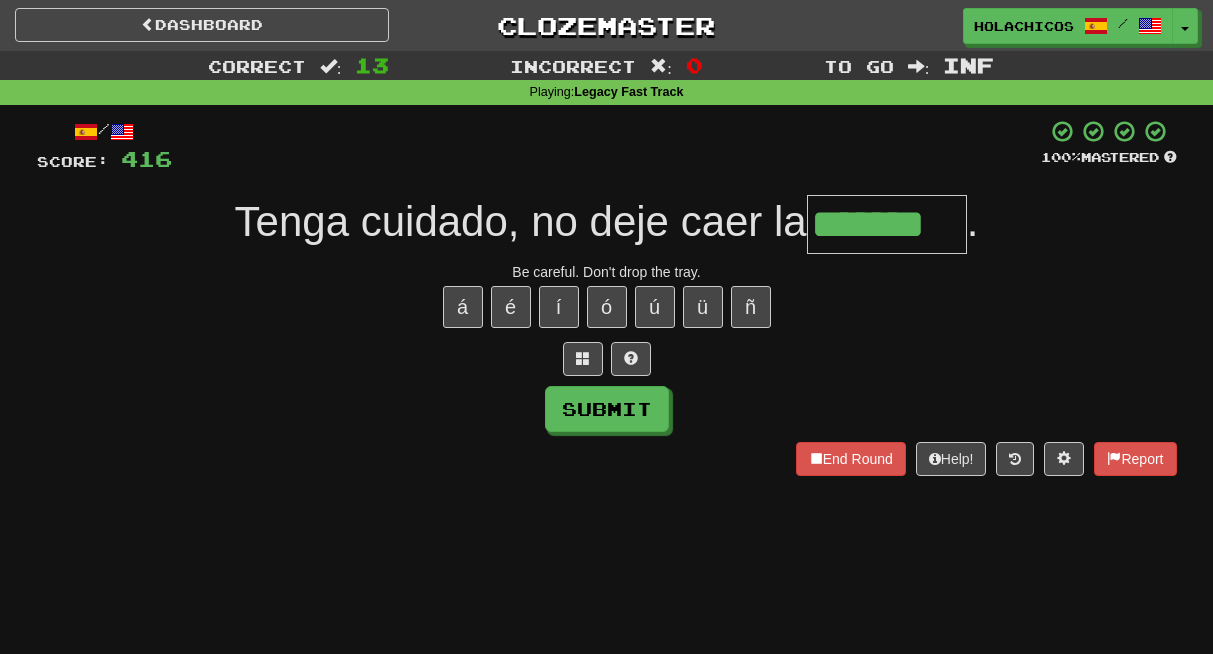 type on "*******" 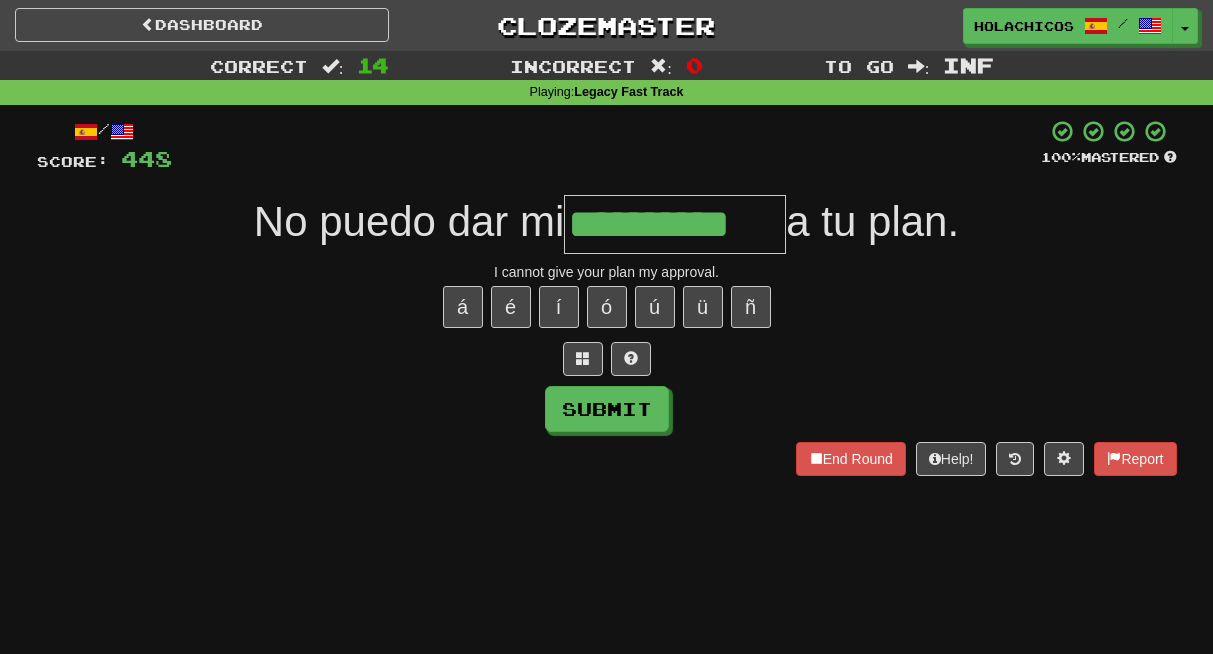 type on "**********" 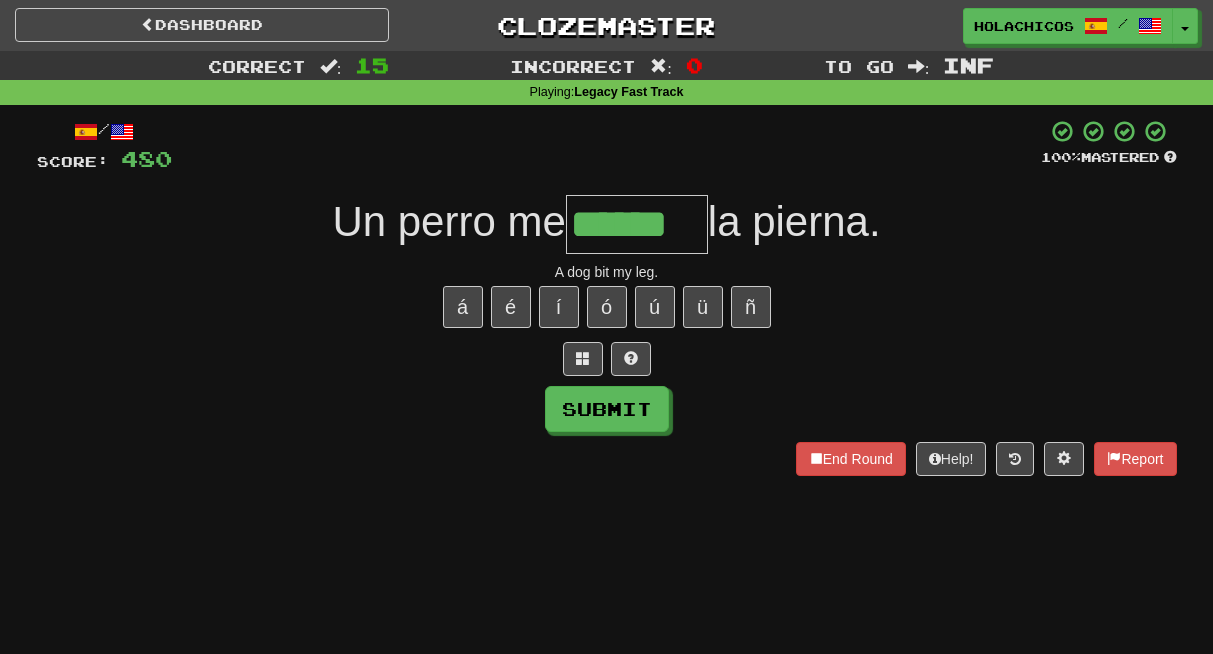 type on "******" 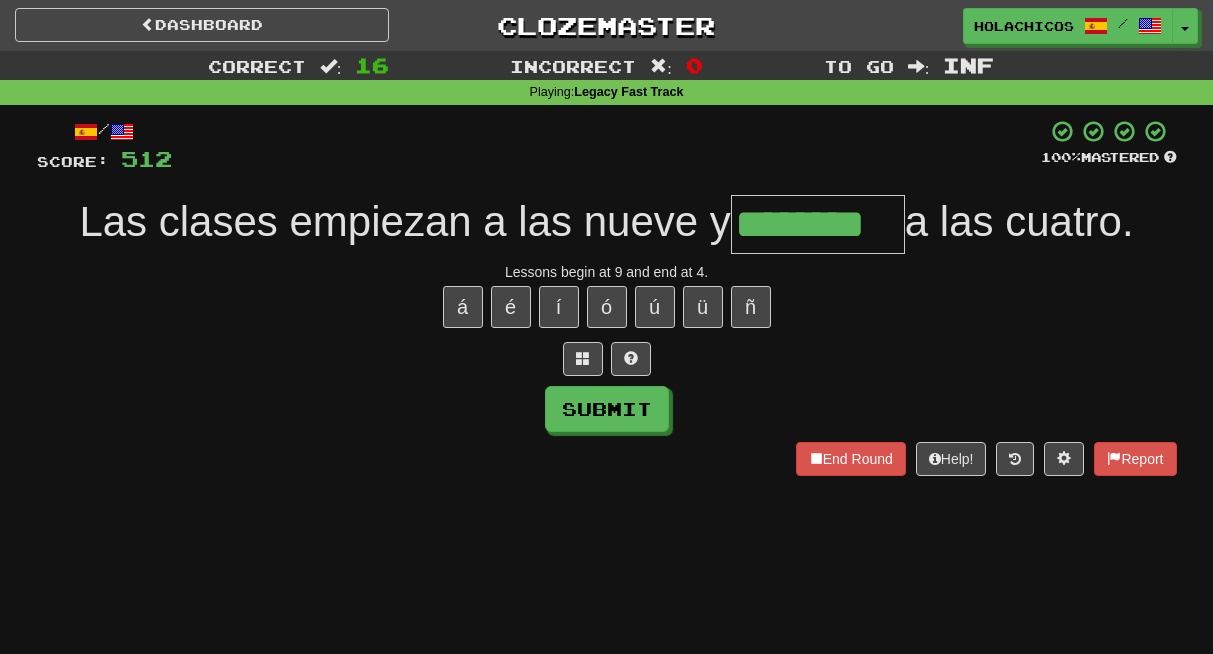 type on "********" 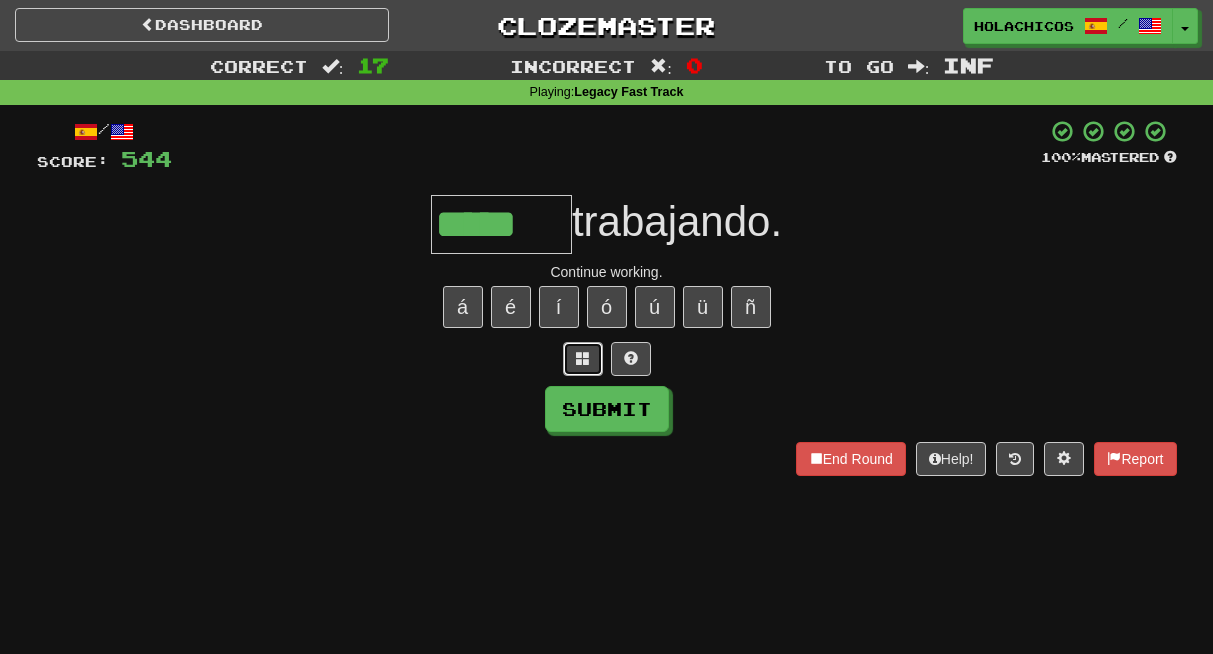 click at bounding box center (583, 359) 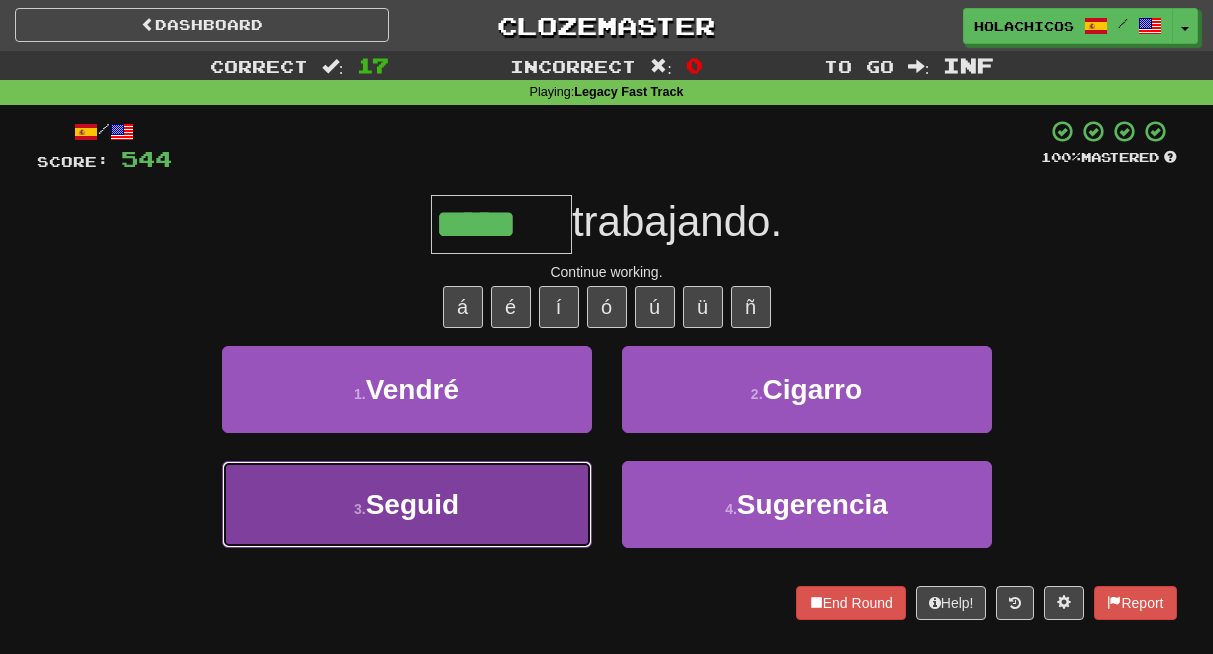 click on "3 .  [GEOGRAPHIC_DATA]" at bounding box center (407, 504) 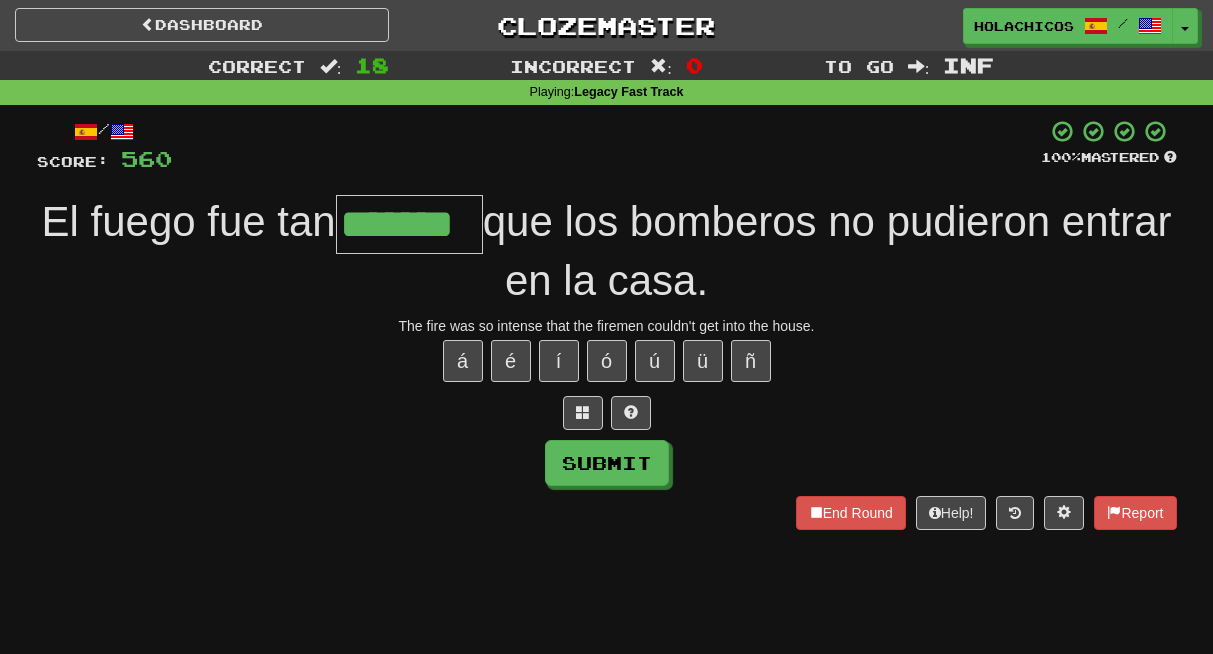 type on "*******" 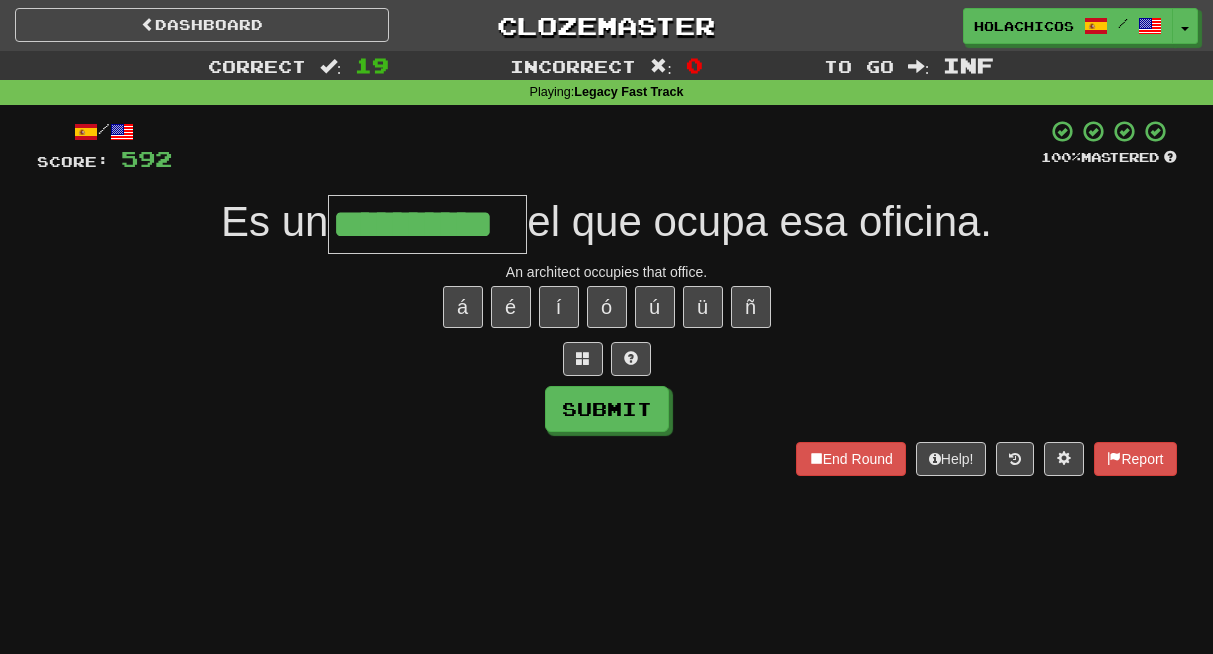 type on "**********" 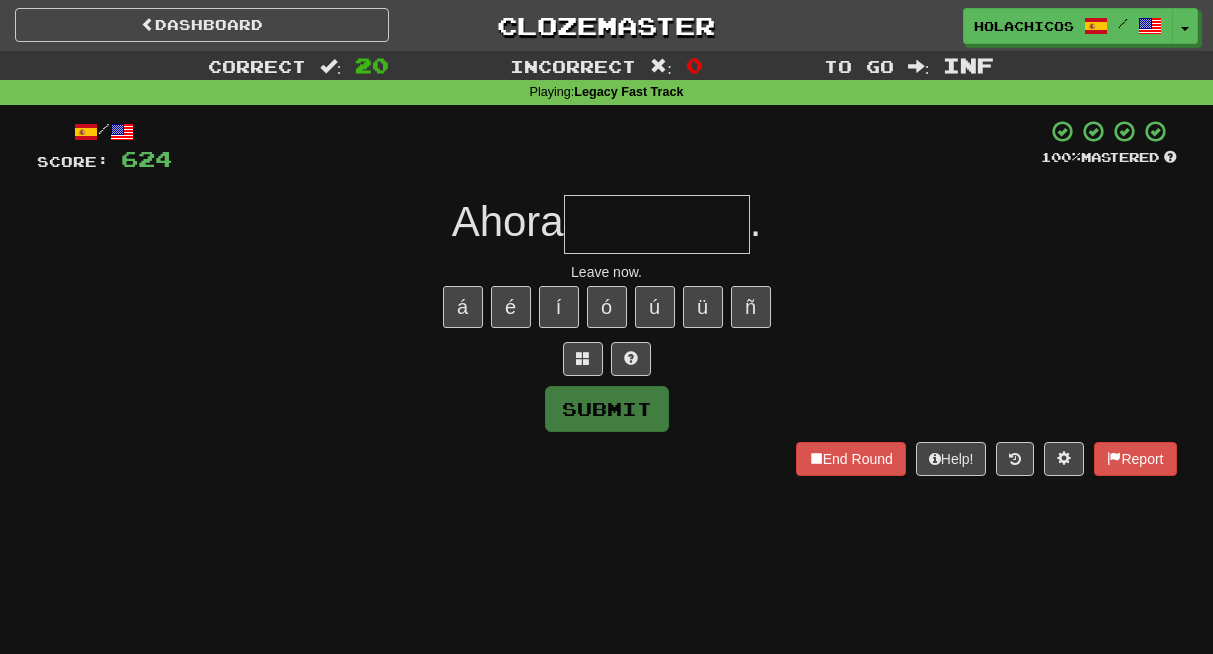 type on "*" 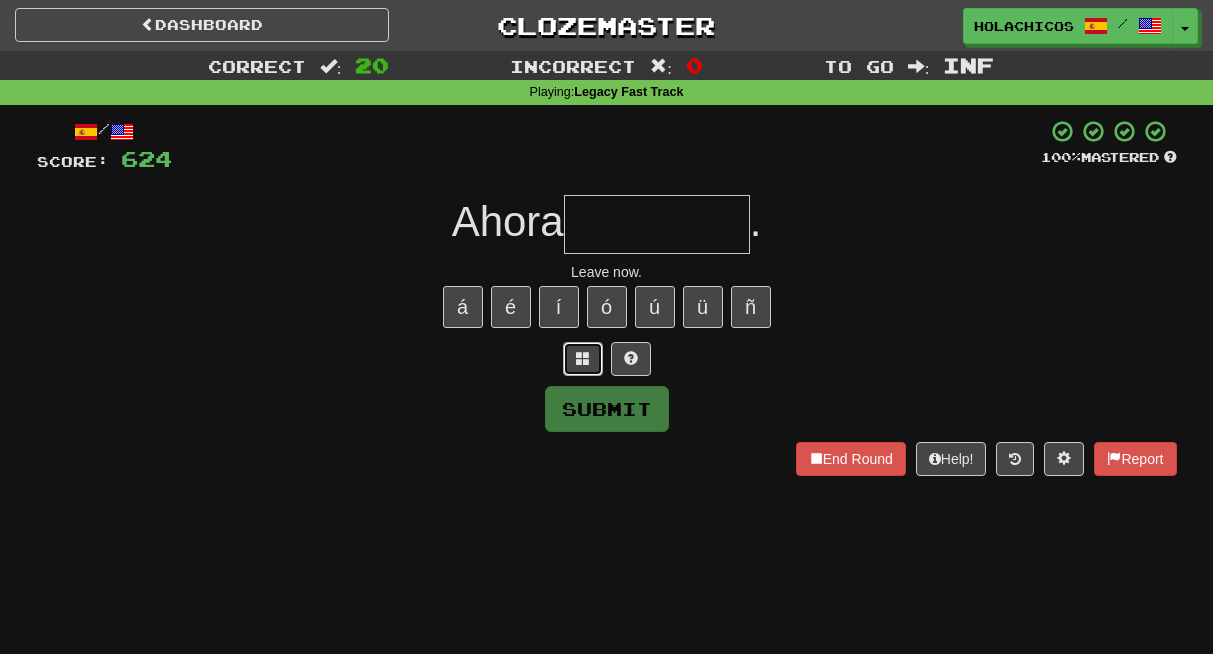 click at bounding box center [583, 359] 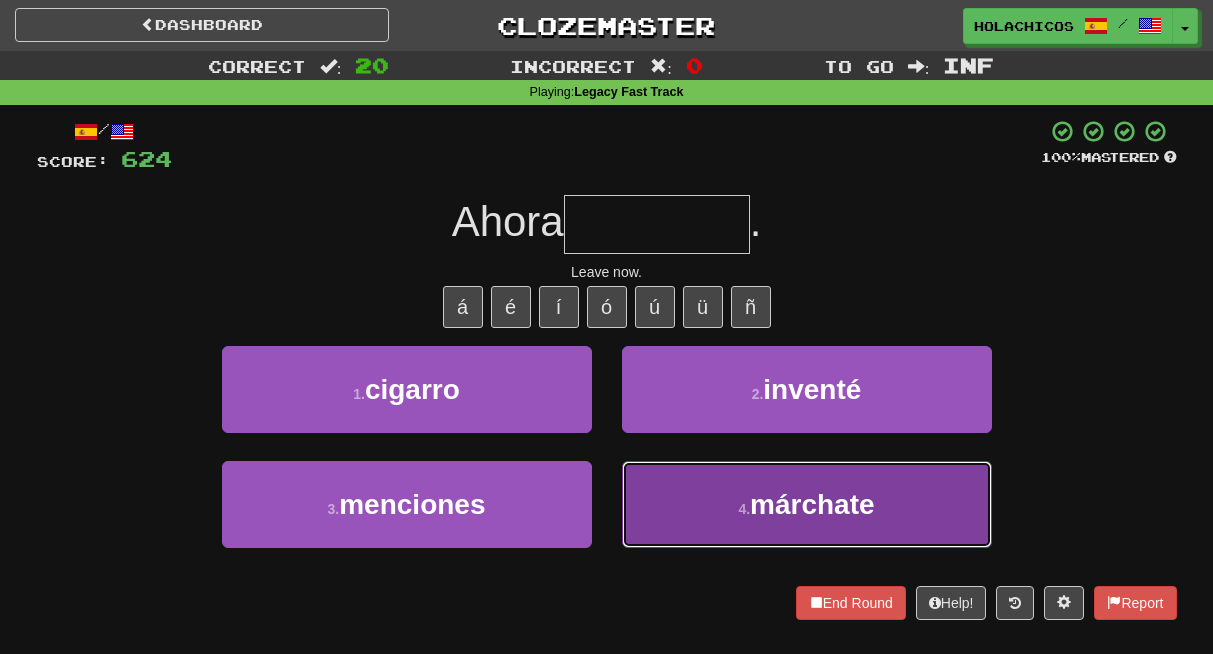 click on "márchate" at bounding box center [812, 504] 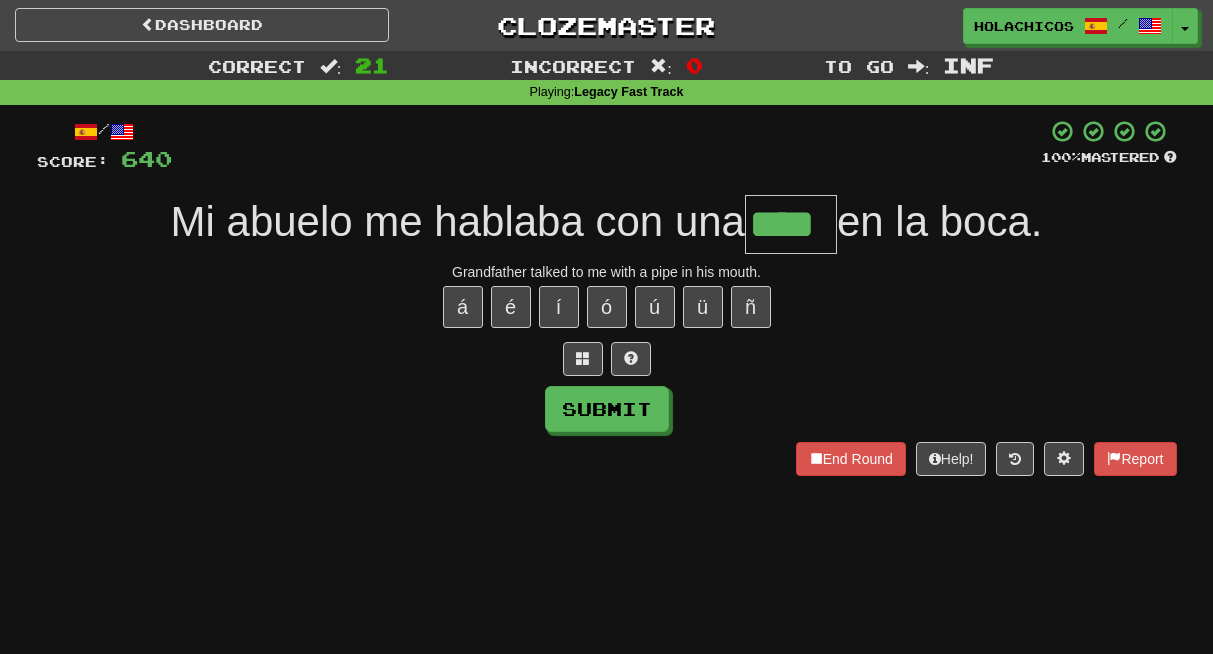 type on "****" 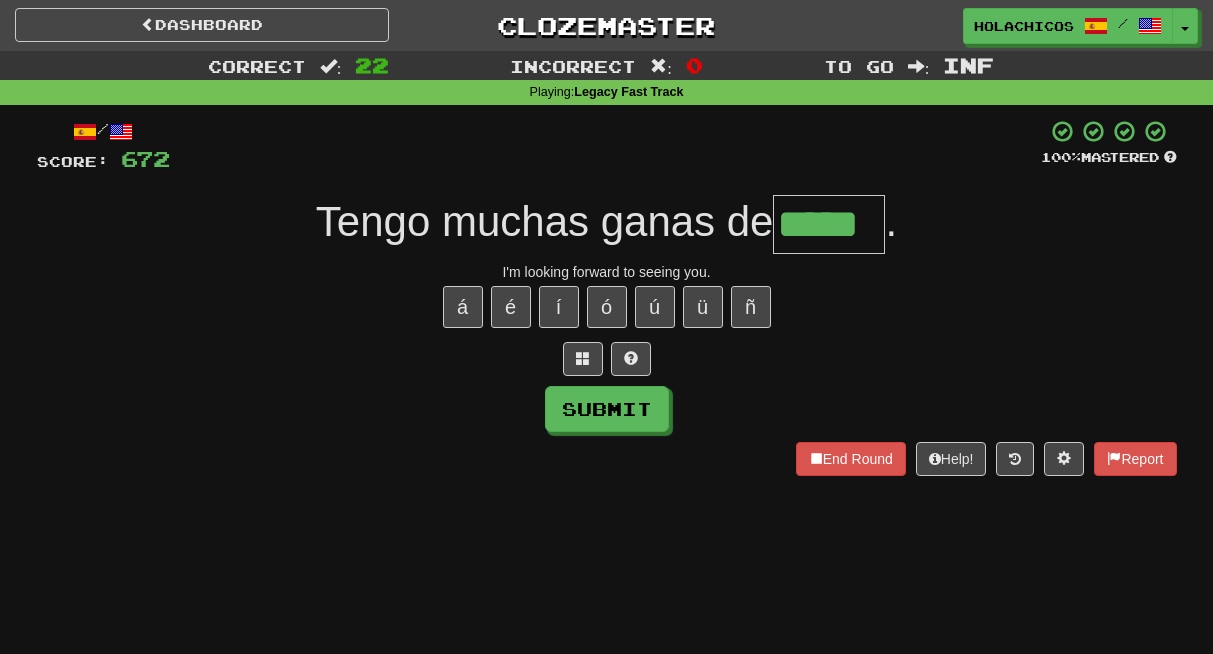 type on "*****" 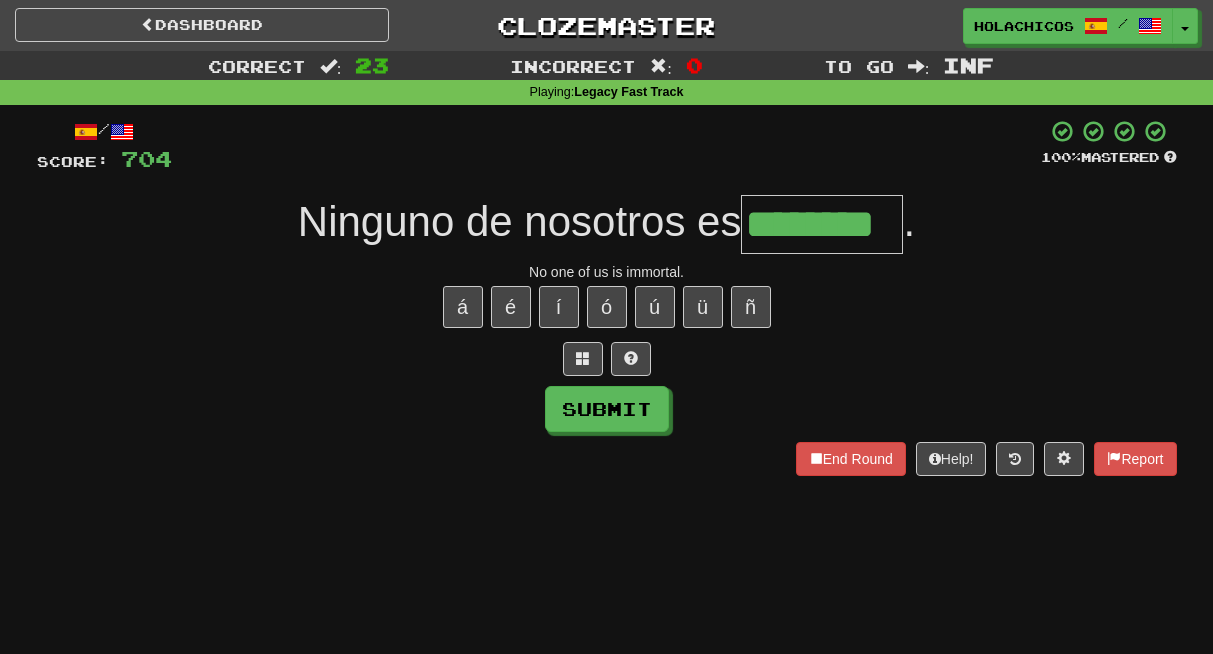 type on "********" 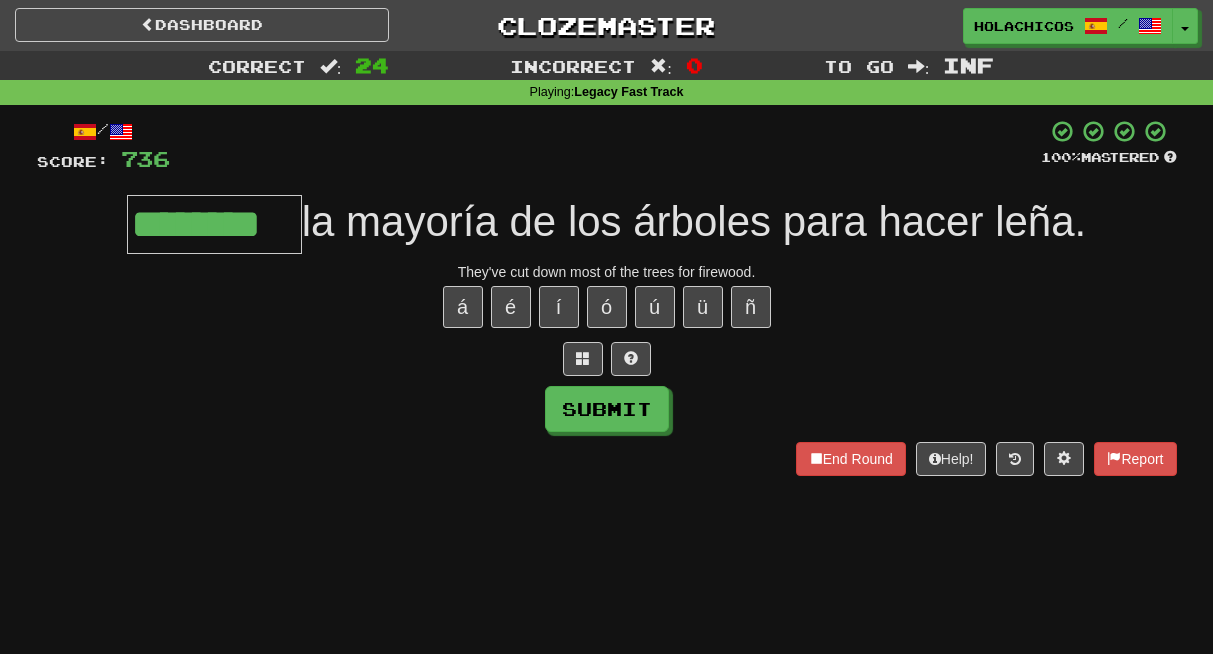 type on "********" 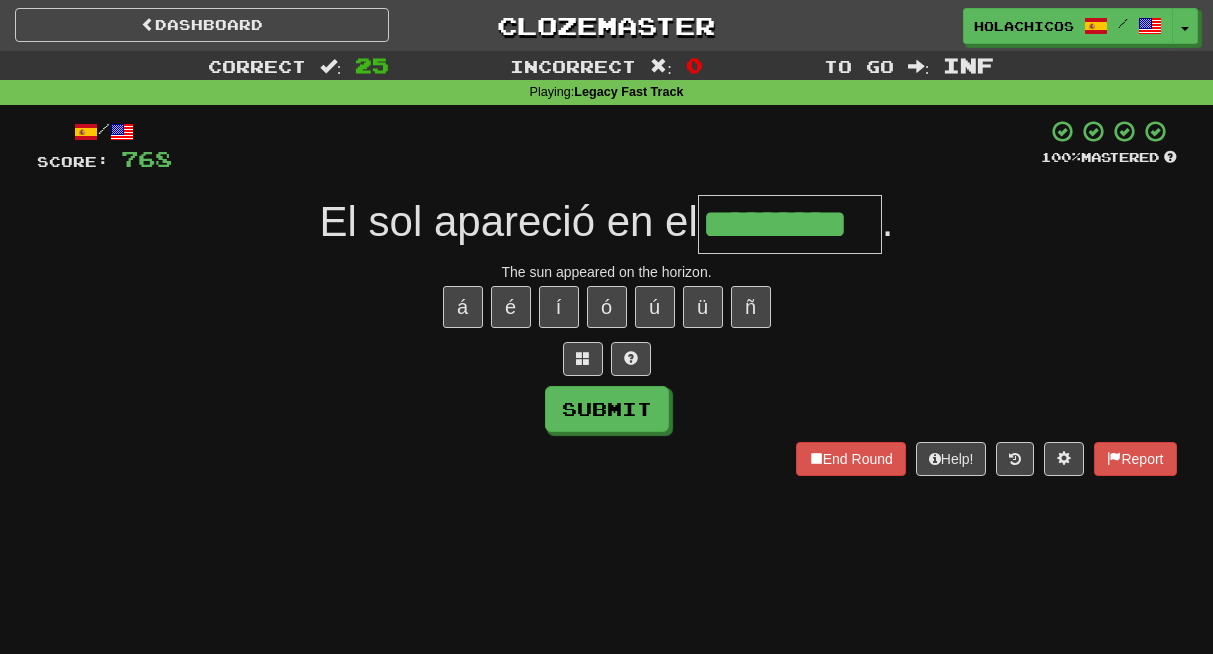 type on "*********" 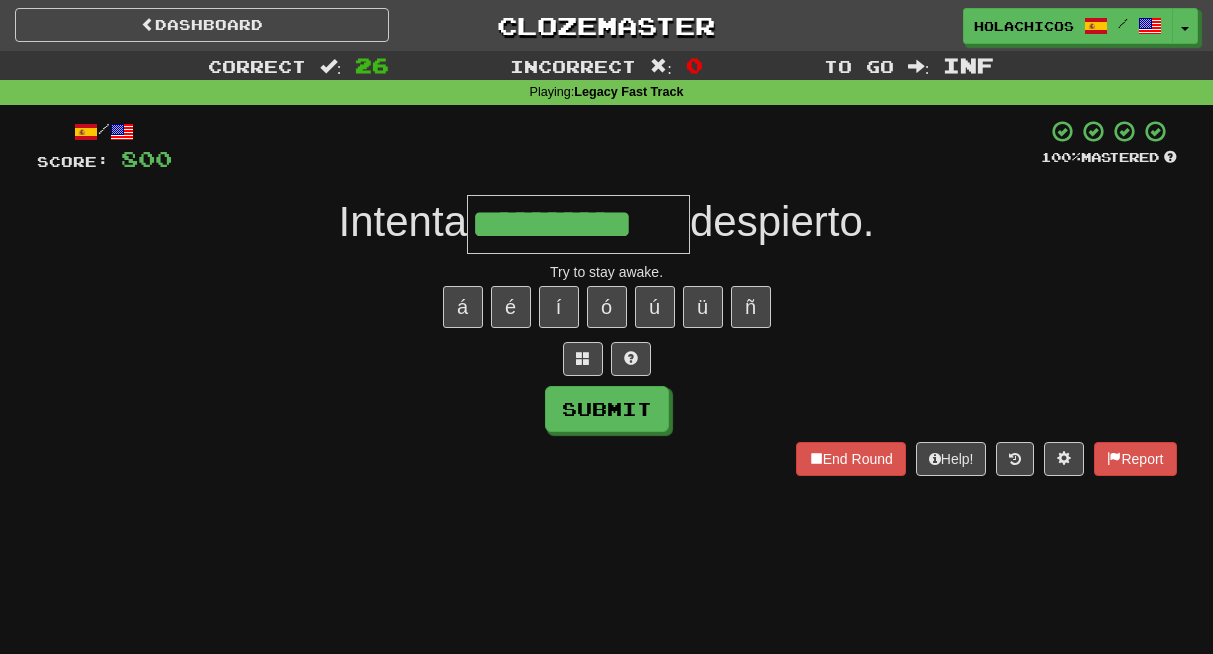 type on "**********" 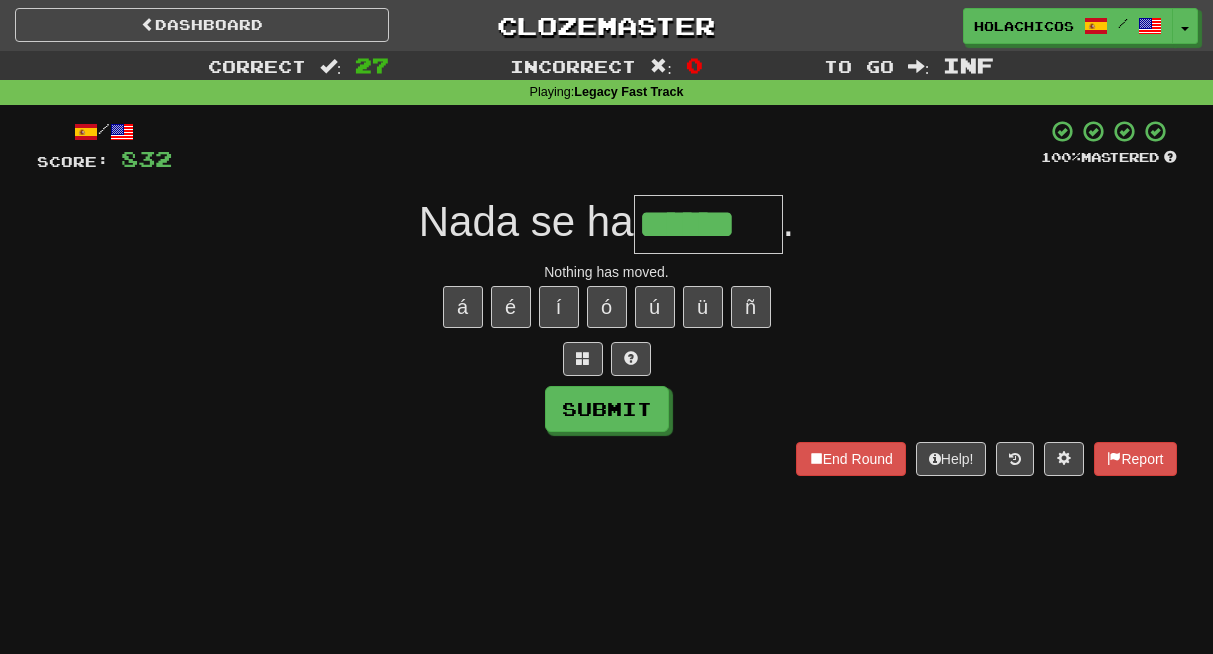 type on "******" 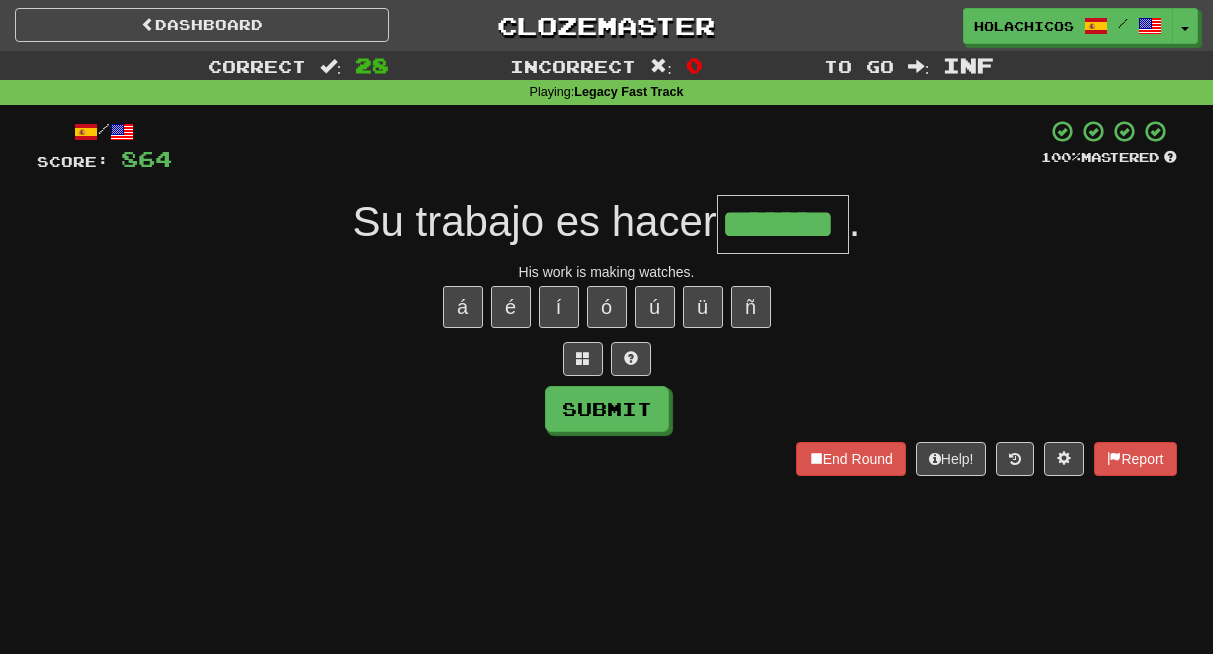 type on "*******" 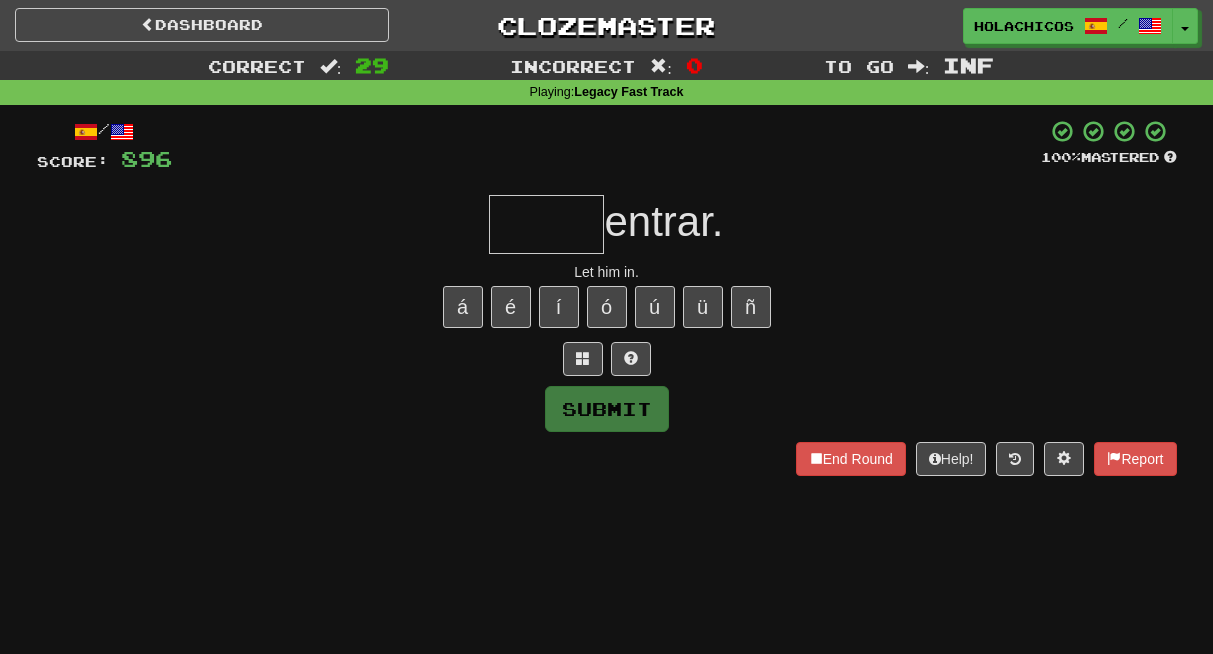 type on "*" 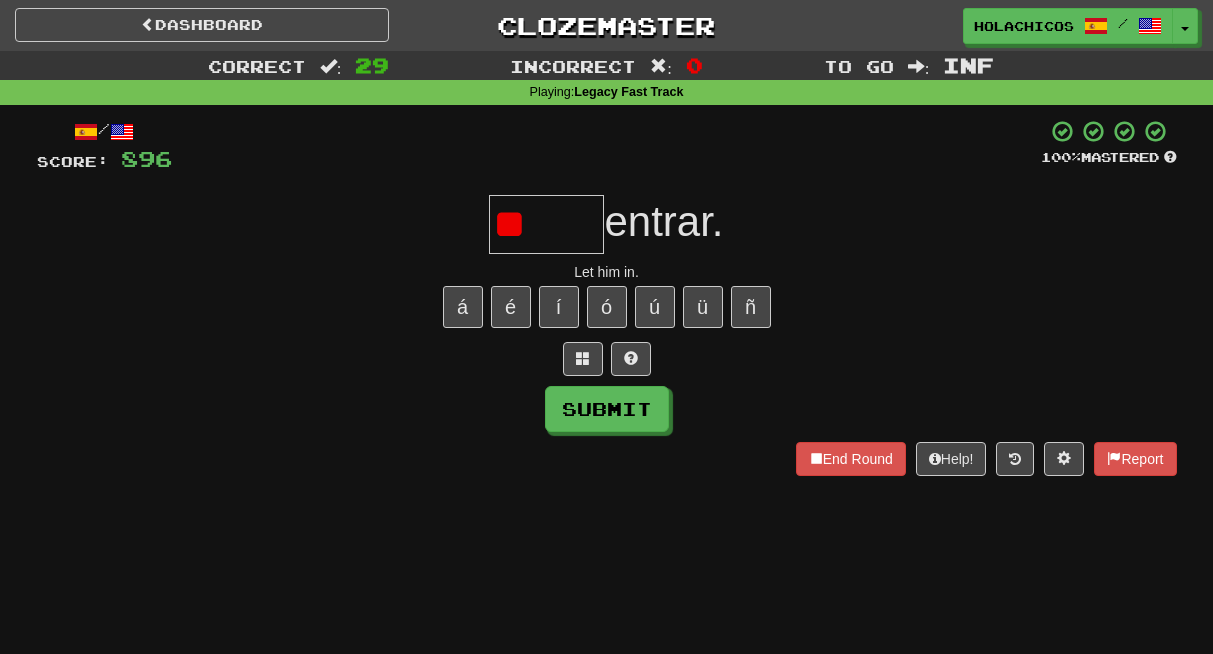 type on "*" 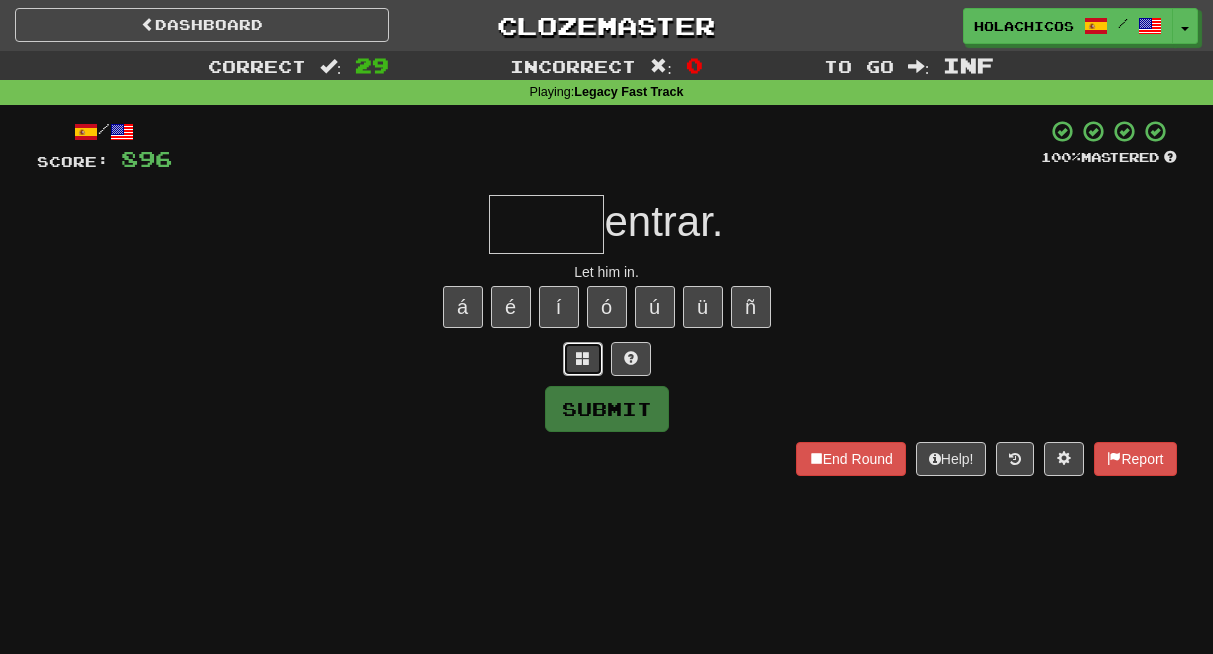 click at bounding box center [583, 358] 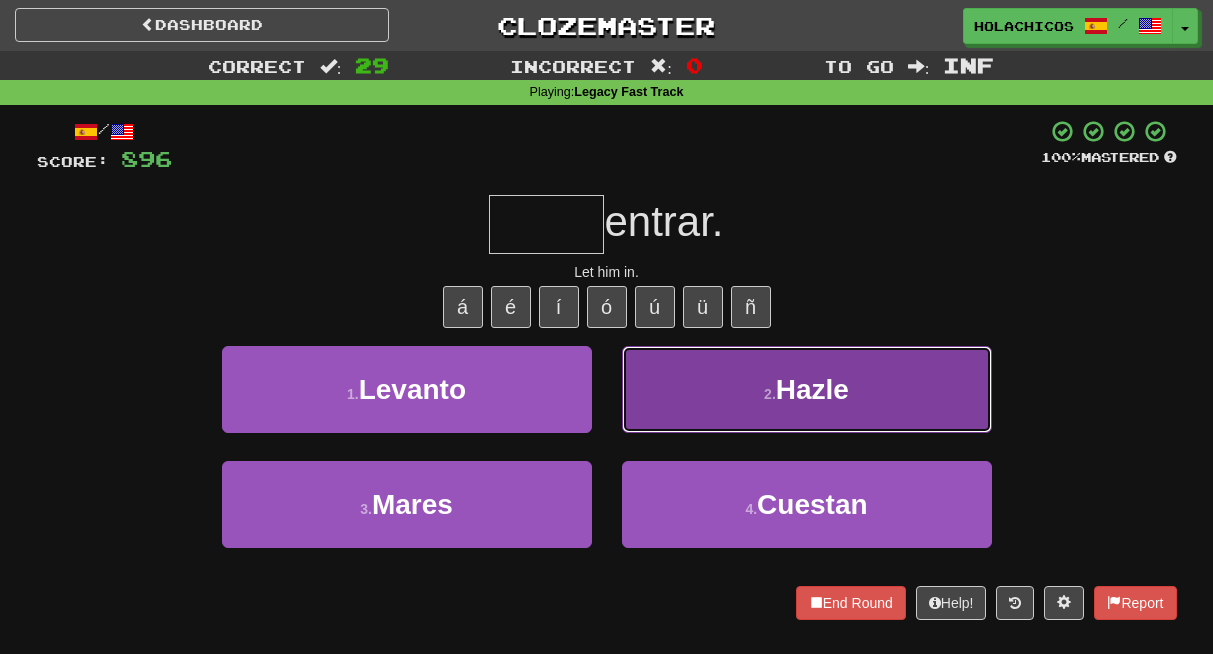 click on "Hazle" at bounding box center [812, 389] 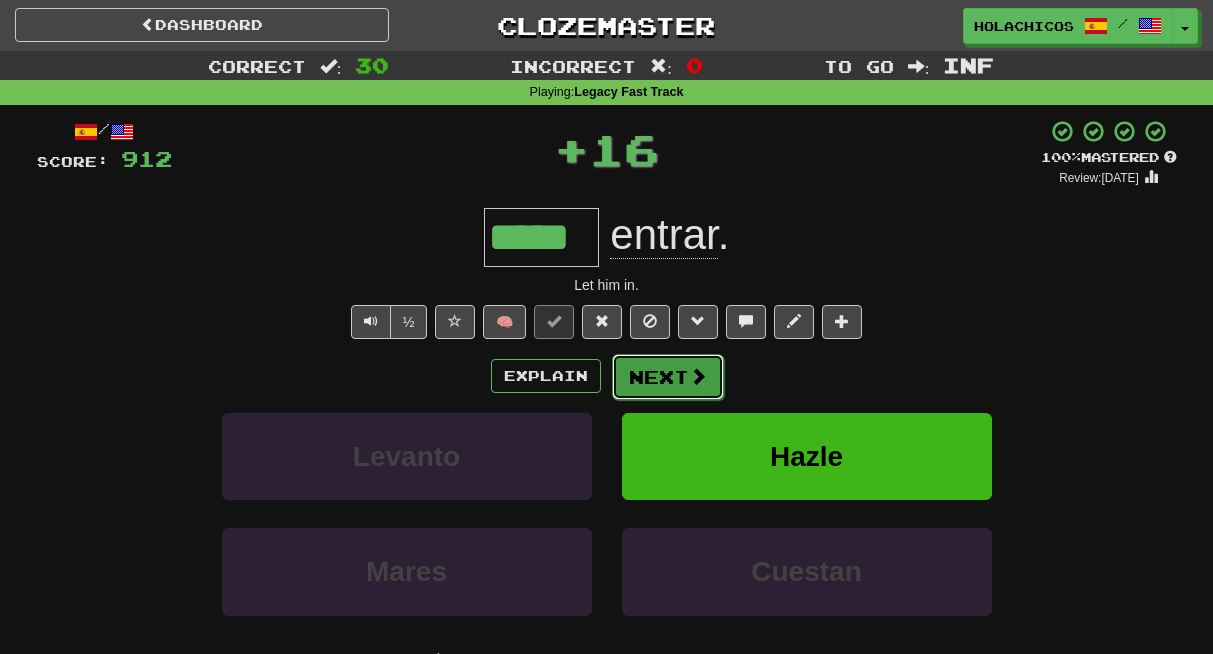 click at bounding box center [698, 376] 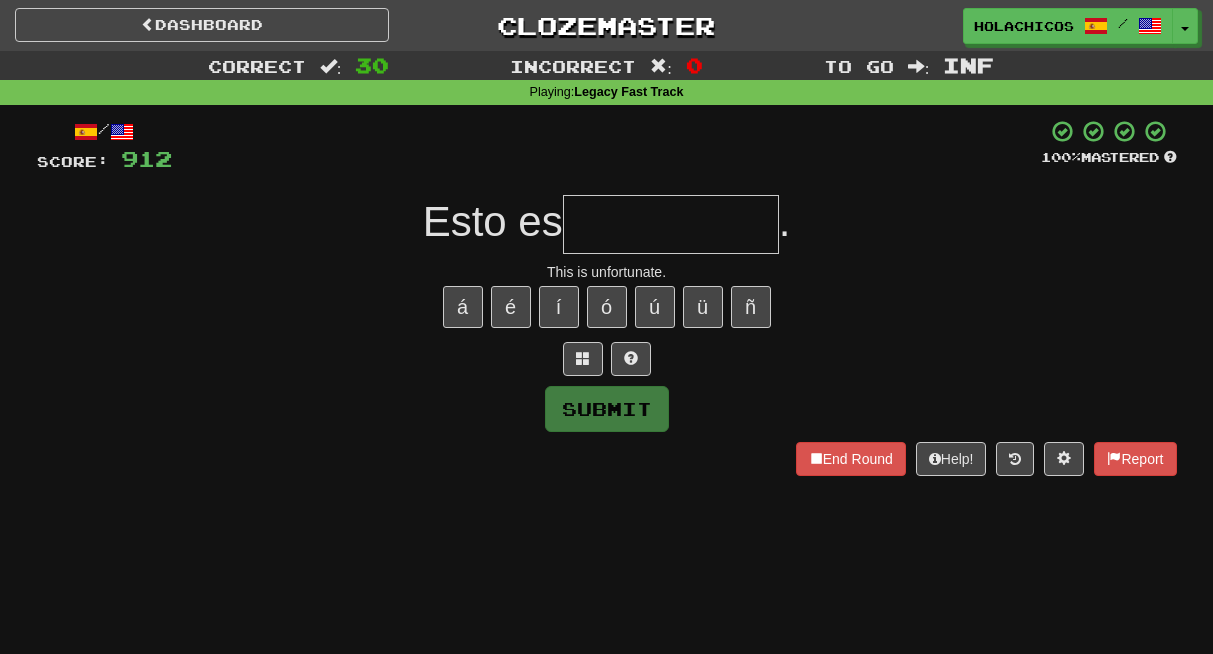 type on "*" 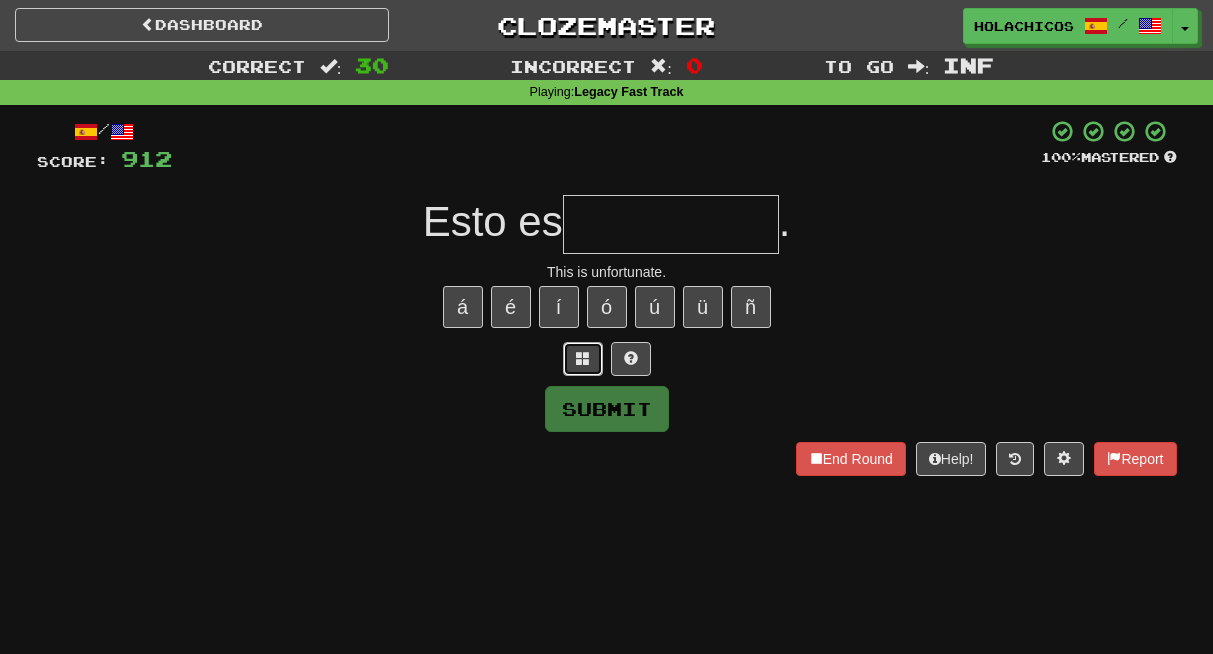 click at bounding box center (583, 358) 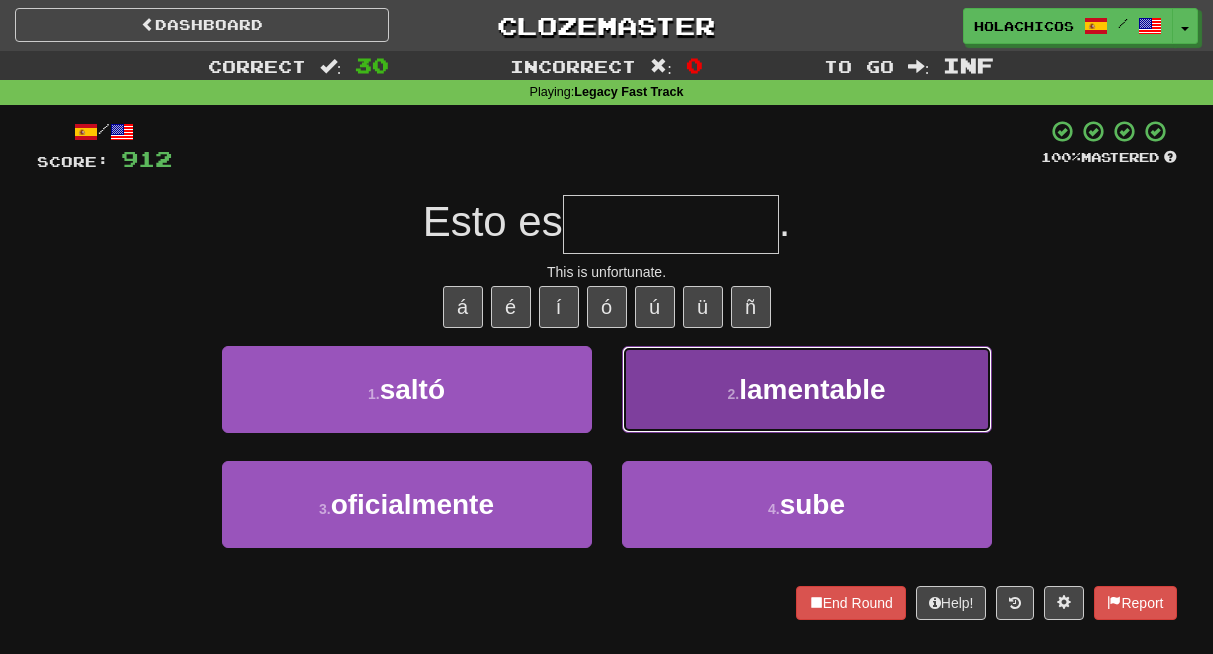 click on "2 .  lamentable" at bounding box center (807, 389) 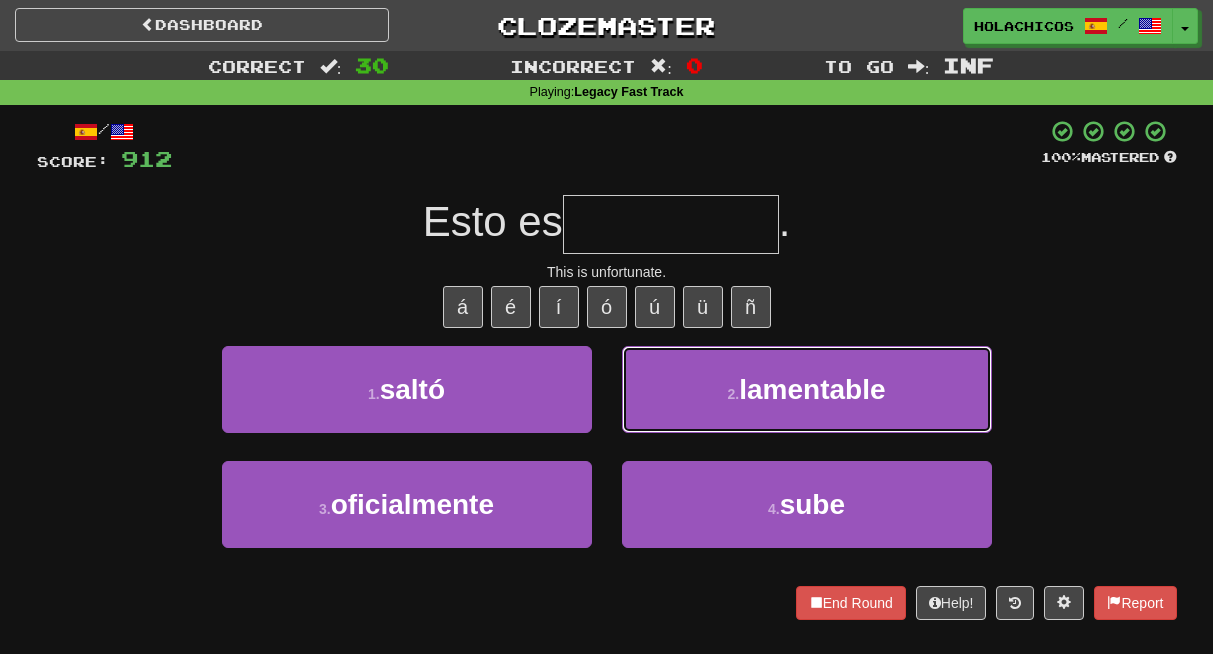 type on "**********" 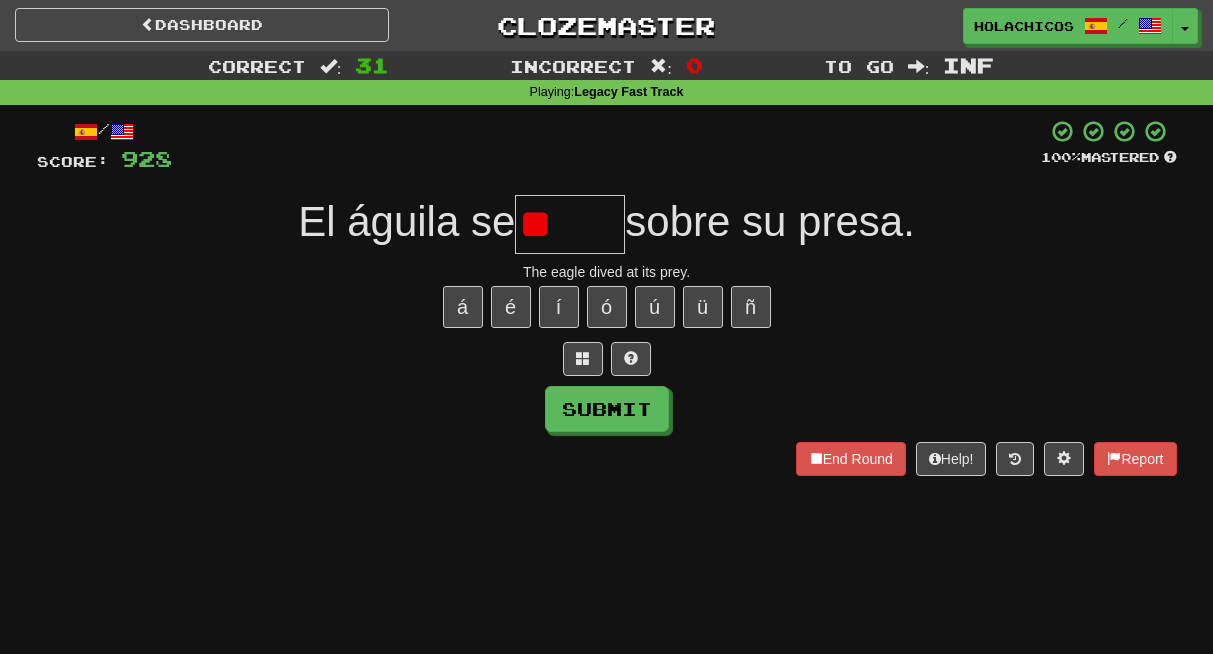 type on "*" 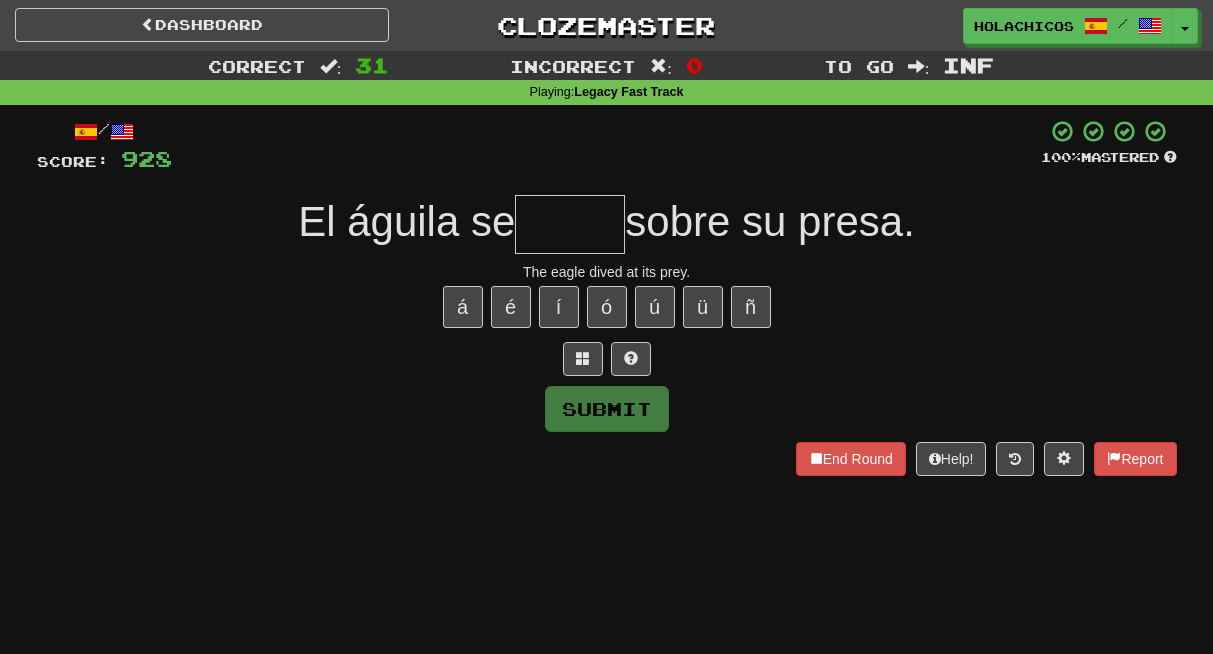 type on "*" 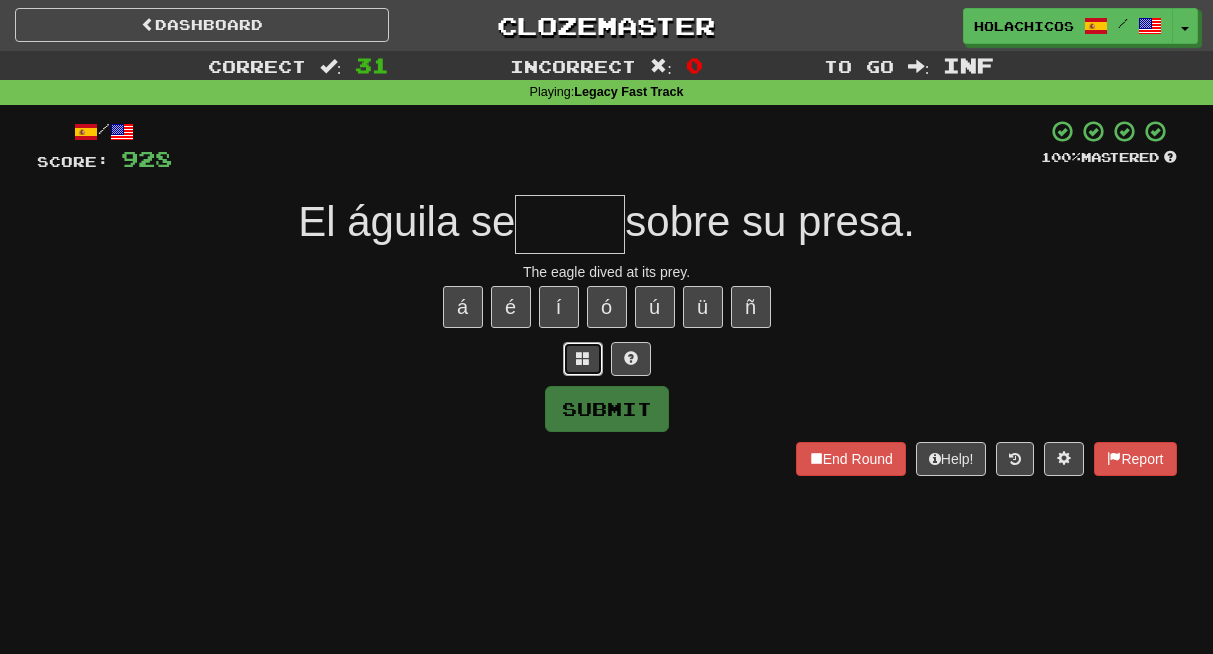 click at bounding box center (583, 358) 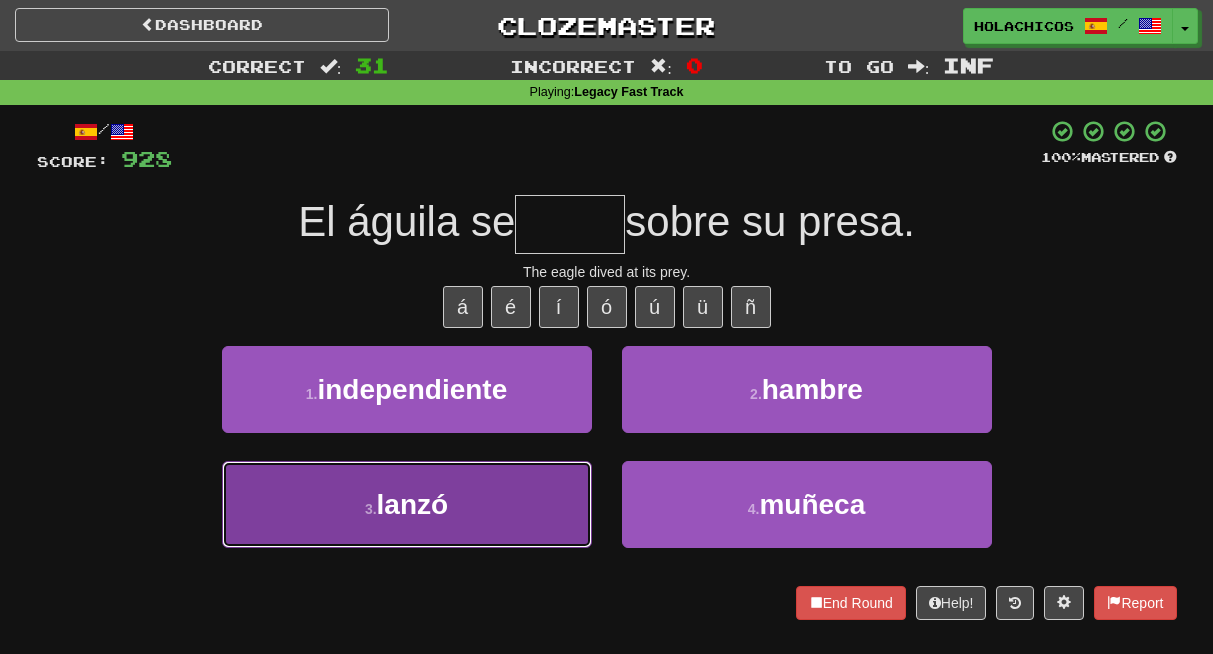 click on "3 .  lanzó" at bounding box center [407, 504] 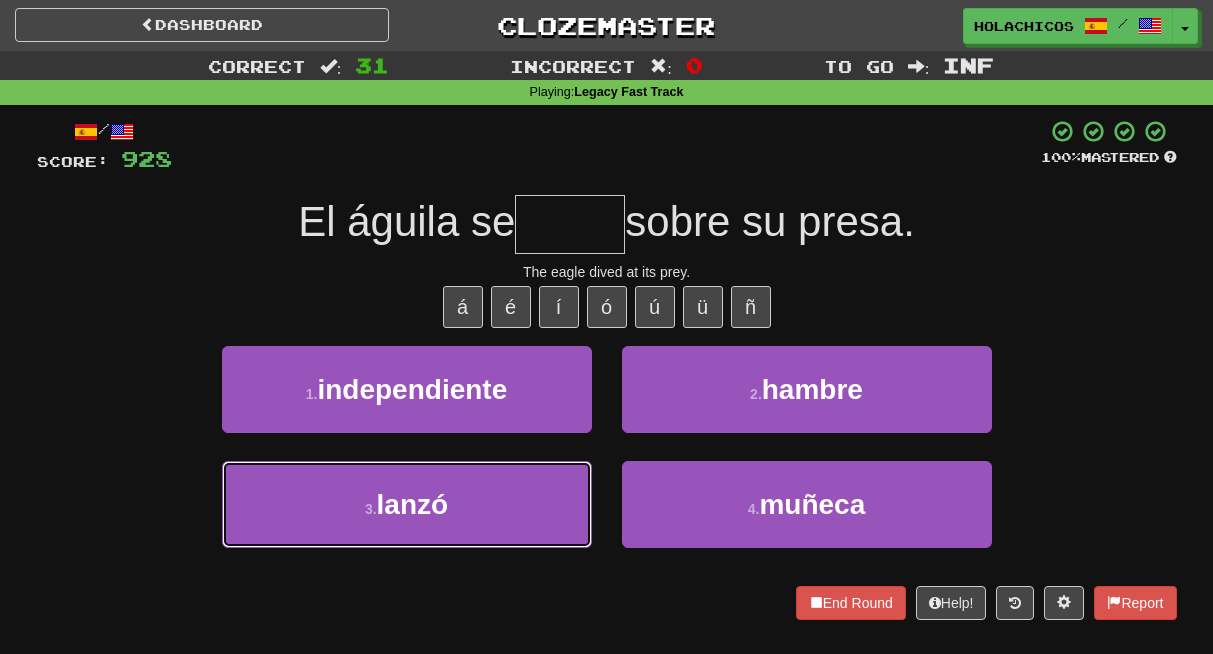 type on "*****" 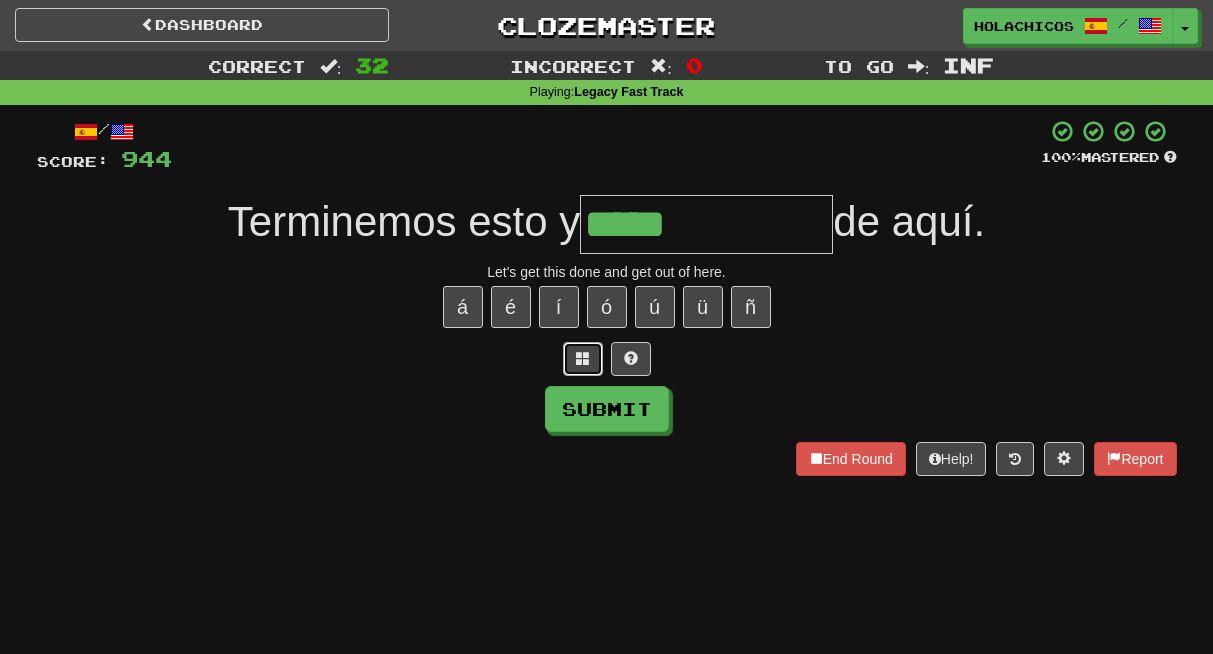 click at bounding box center (583, 358) 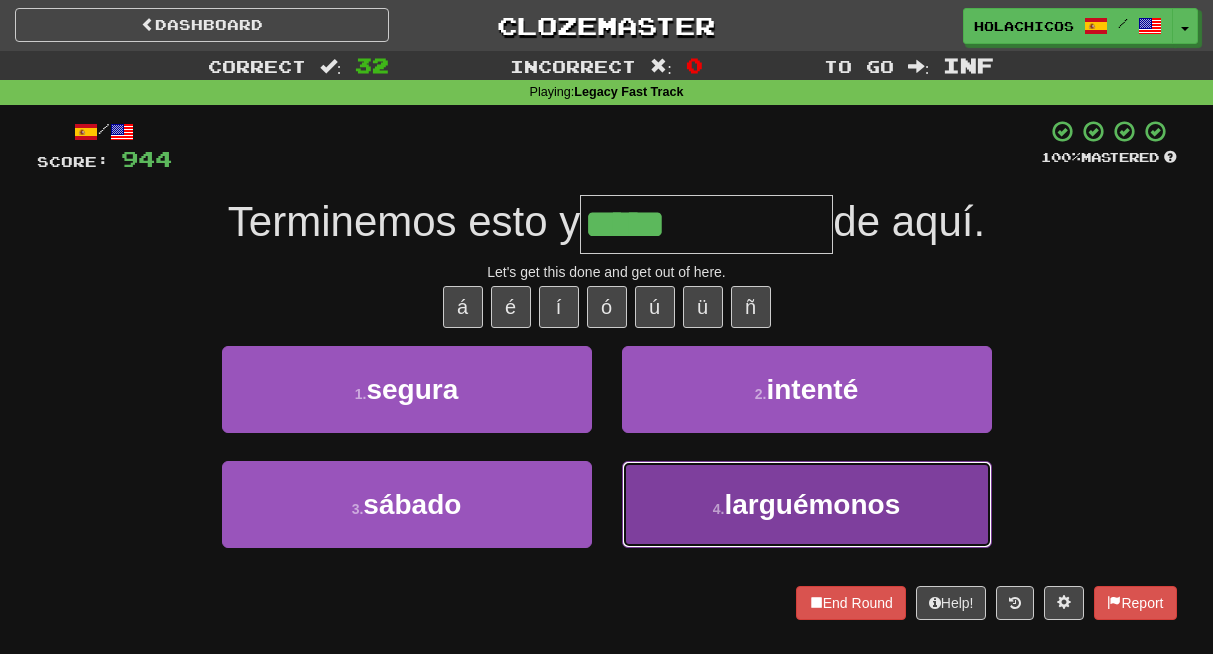 click on "4 .  larguémonos" at bounding box center [807, 504] 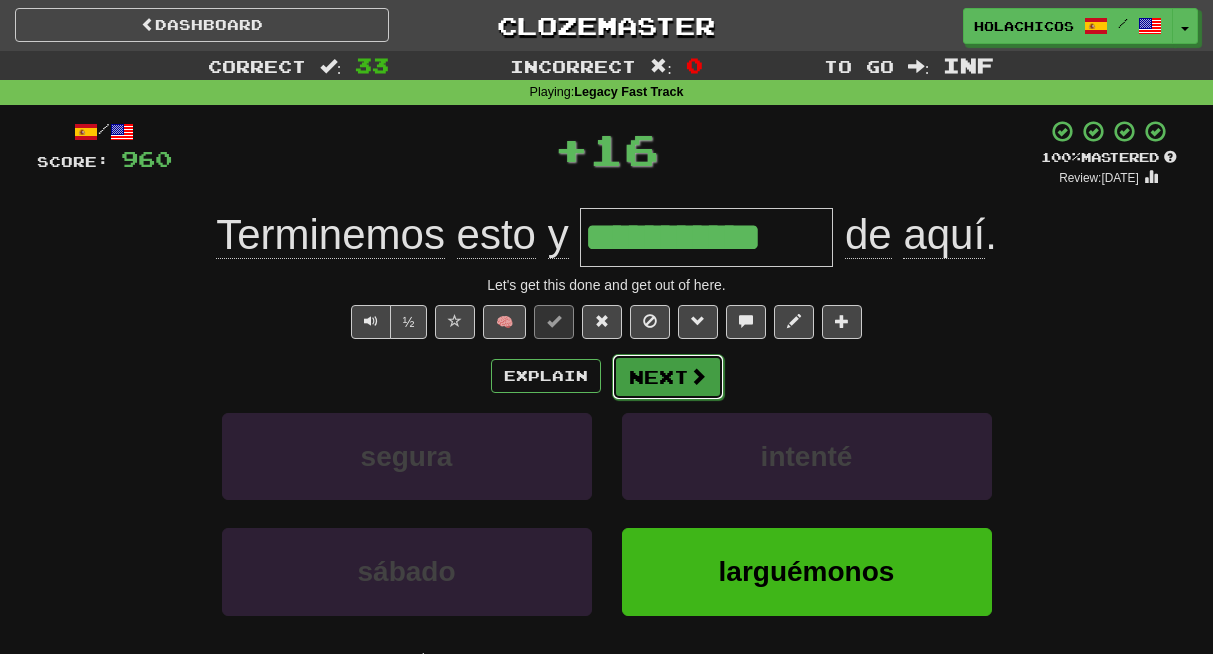 click on "Next" at bounding box center [668, 377] 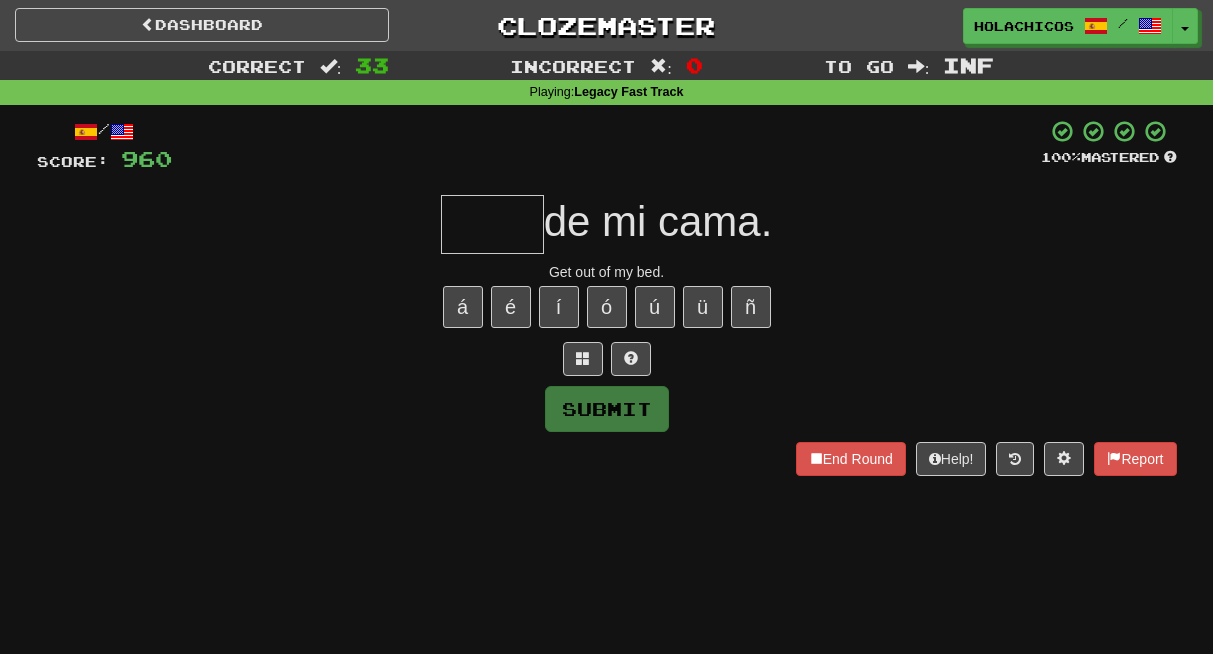 type on "*" 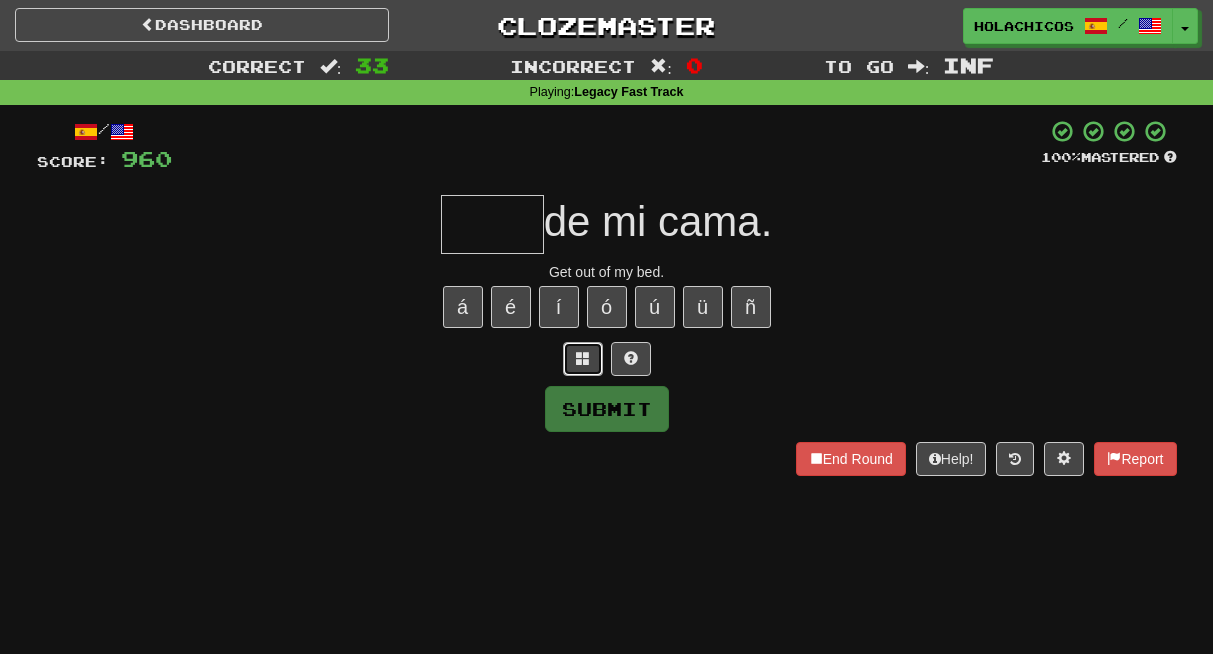 click at bounding box center (583, 358) 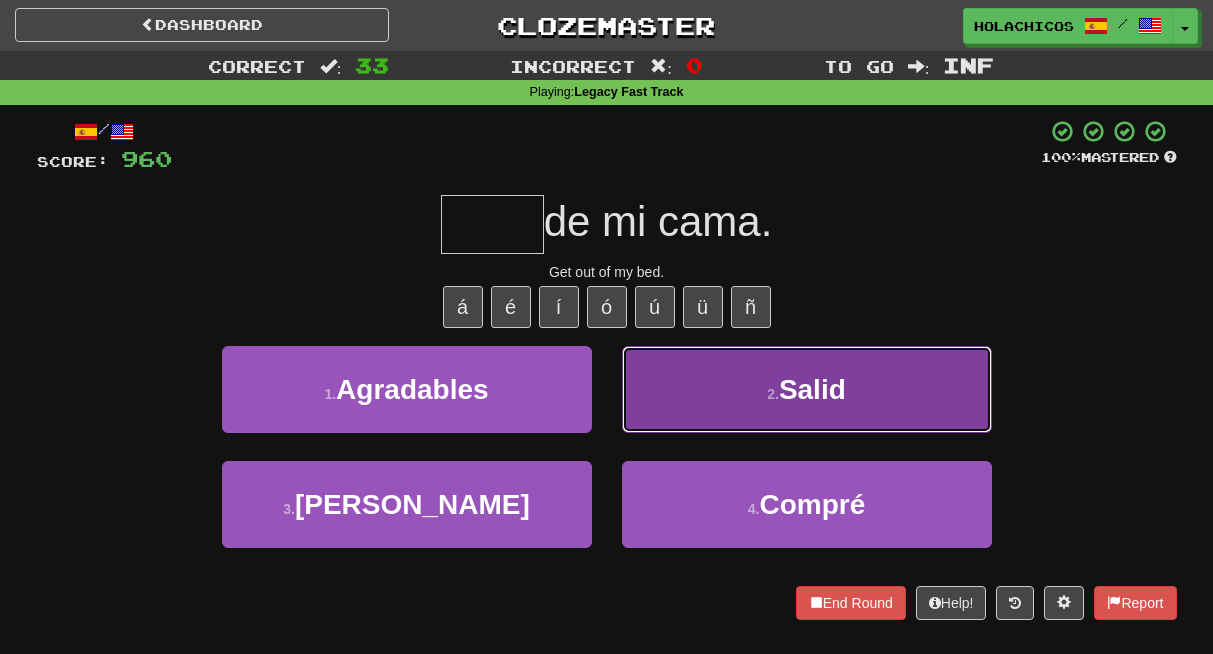 click on "2 .  Salid" at bounding box center (807, 389) 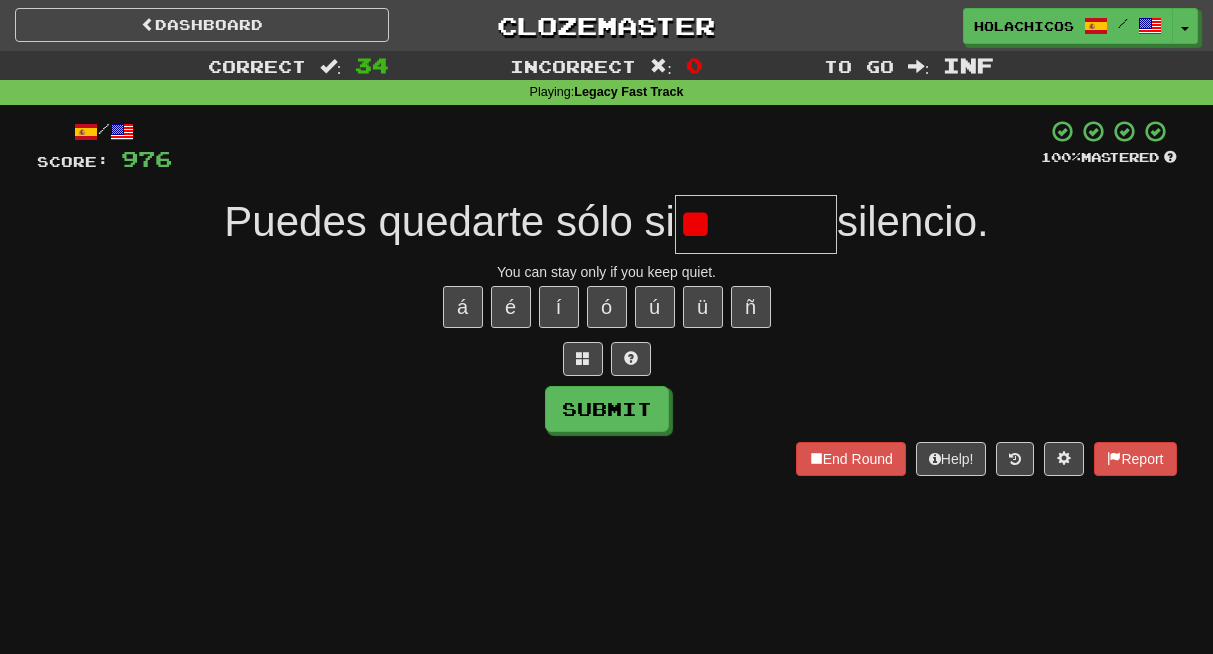 type on "*" 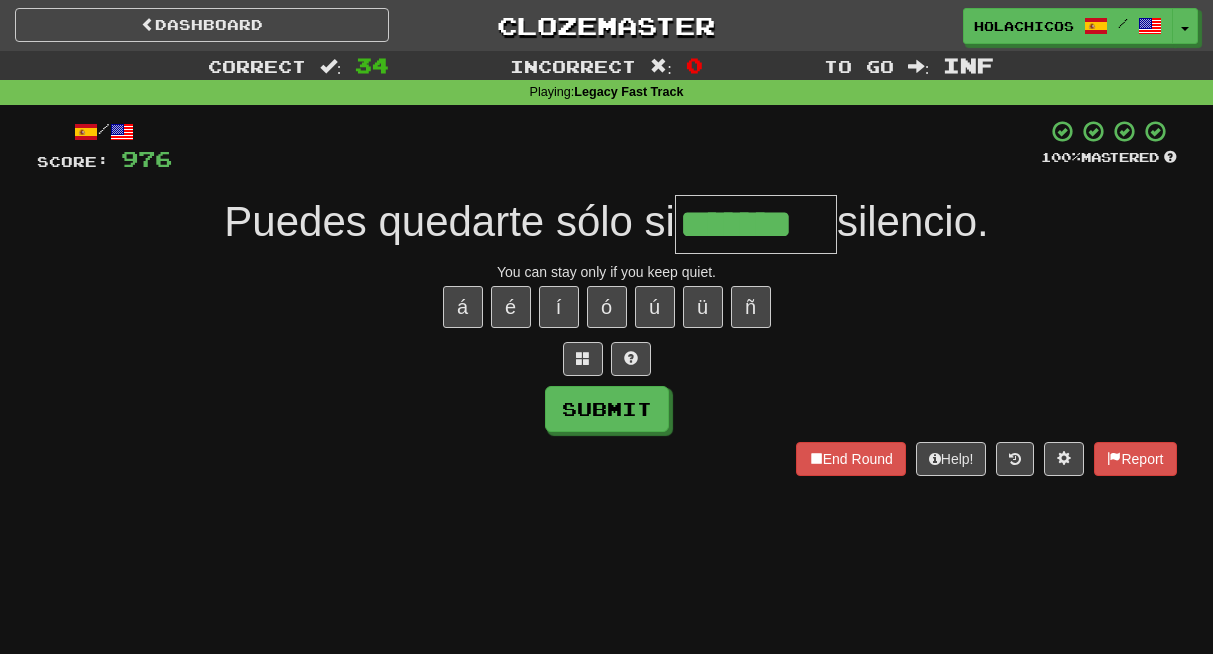 type on "*******" 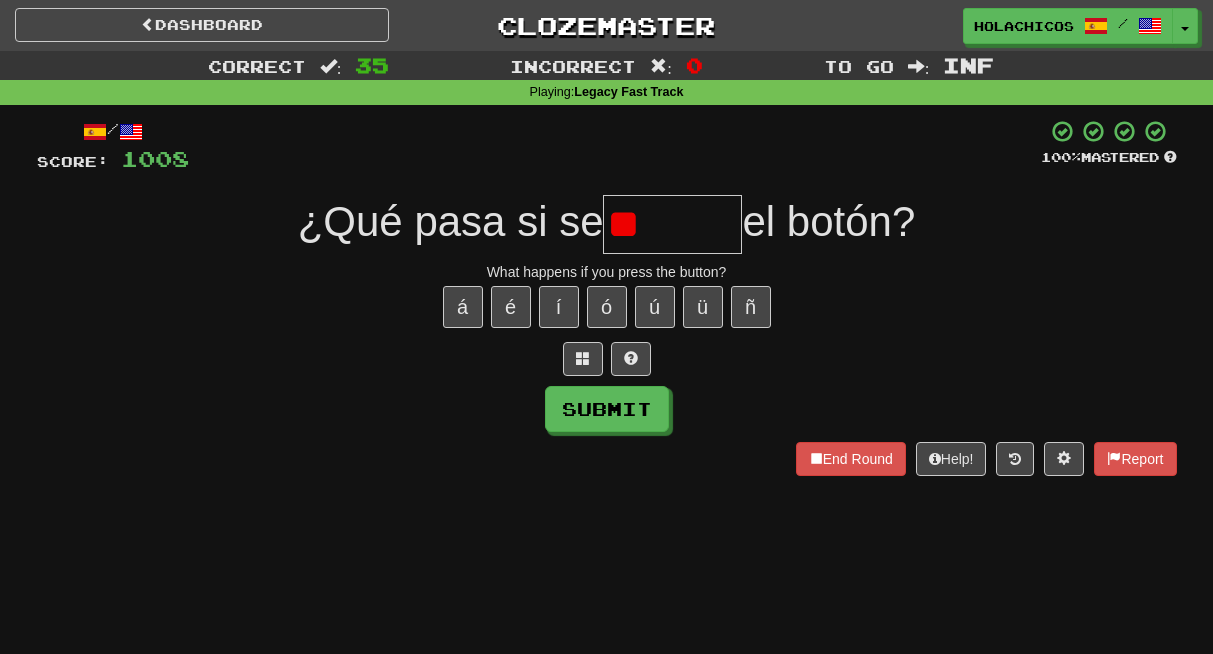 type on "*" 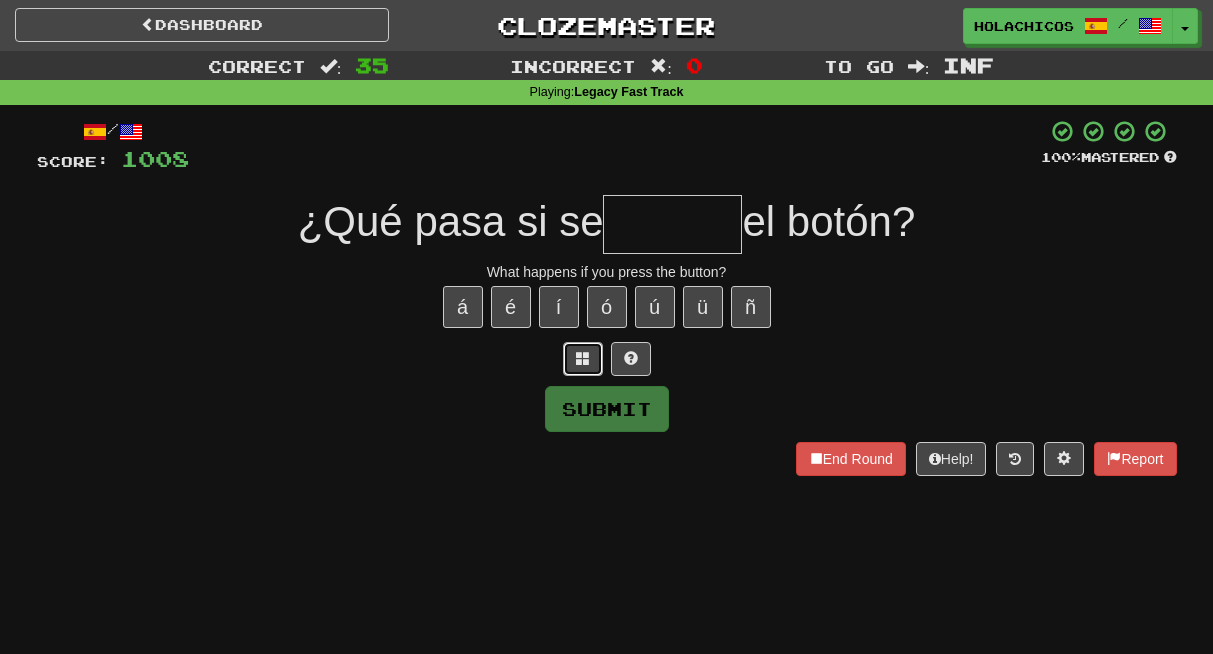 click at bounding box center [583, 358] 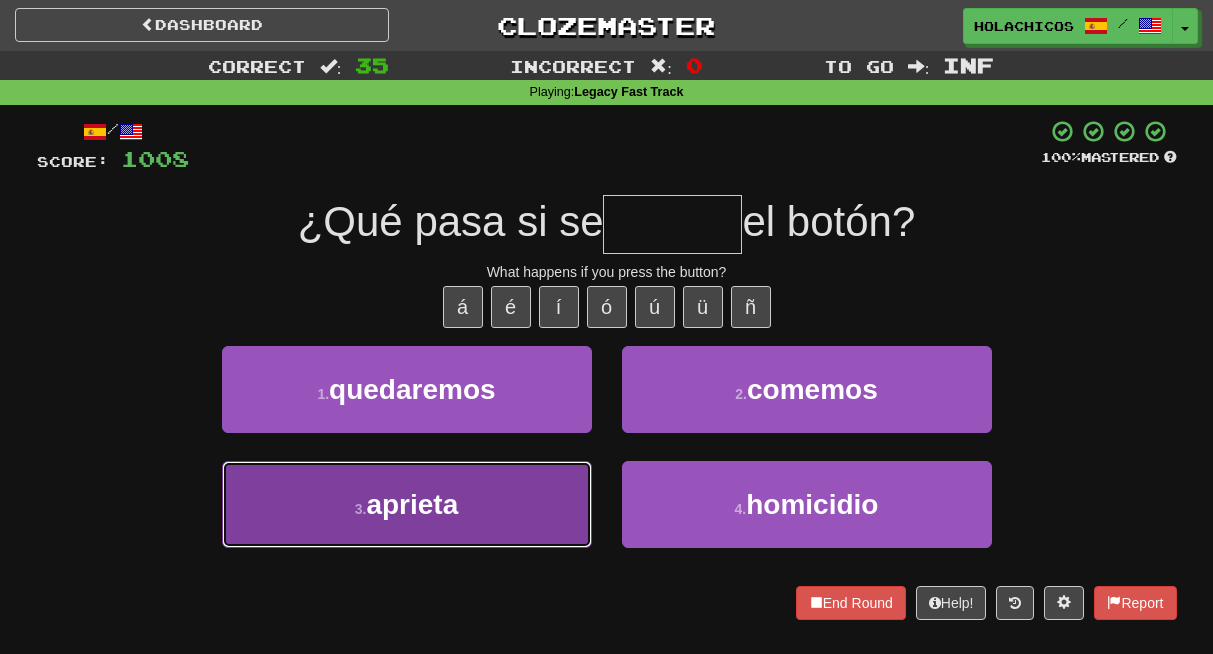 click on "3 .  aprieta" at bounding box center (407, 504) 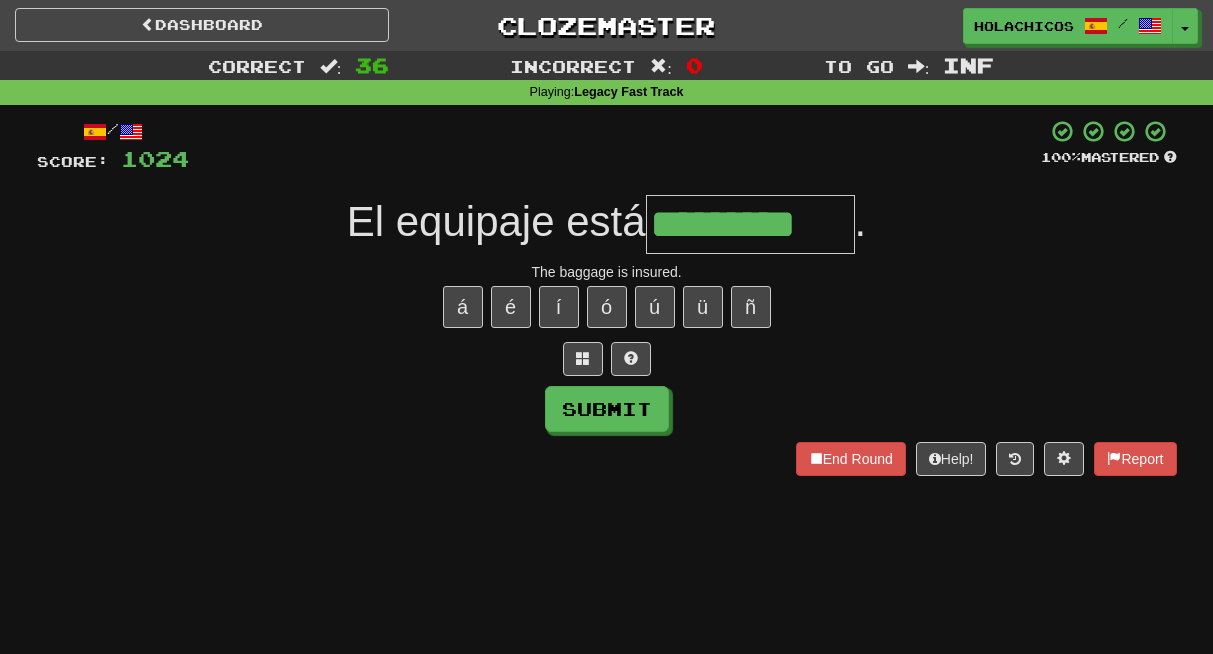 type on "*********" 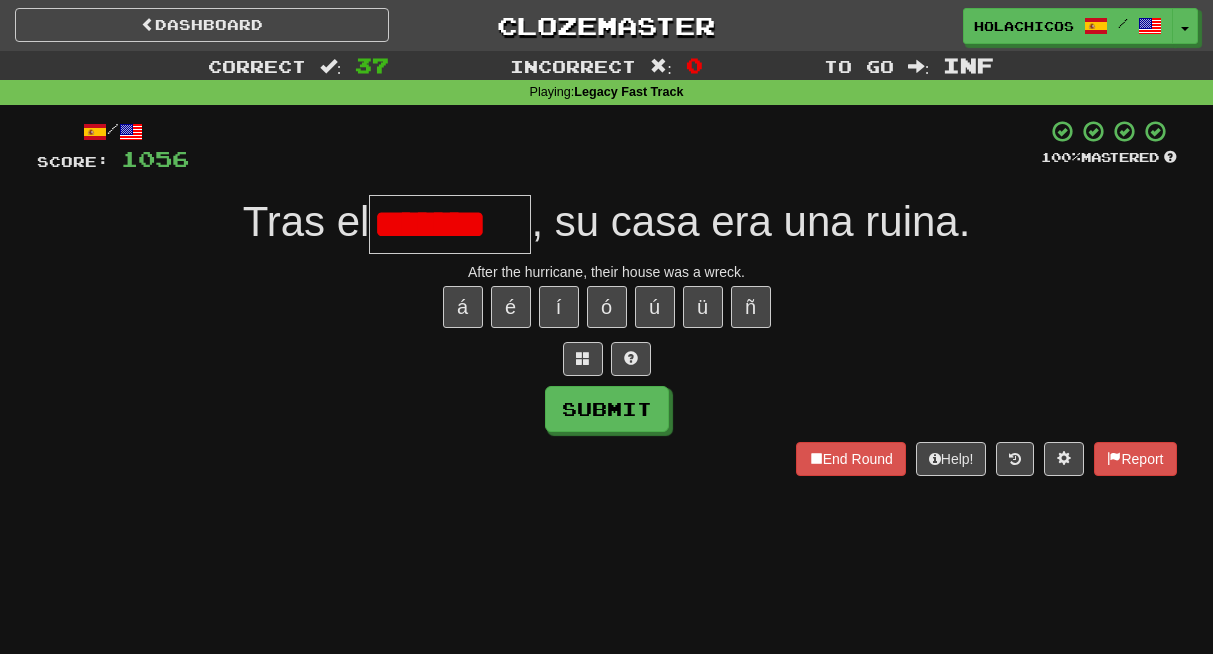 scroll, scrollTop: 0, scrollLeft: 0, axis: both 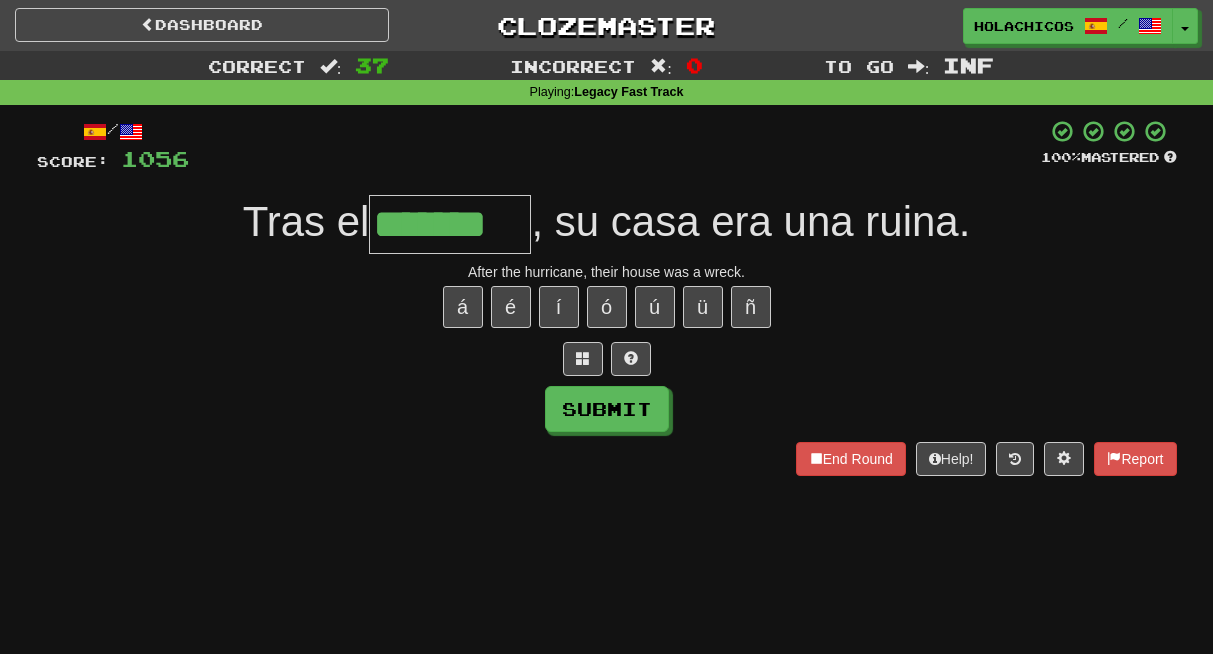 type on "*******" 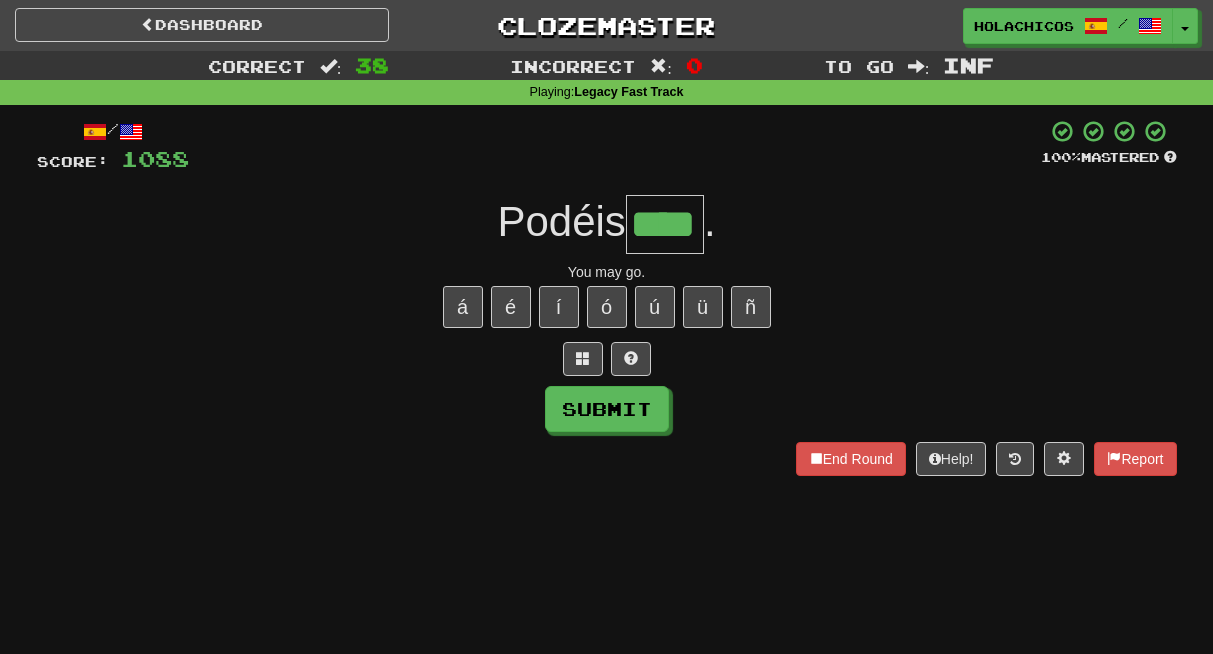 type on "****" 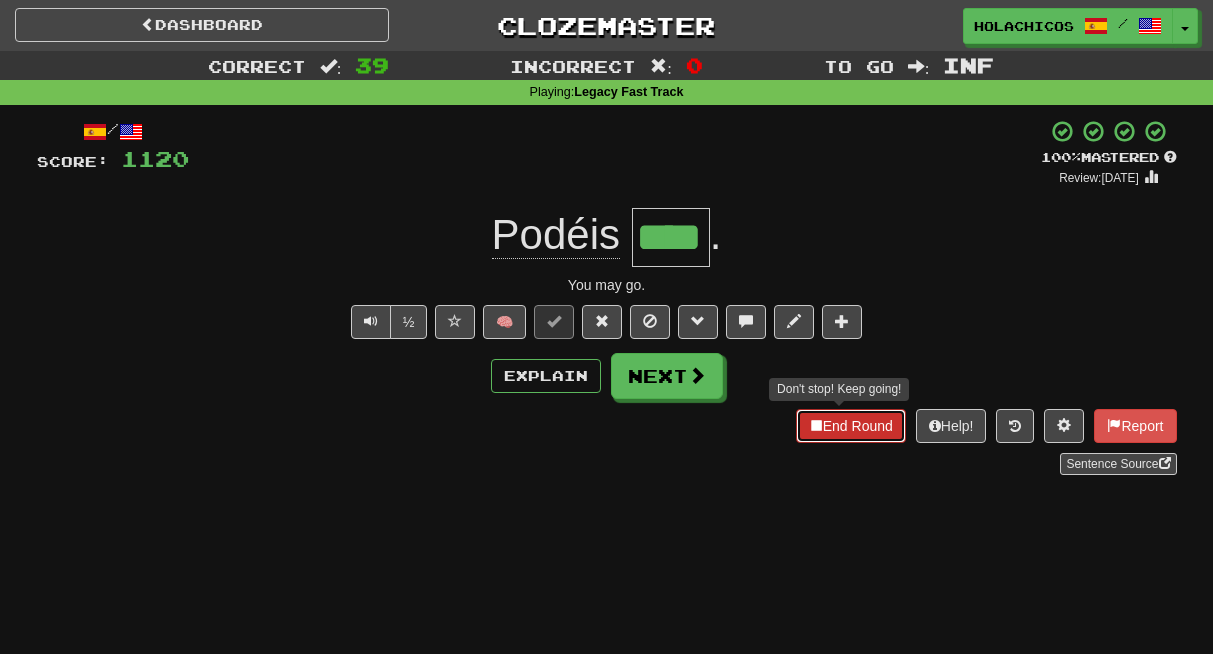 click on "End Round" at bounding box center (851, 426) 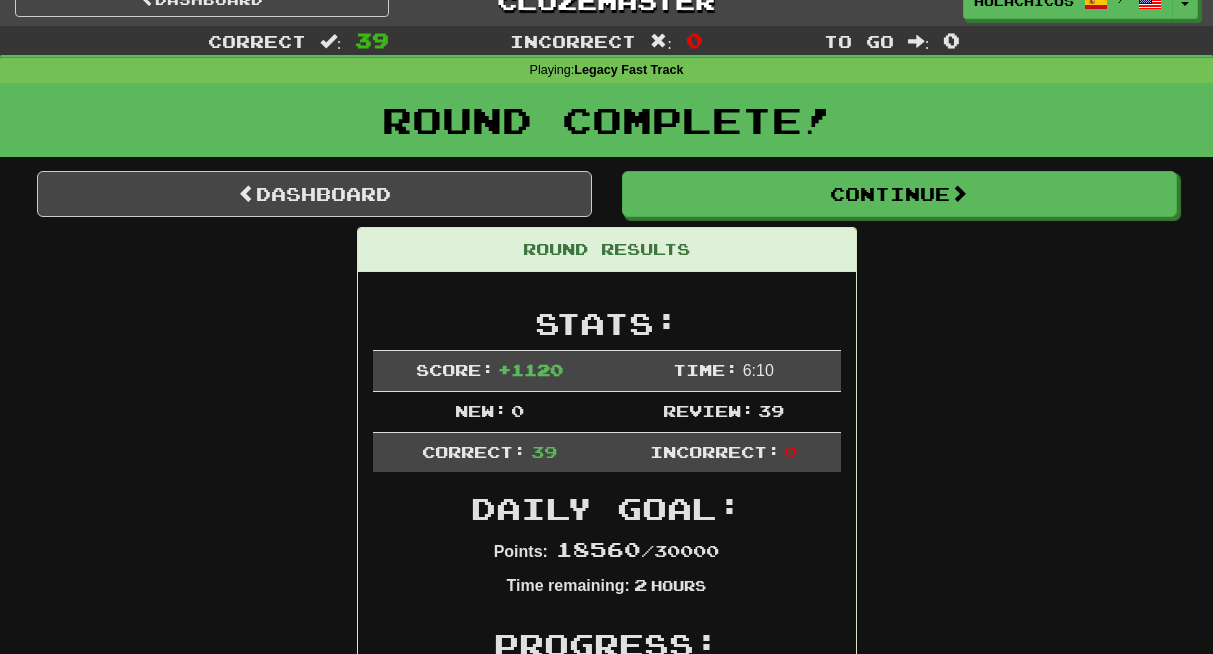 scroll, scrollTop: 21, scrollLeft: 0, axis: vertical 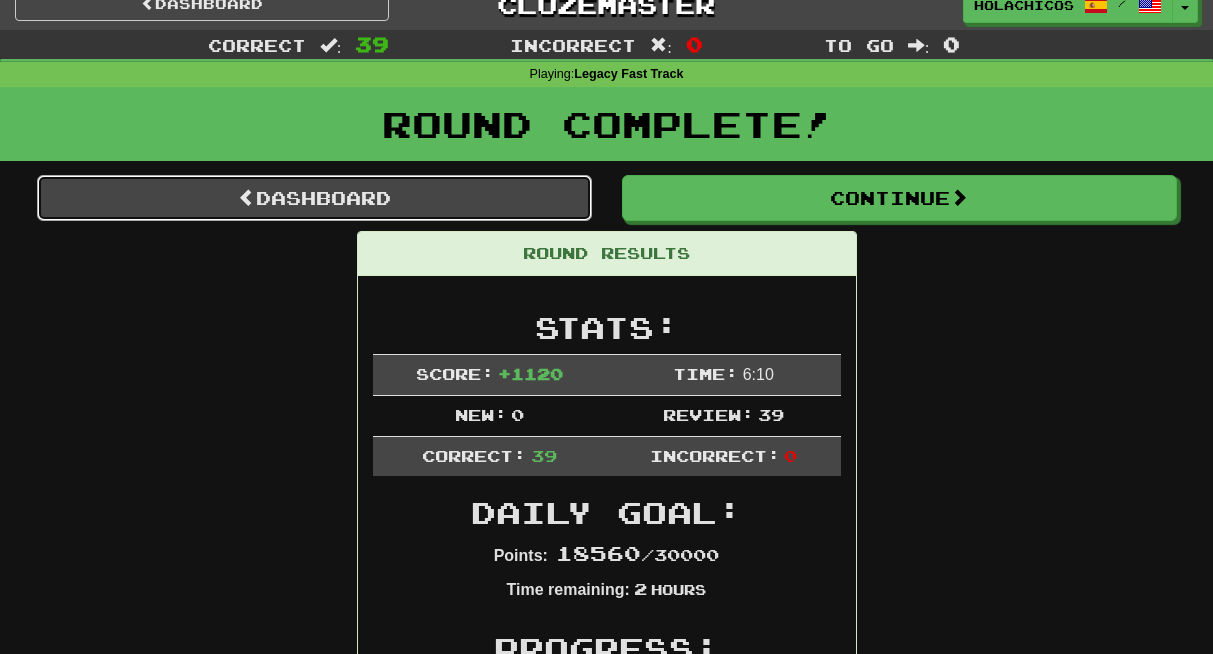 click on "Dashboard" at bounding box center (314, 198) 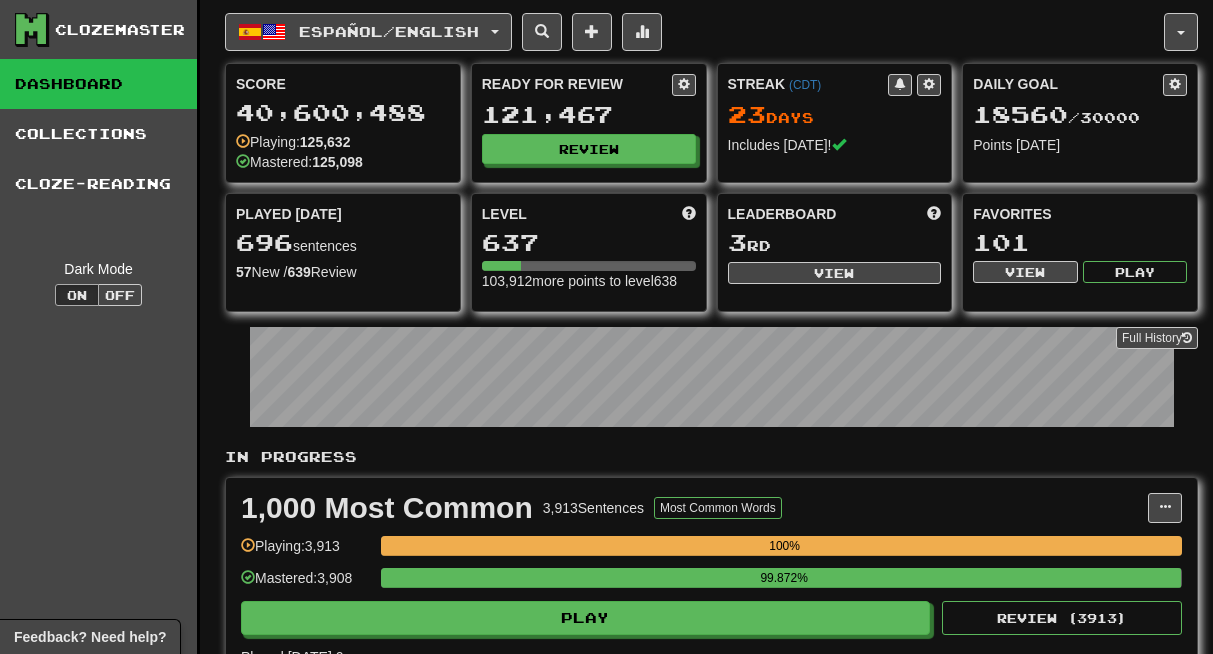 scroll, scrollTop: 0, scrollLeft: 0, axis: both 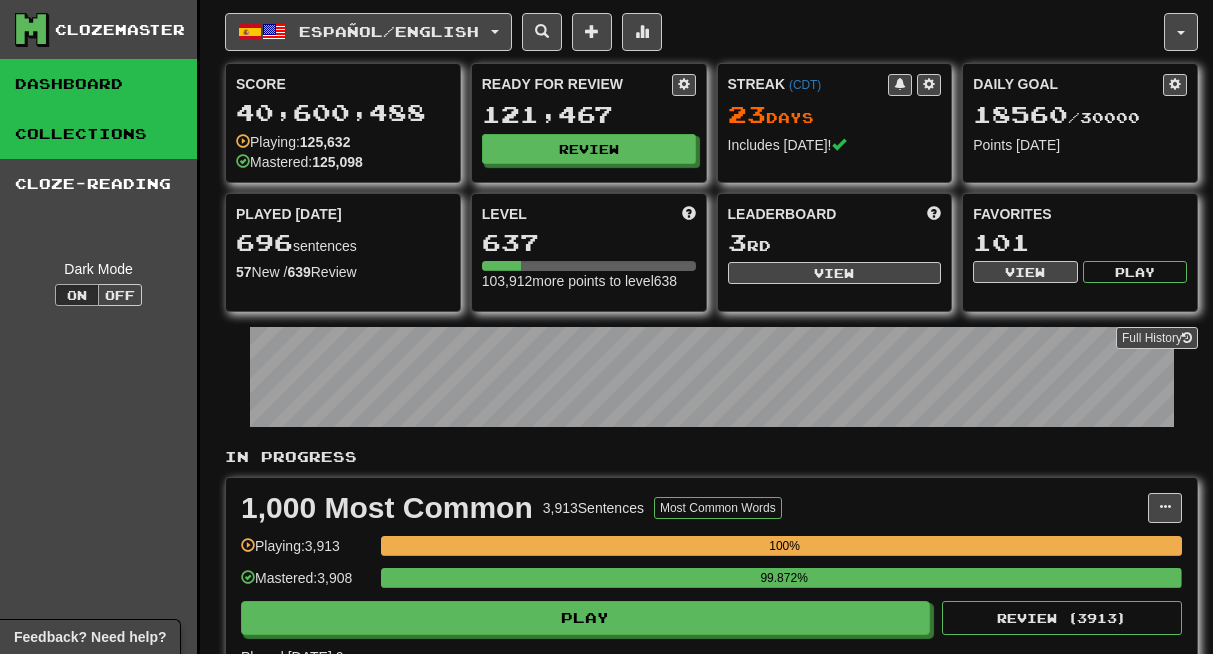 click on "Collections" at bounding box center (98, 134) 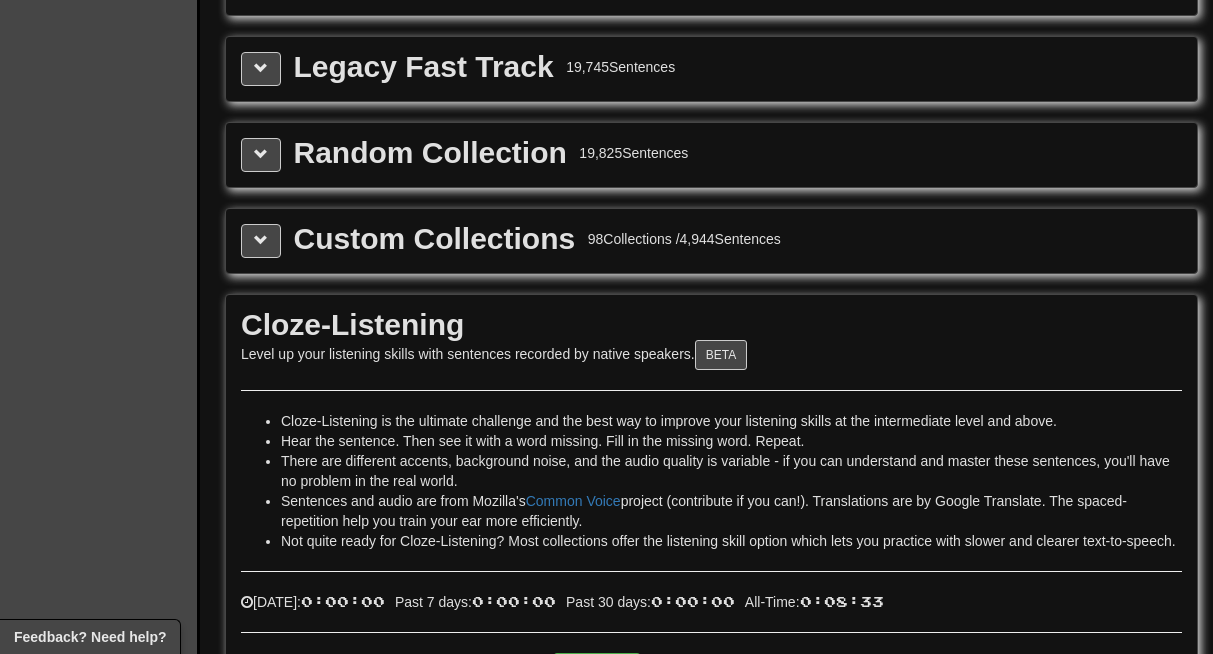 scroll, scrollTop: 3201, scrollLeft: 0, axis: vertical 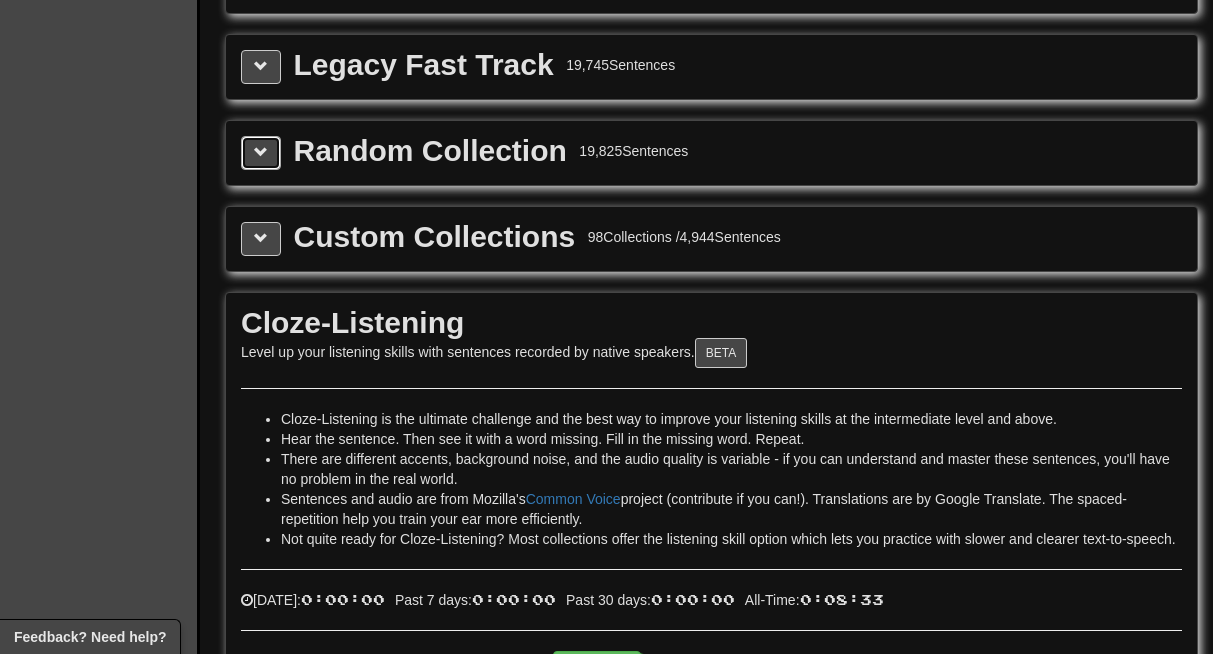 click at bounding box center (261, 152) 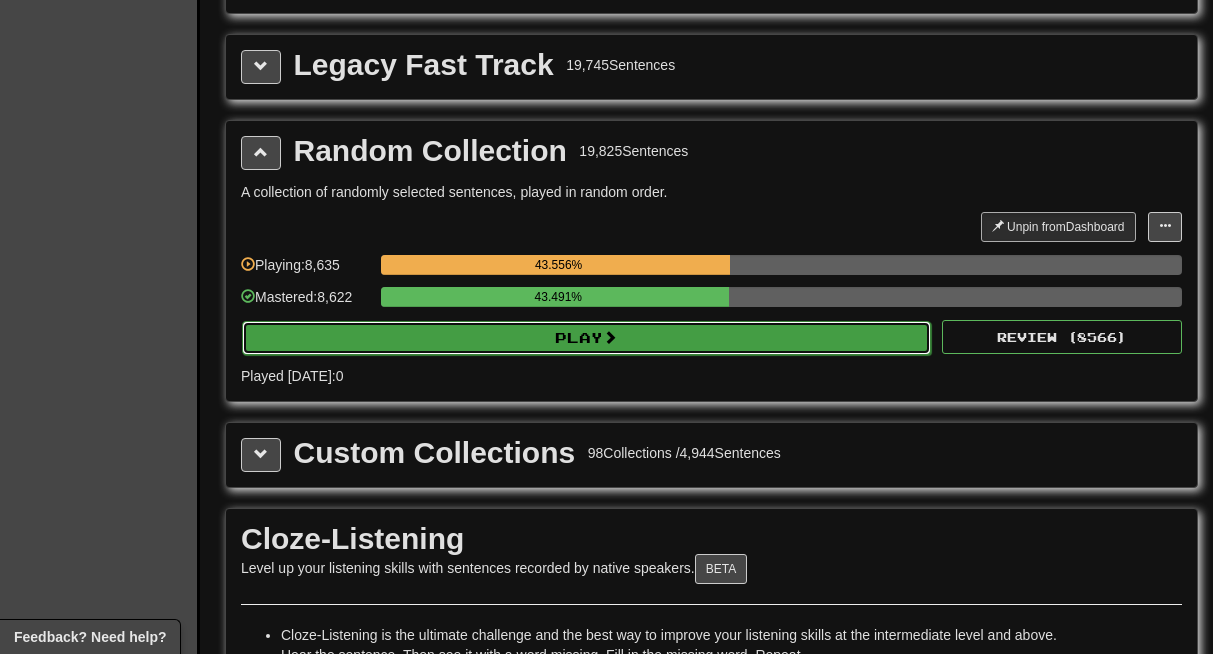click on "Play" at bounding box center [586, 338] 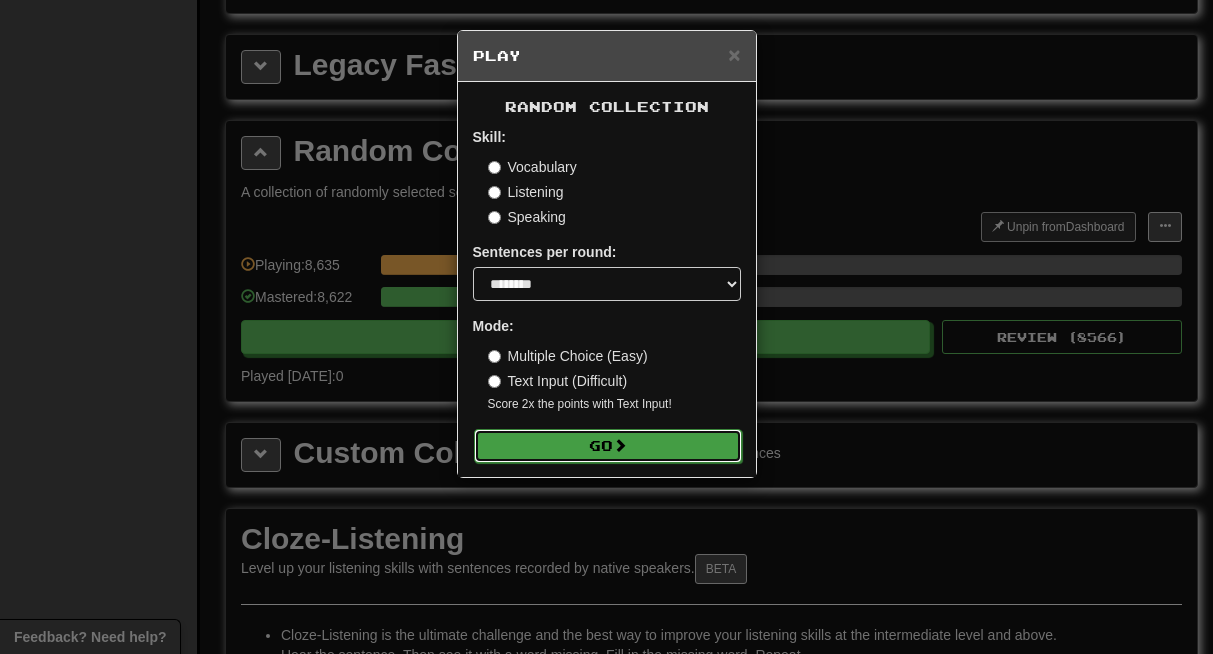 click on "Go" at bounding box center [608, 446] 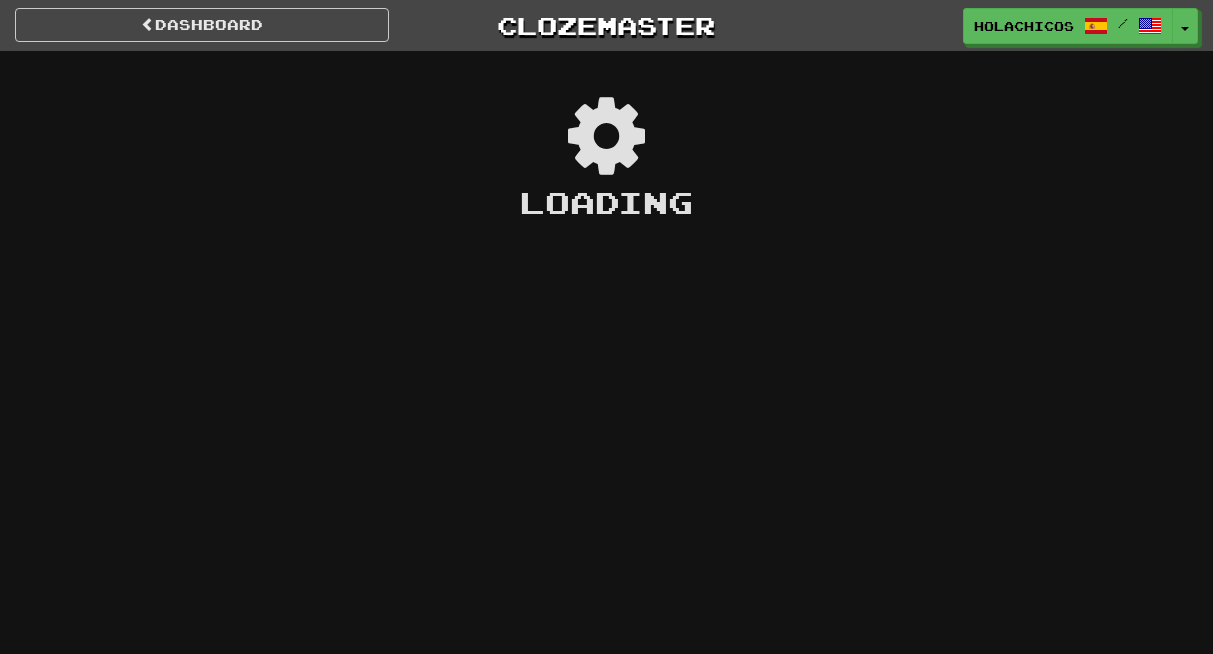 scroll, scrollTop: 0, scrollLeft: 0, axis: both 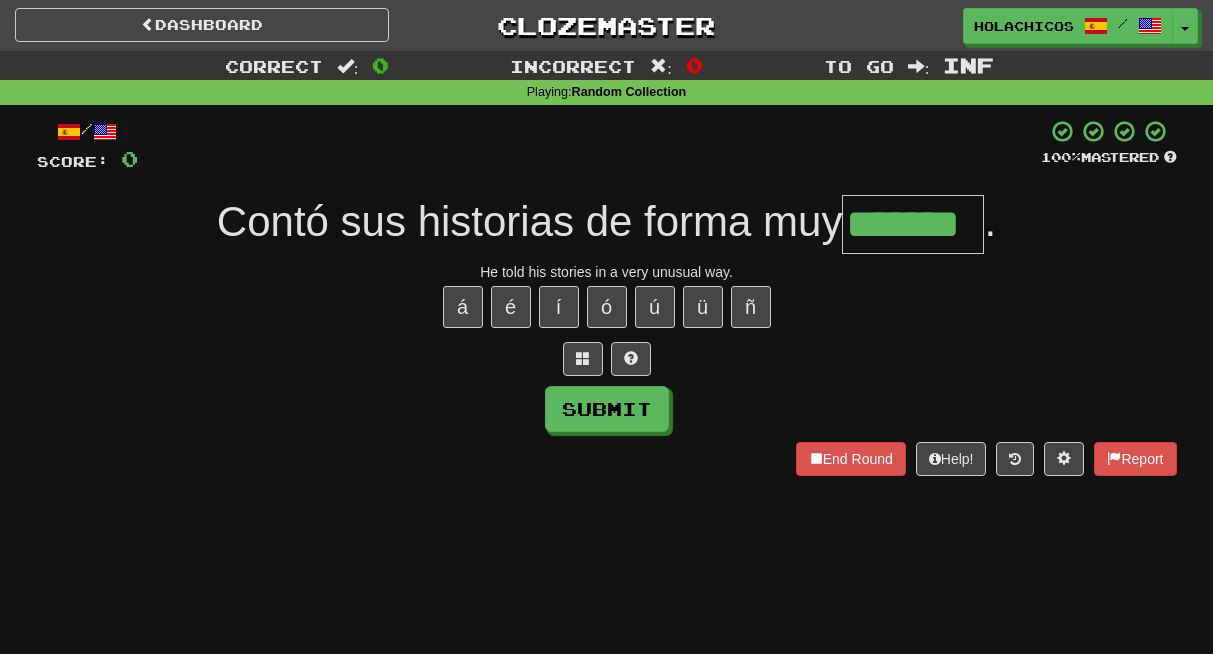 type on "*******" 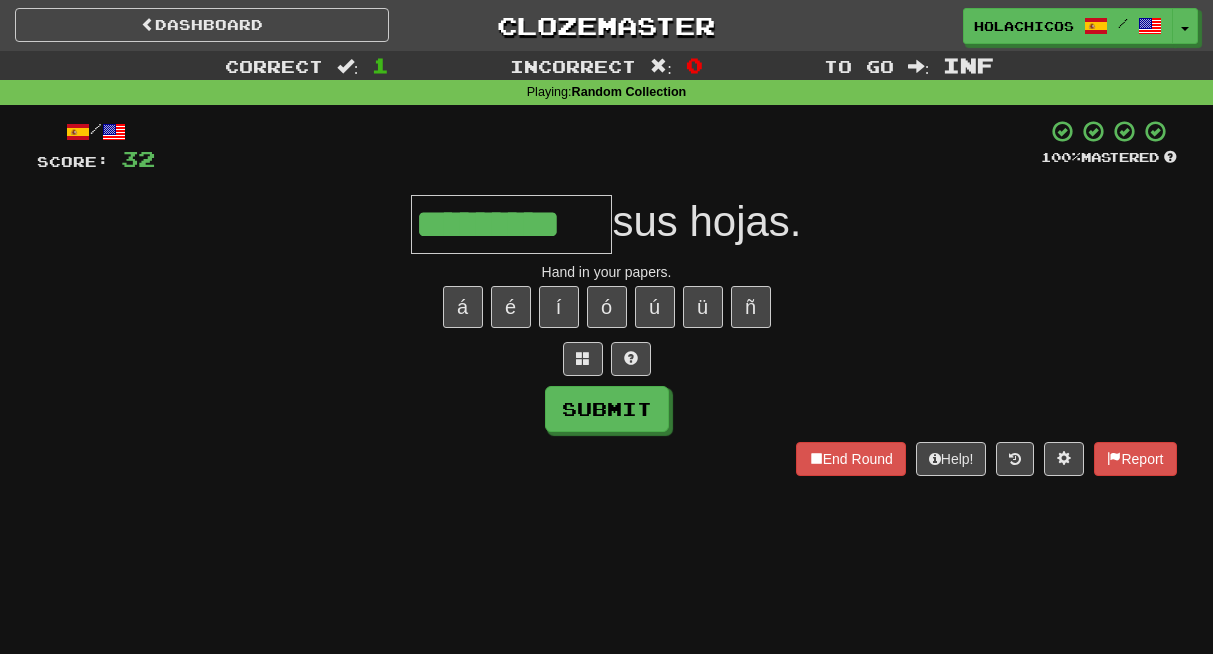 type on "*********" 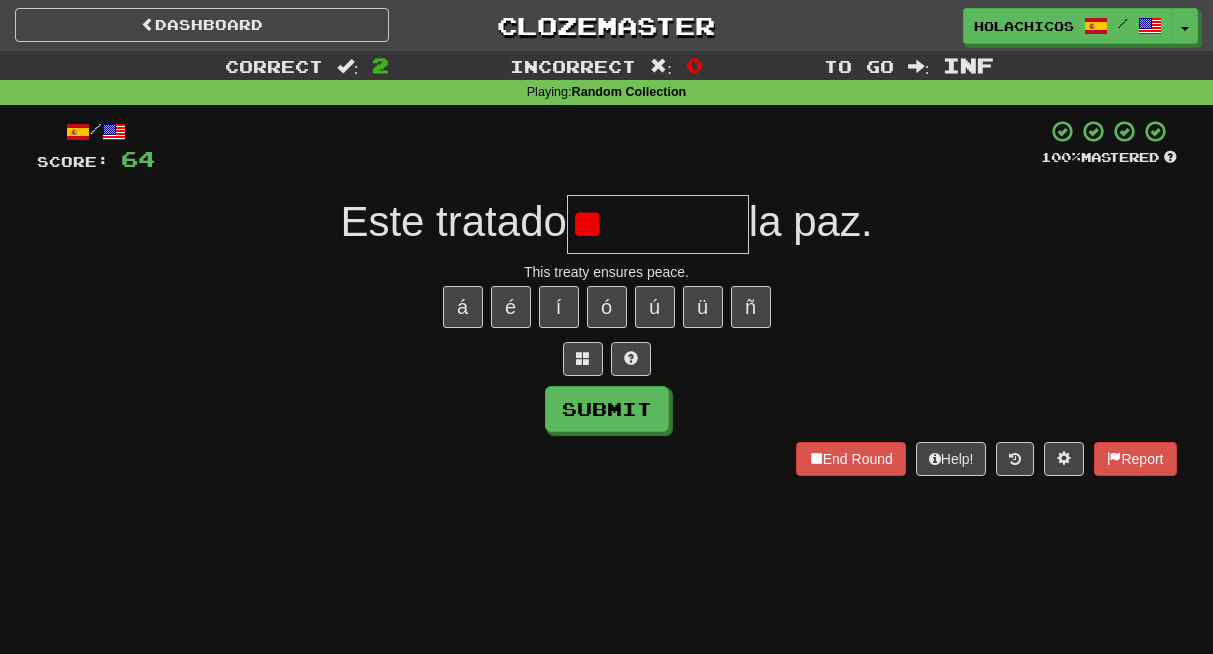 type on "*" 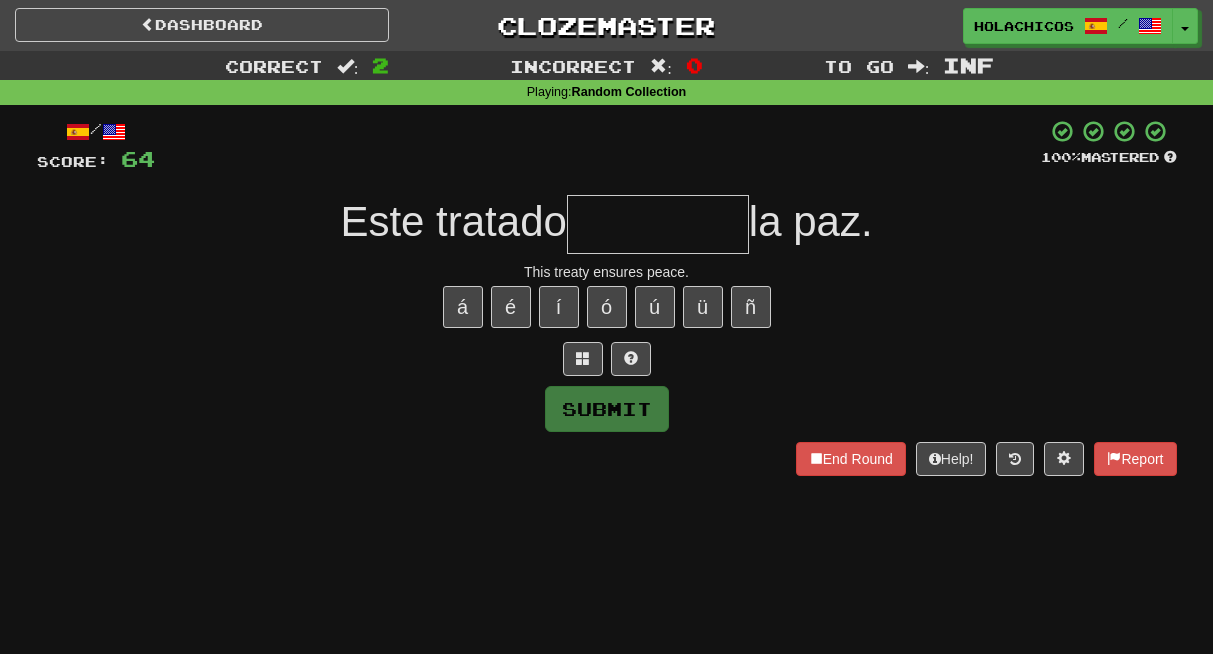 type on "*" 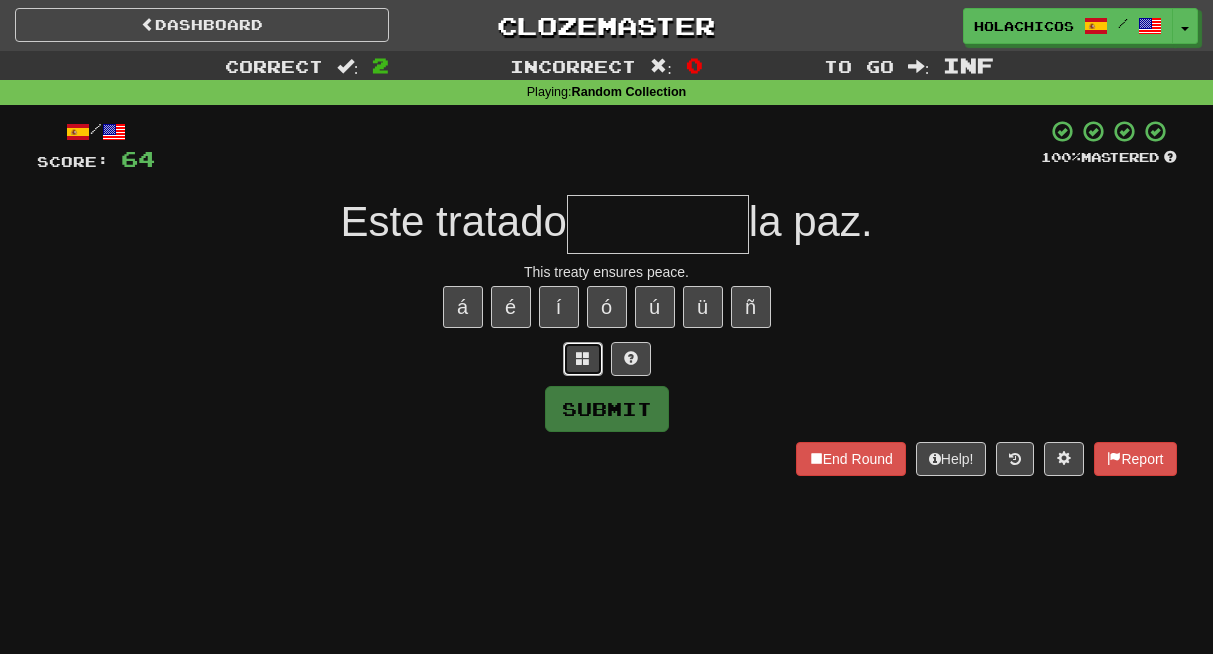click at bounding box center (583, 358) 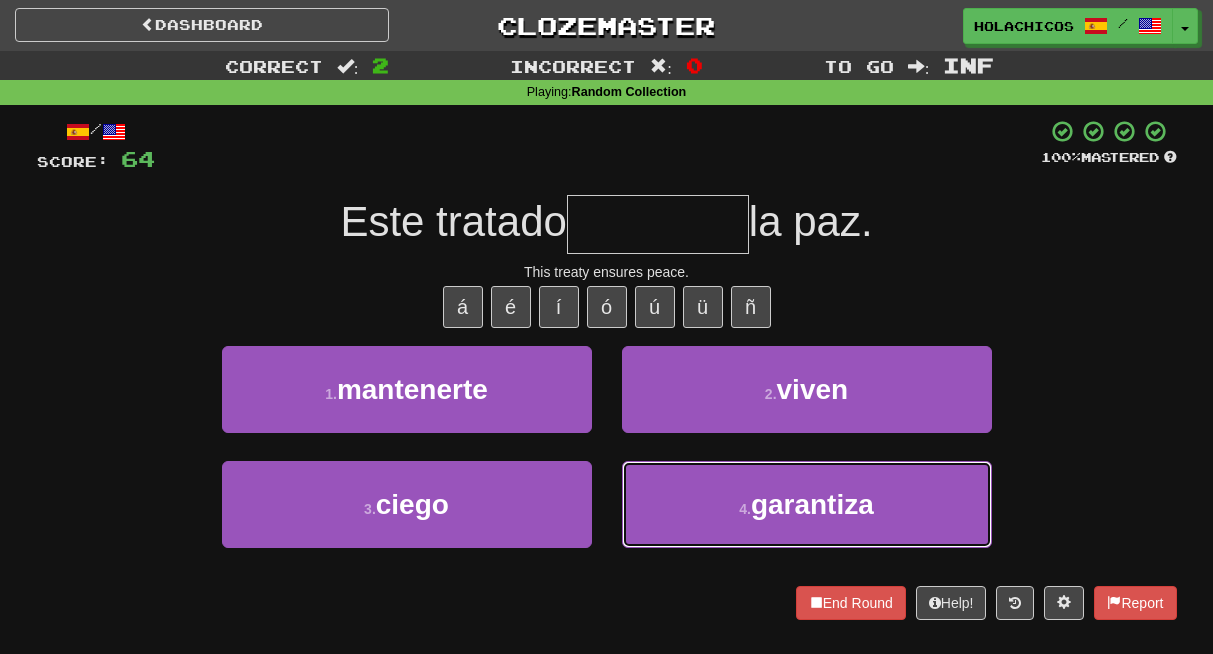 click on "4 .  garantiza" at bounding box center (807, 504) 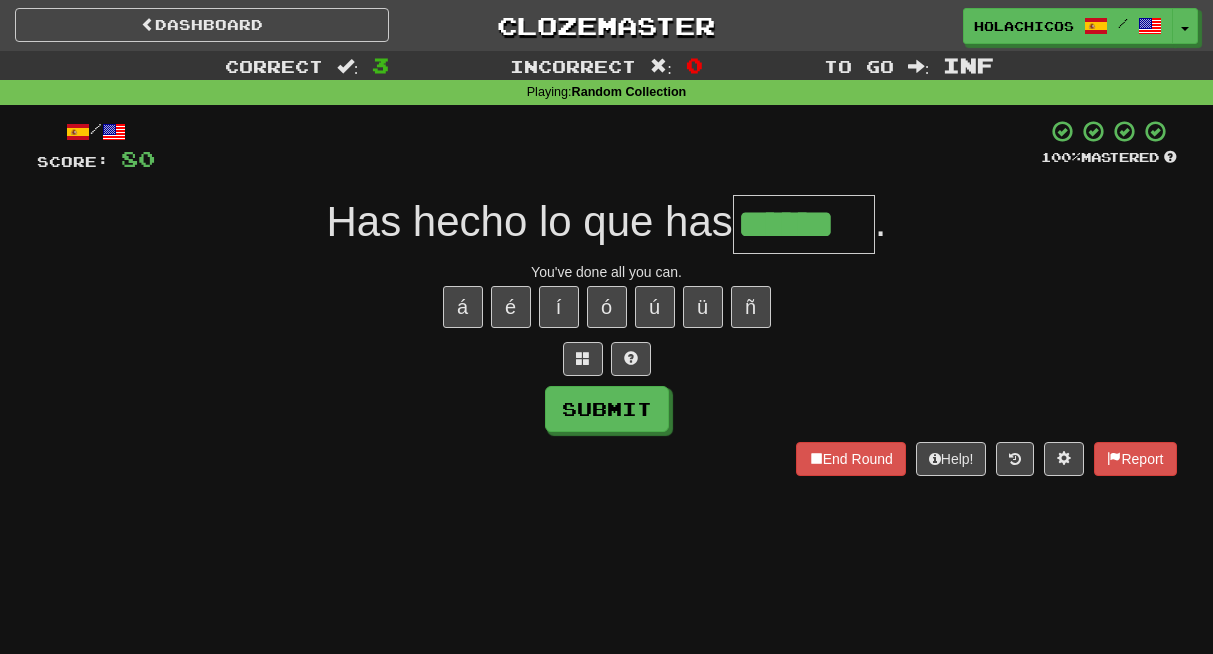 type on "******" 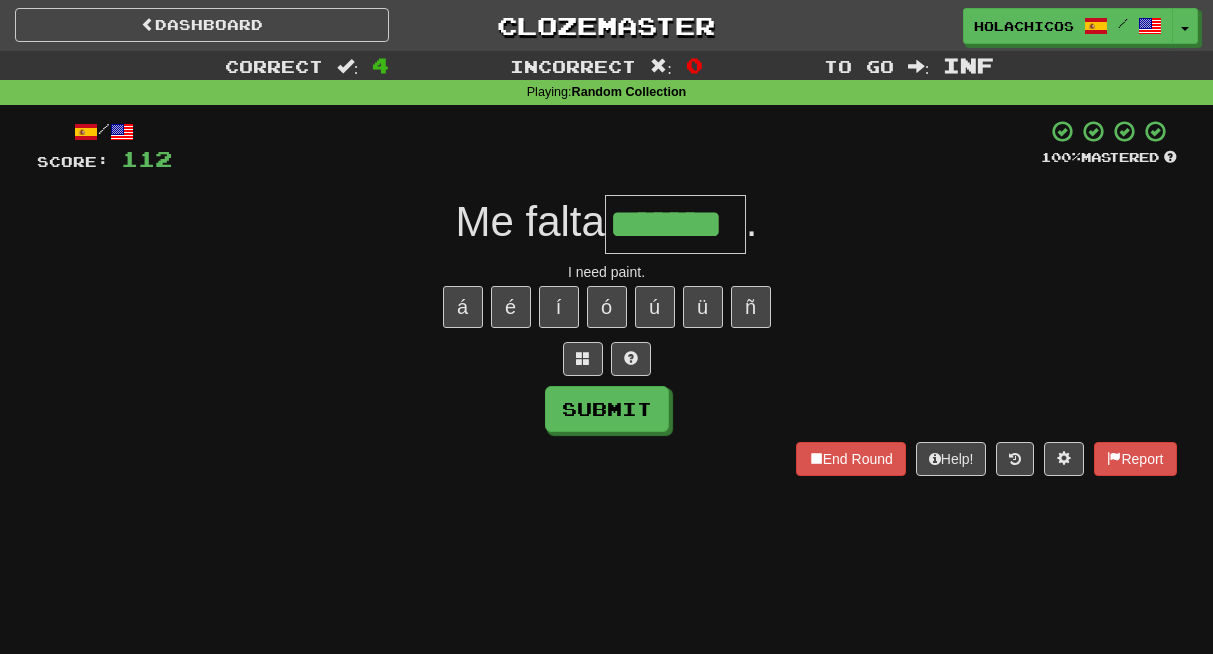 type on "*******" 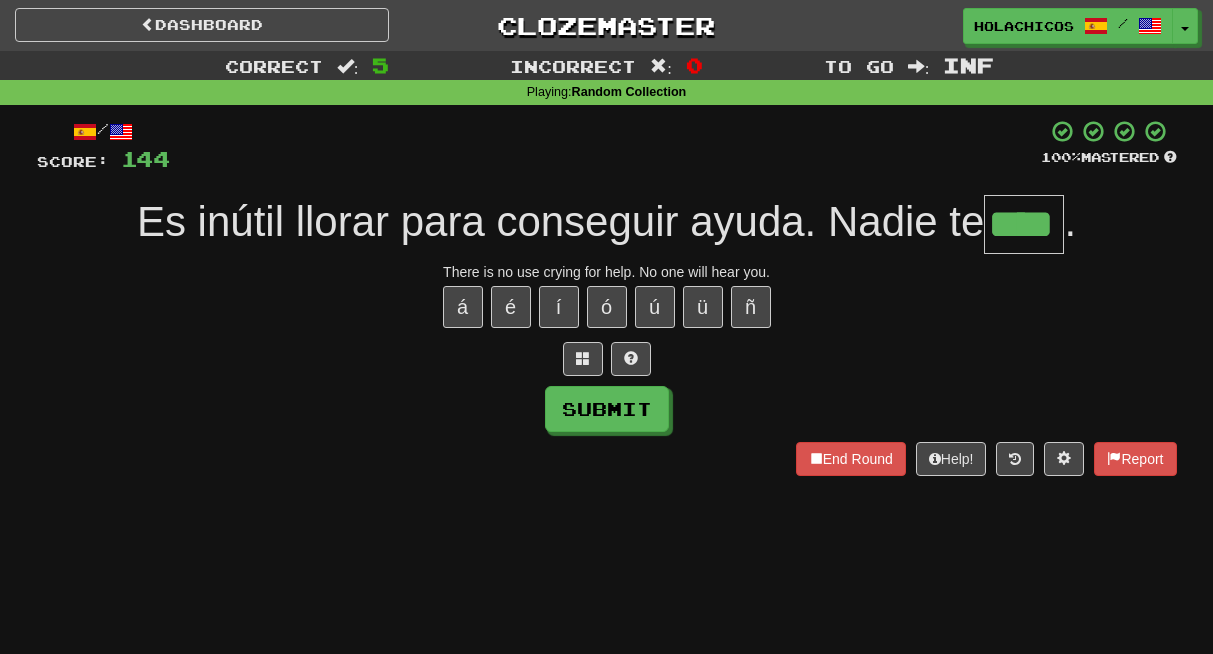 type on "****" 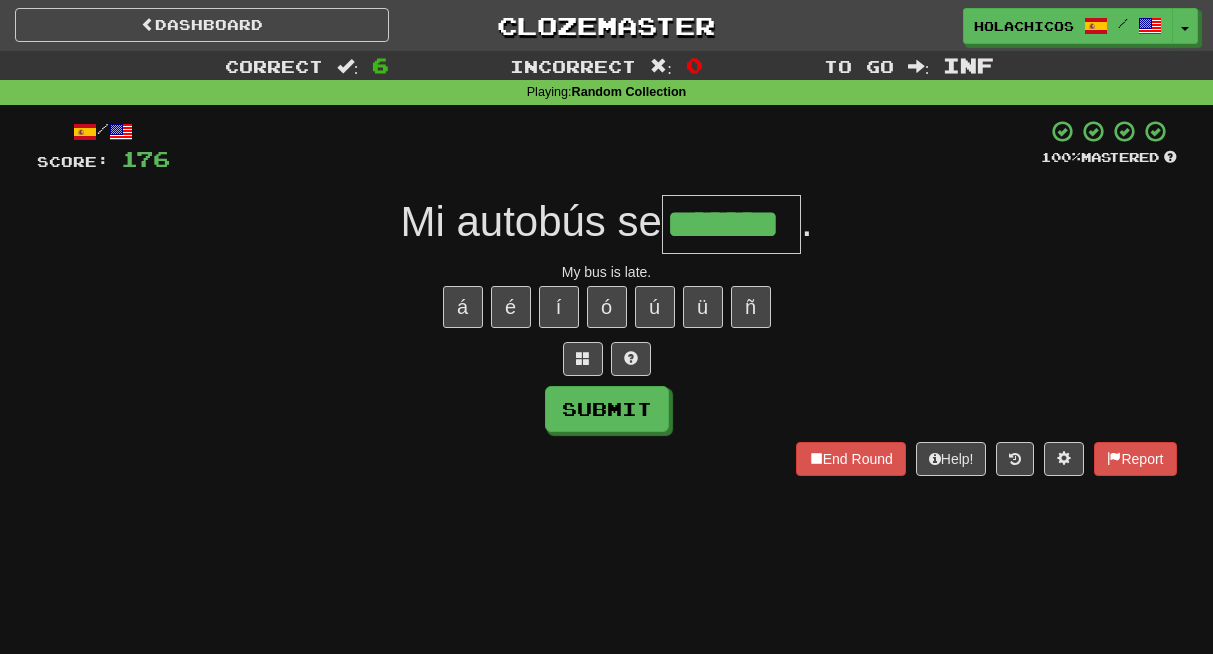 type on "*******" 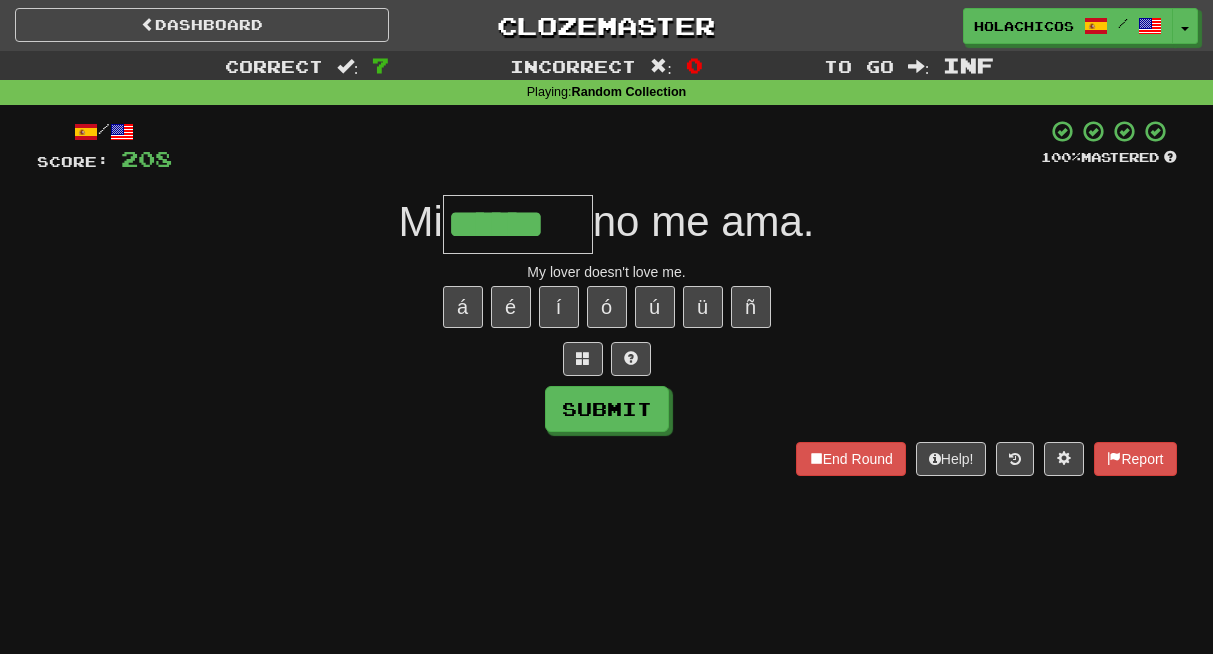 type on "******" 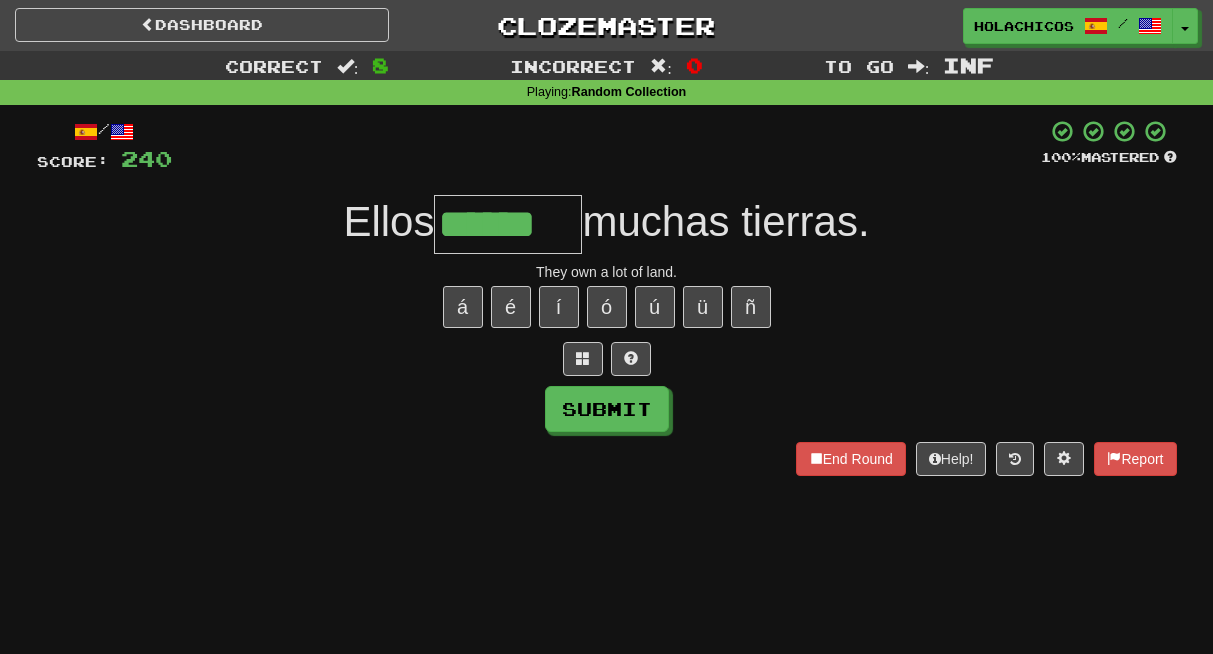 type on "******" 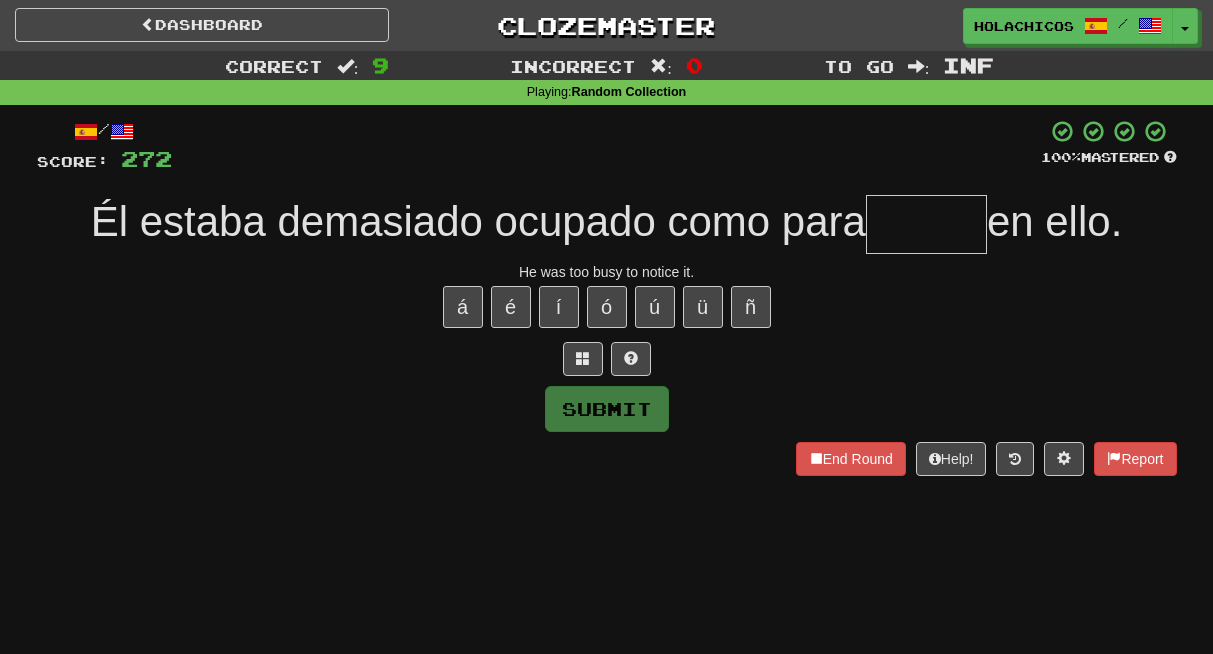 type on "*" 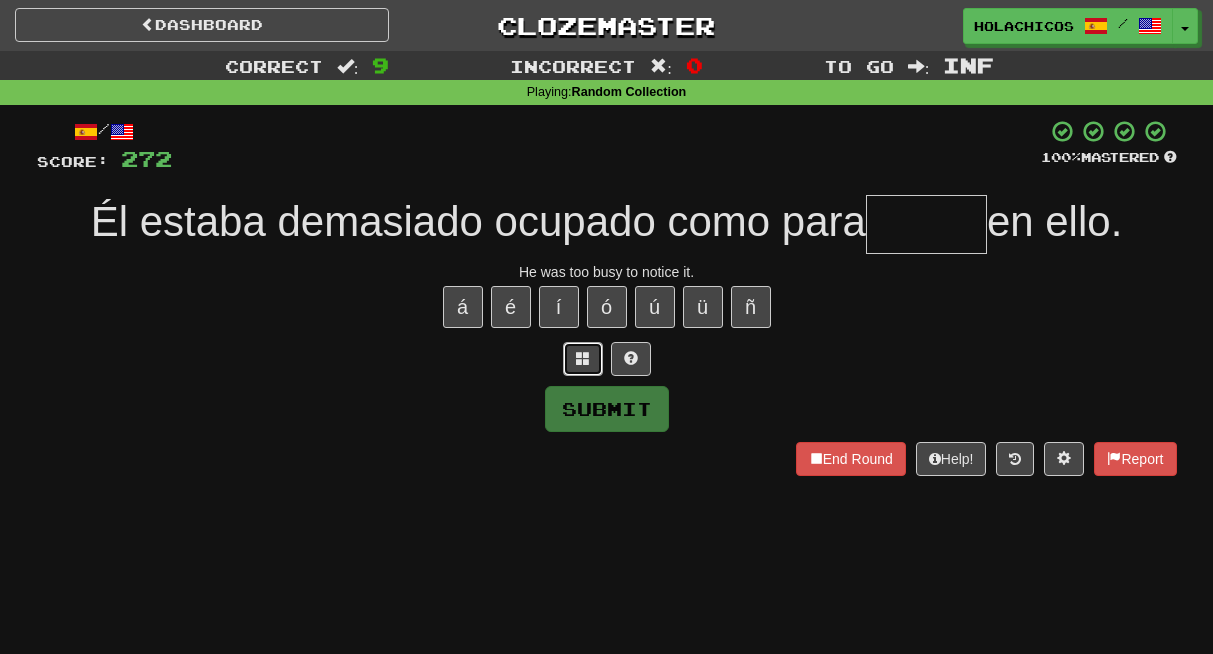 click at bounding box center (583, 358) 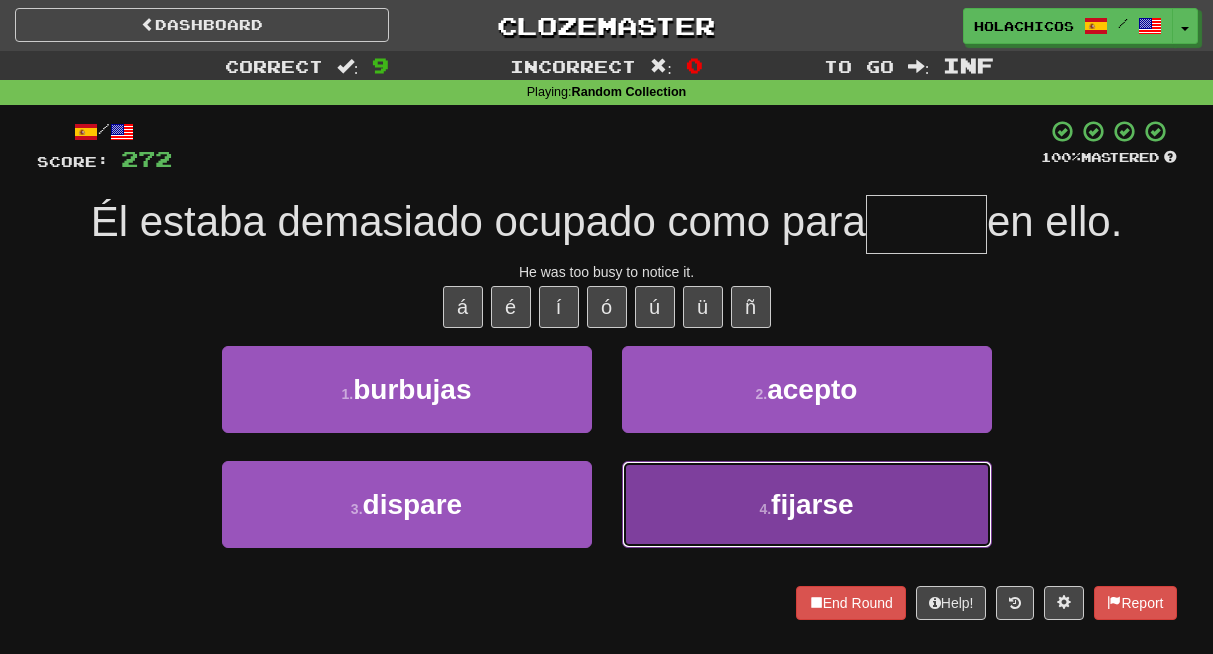 click on "4 .  fijarse" at bounding box center [807, 504] 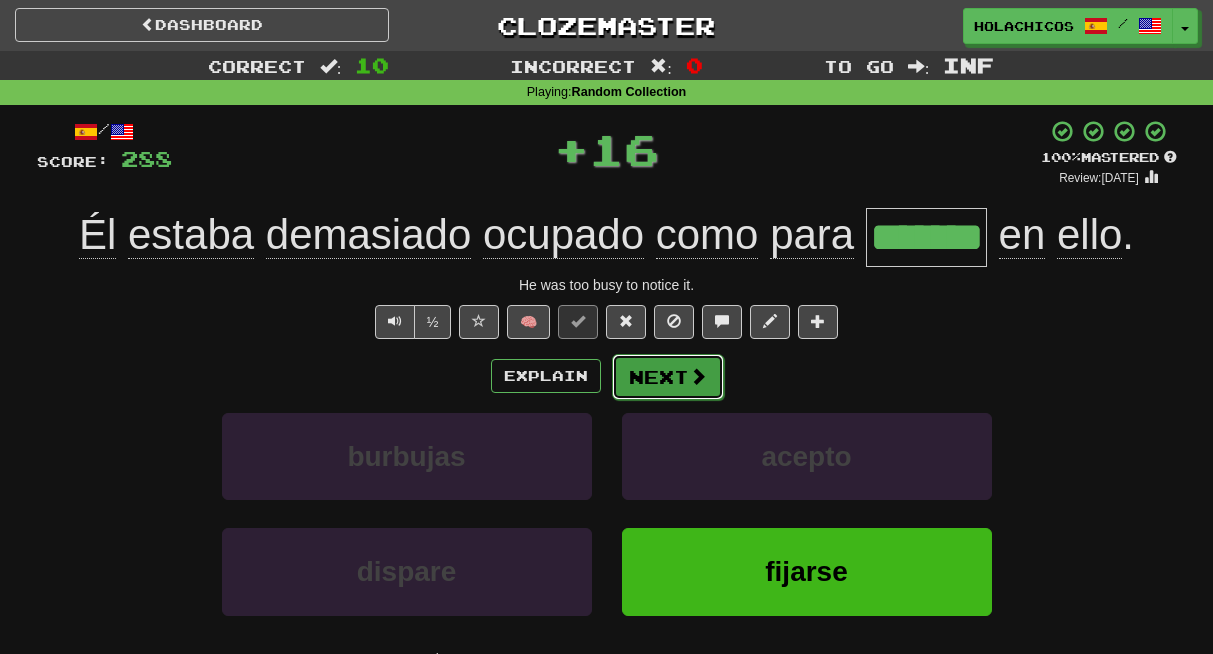 click on "Next" at bounding box center (668, 377) 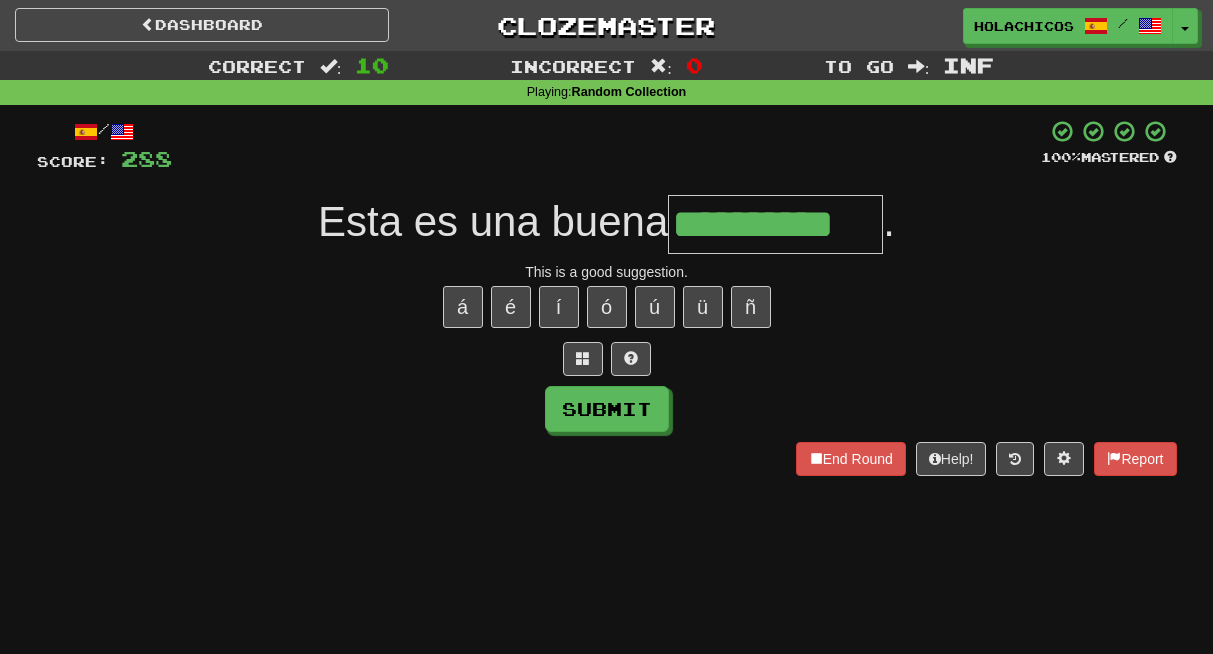 type on "**********" 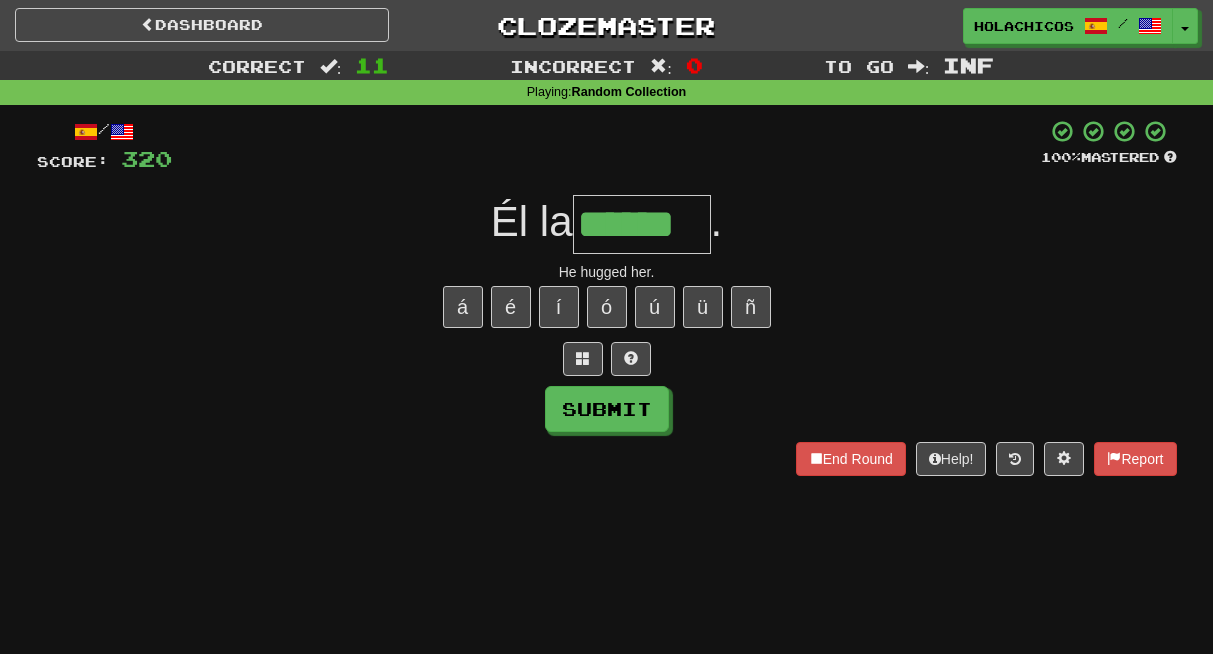 type on "******" 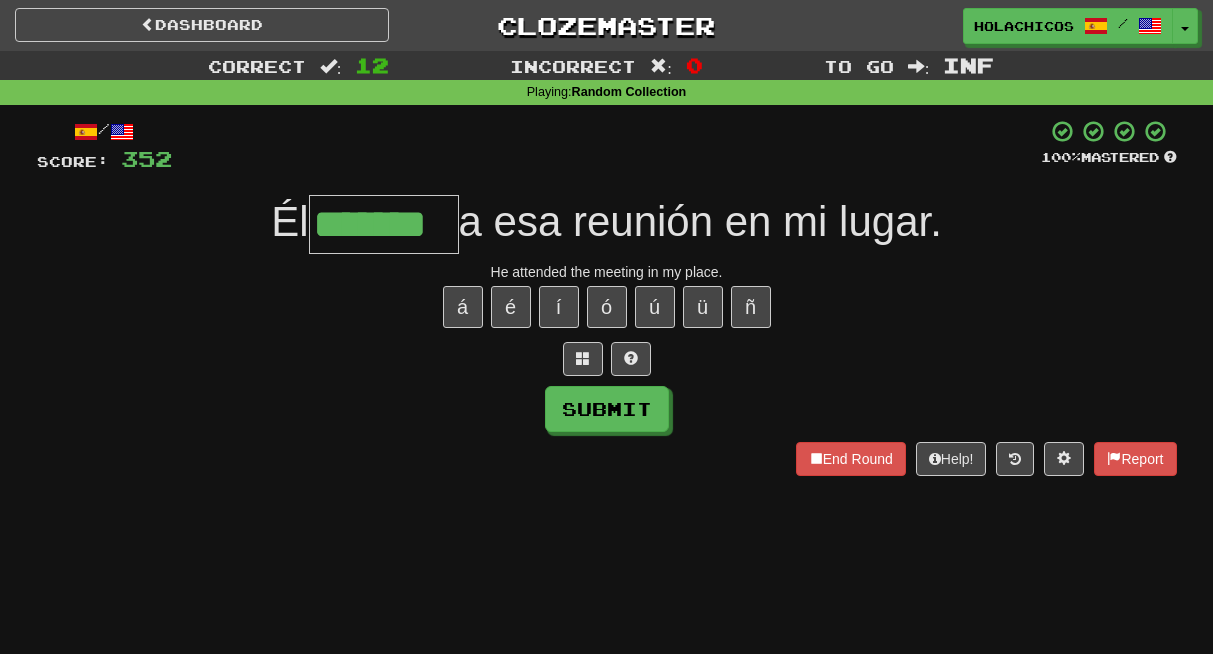 type on "*******" 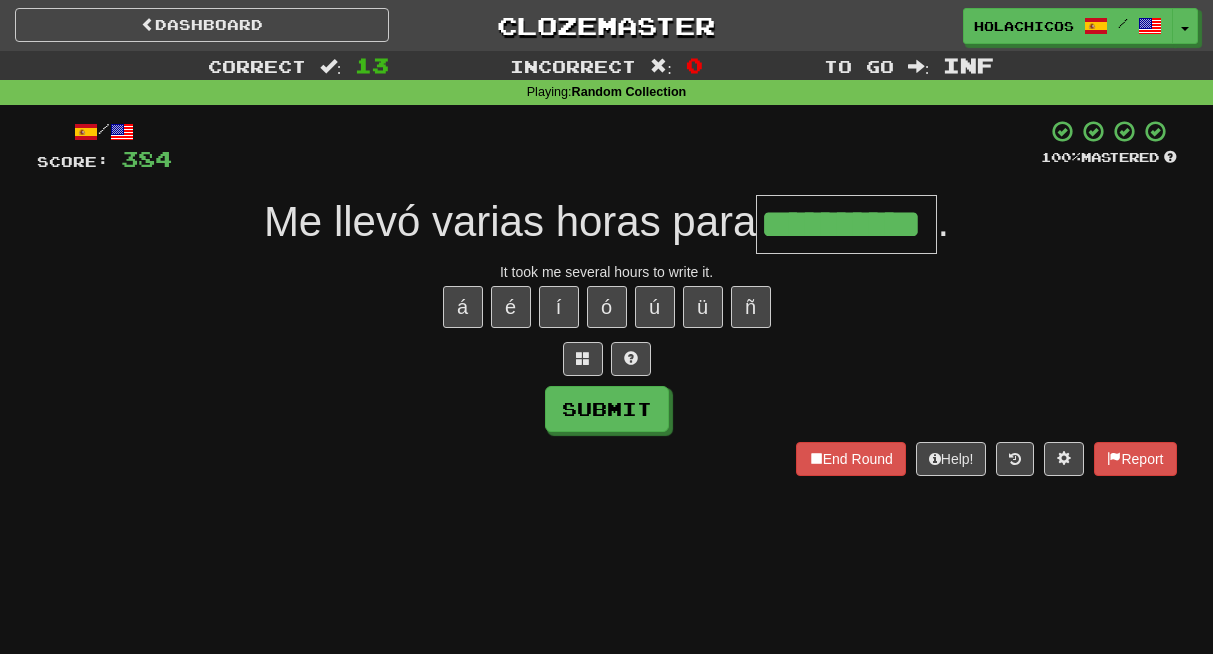 type on "**********" 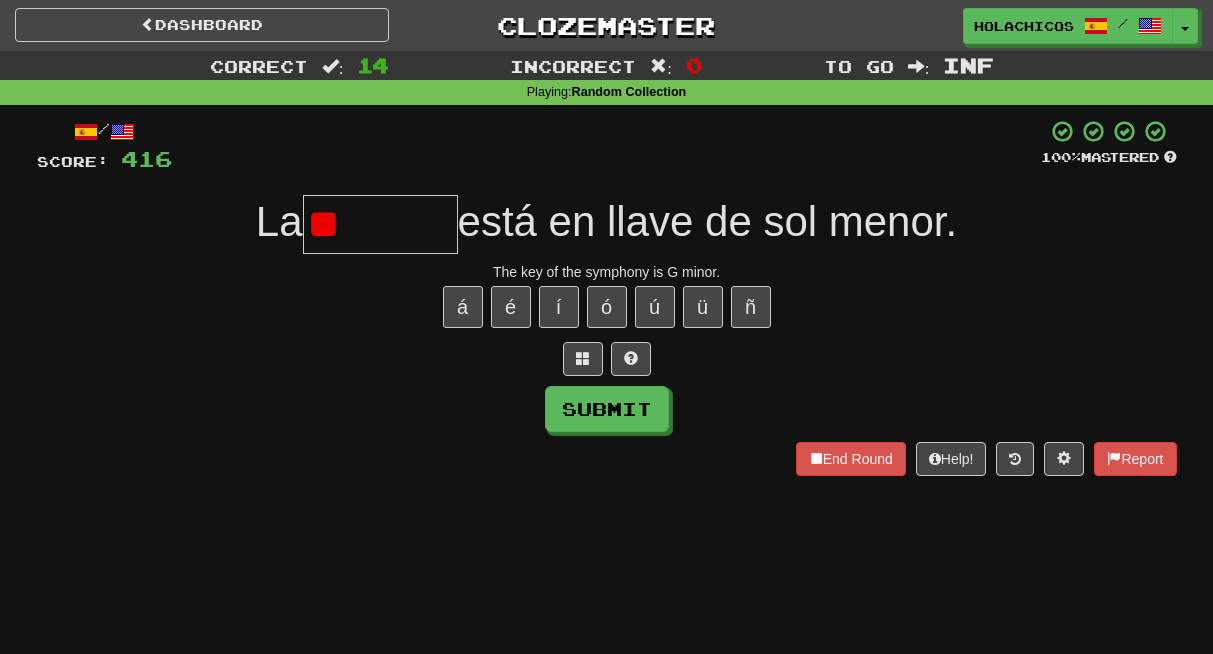 type on "*" 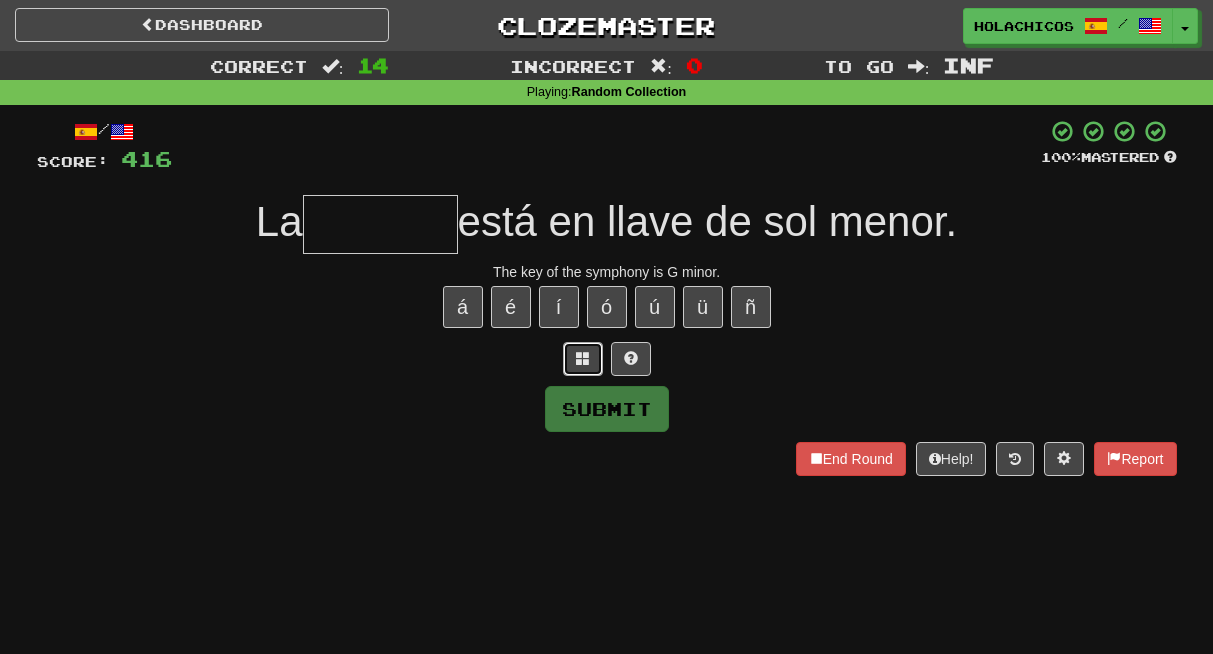 click at bounding box center (583, 358) 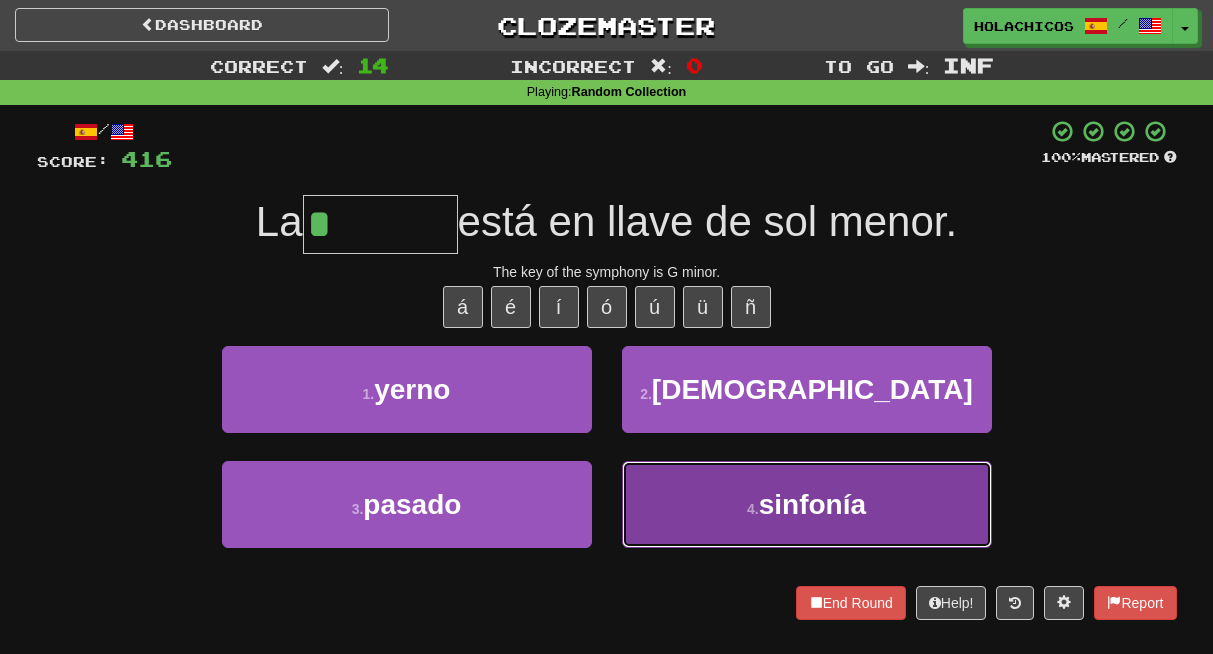 click on "sinfonía" at bounding box center (812, 504) 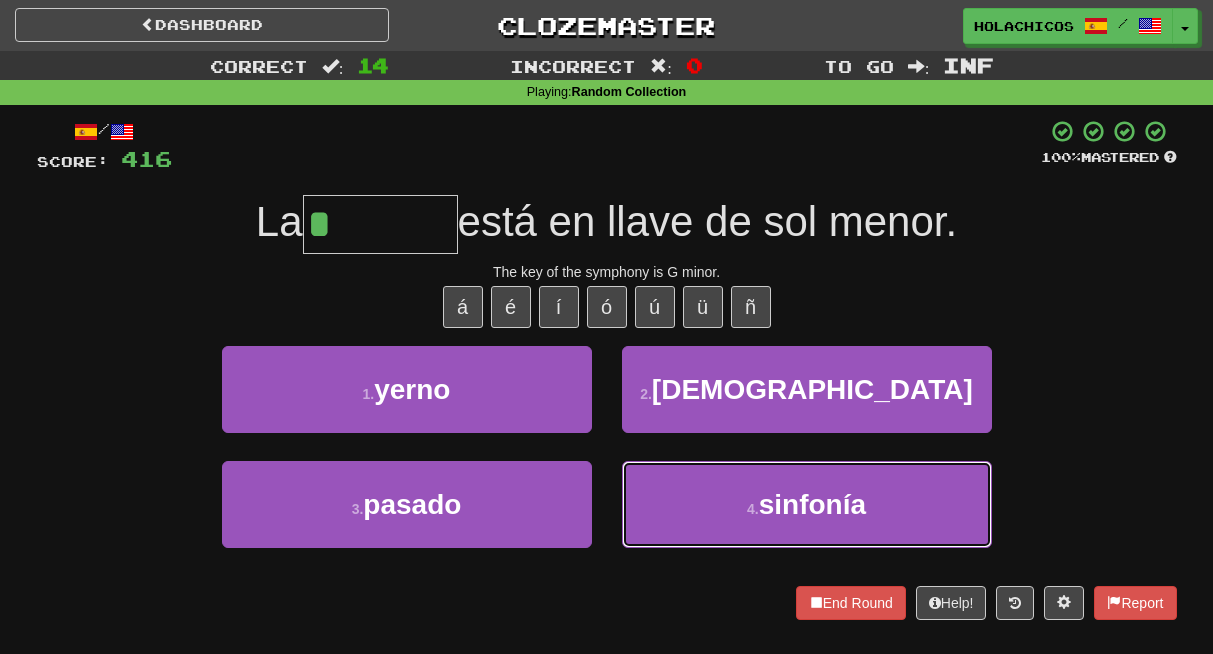 type on "********" 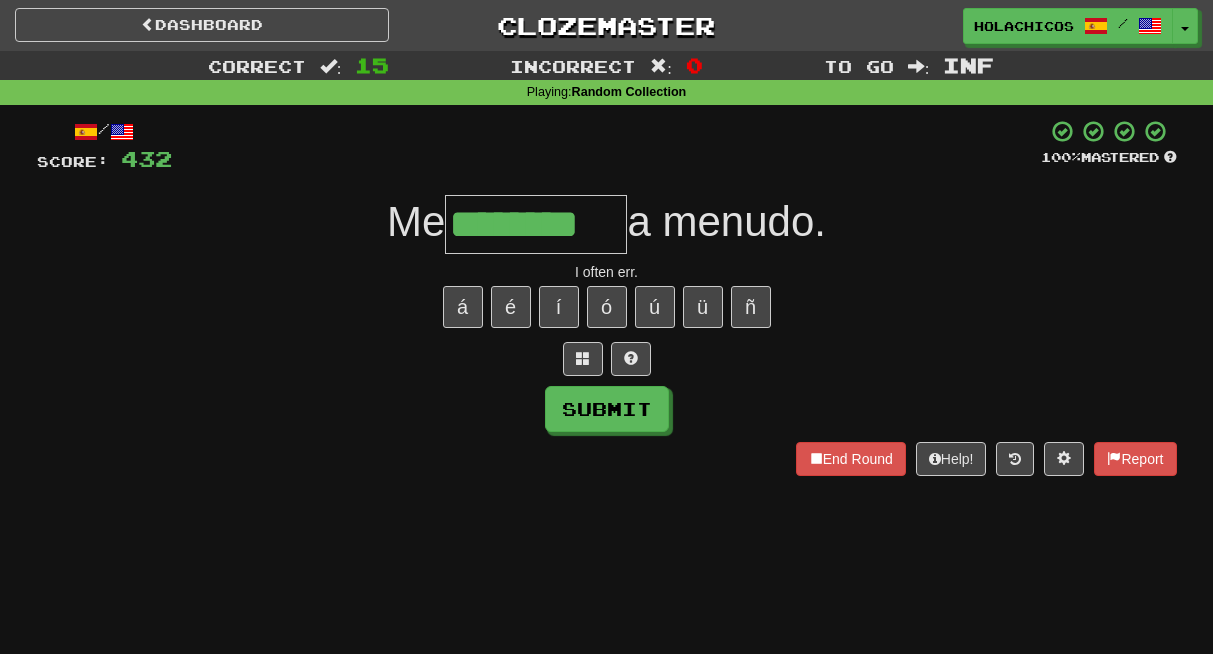 type on "********" 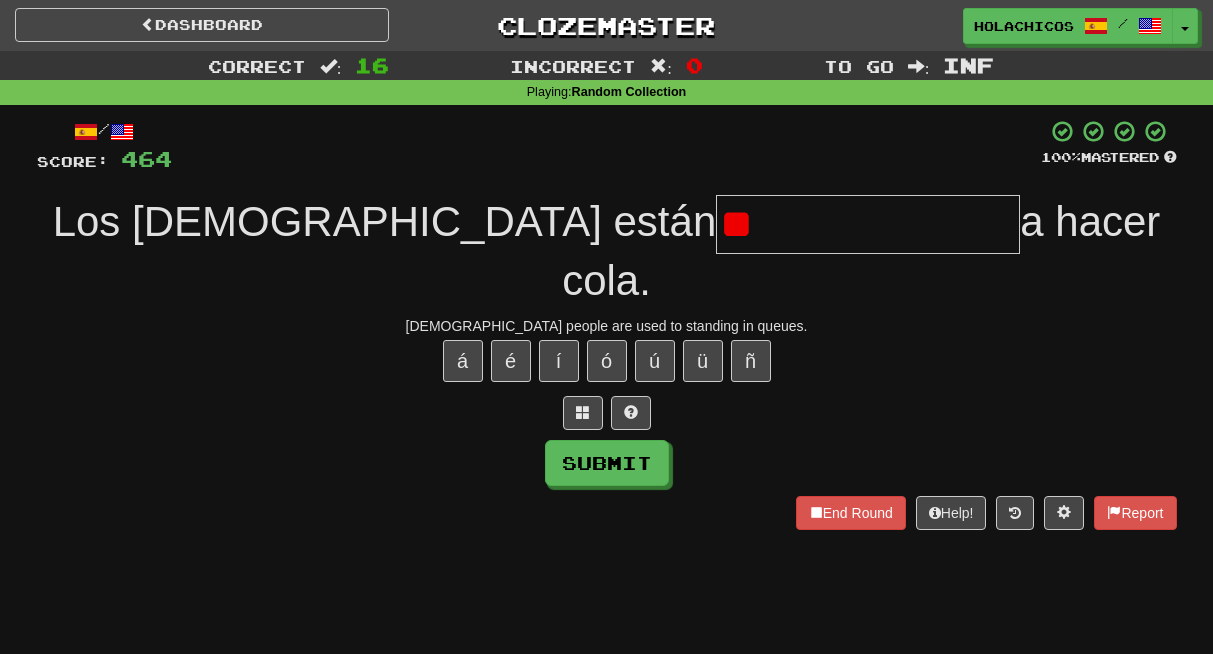type on "*" 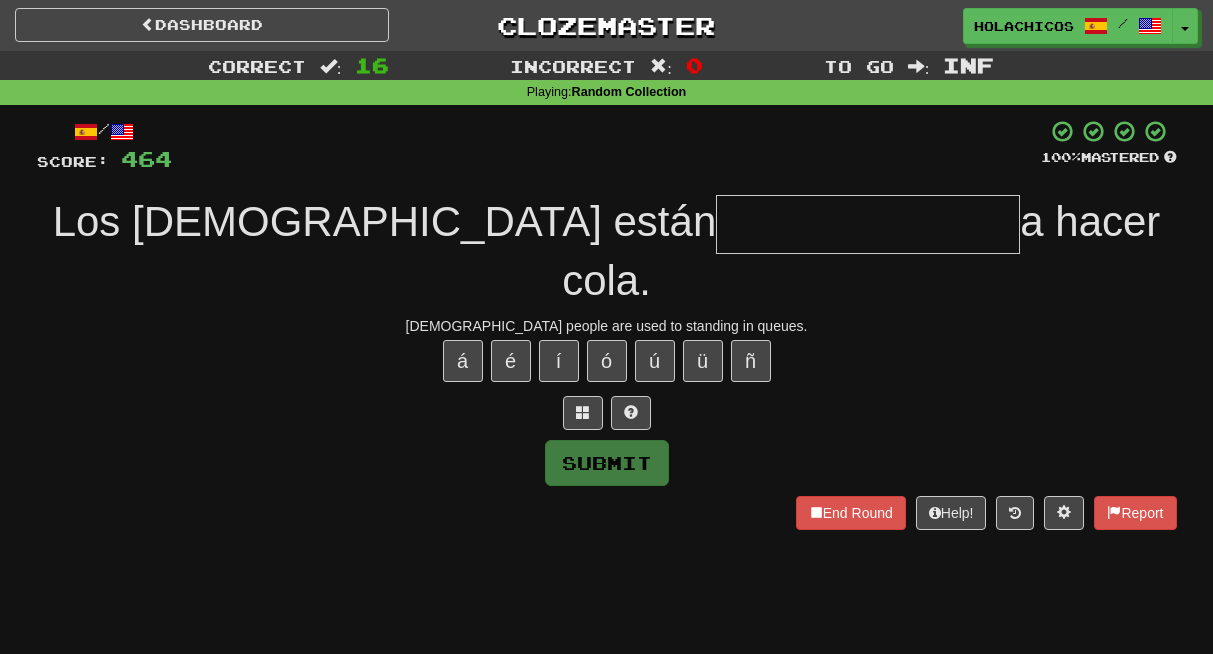 type on "*" 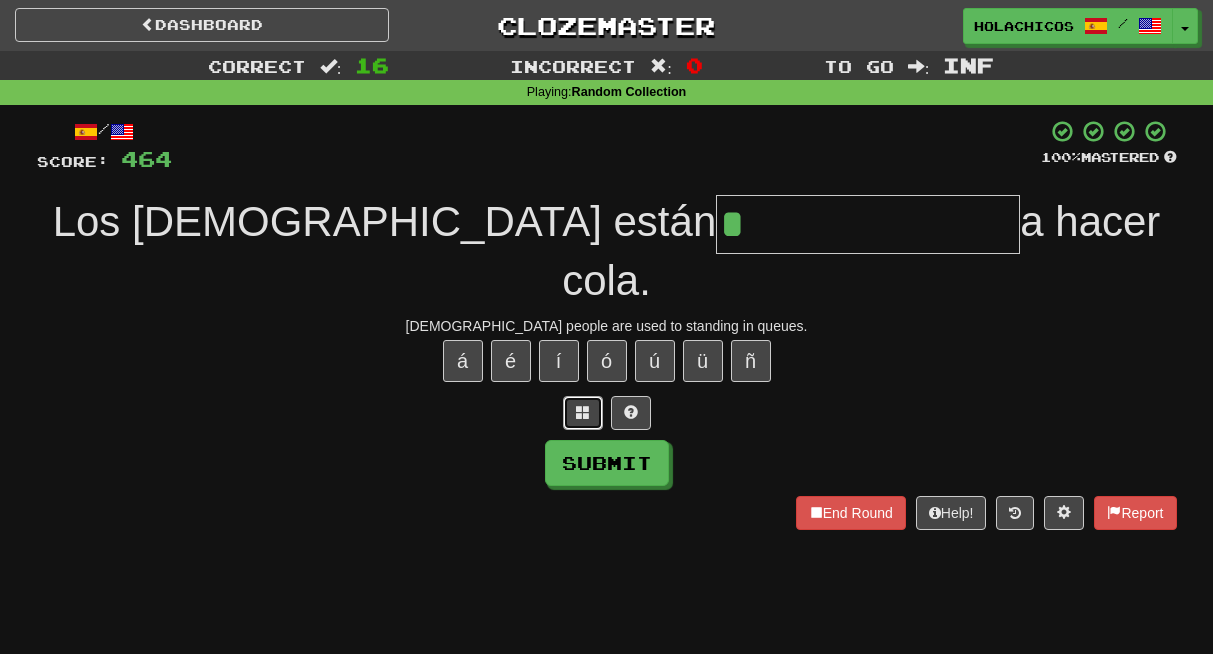 click at bounding box center [583, 412] 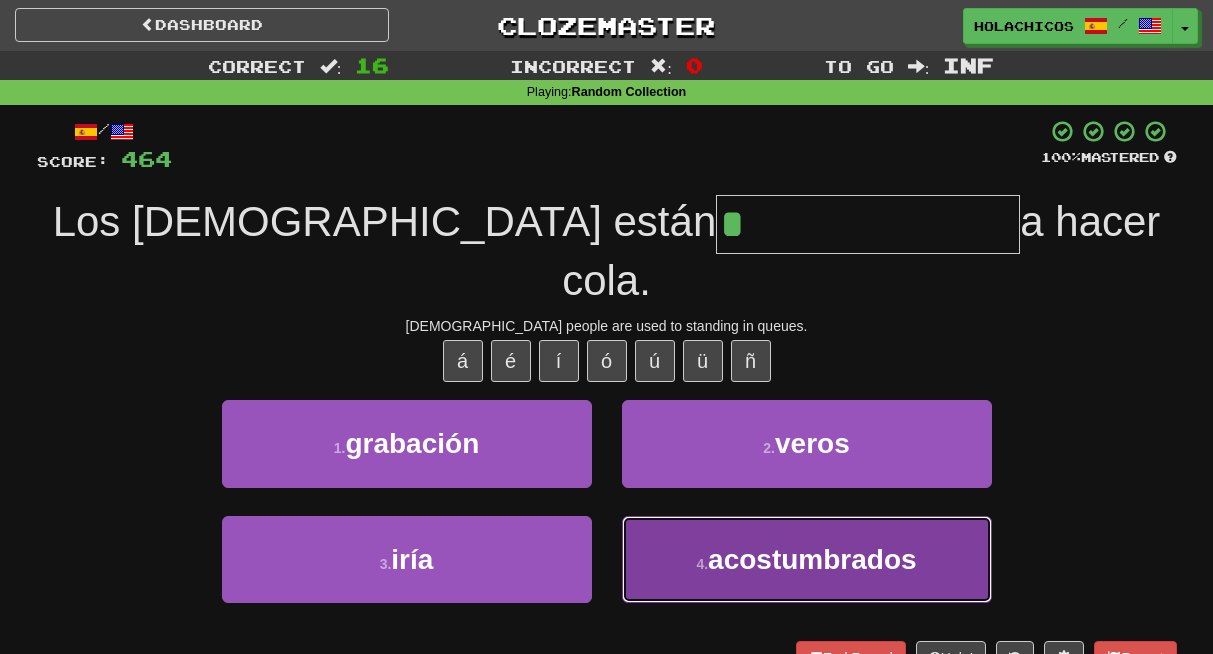 click on "4 .  acostumbrados" at bounding box center (807, 559) 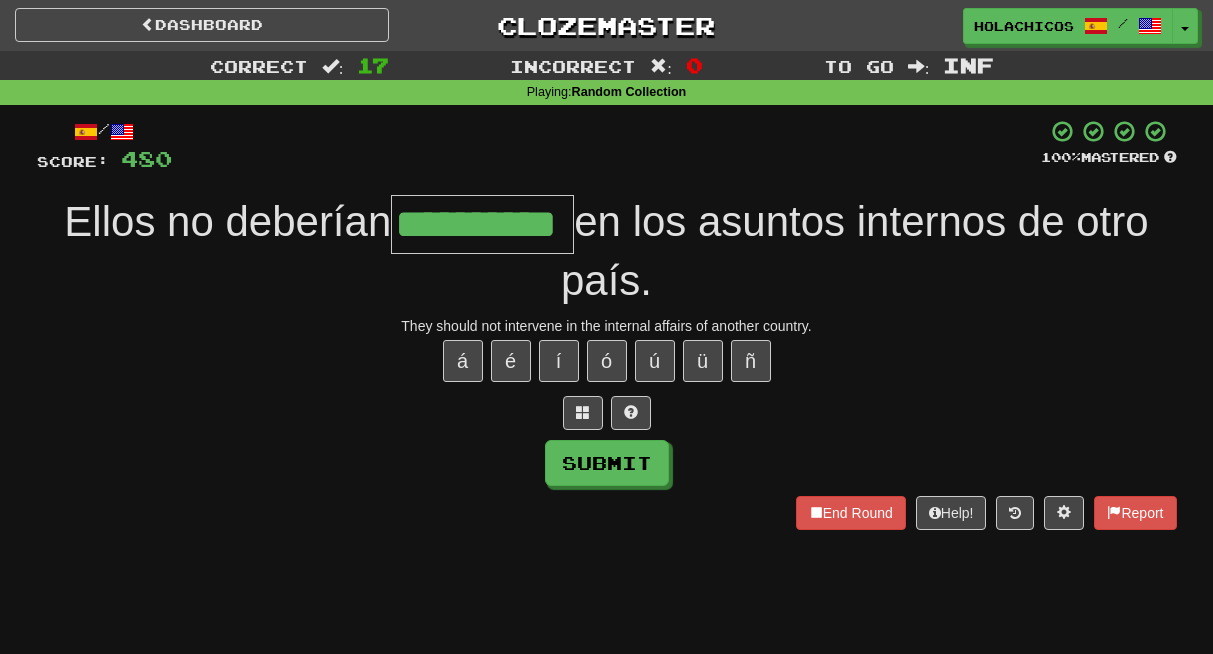 type on "**********" 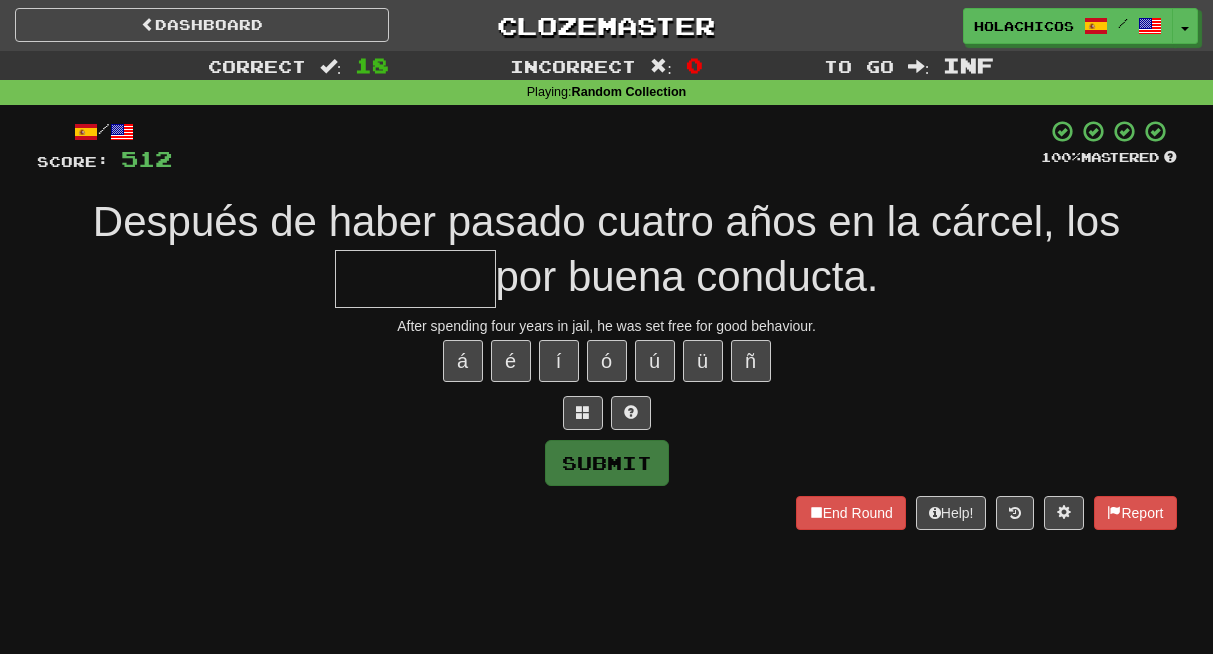 type on "*" 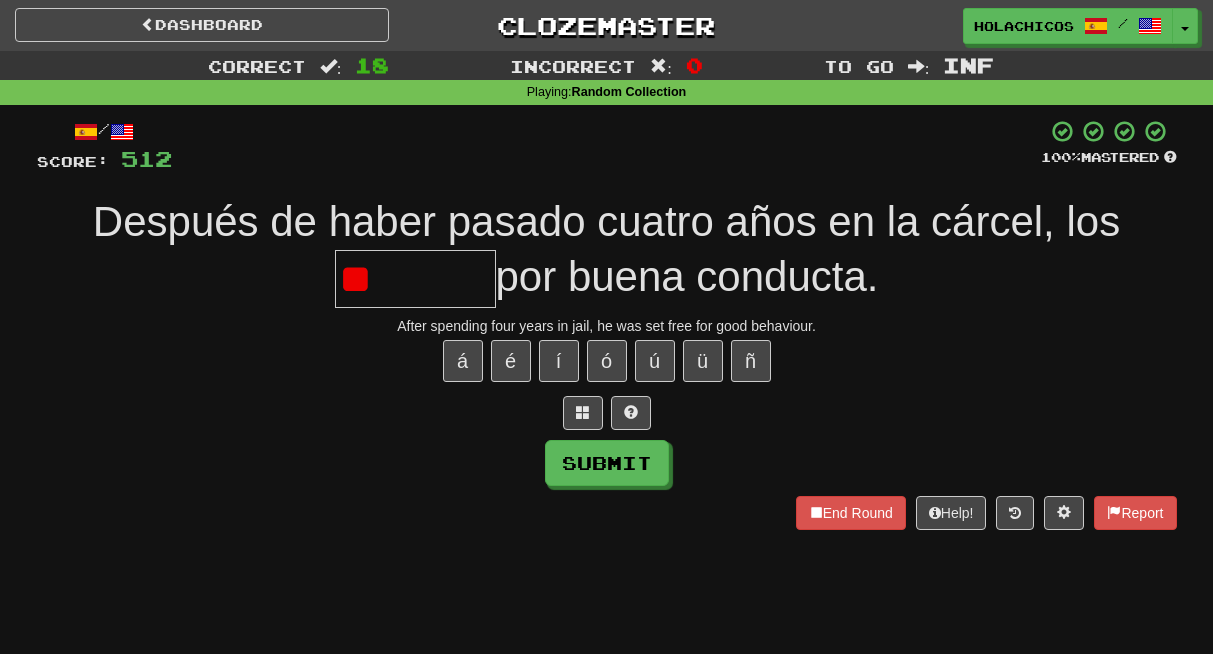 type on "*" 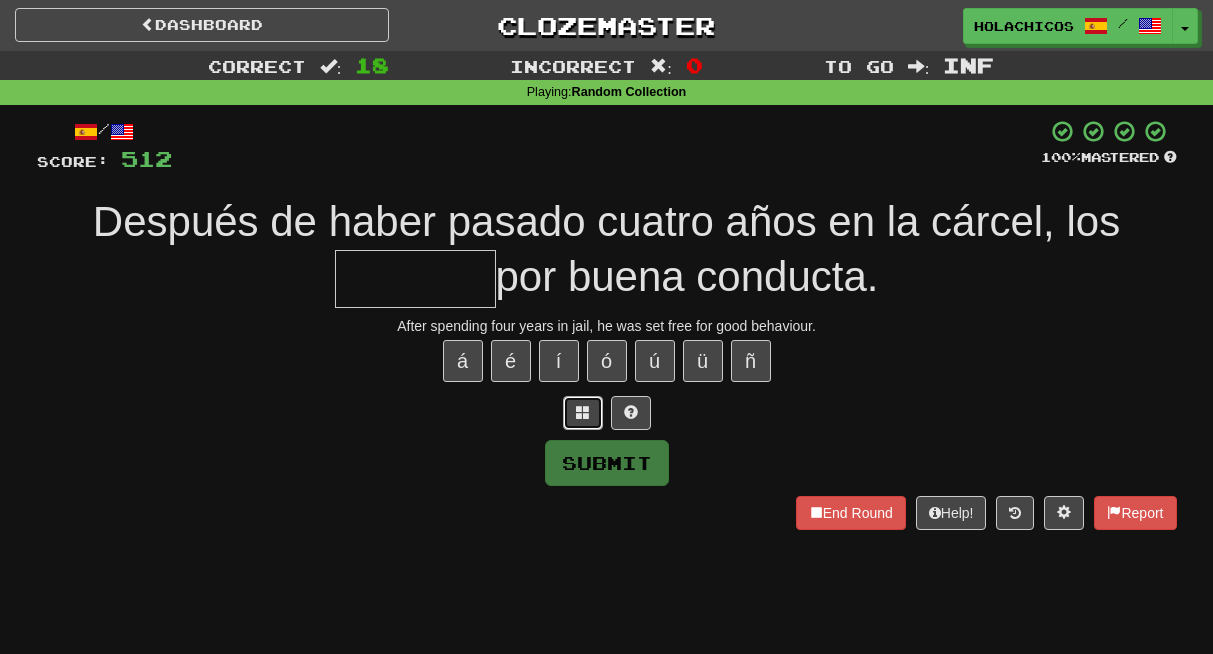 click at bounding box center (583, 412) 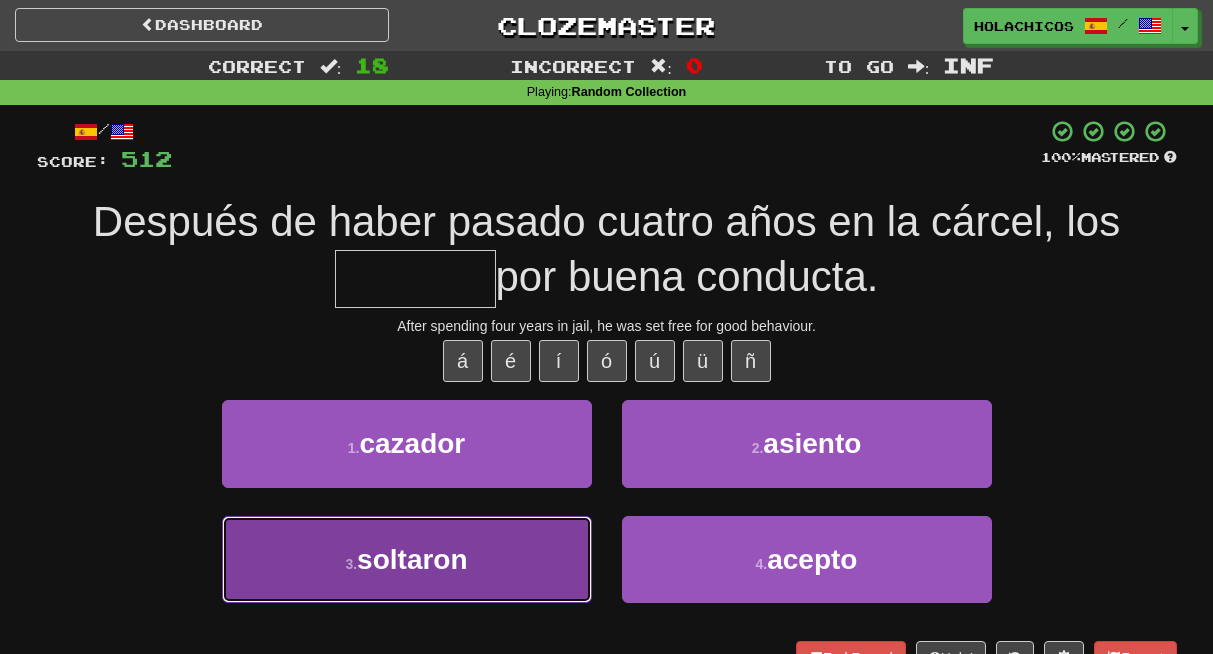 click on "3 .  soltaron" at bounding box center (407, 559) 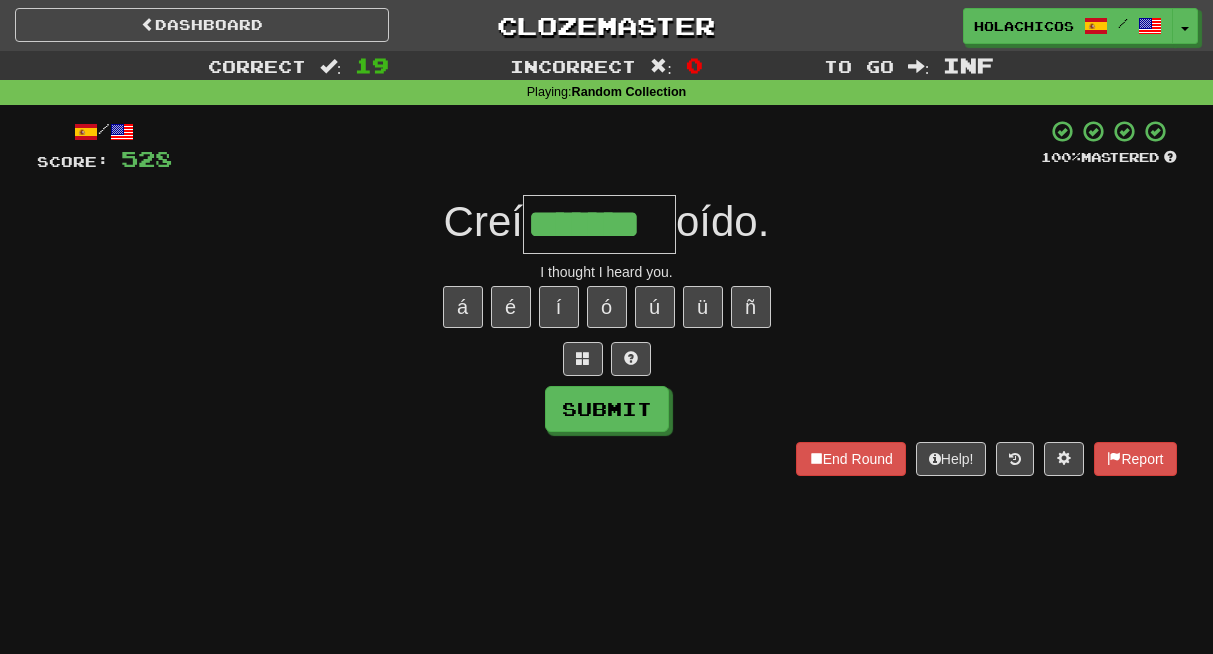 type on "*******" 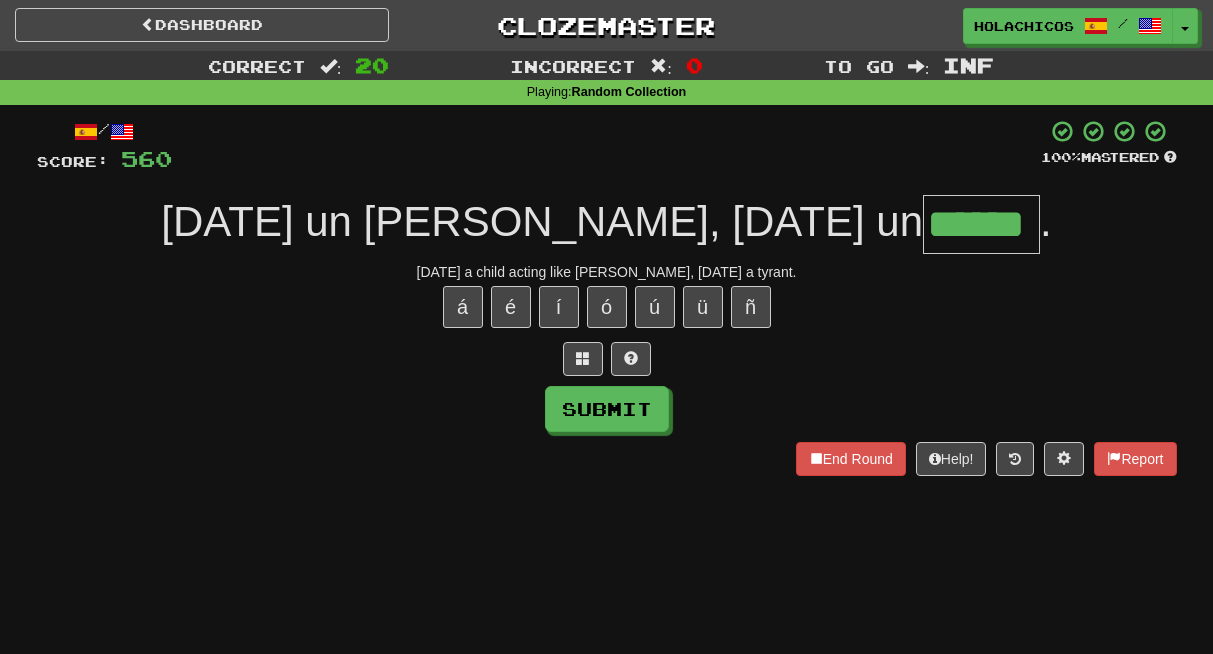 type on "******" 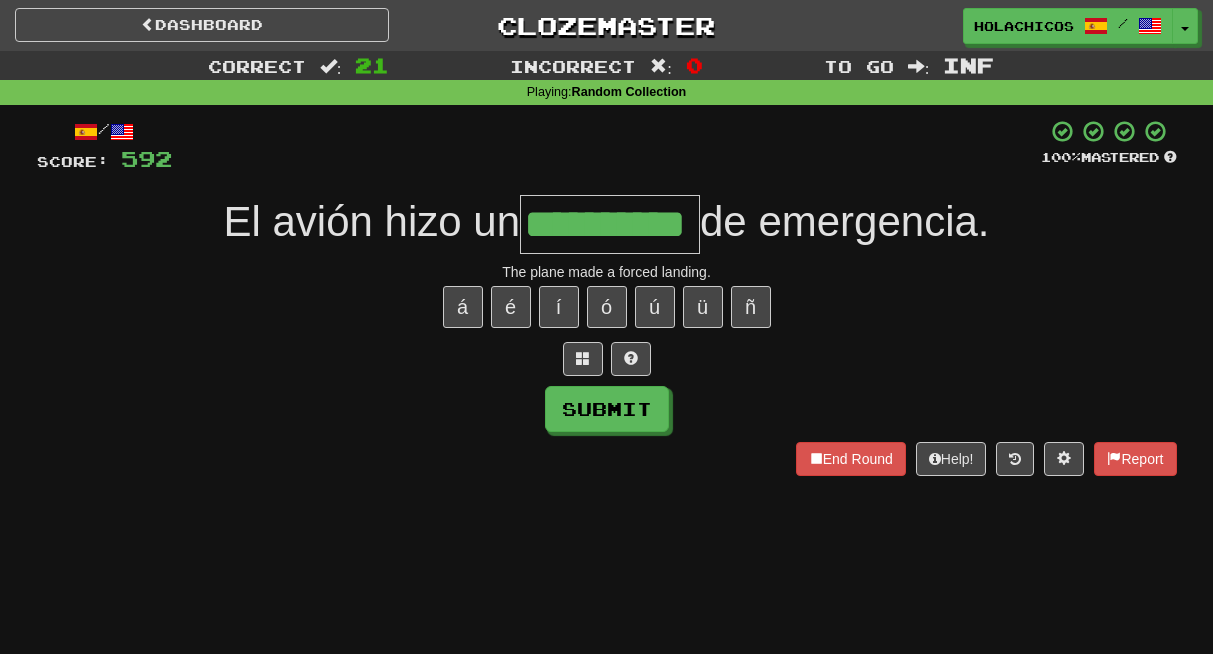 type on "**********" 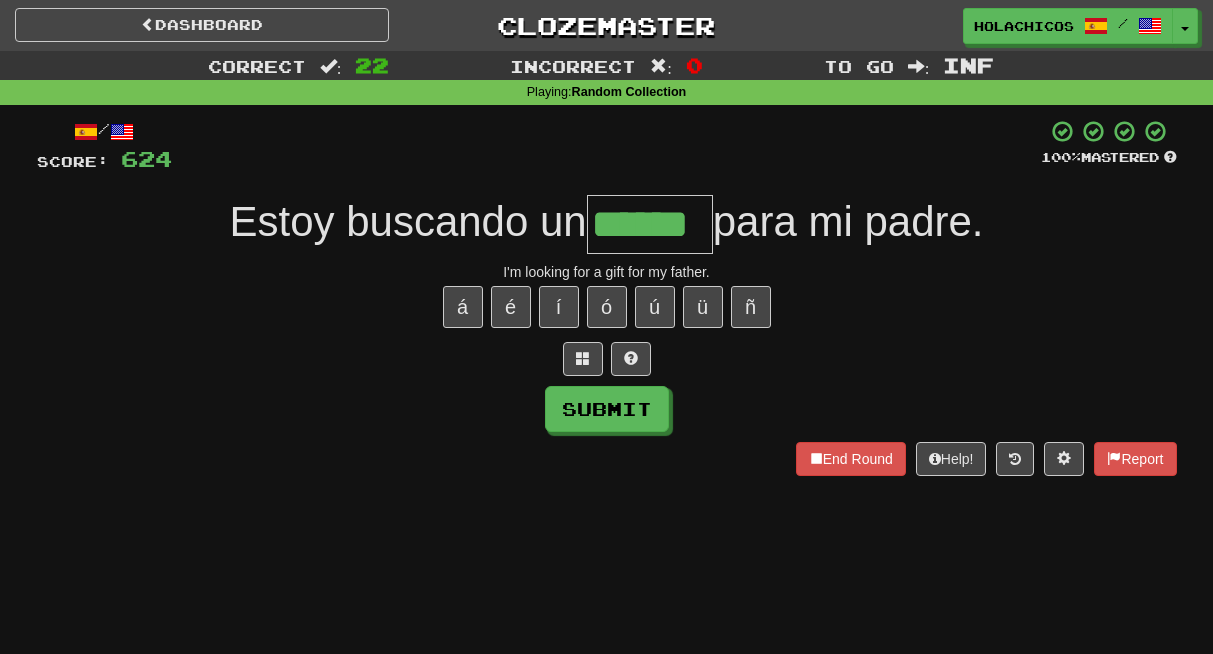 type on "******" 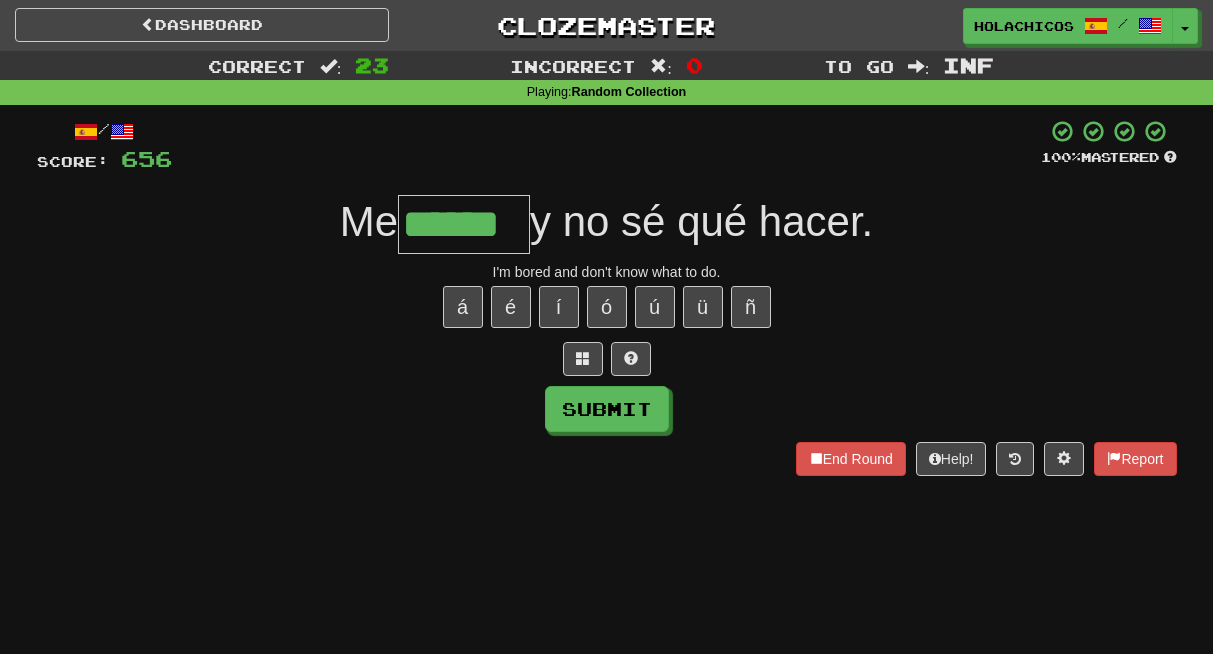 type on "******" 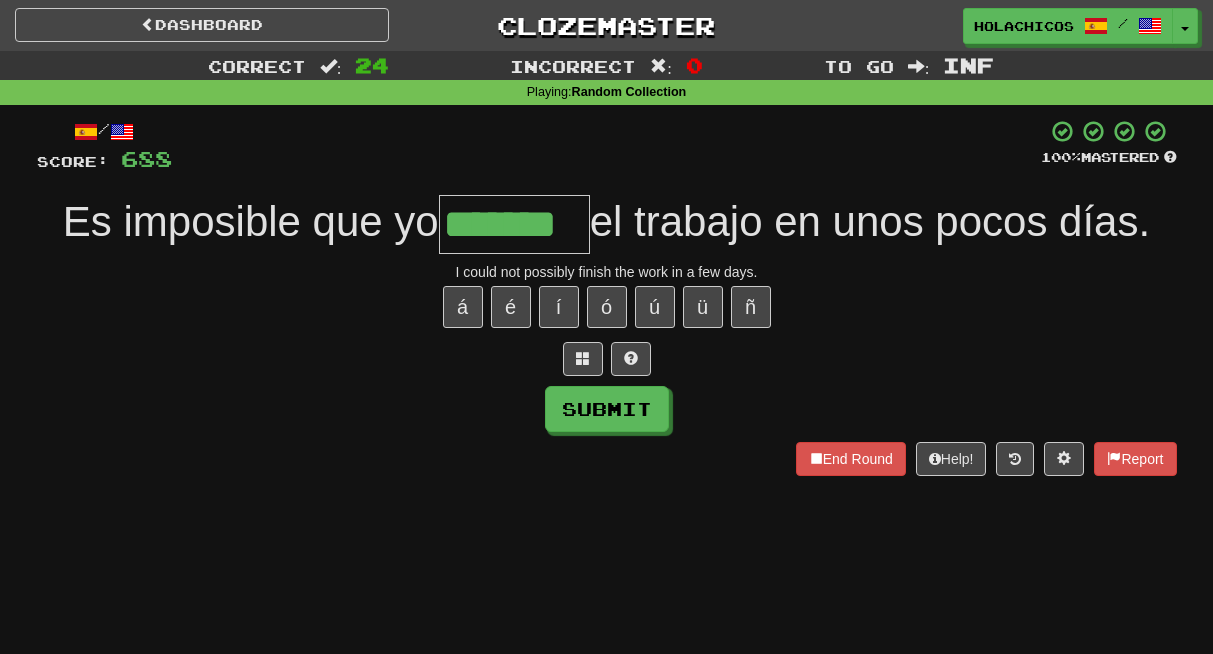 type on "*******" 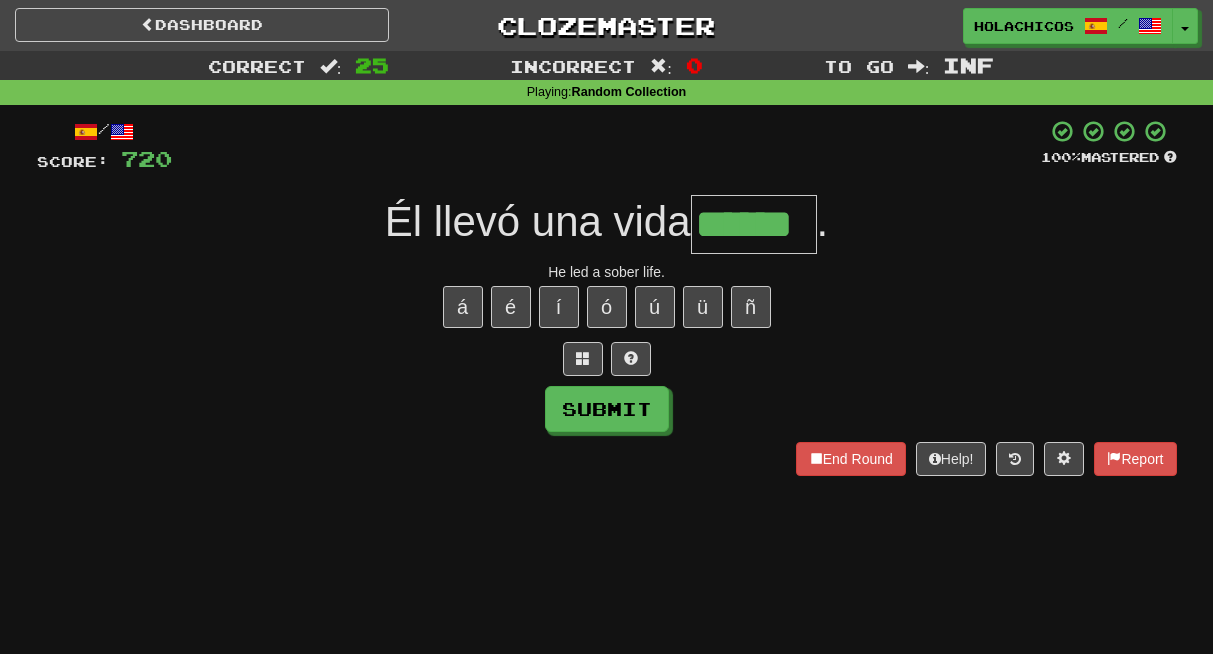 type on "******" 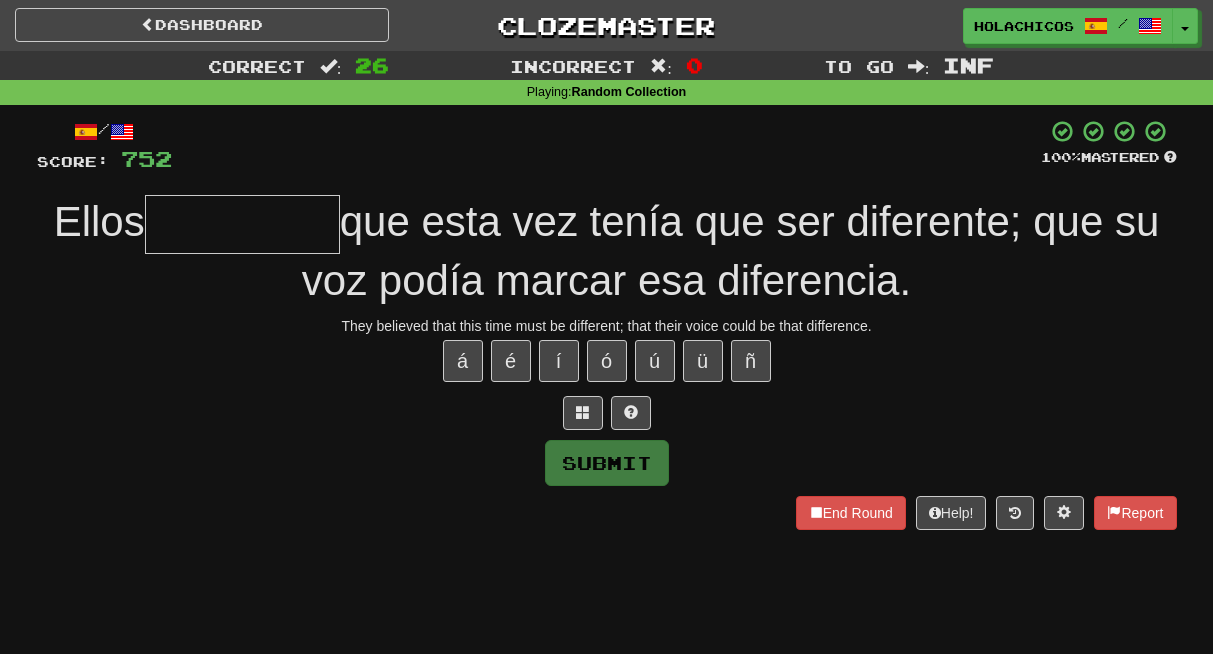 type on "*" 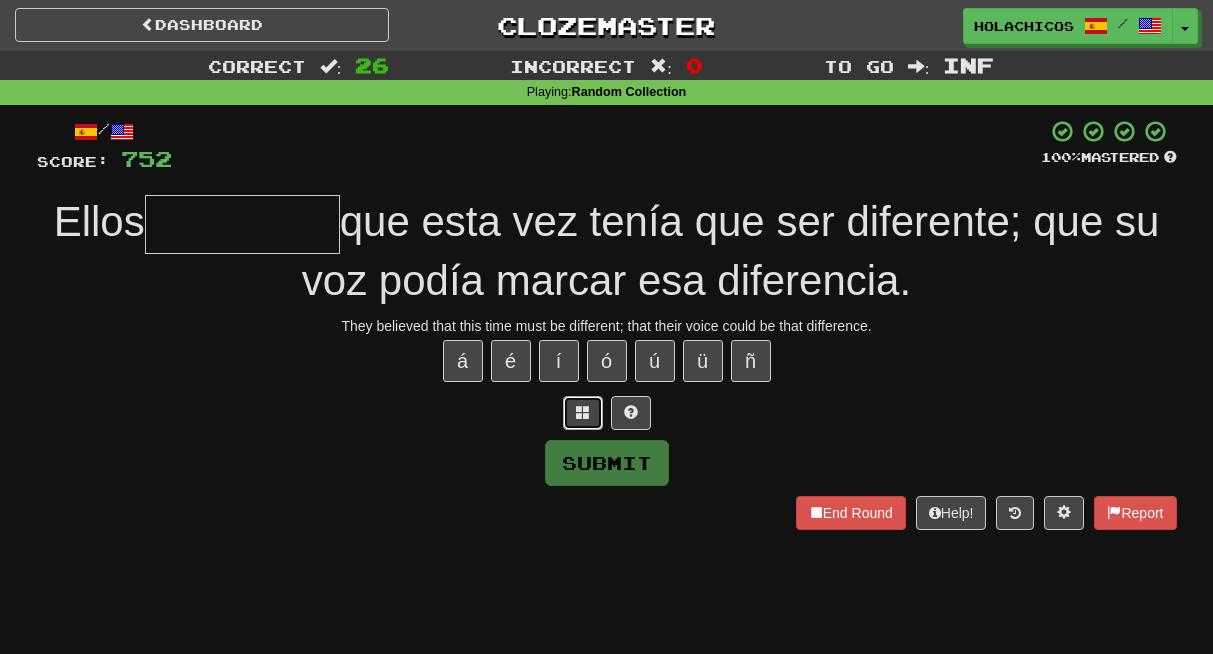 click at bounding box center (583, 412) 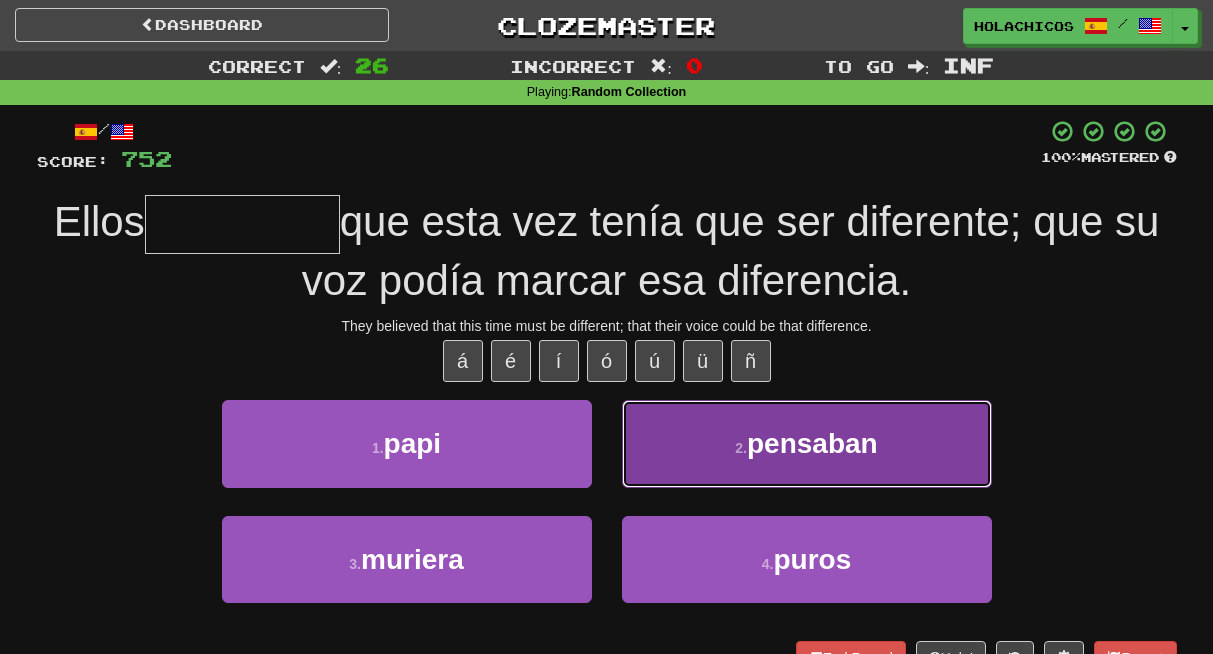 click on "pensaban" at bounding box center [812, 443] 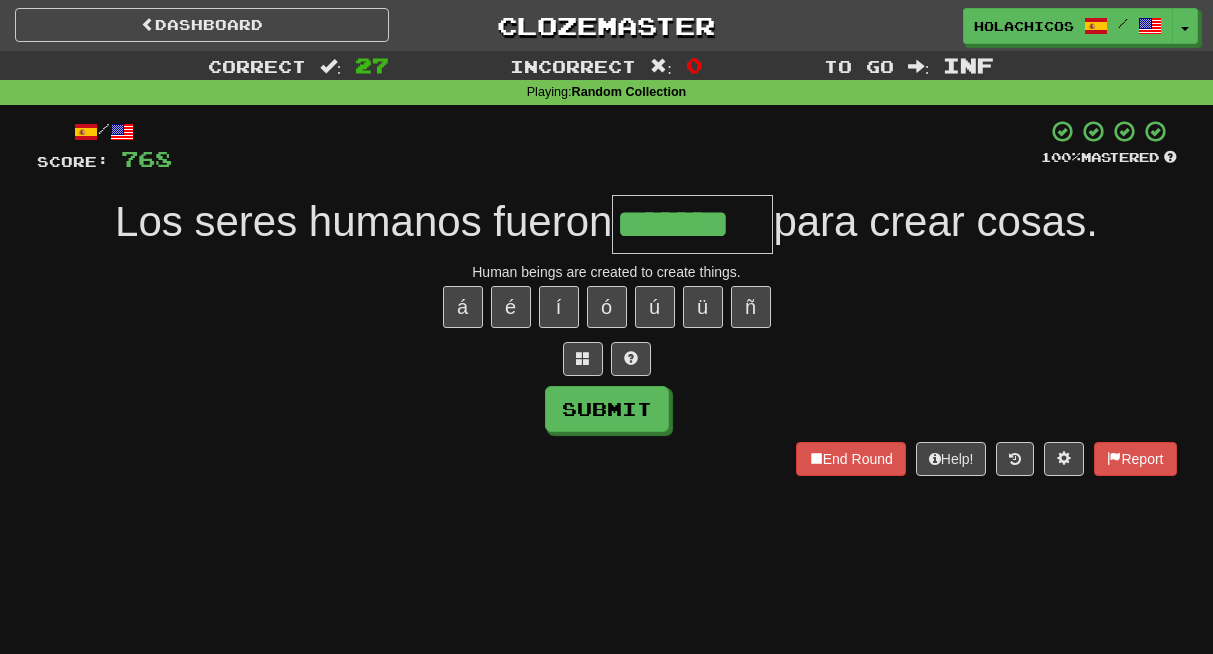 type on "*******" 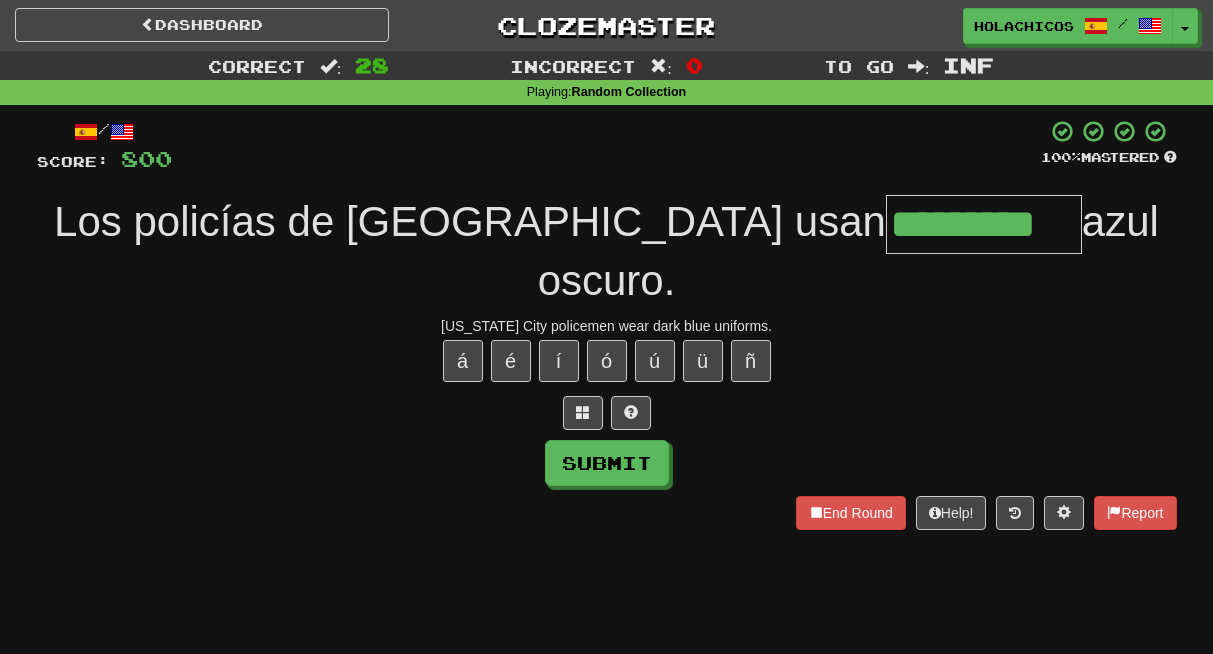 type on "*********" 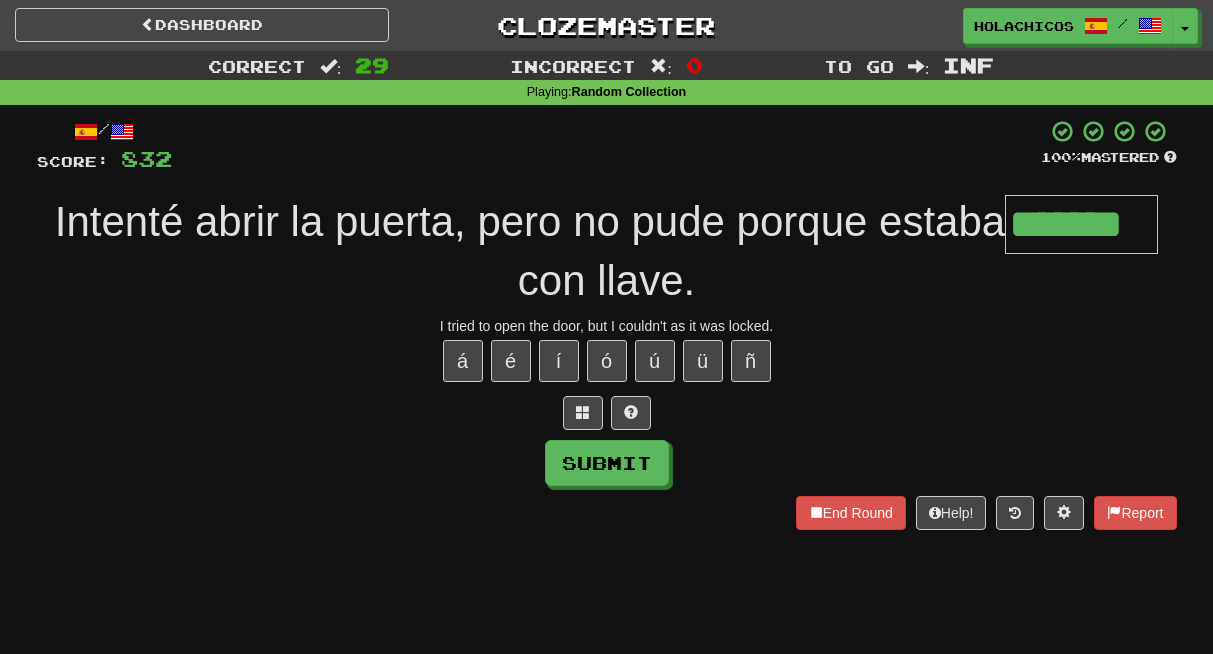 type on "*******" 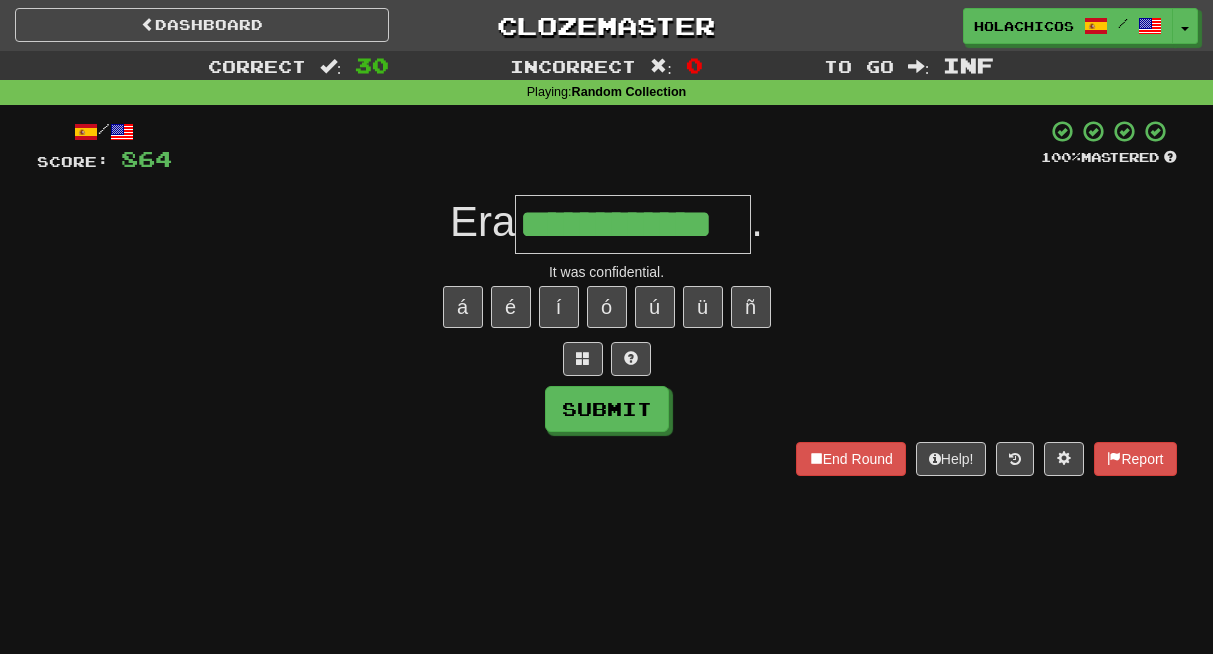 type on "**********" 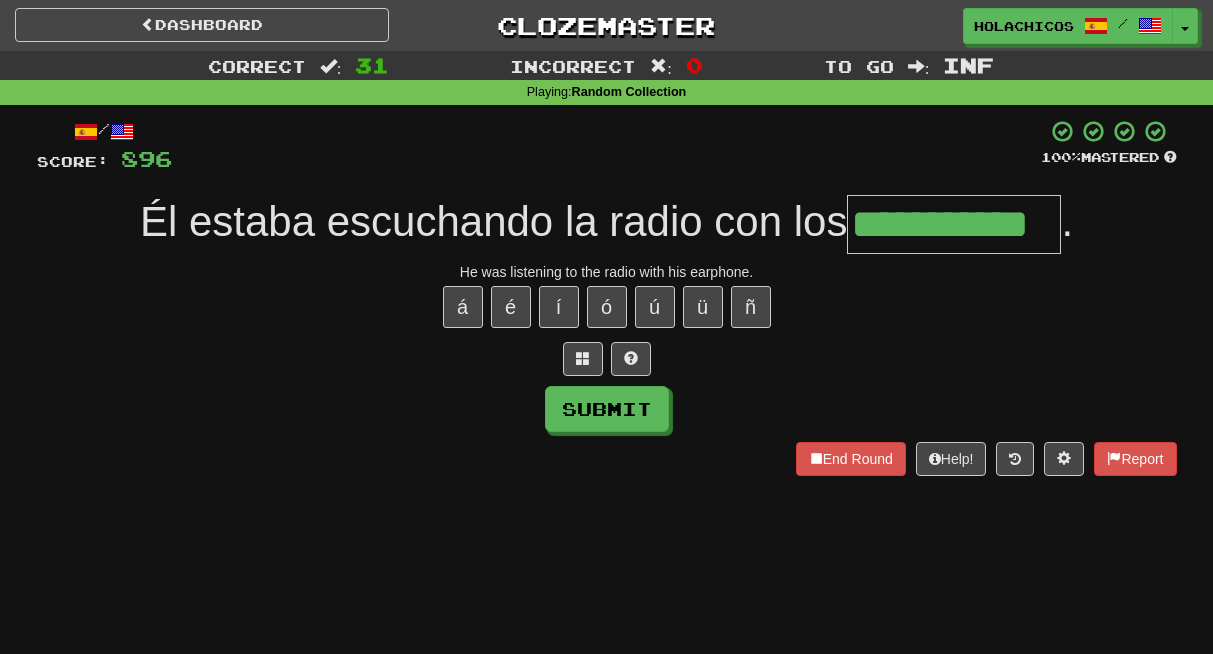 type on "**********" 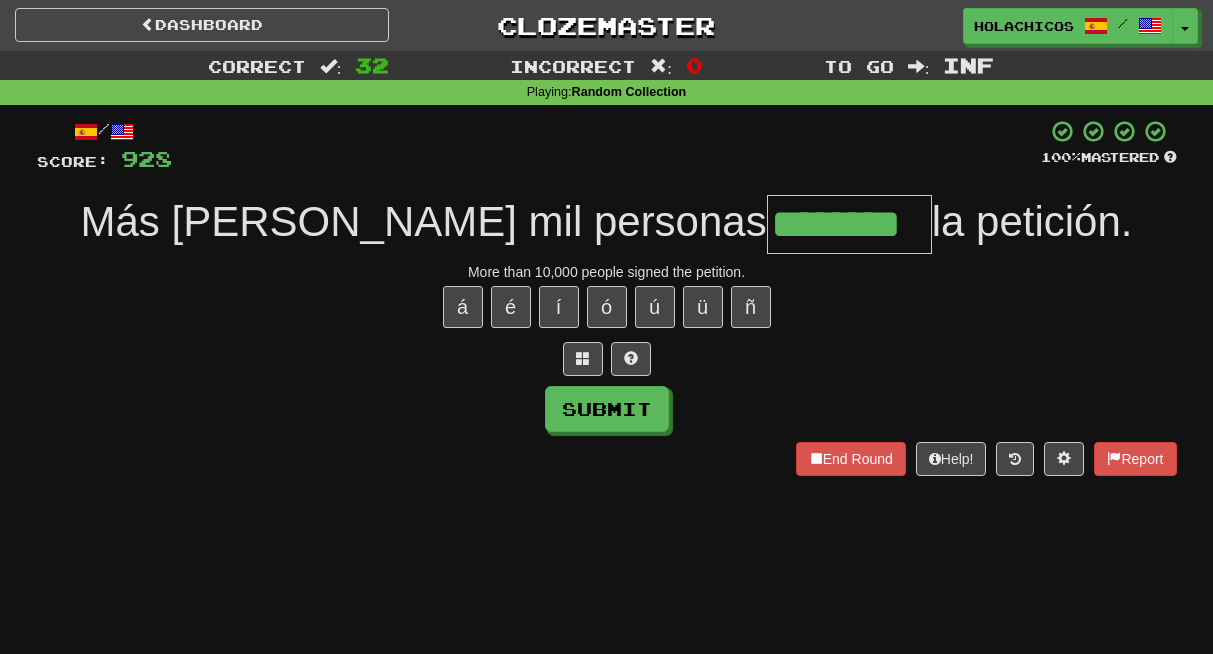type on "********" 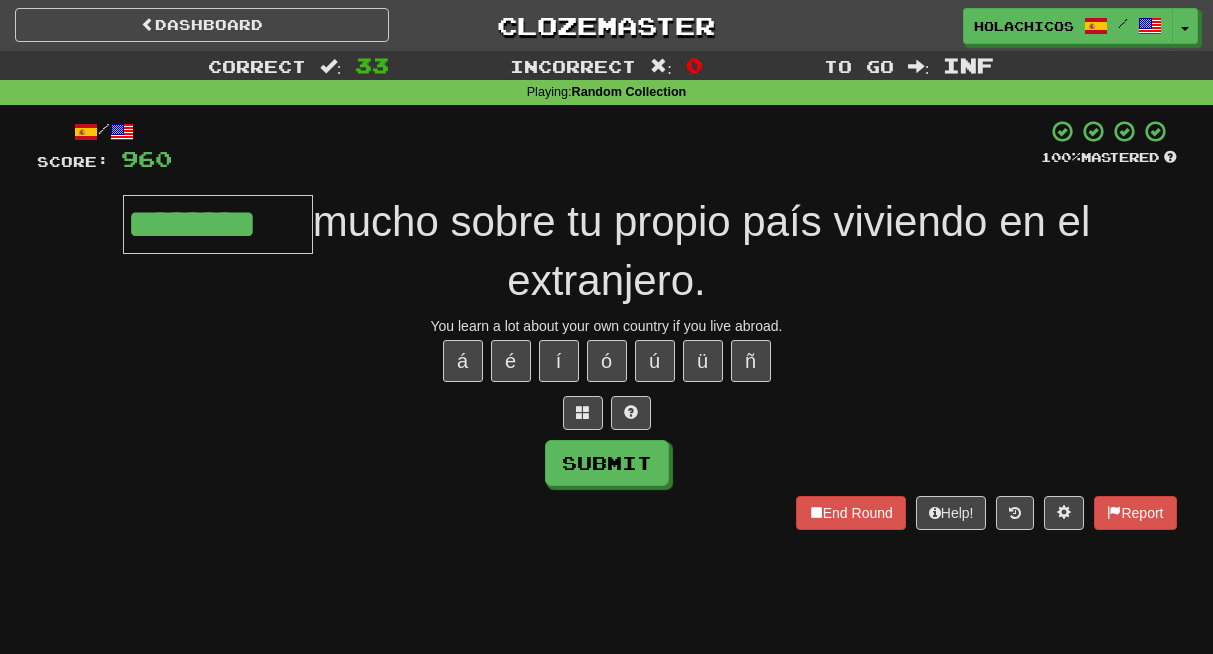 type on "********" 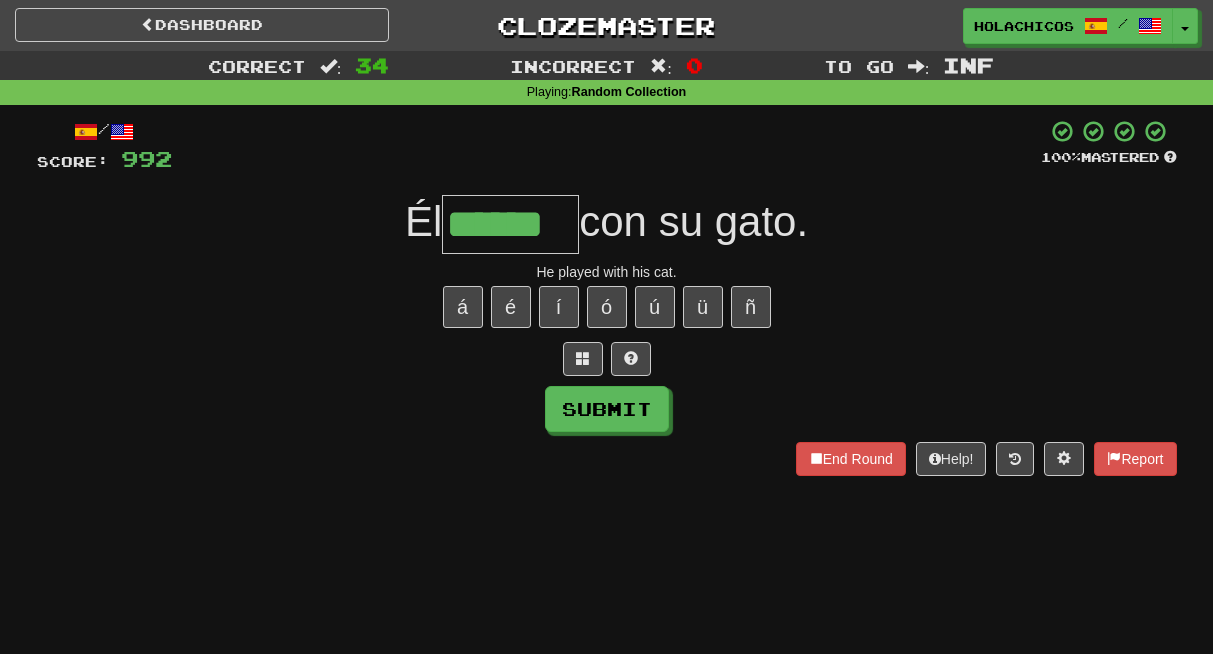 type on "******" 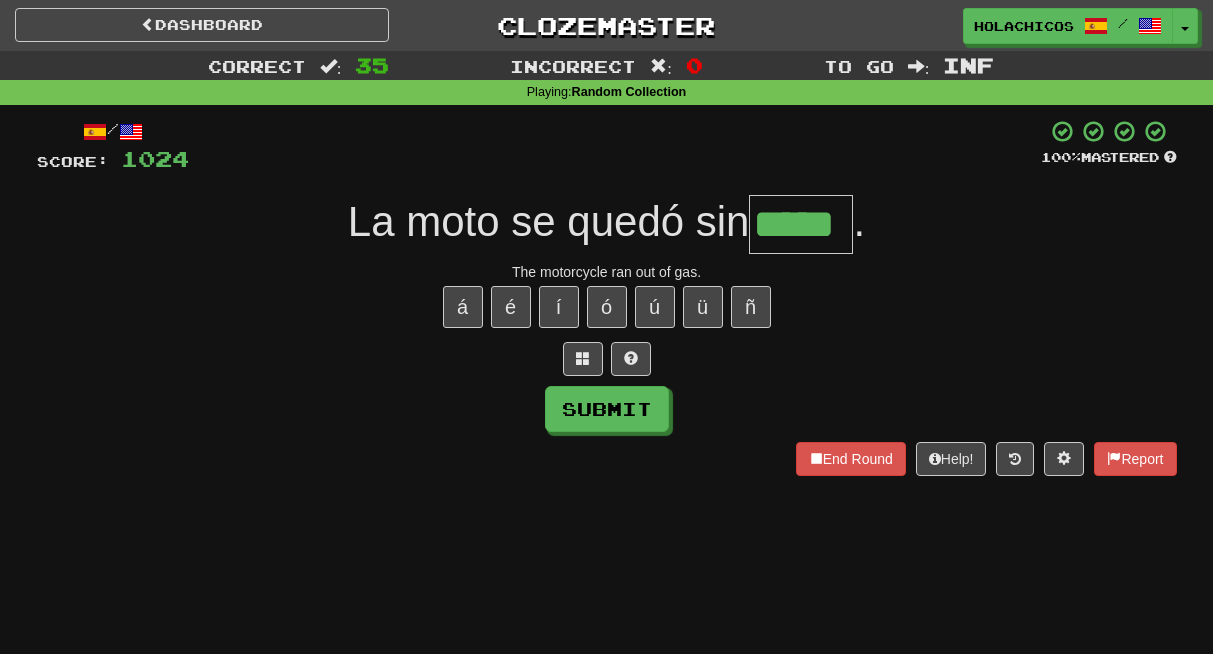 type on "*****" 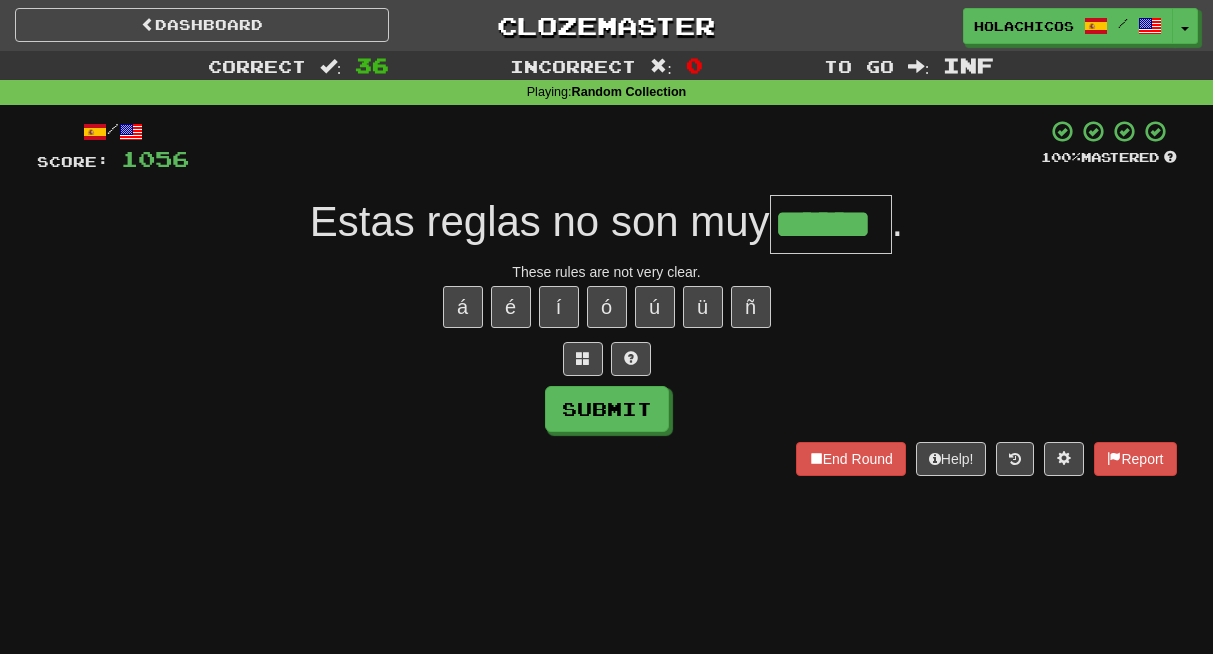 type on "******" 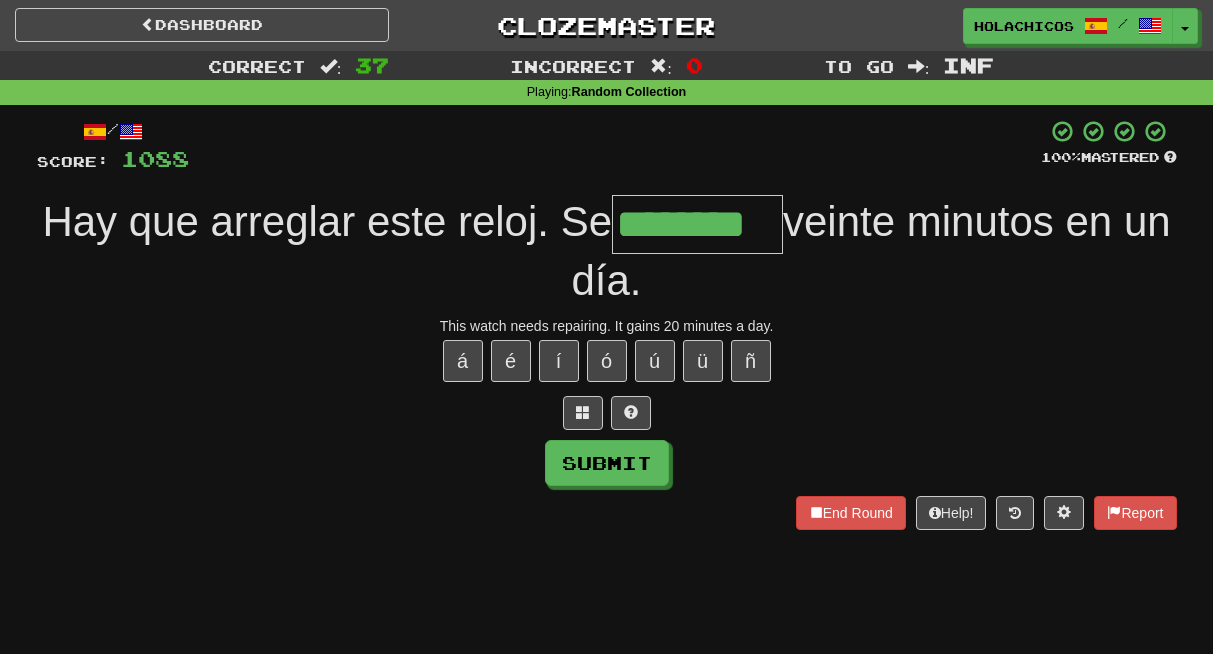 type on "********" 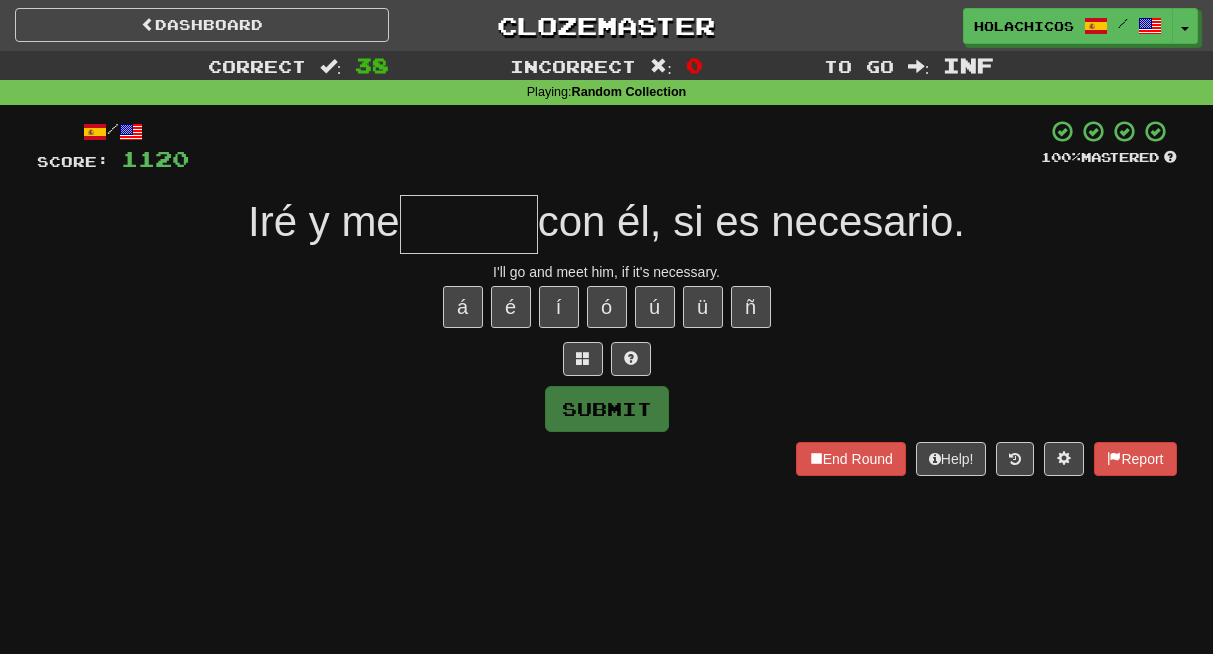 type on "*" 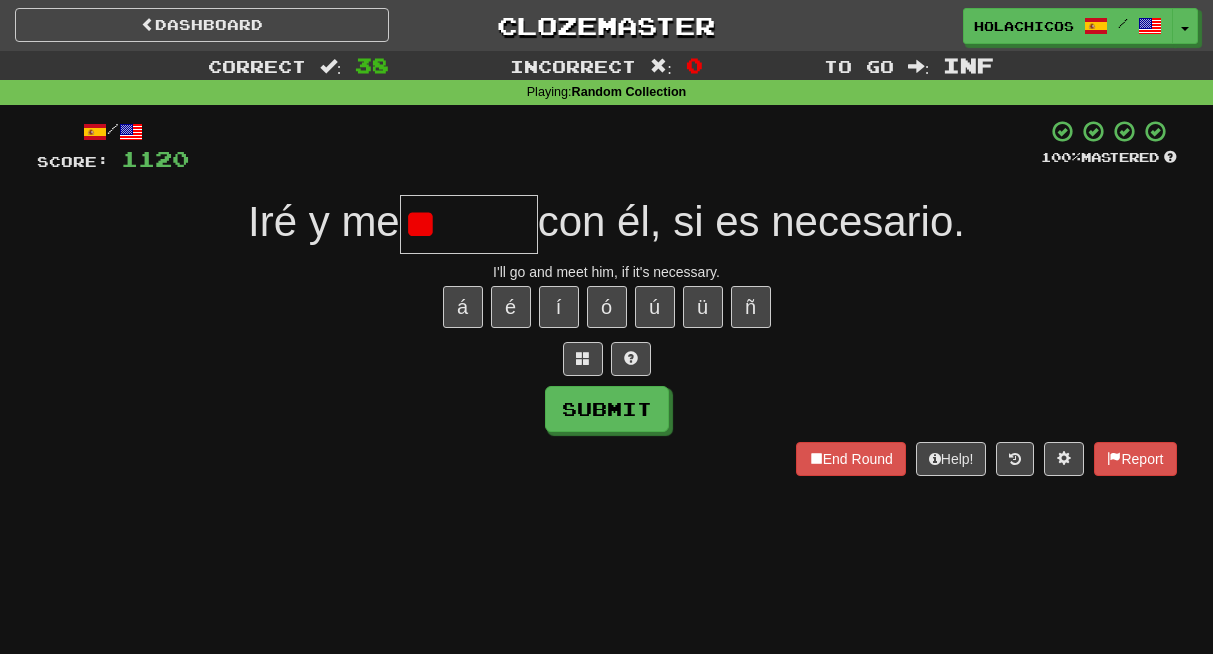 type on "*" 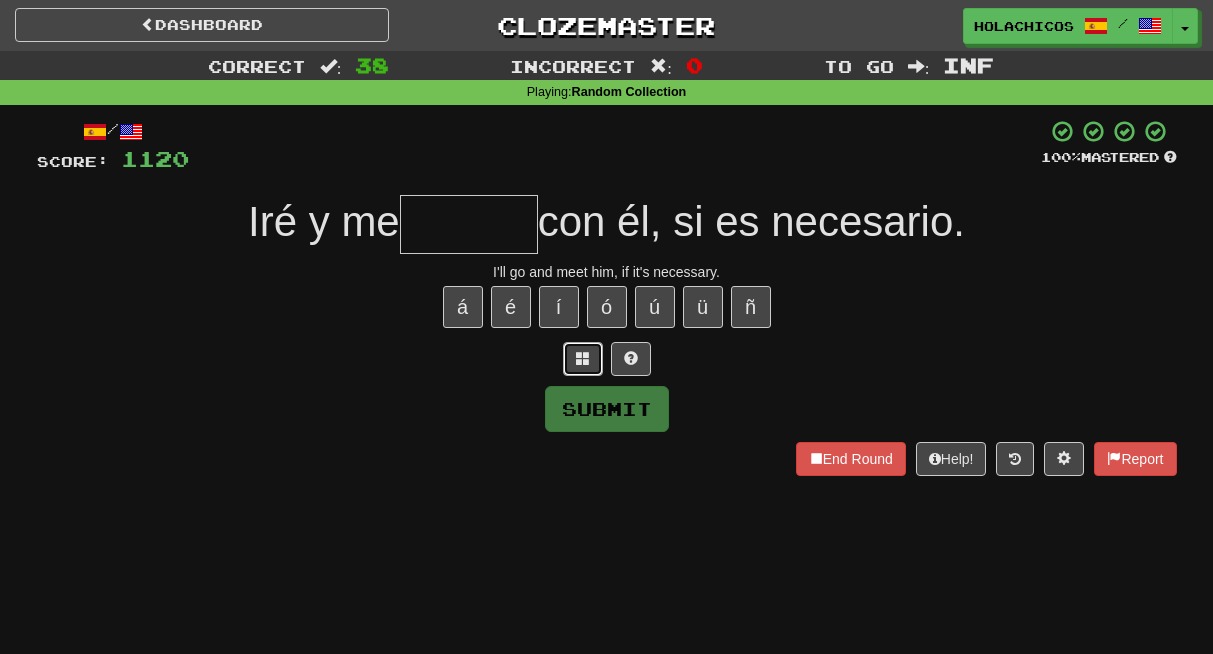 click at bounding box center [583, 358] 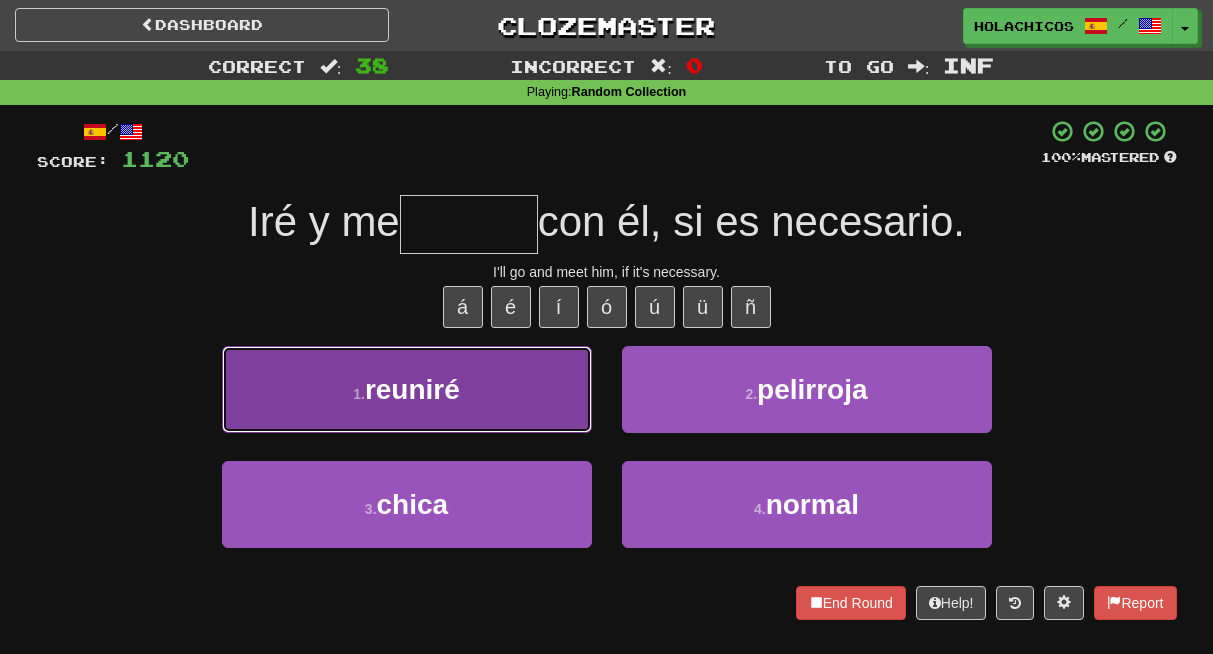 click on "1 .  reuniré" at bounding box center [407, 389] 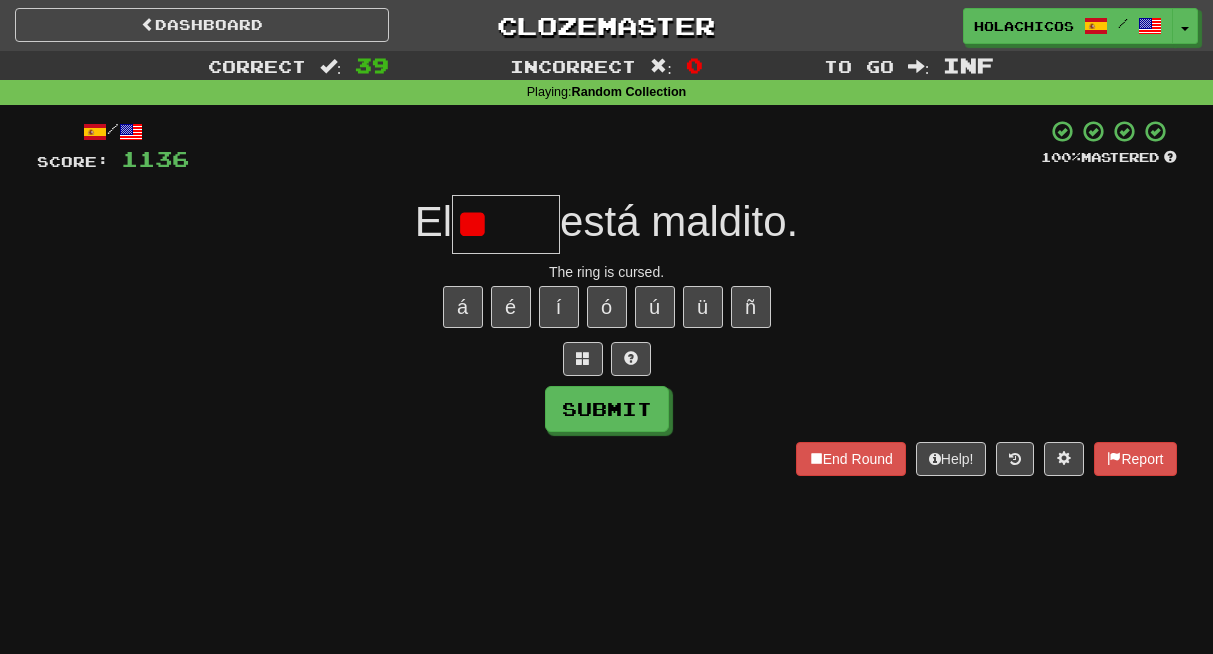 type on "*" 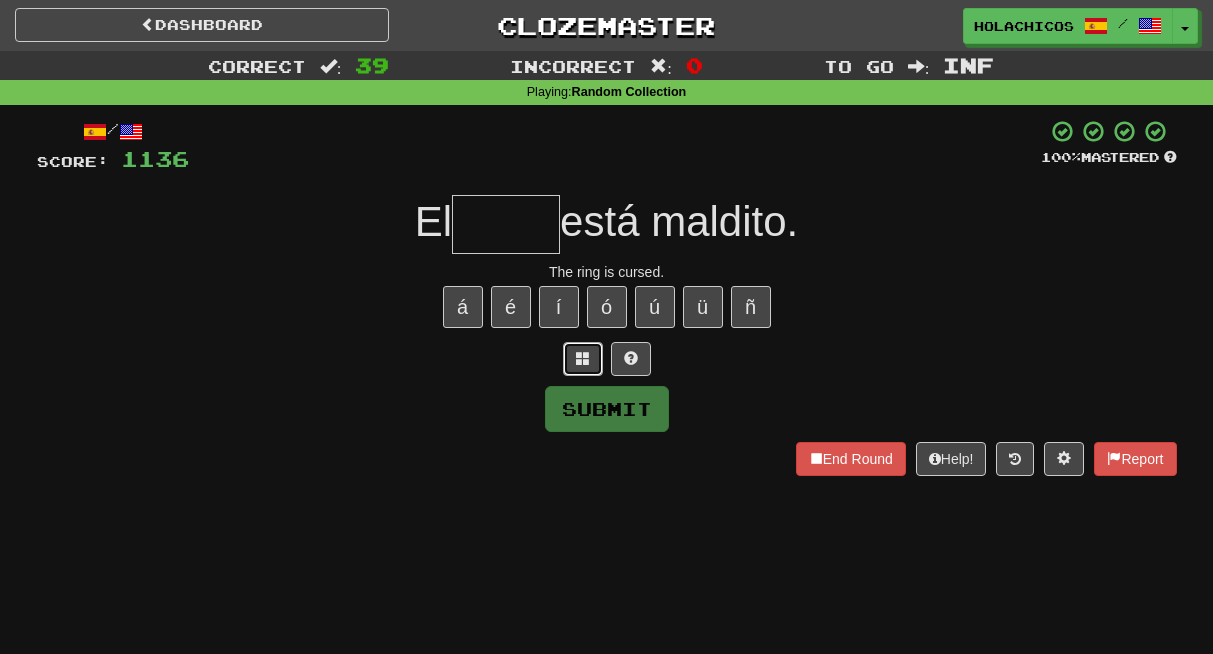 click at bounding box center (583, 359) 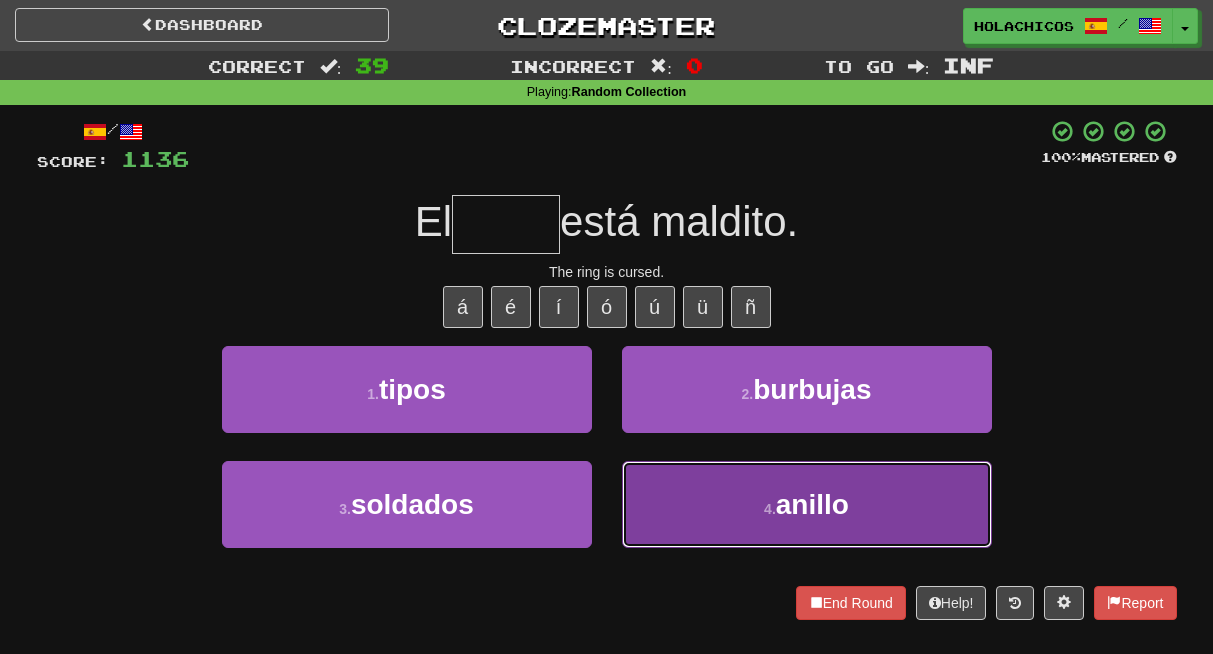 click on "4 .  anillo" at bounding box center [807, 504] 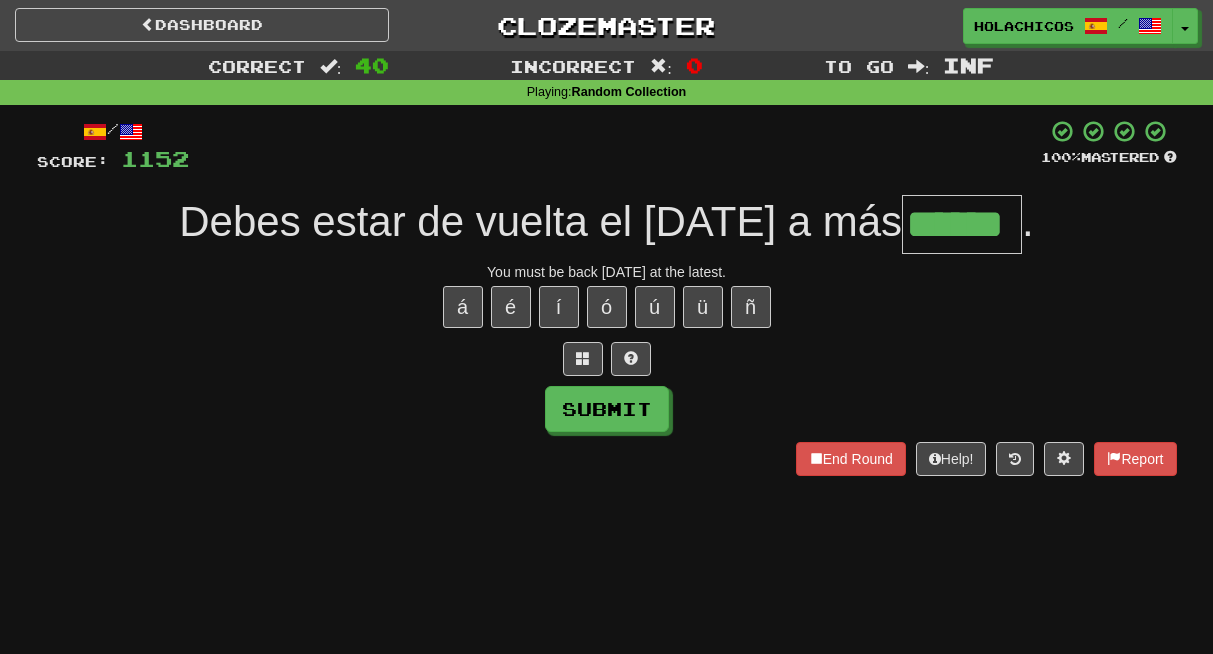 type on "******" 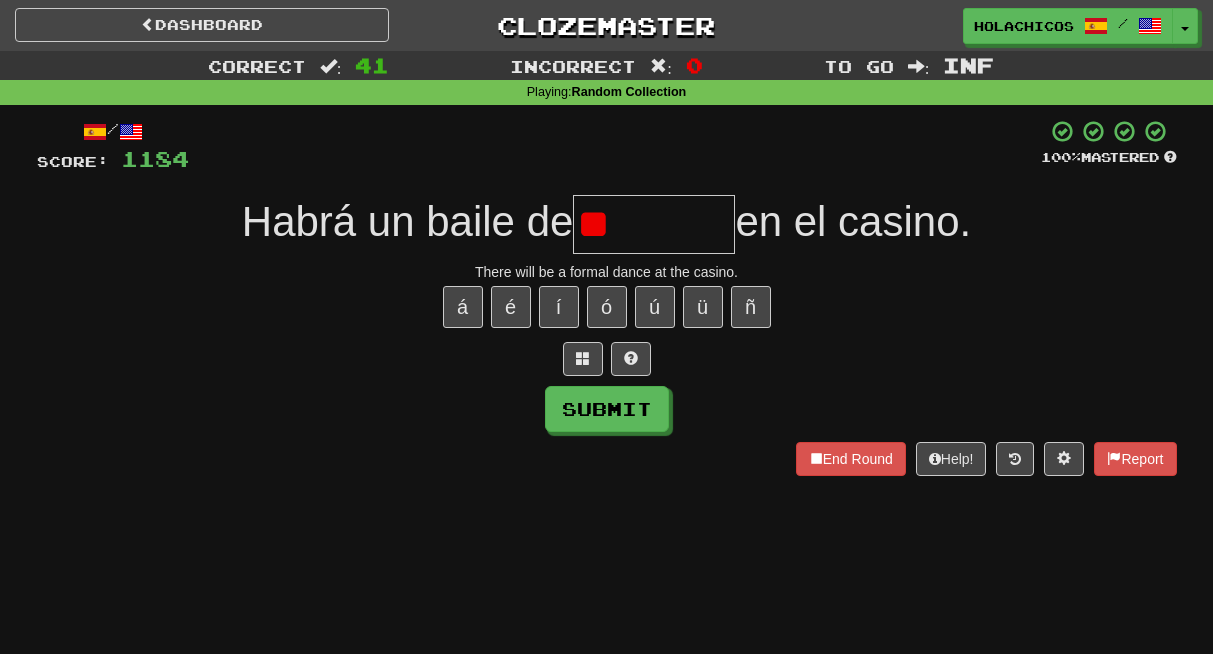 type on "*" 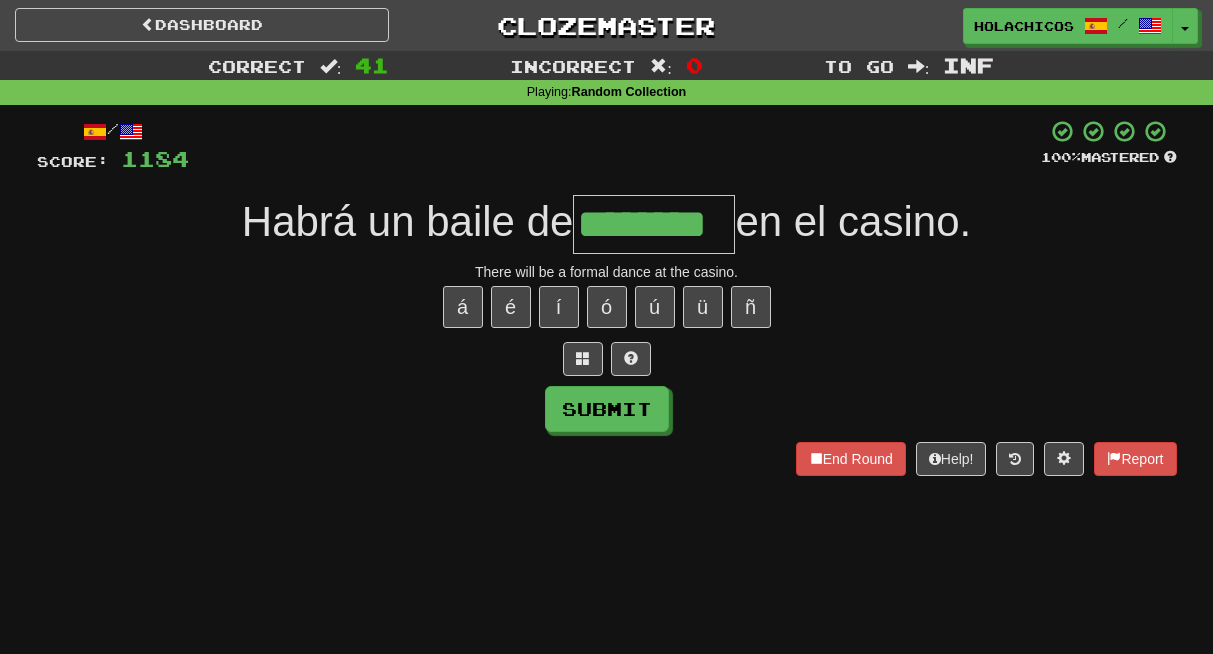 type on "********" 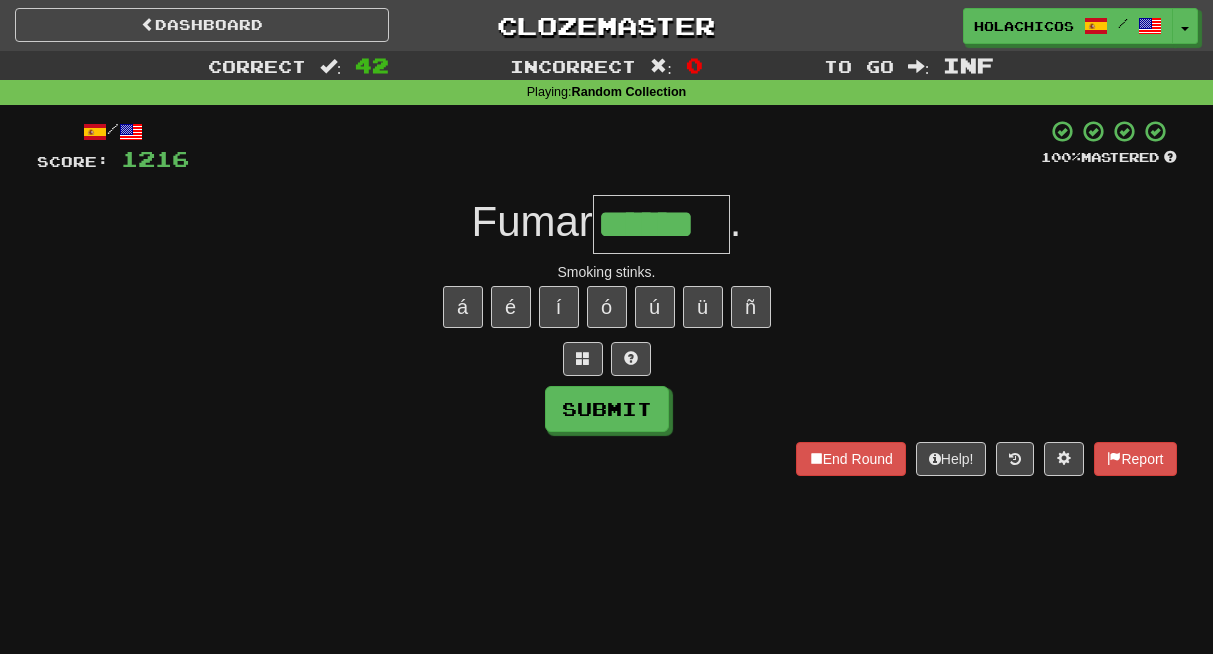 type on "******" 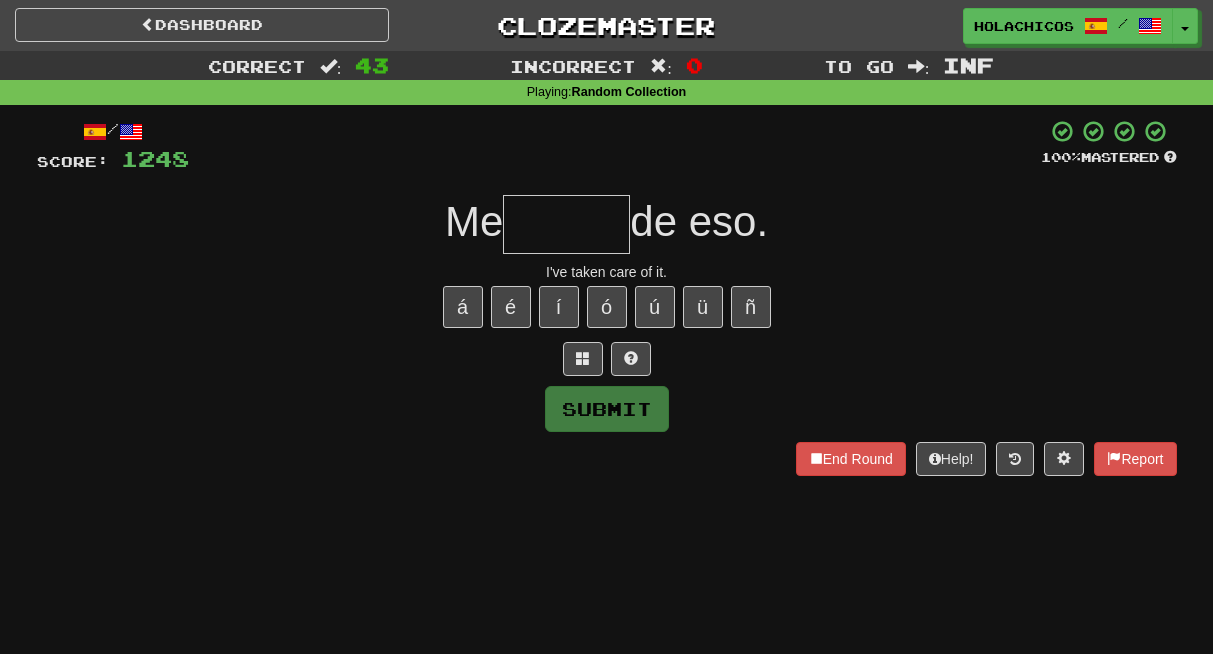 type on "*" 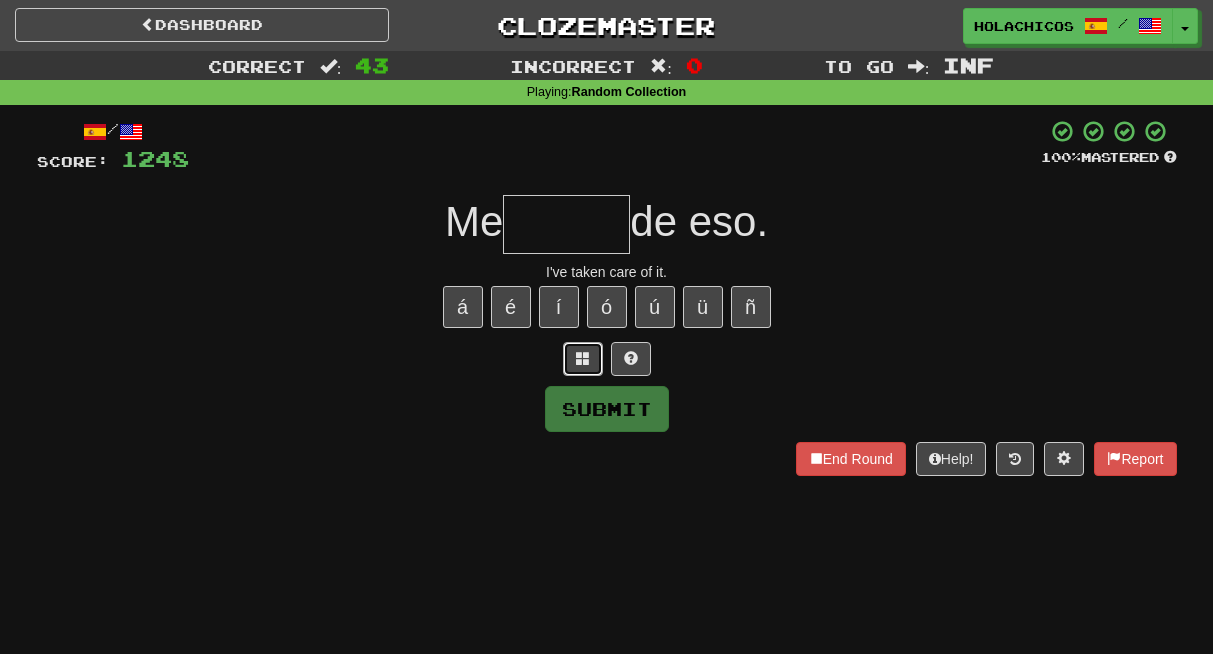 click at bounding box center [583, 358] 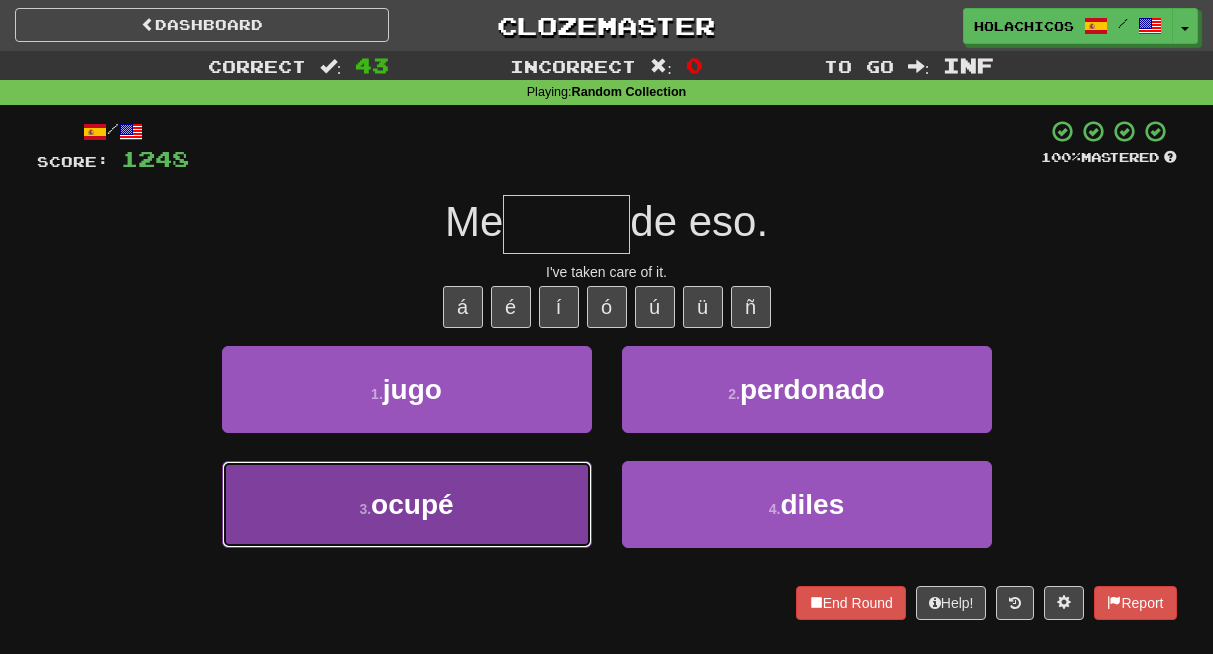 click on "3 .  ocupé" at bounding box center (407, 504) 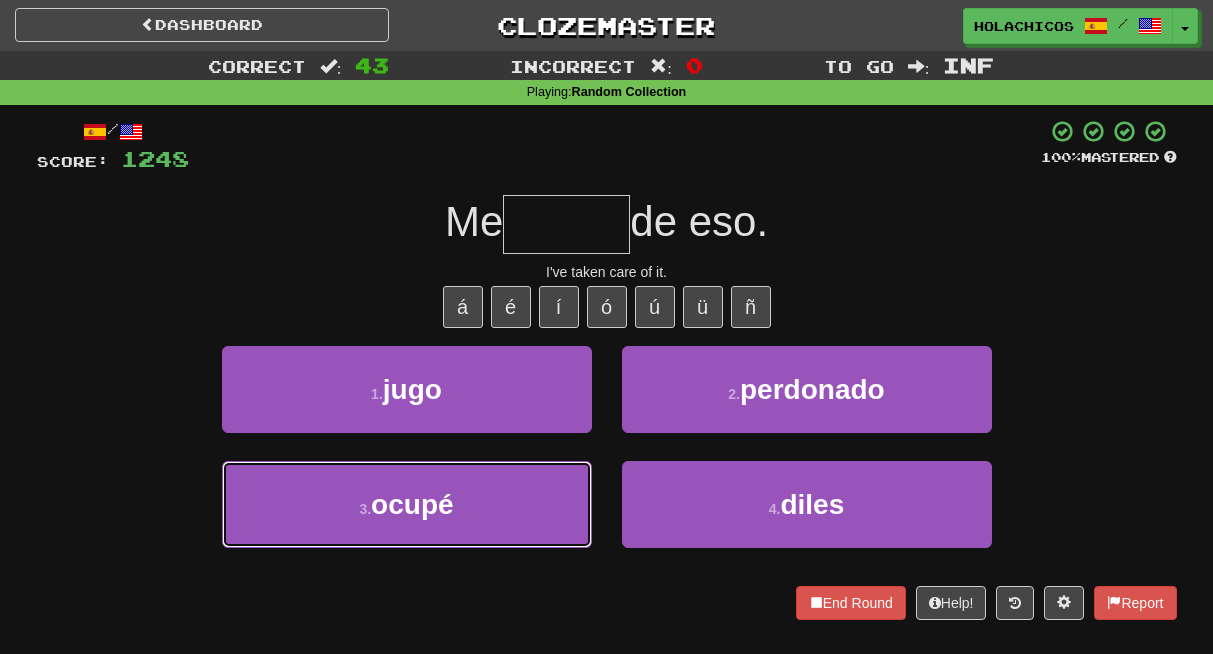 type on "*****" 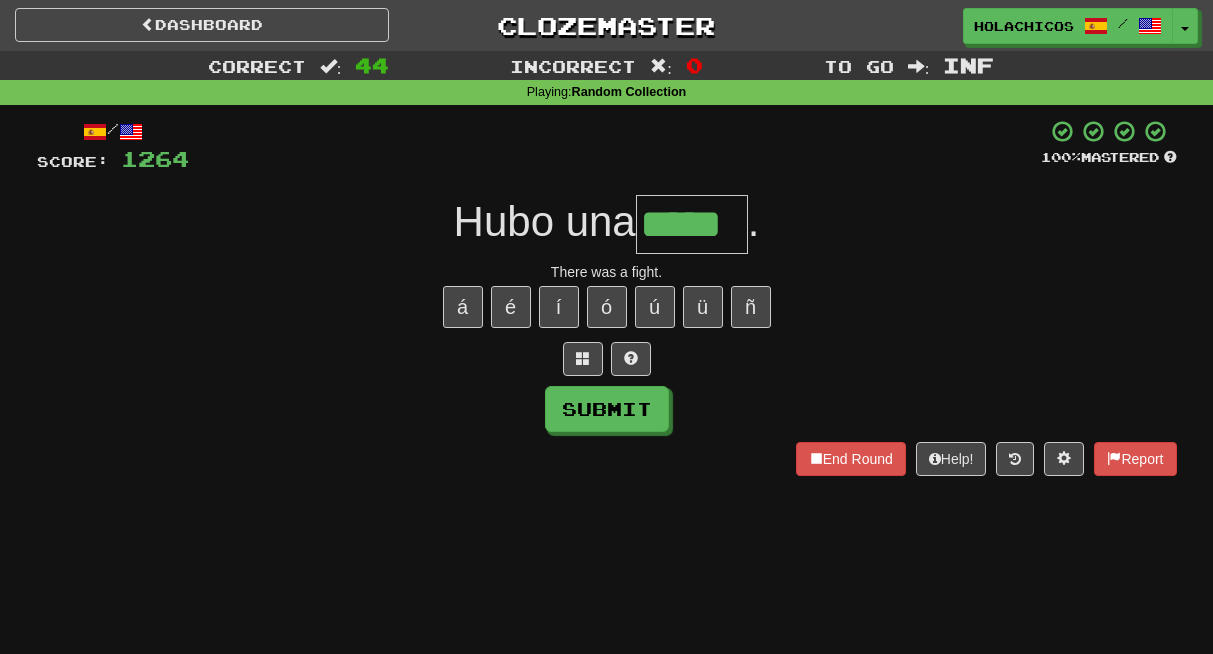type on "*****" 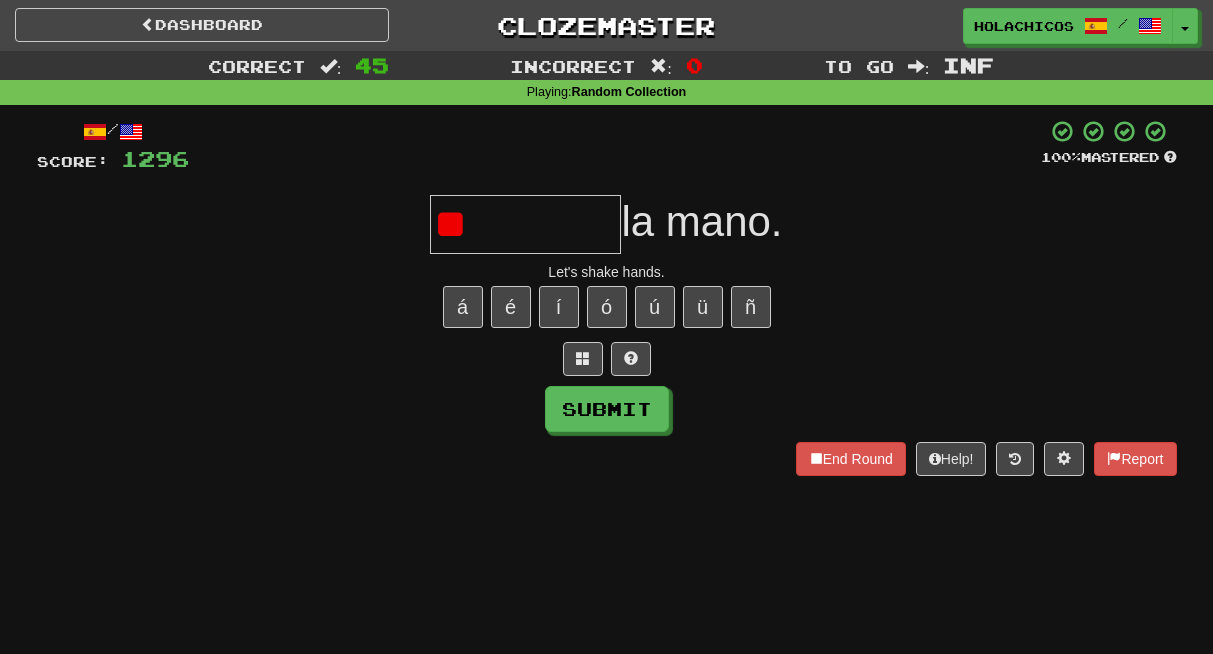 type on "*" 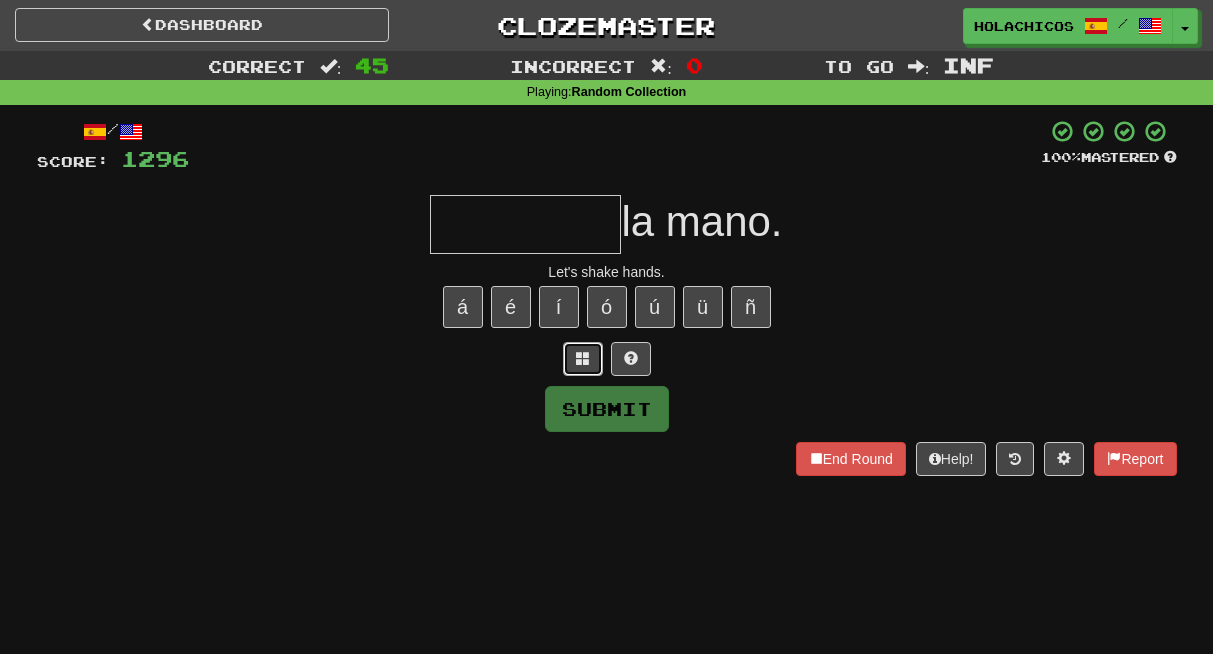 click at bounding box center (583, 359) 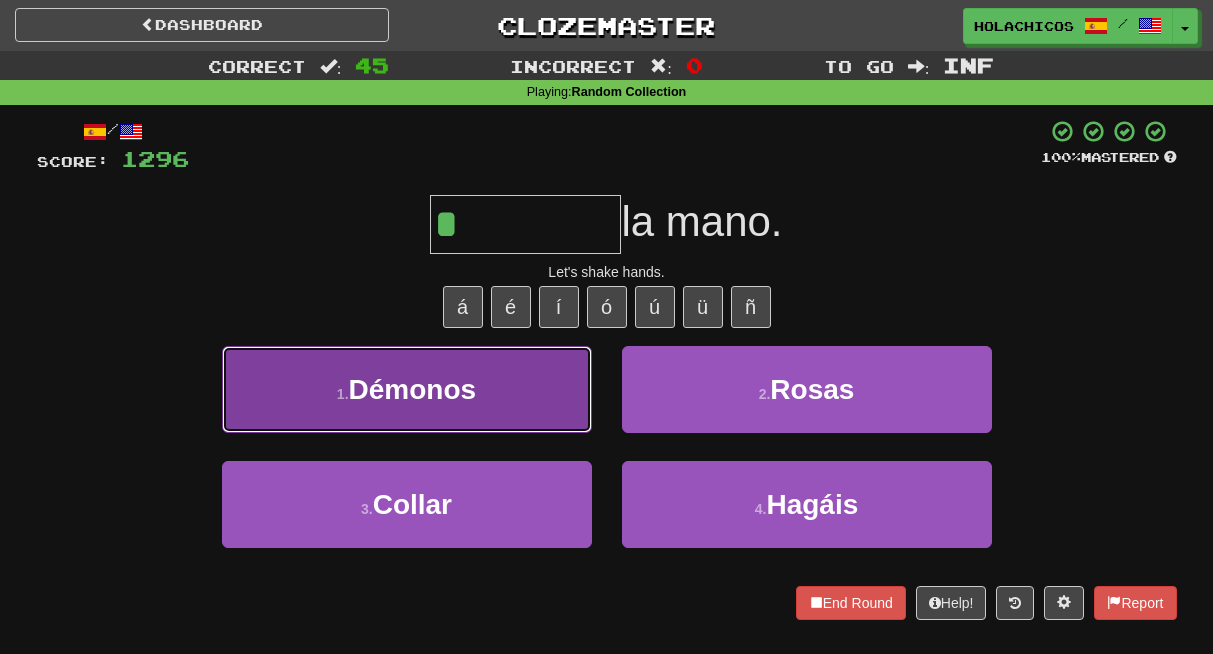 click on "1 .  Démonos" at bounding box center [407, 389] 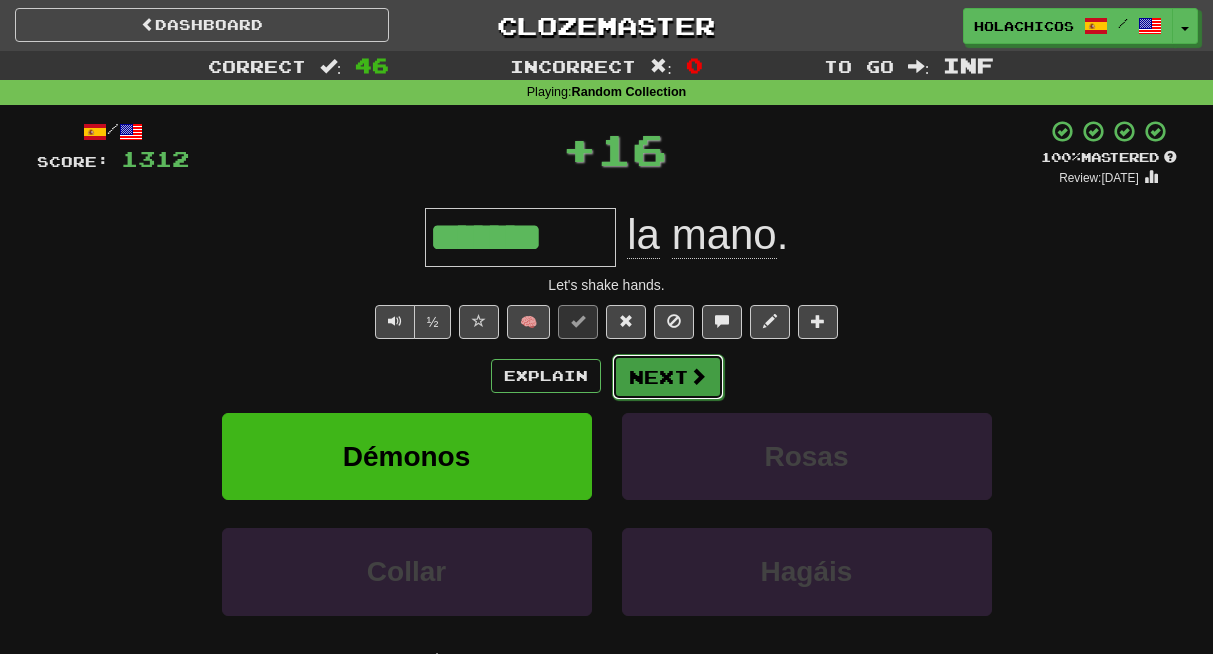 click on "Next" at bounding box center [668, 377] 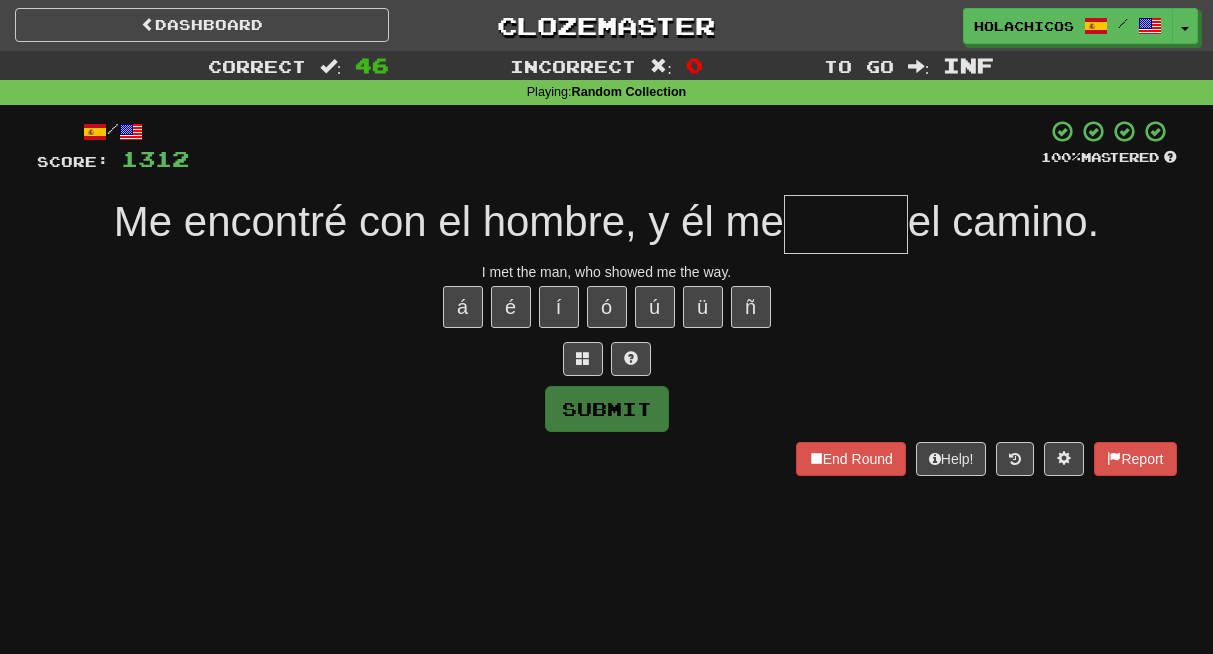 type on "*" 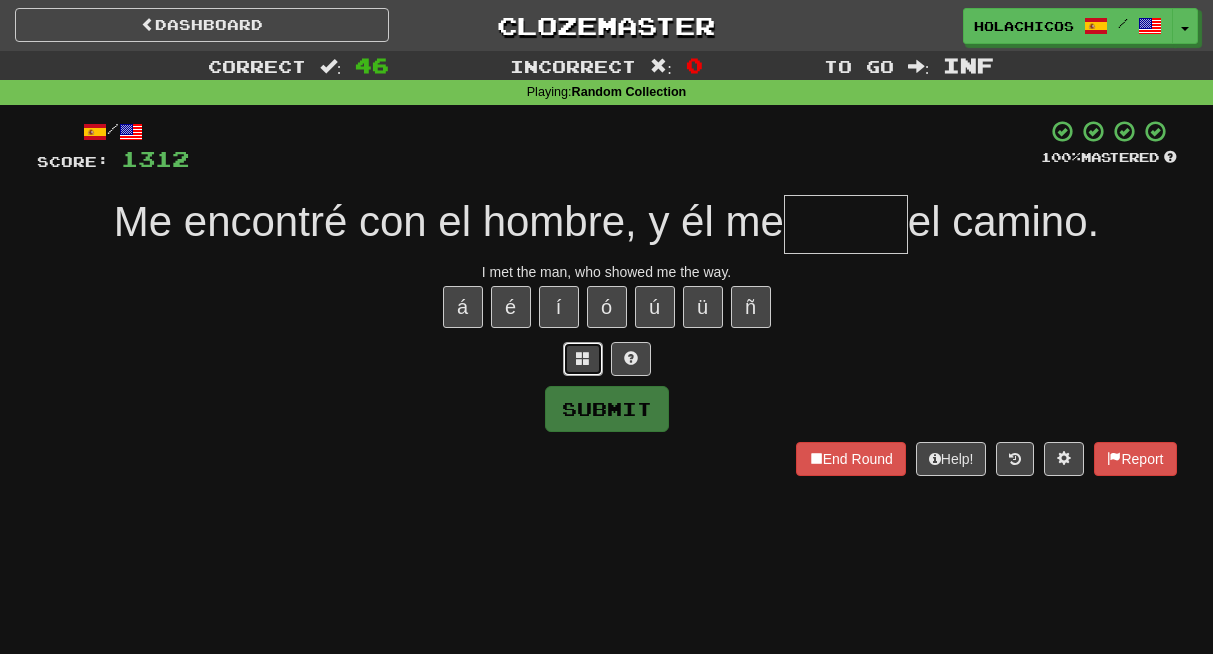 click at bounding box center [583, 358] 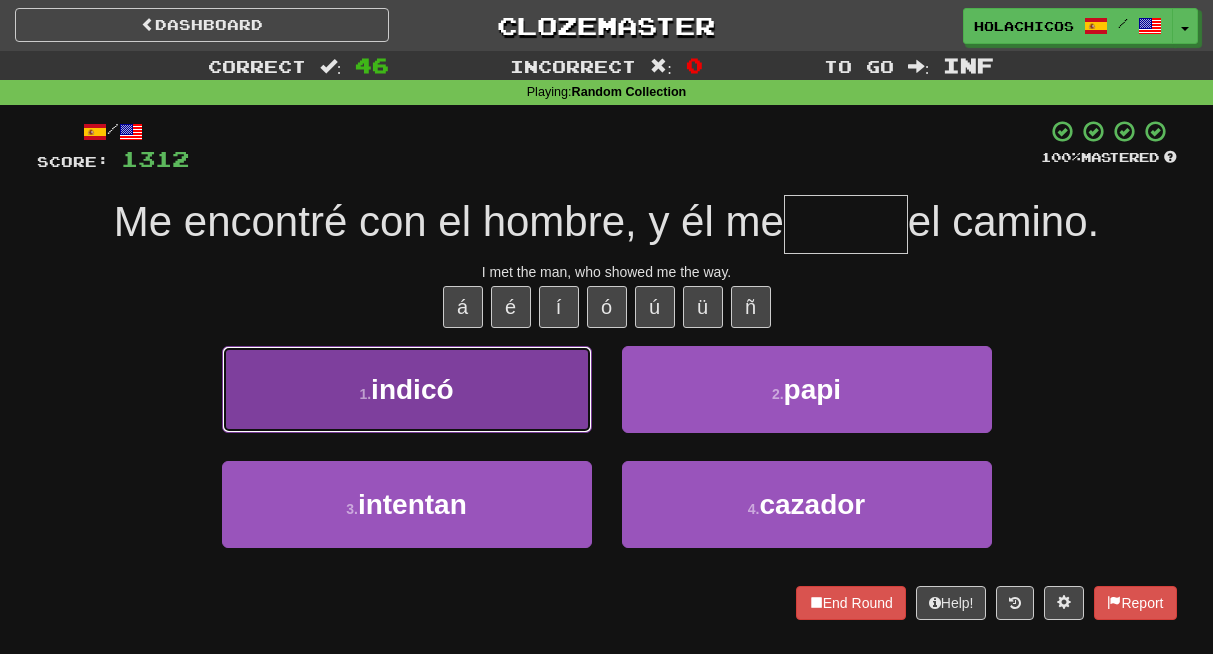 click on "1 .  indicó" at bounding box center (407, 389) 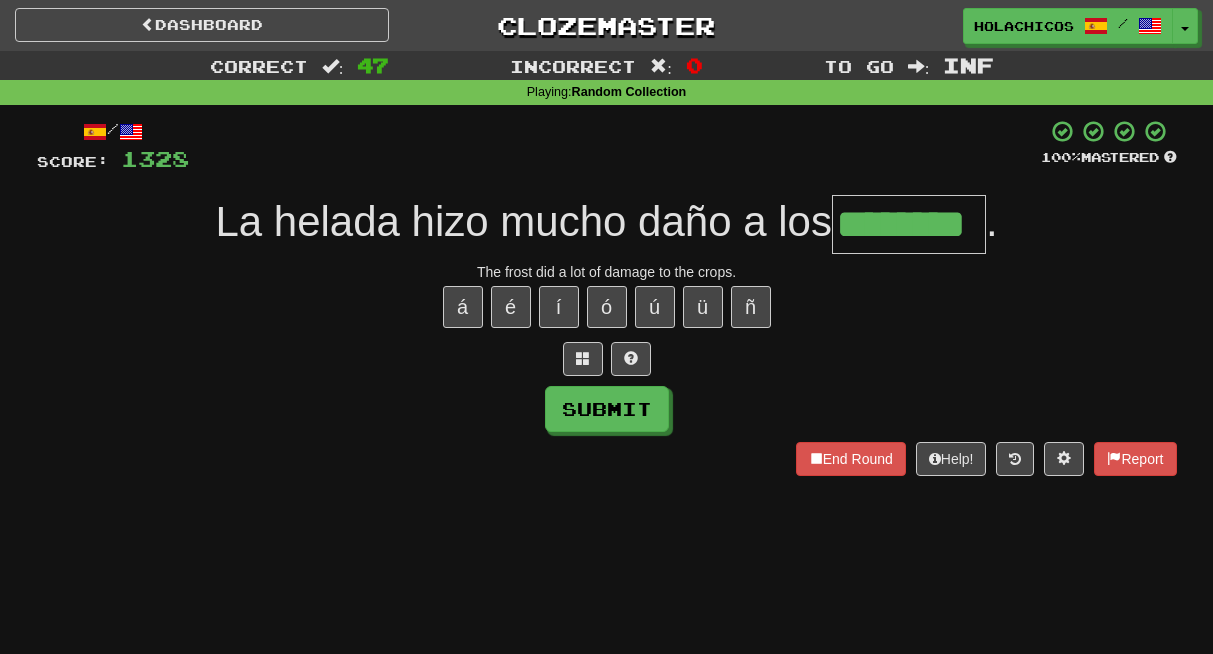 type on "********" 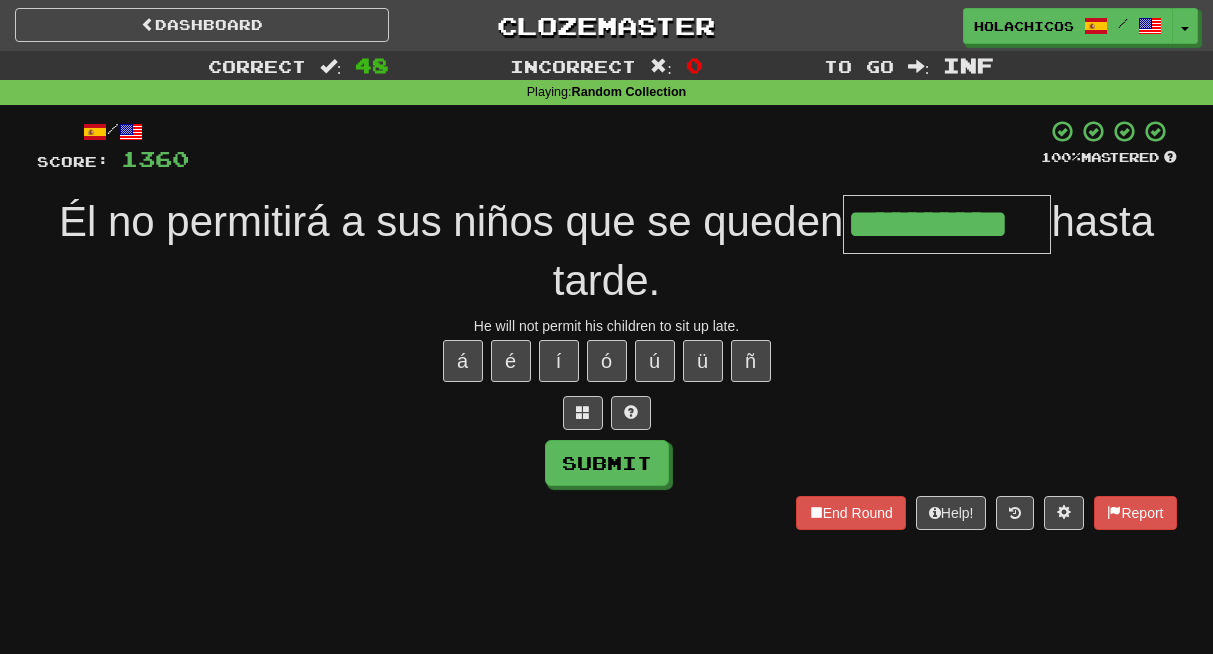 type on "**********" 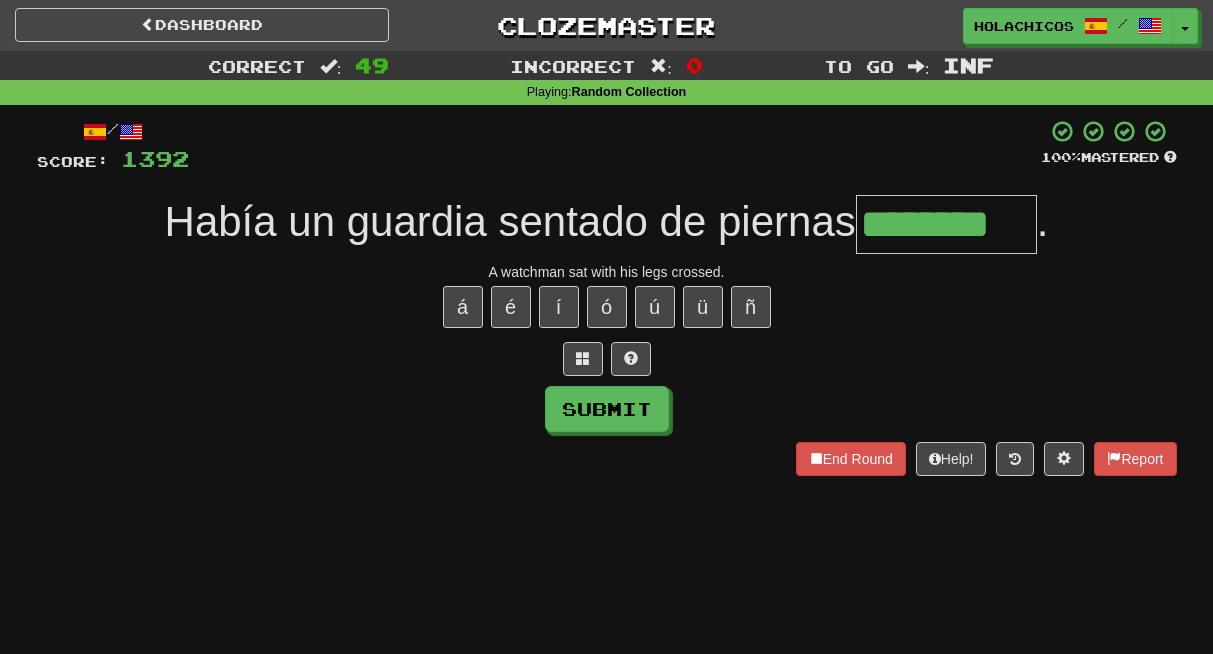 type on "********" 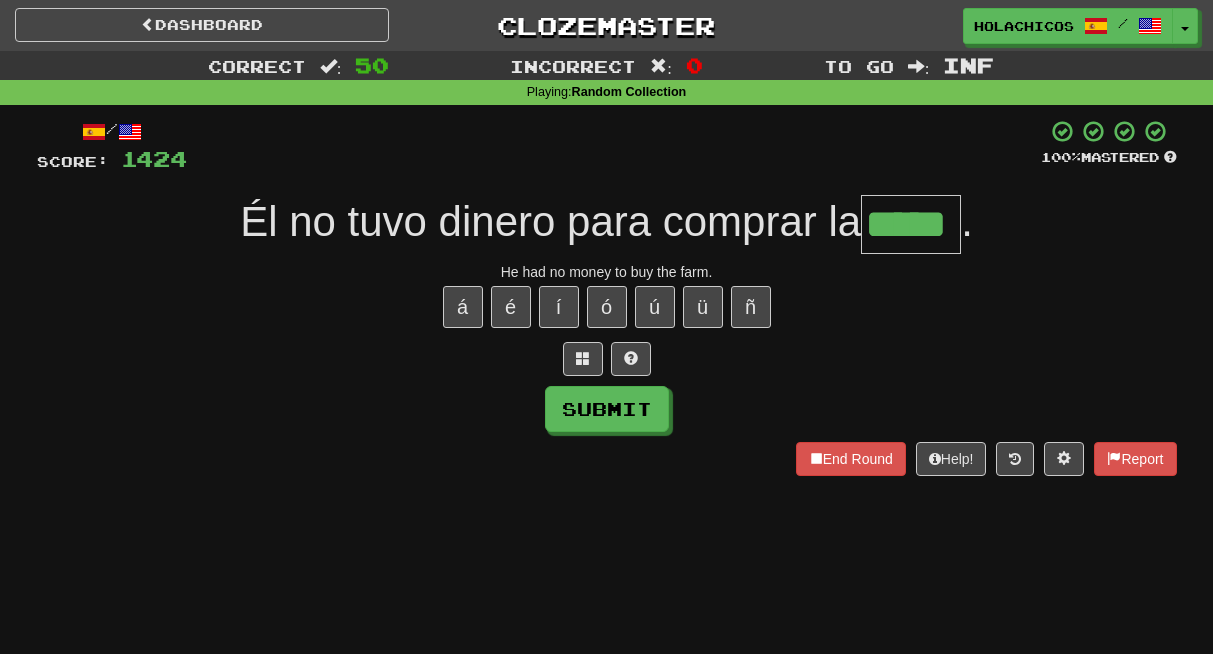 type on "*****" 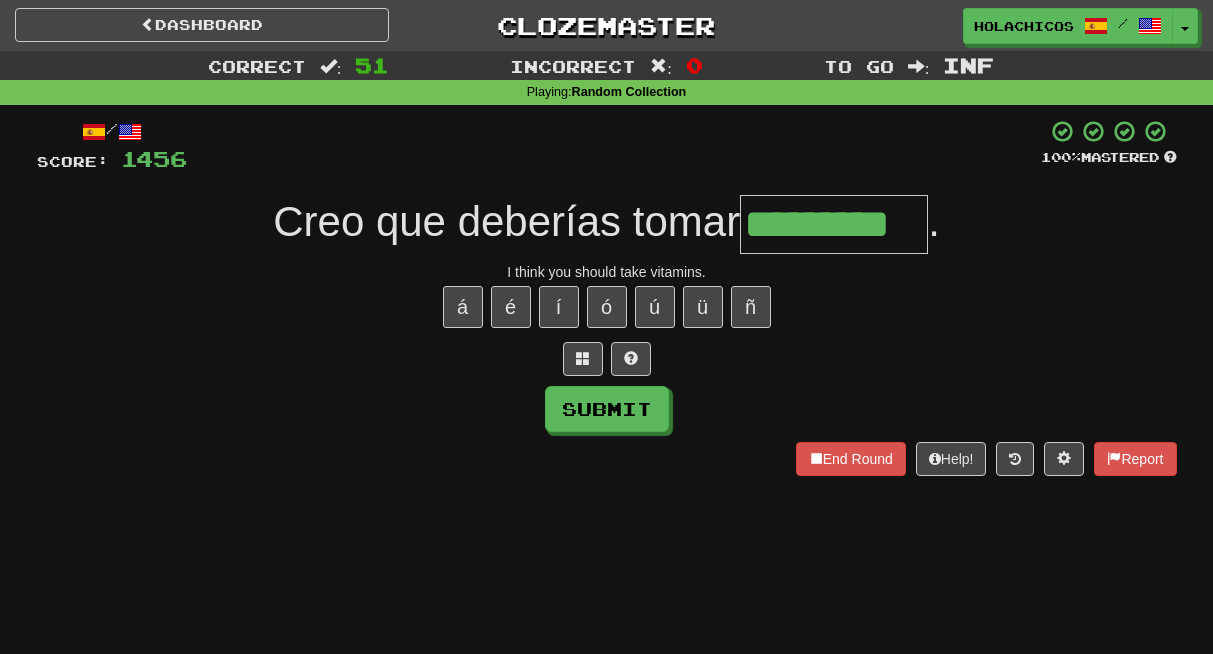 type on "*********" 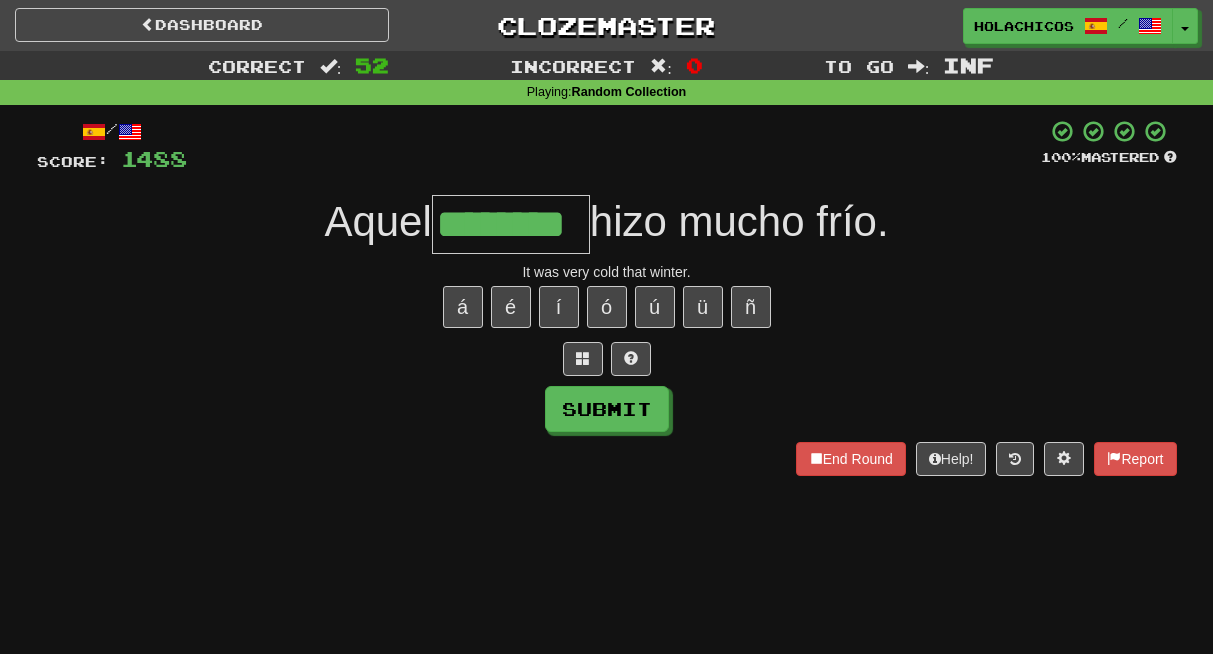 type on "********" 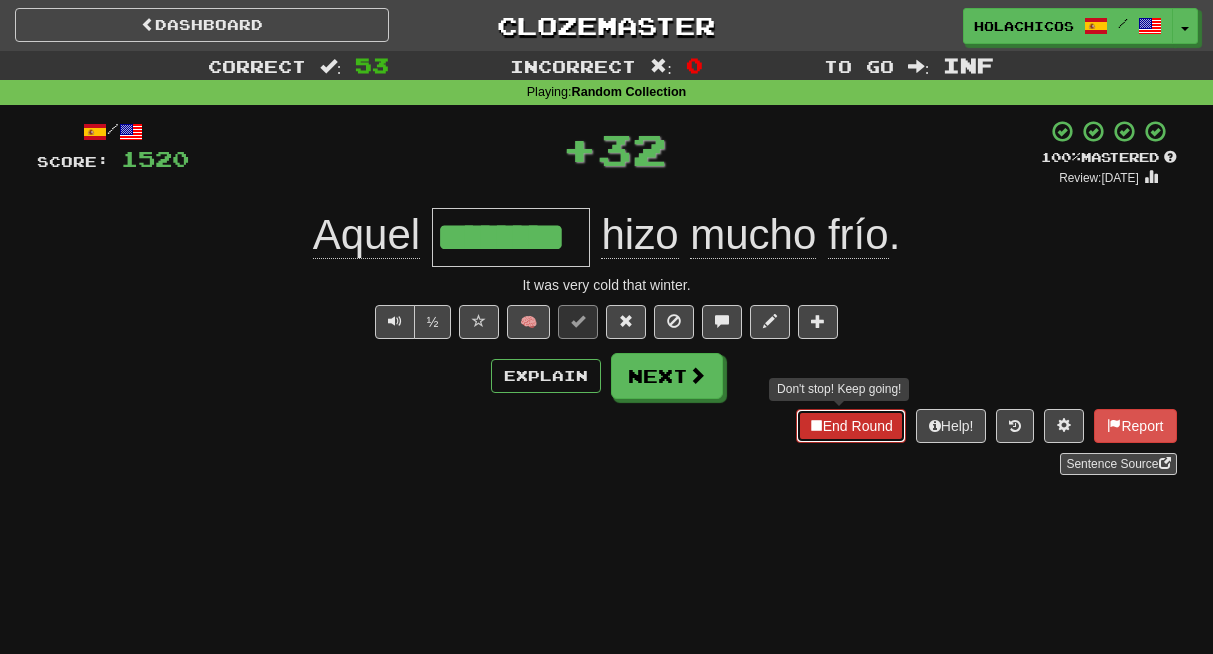 click on "End Round" at bounding box center [851, 426] 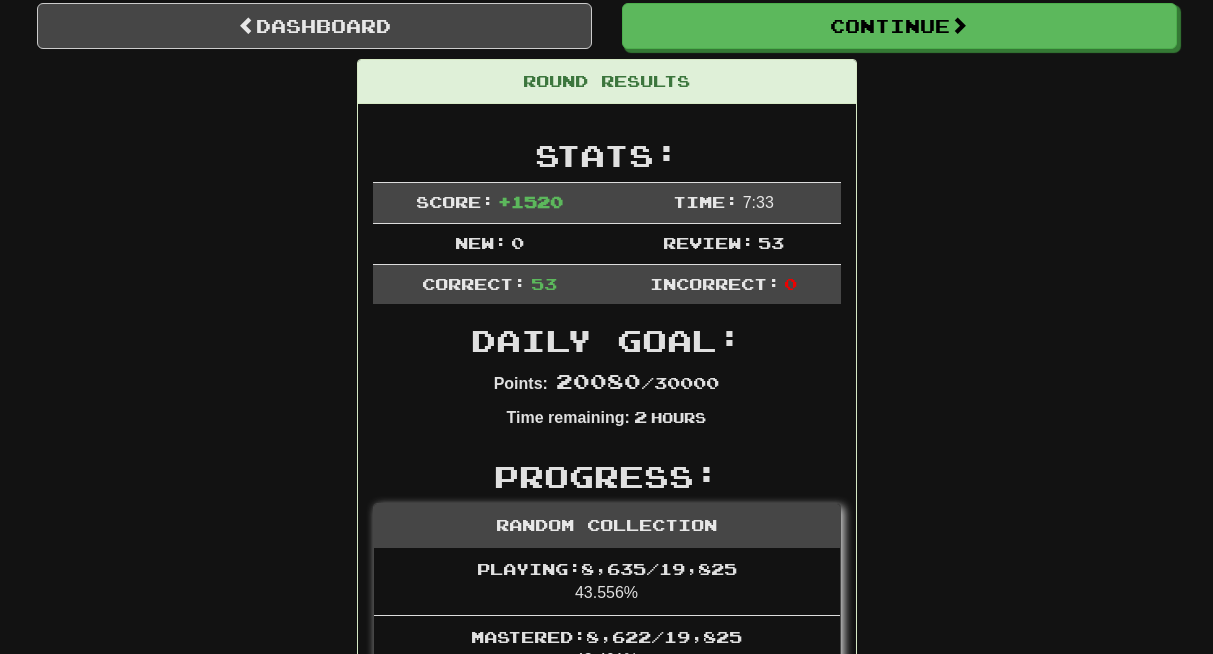 scroll, scrollTop: 0, scrollLeft: 0, axis: both 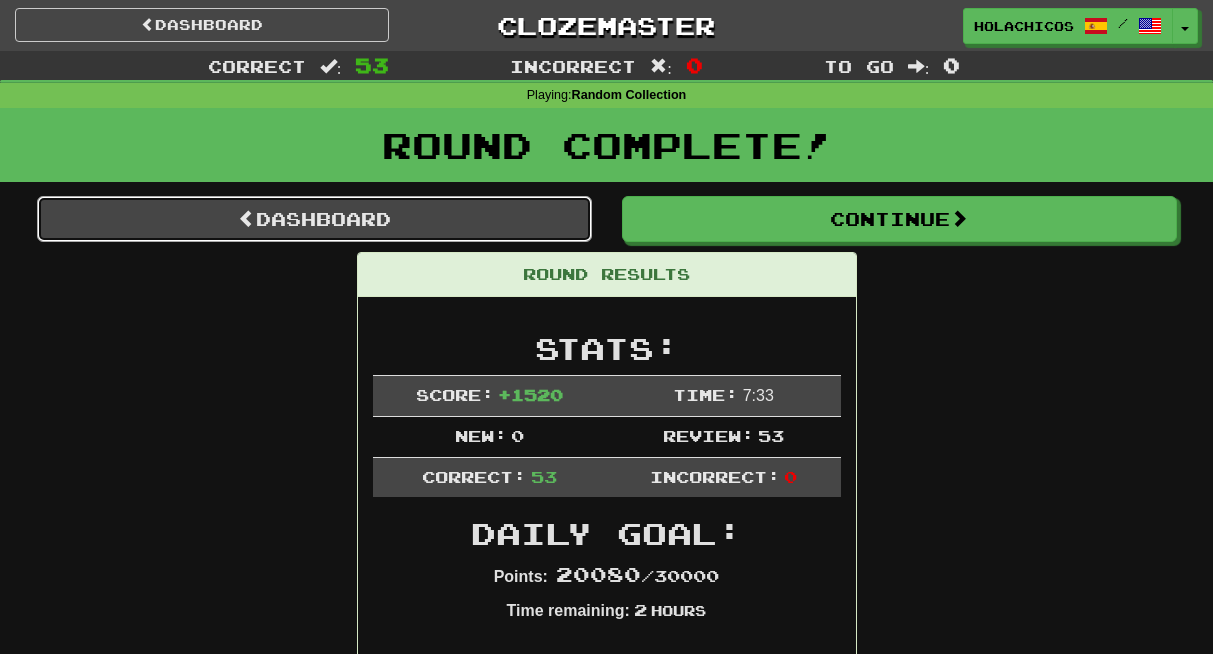 click on "Dashboard" at bounding box center (314, 219) 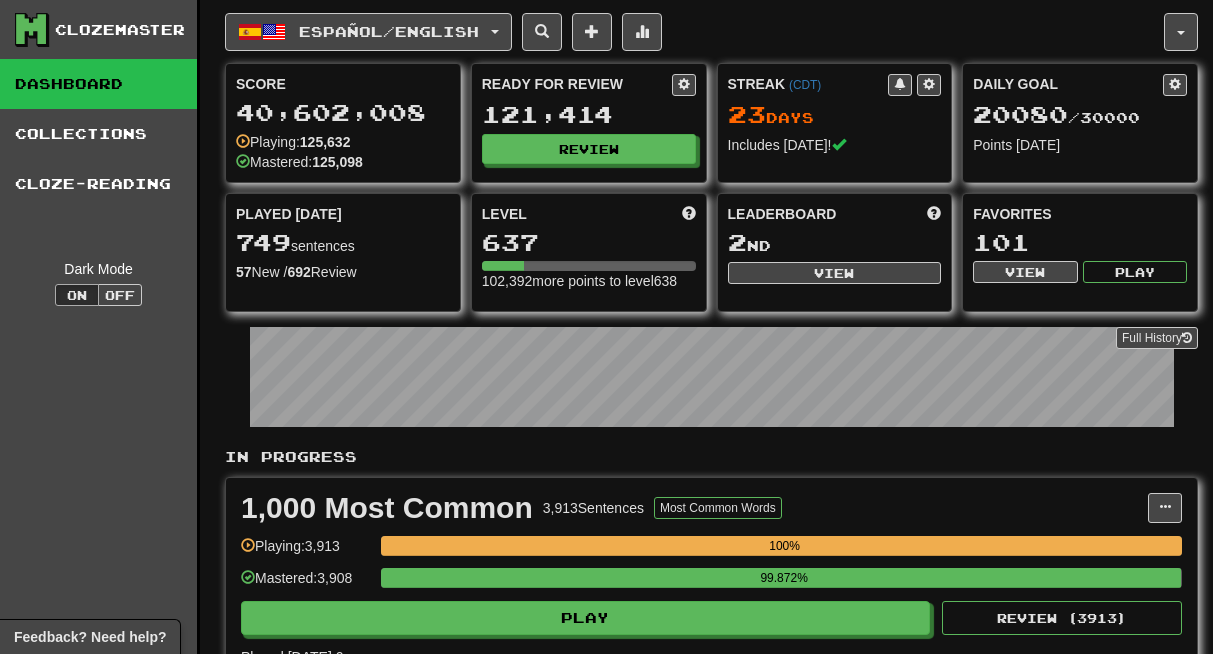 scroll, scrollTop: 0, scrollLeft: 0, axis: both 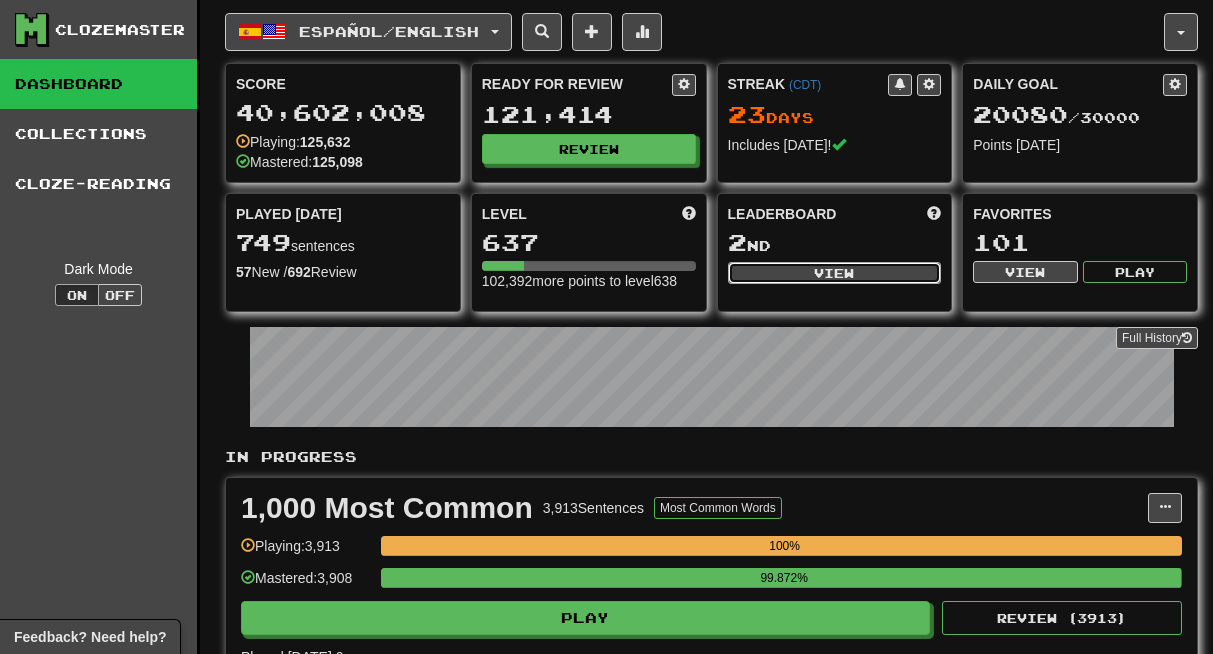 click on "View" at bounding box center (835, 273) 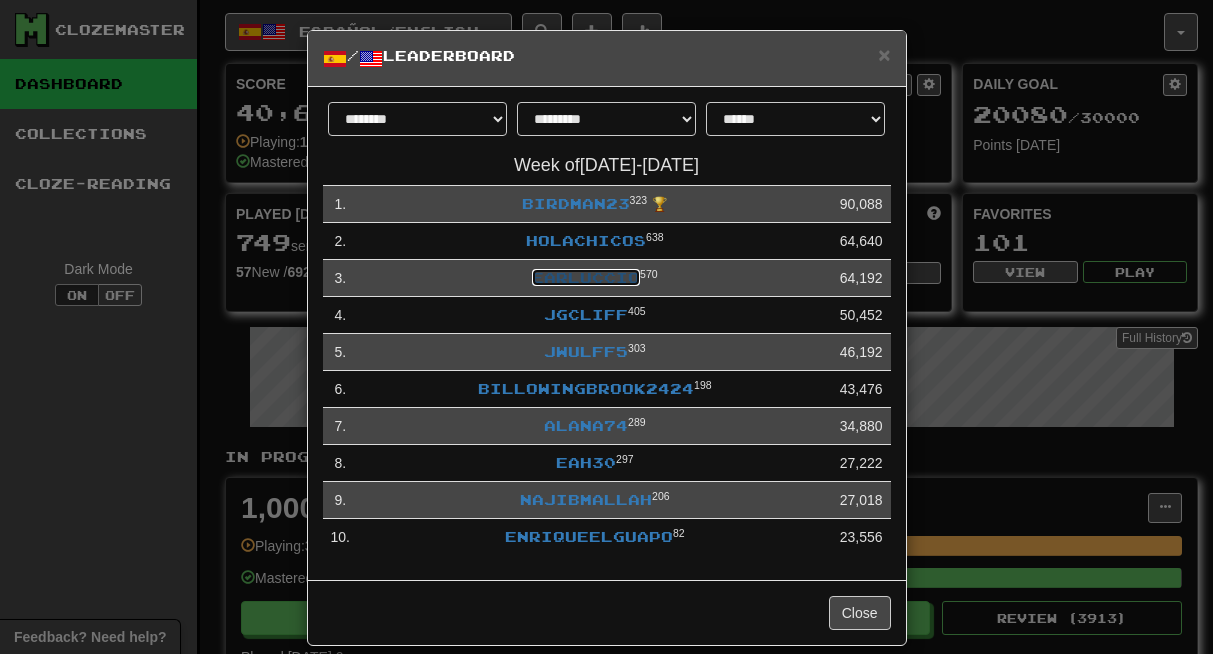click on "Earluccio" at bounding box center [586, 277] 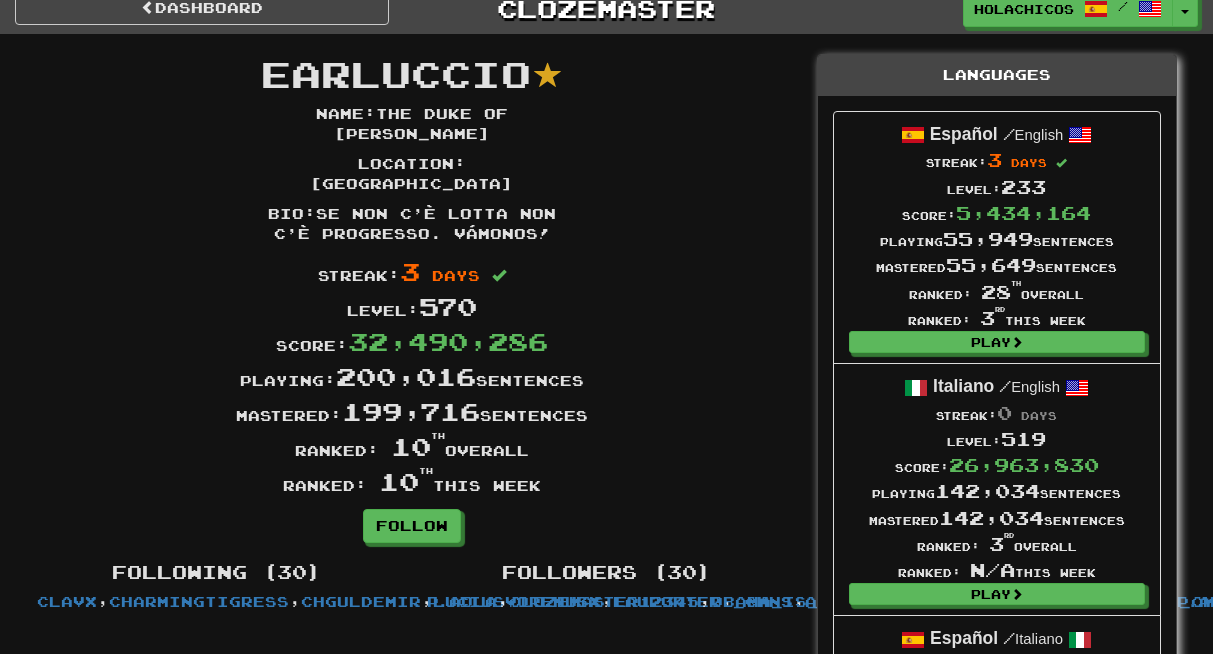 scroll, scrollTop: 0, scrollLeft: 0, axis: both 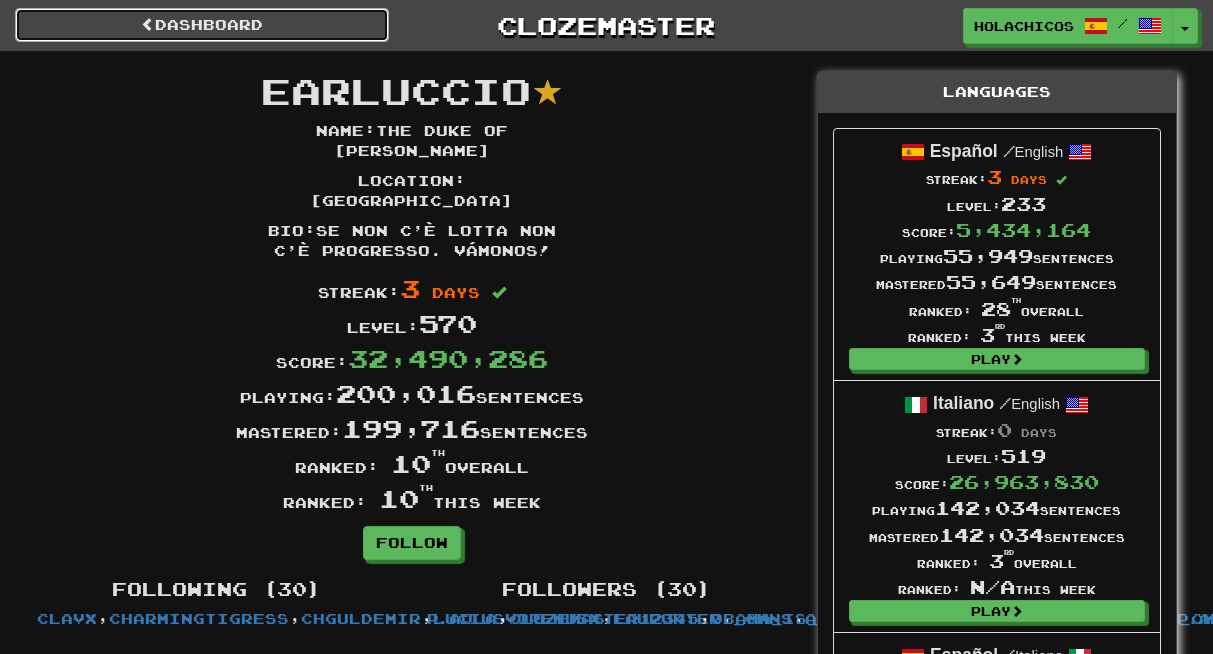 click on "Dashboard" at bounding box center [202, 25] 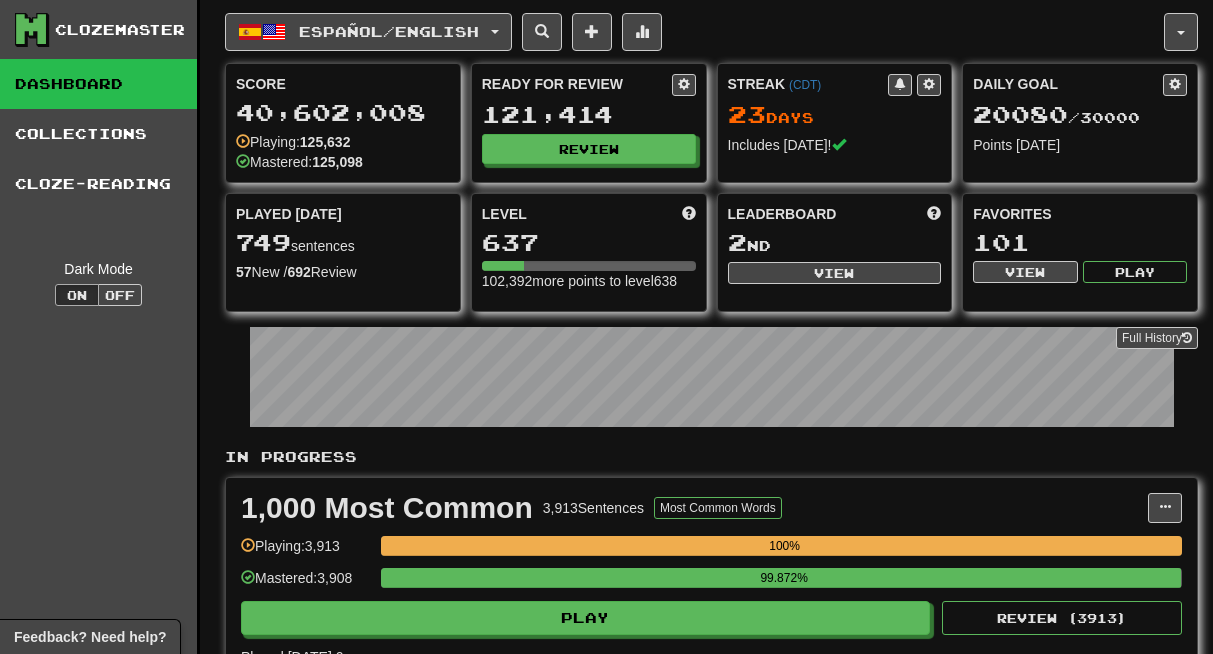 scroll, scrollTop: 0, scrollLeft: 0, axis: both 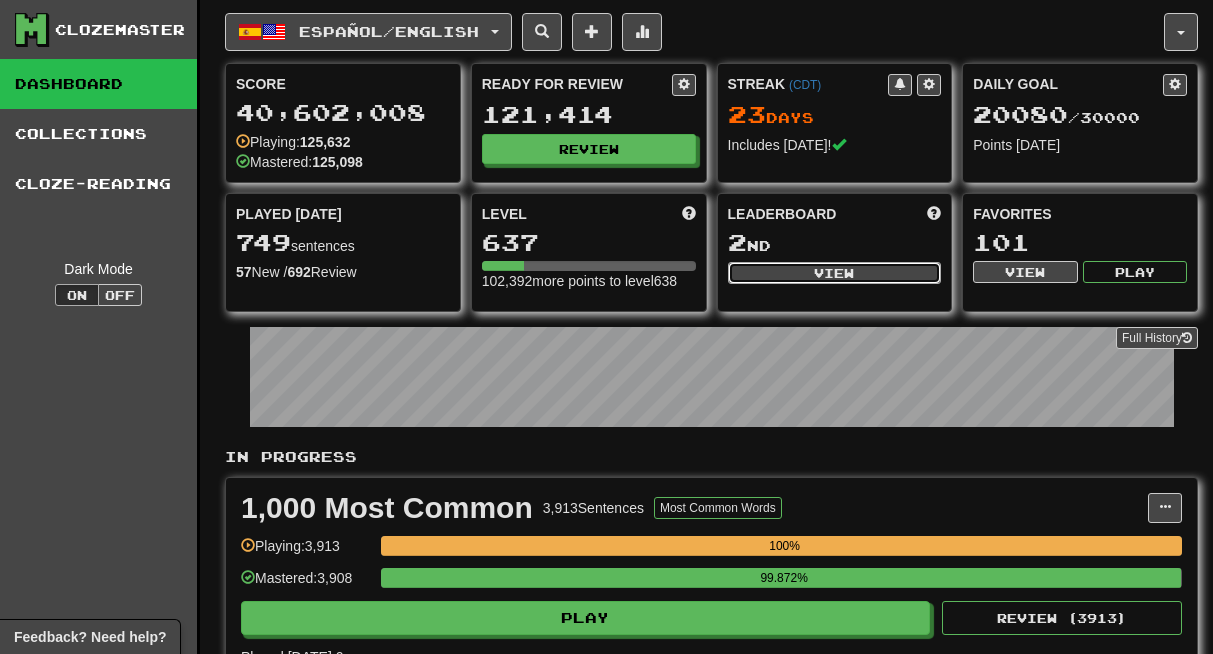 click on "View" at bounding box center (835, 273) 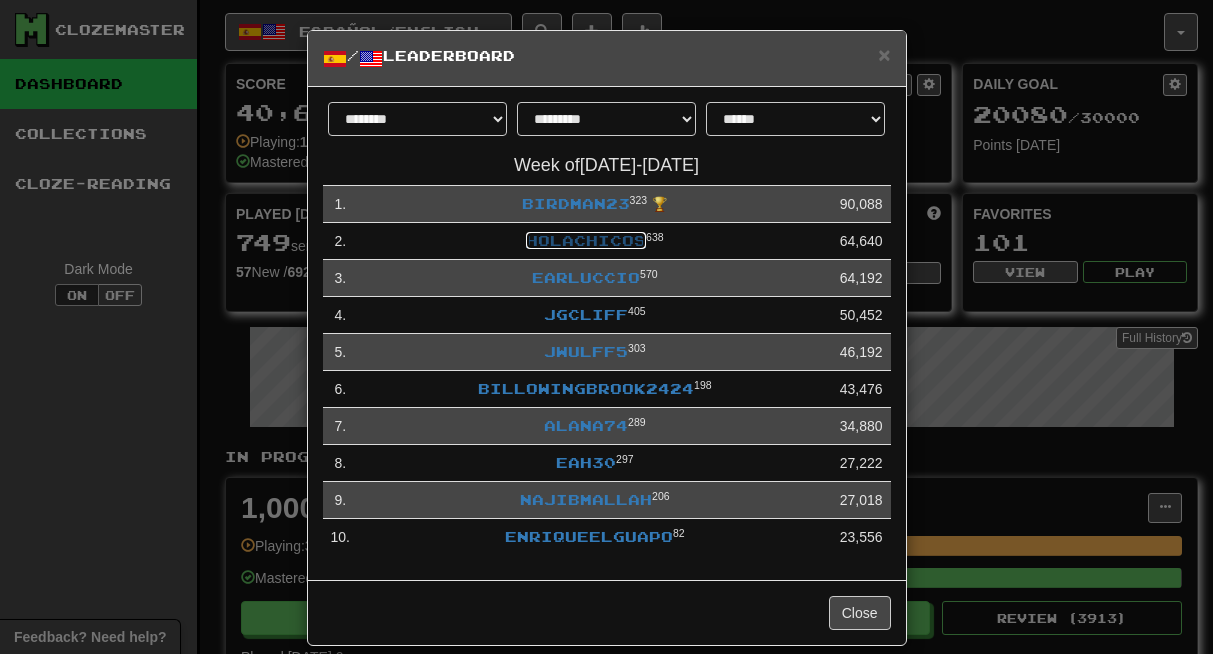 click on "Holachicos" at bounding box center [586, 240] 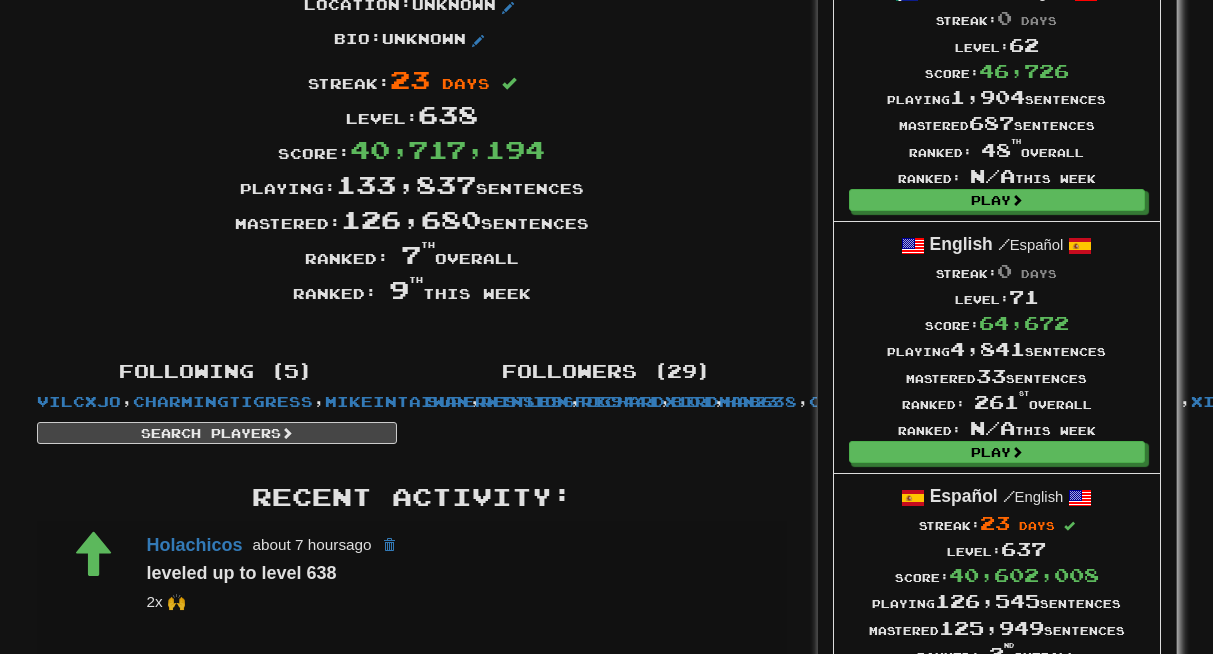 scroll, scrollTop: 0, scrollLeft: 0, axis: both 